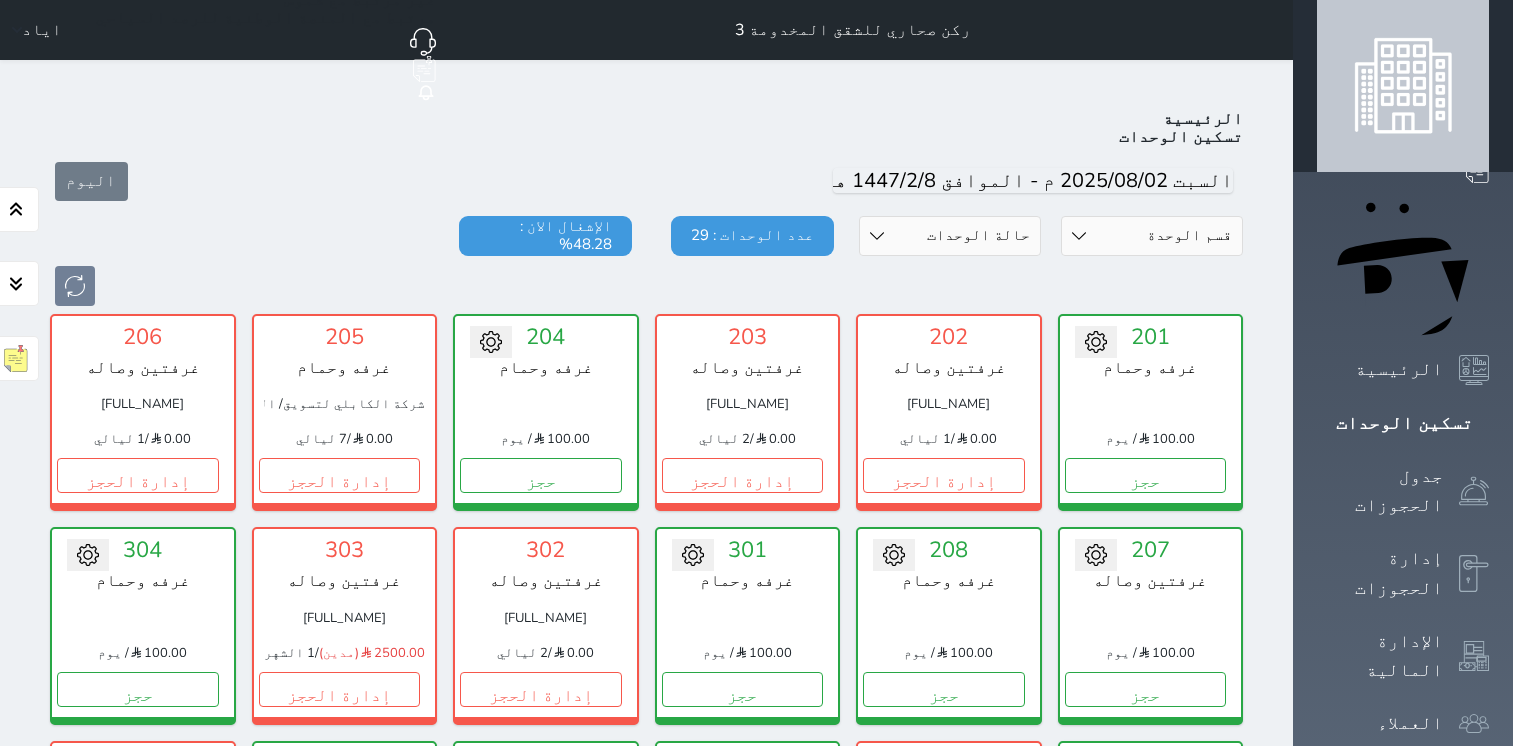 scroll, scrollTop: 600, scrollLeft: 0, axis: vertical 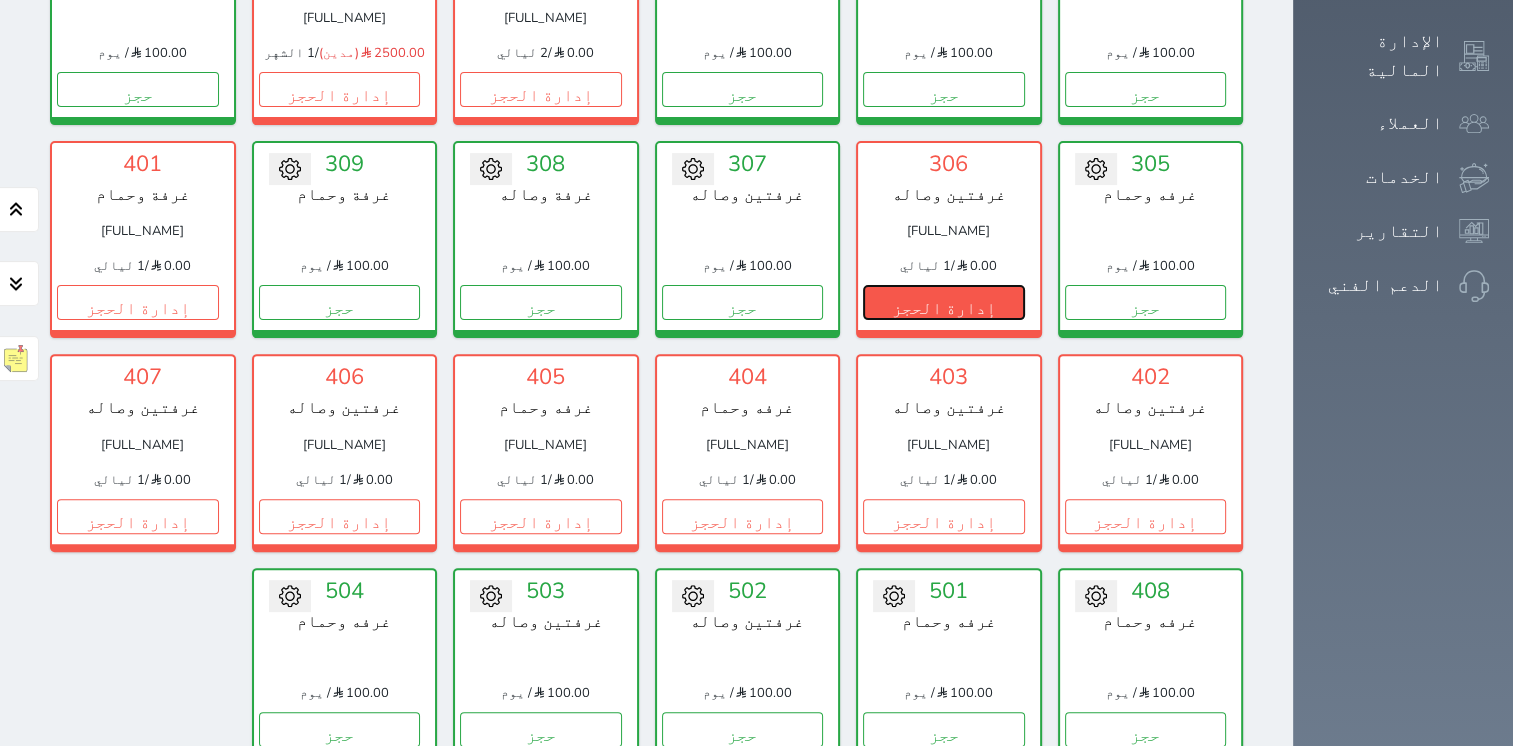 click on "إدارة الحجز" at bounding box center (944, 302) 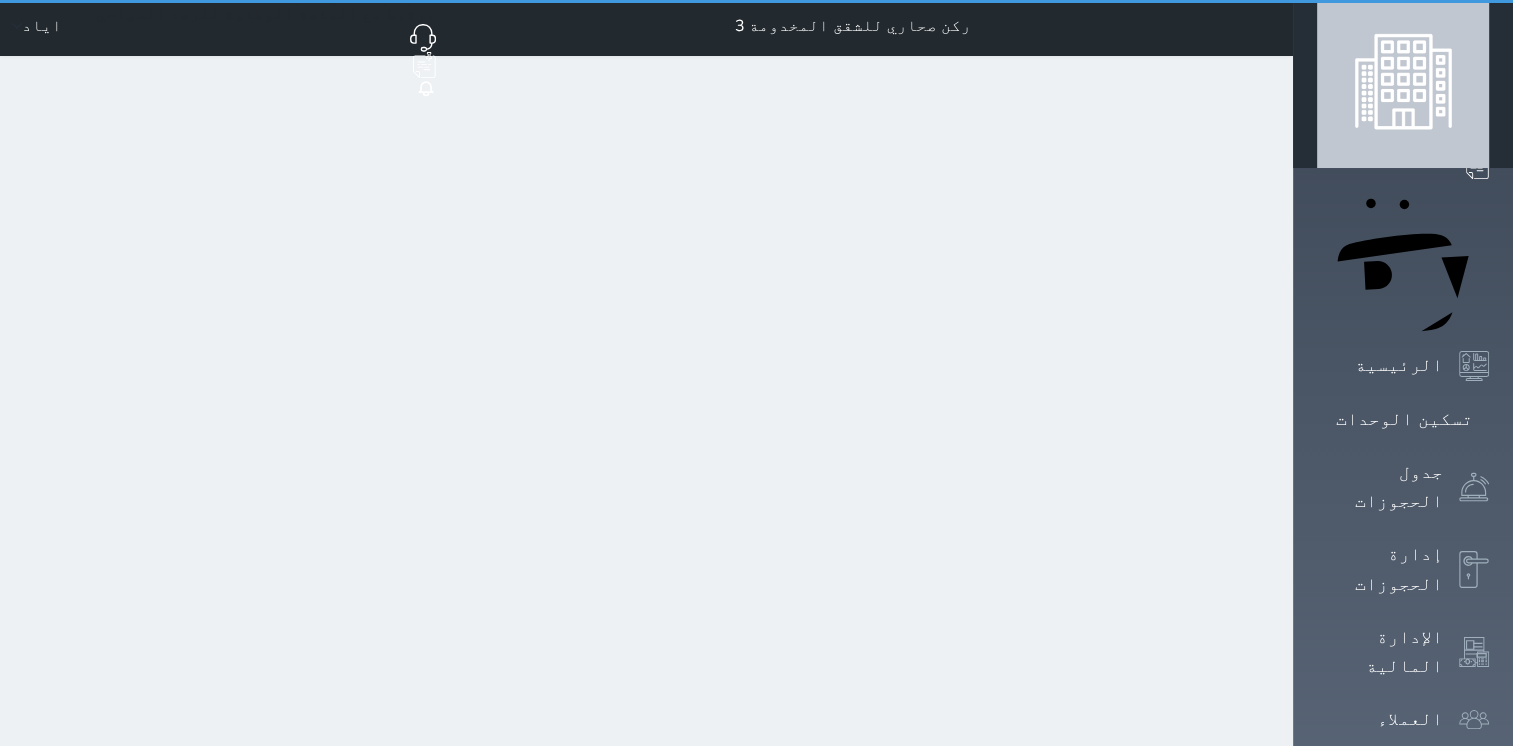 scroll, scrollTop: 0, scrollLeft: 0, axis: both 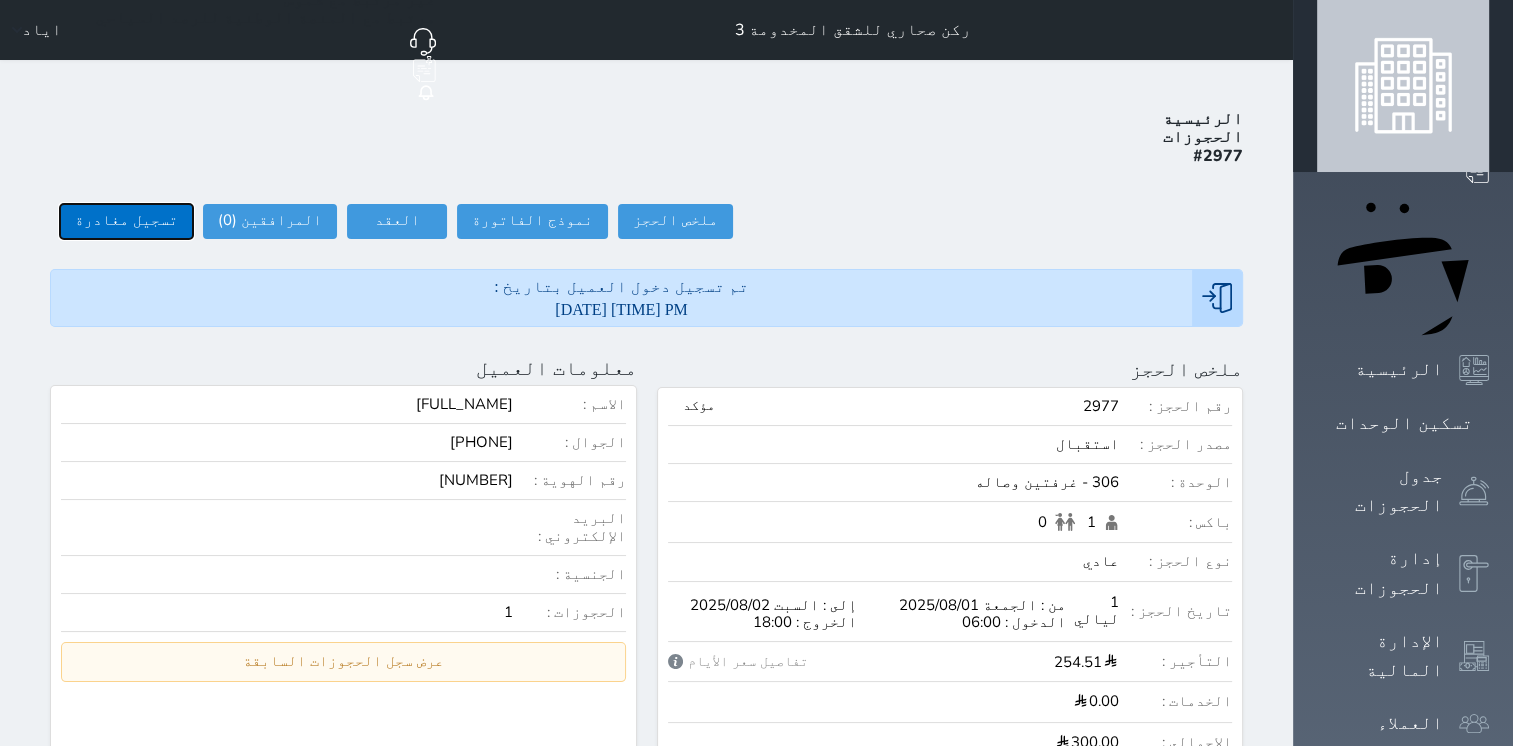 click on "تسجيل مغادرة" at bounding box center [126, 221] 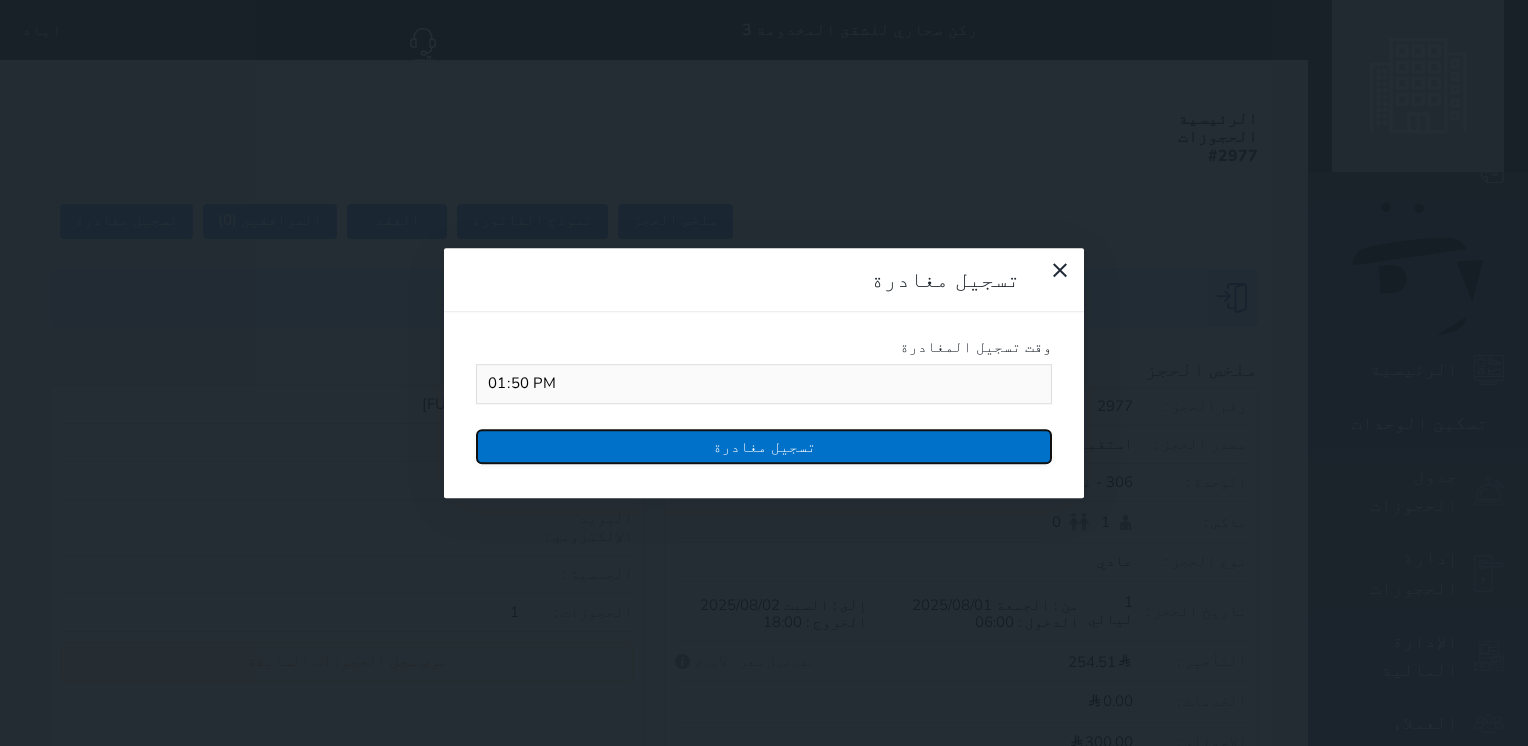 click on "تسجيل مغادرة" at bounding box center [764, 446] 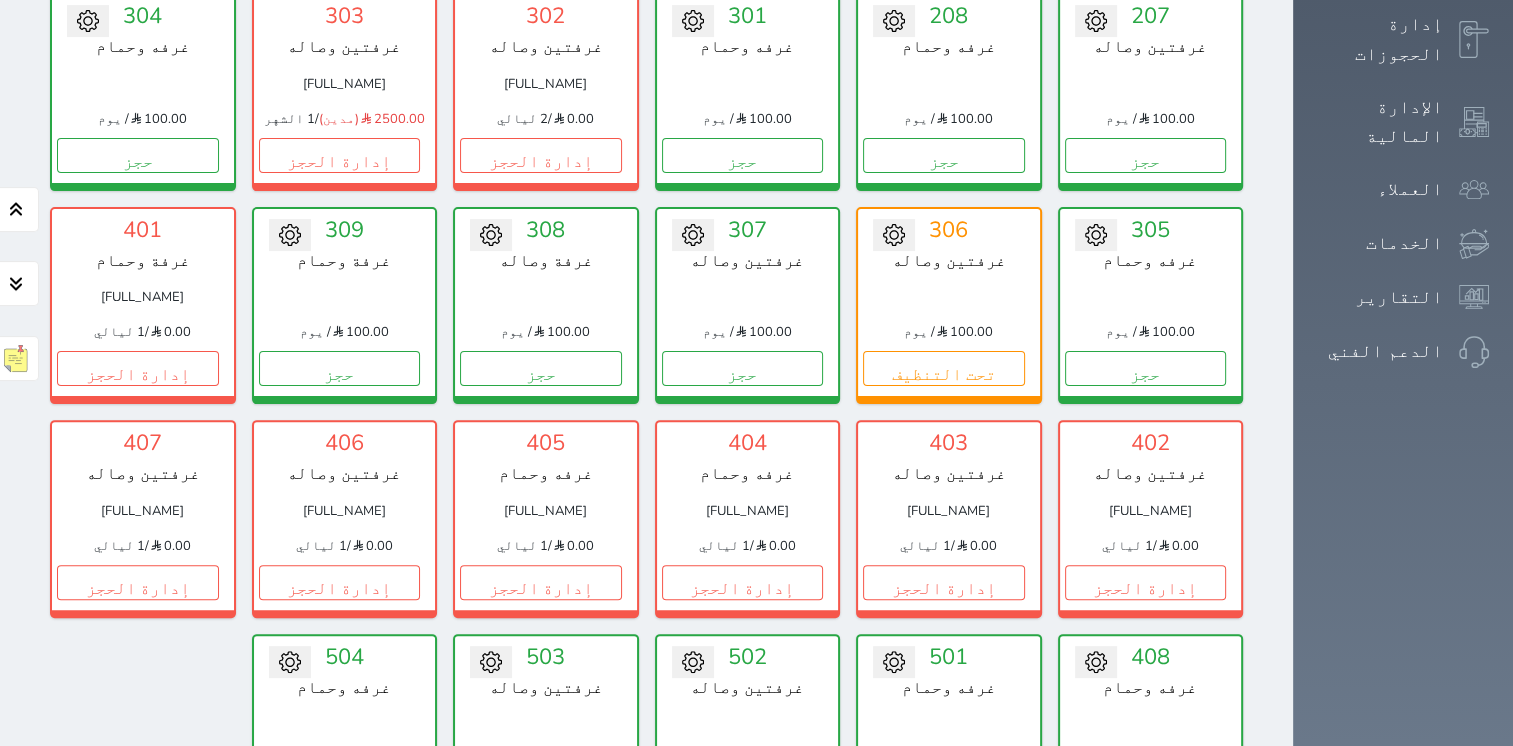 scroll, scrollTop: 578, scrollLeft: 0, axis: vertical 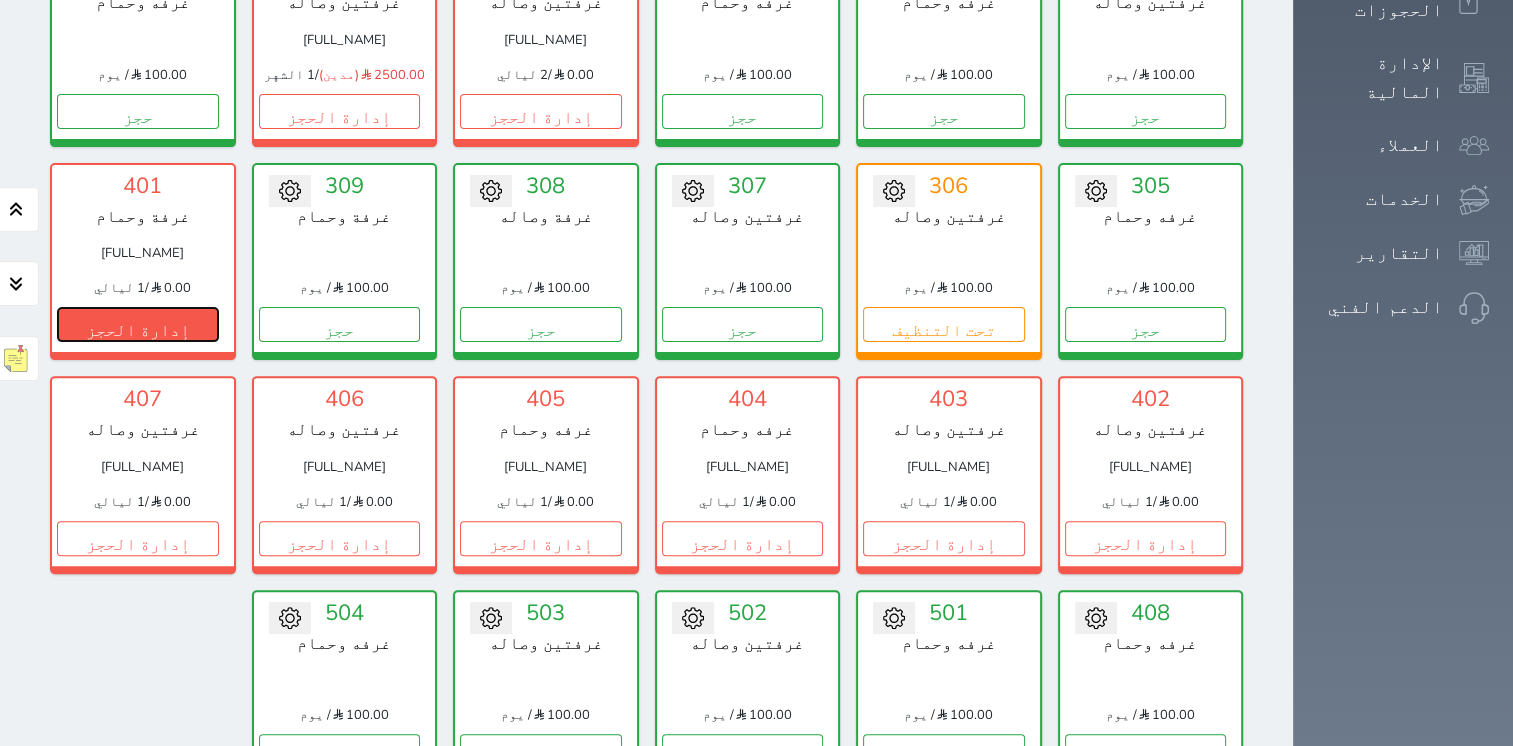 click on "إدارة الحجز" at bounding box center (138, 324) 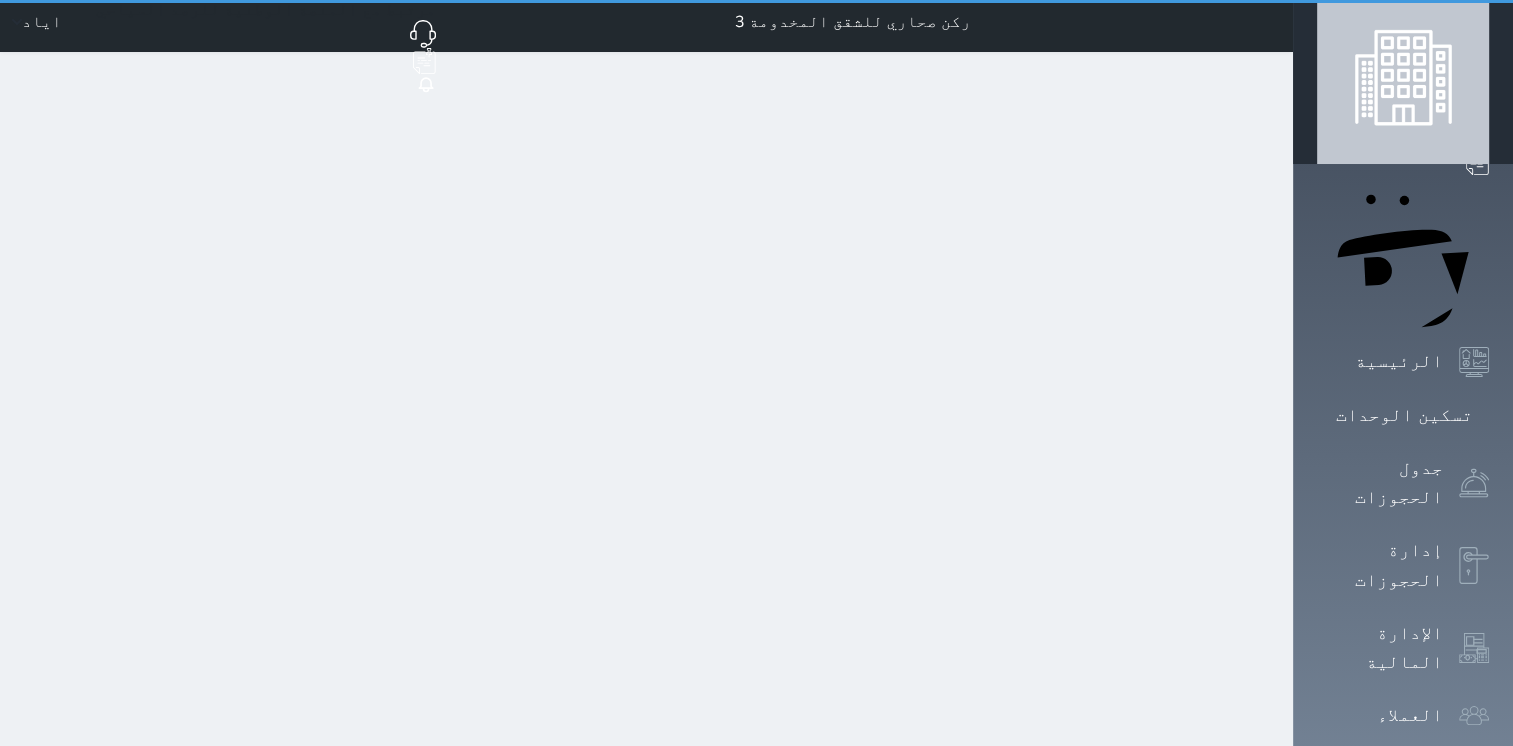 scroll, scrollTop: 0, scrollLeft: 0, axis: both 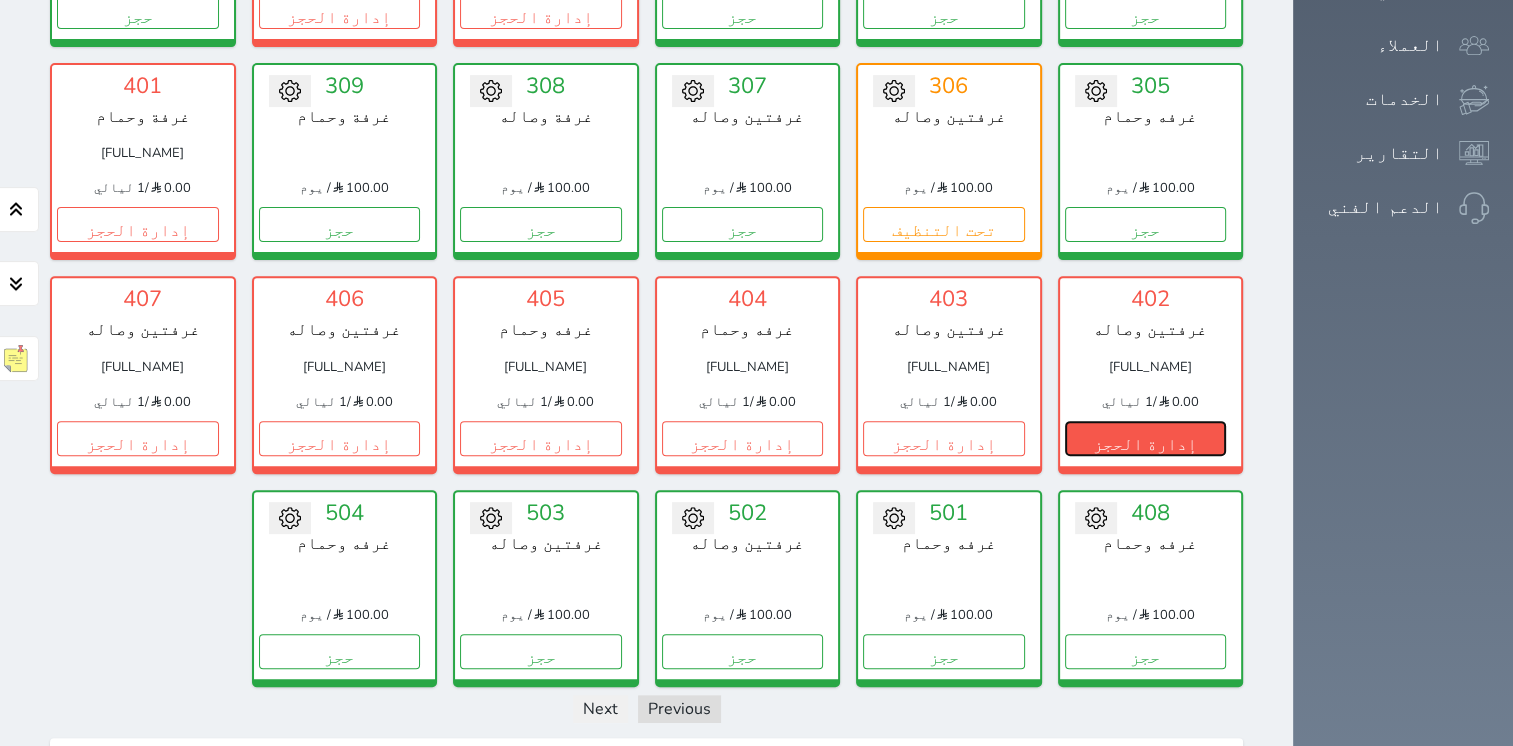 click on "إدارة الحجز" at bounding box center [1146, 438] 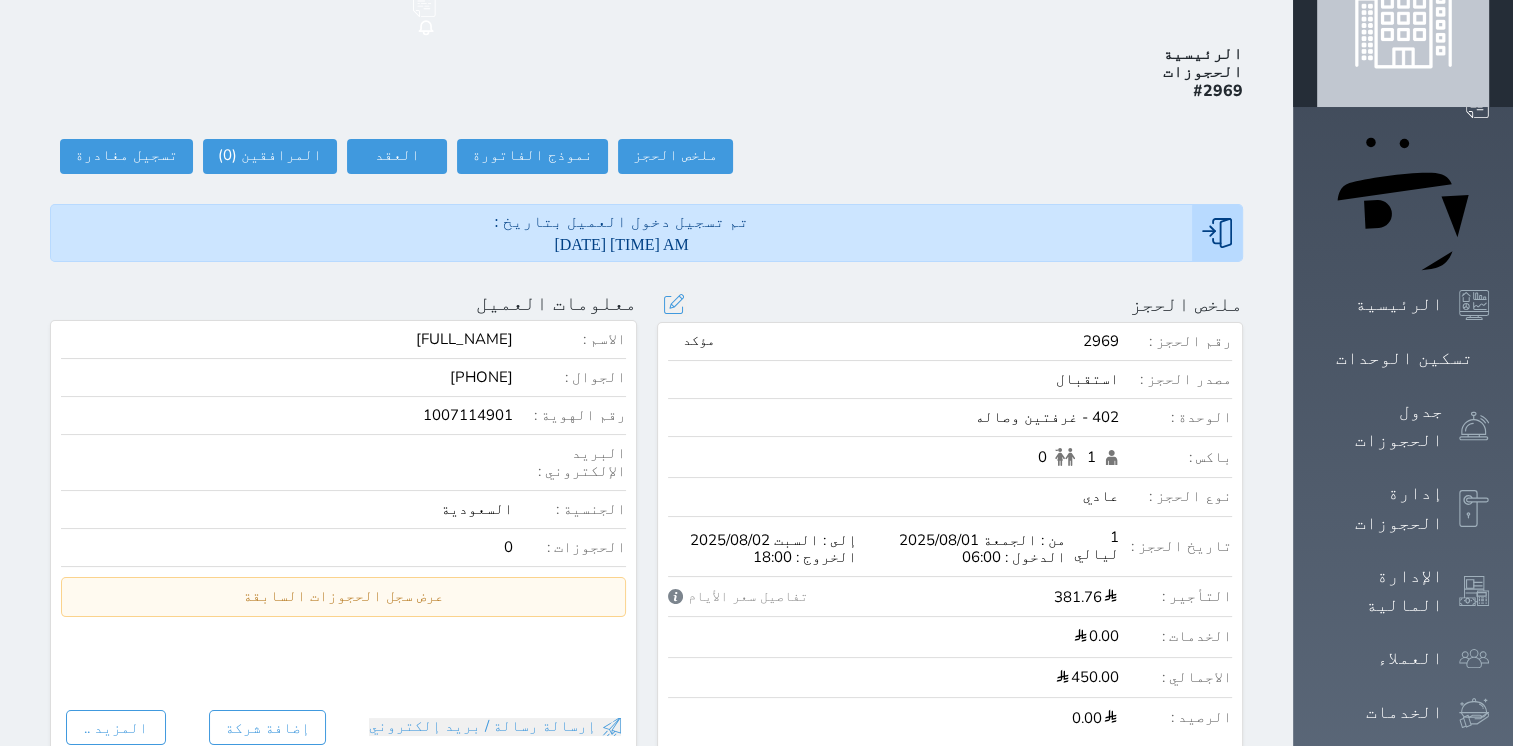scroll, scrollTop: 100, scrollLeft: 0, axis: vertical 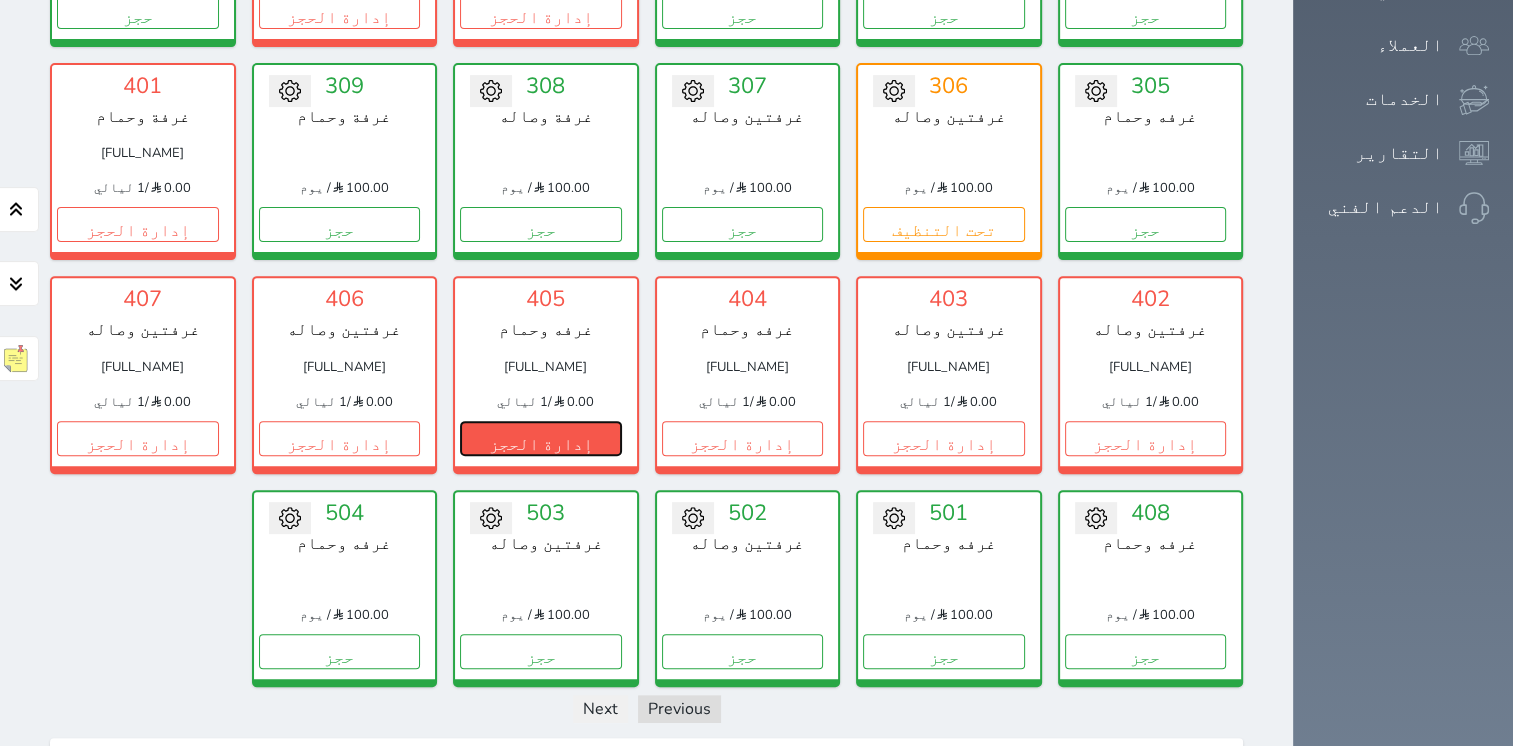 click on "إدارة الحجز" at bounding box center (541, 438) 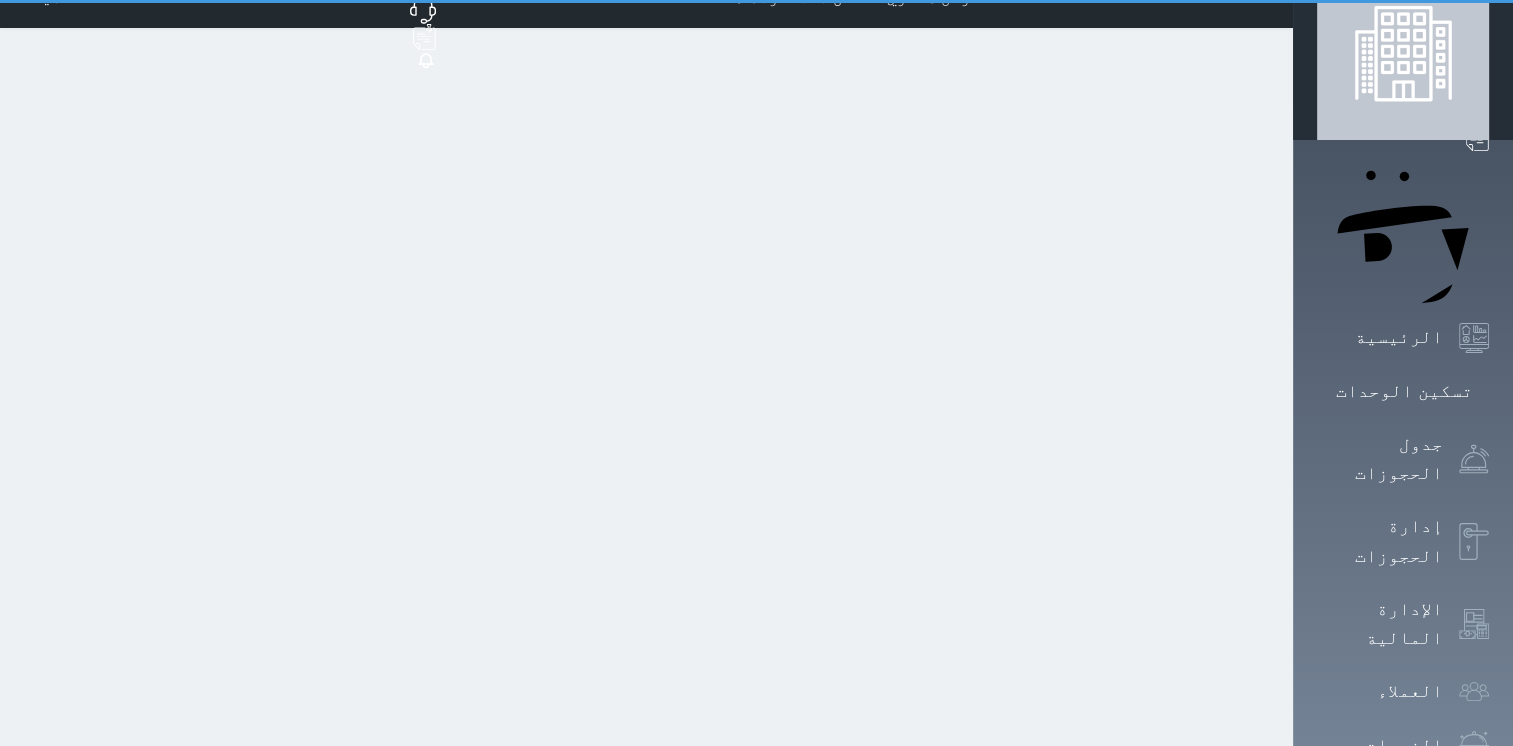 scroll, scrollTop: 0, scrollLeft: 0, axis: both 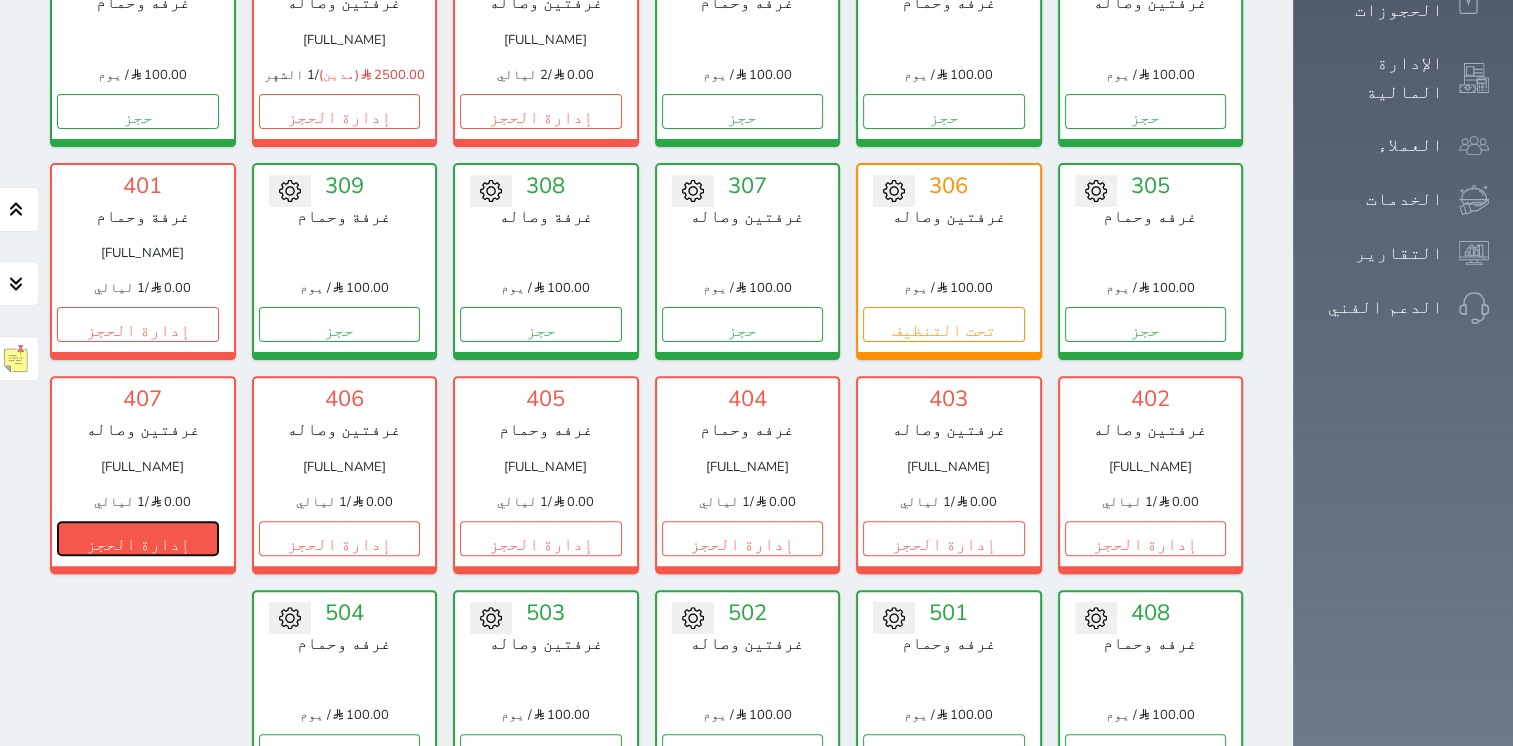 click on "إدارة الحجز" at bounding box center (138, 538) 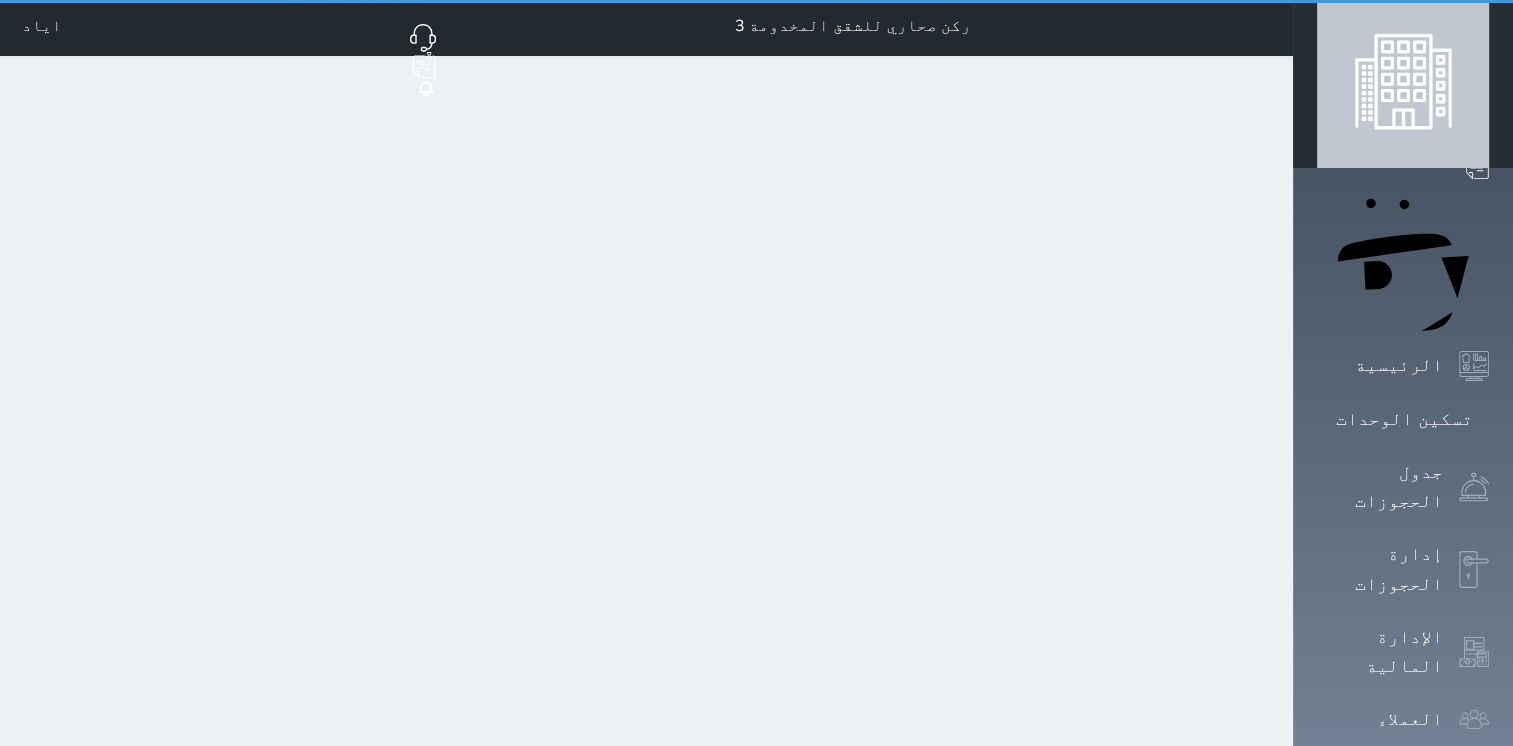 scroll, scrollTop: 0, scrollLeft: 0, axis: both 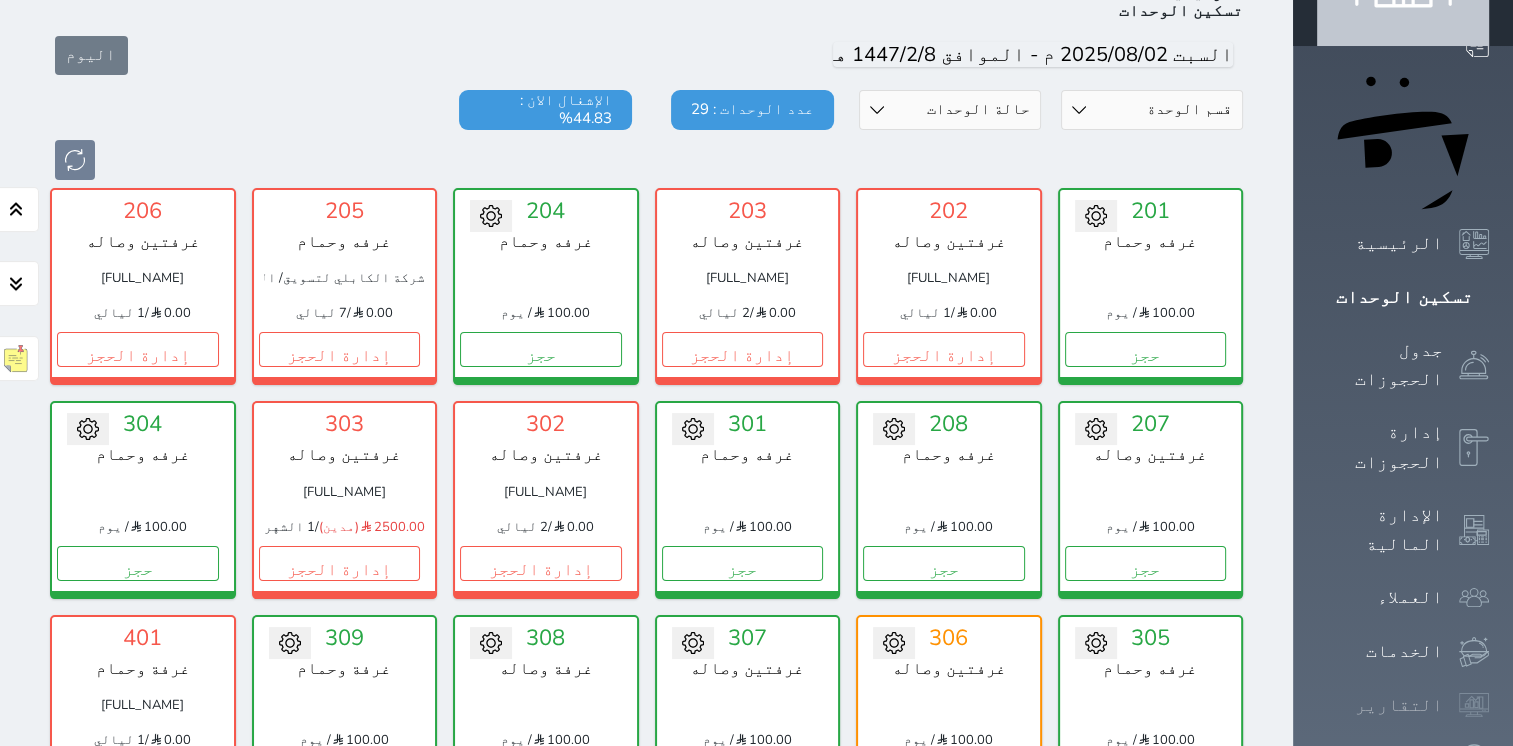 click on "التقارير" at bounding box center [1403, 705] 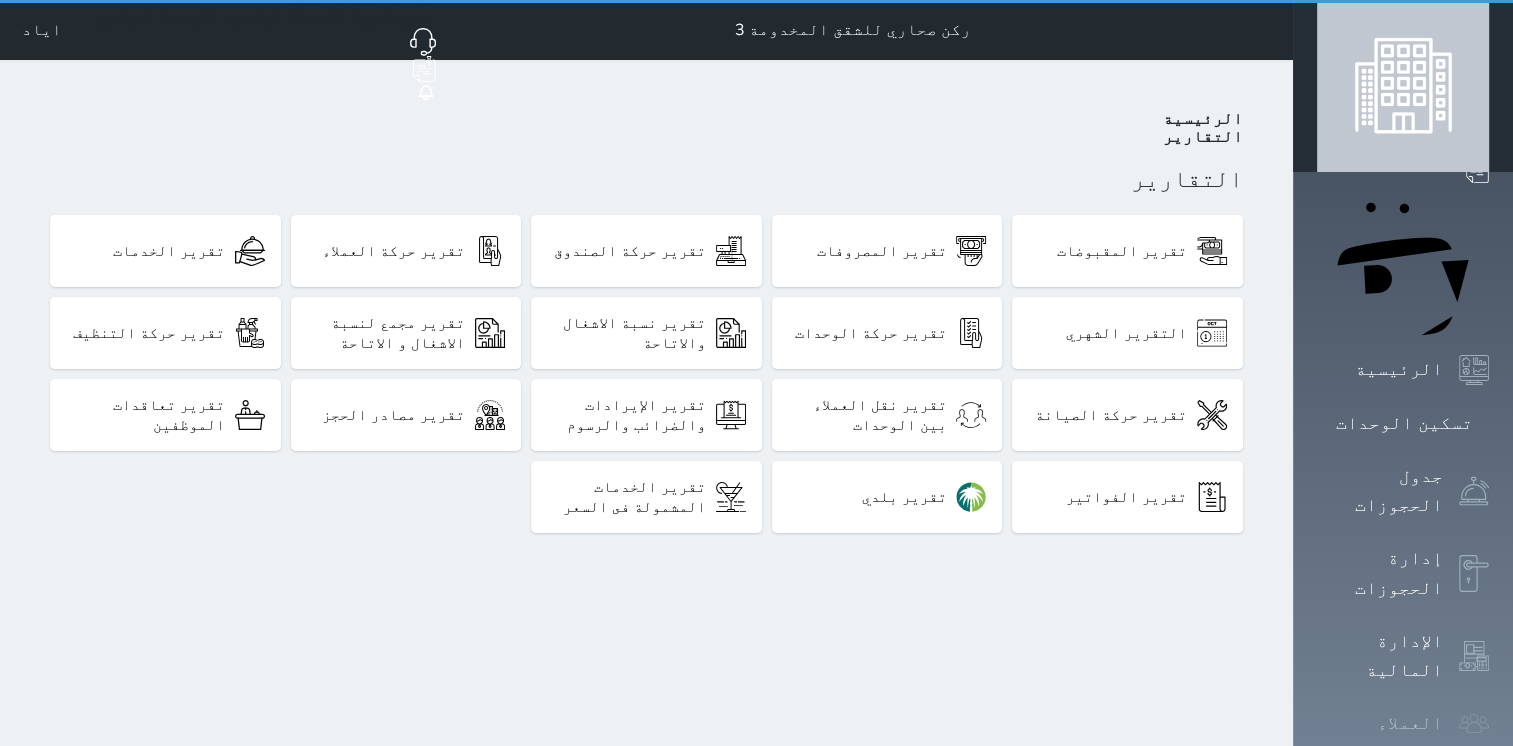 scroll, scrollTop: 0, scrollLeft: 0, axis: both 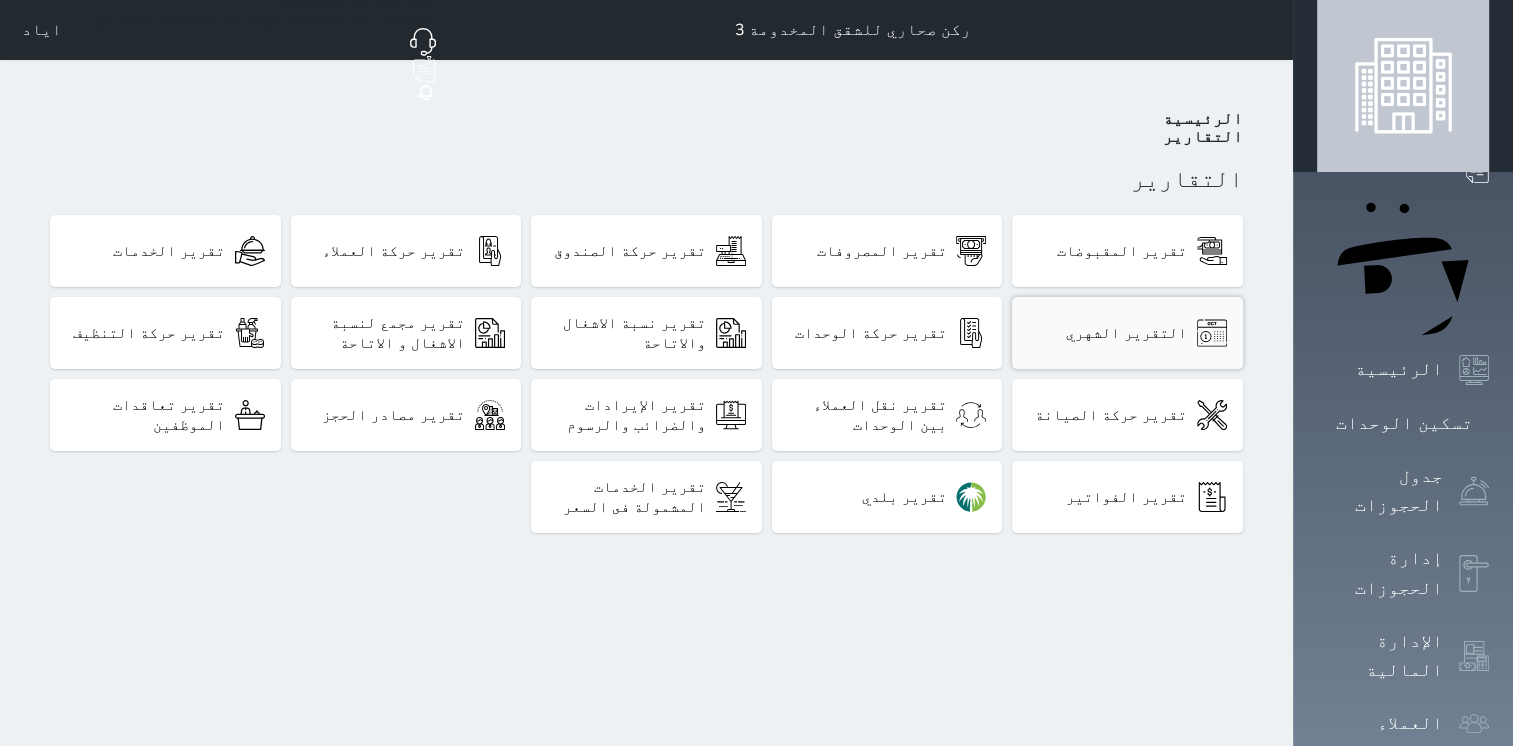 click on "التقرير الشهري" at bounding box center (1126, 333) 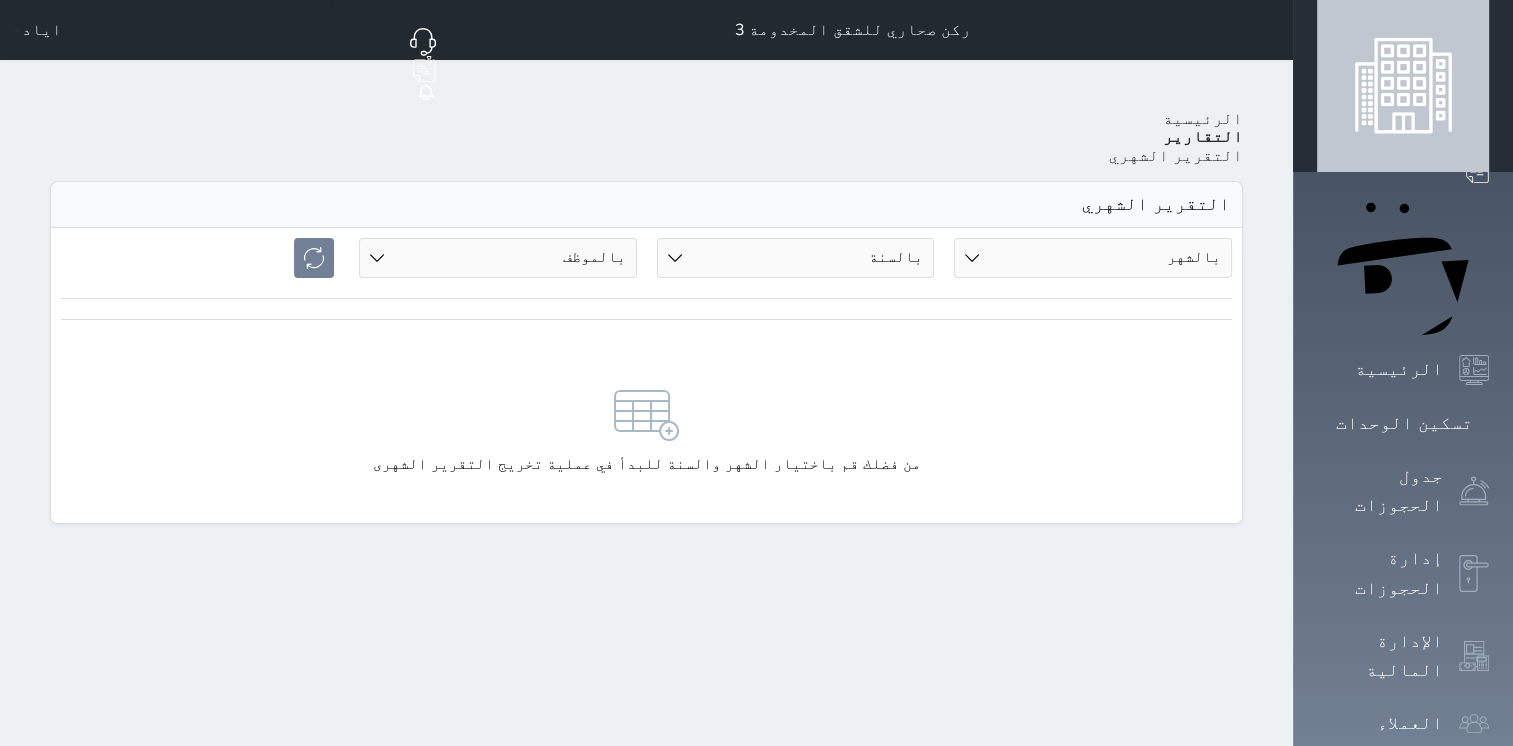 click on "بالشهر   01 02 03 04 05 06 07 08" at bounding box center [1093, 258] 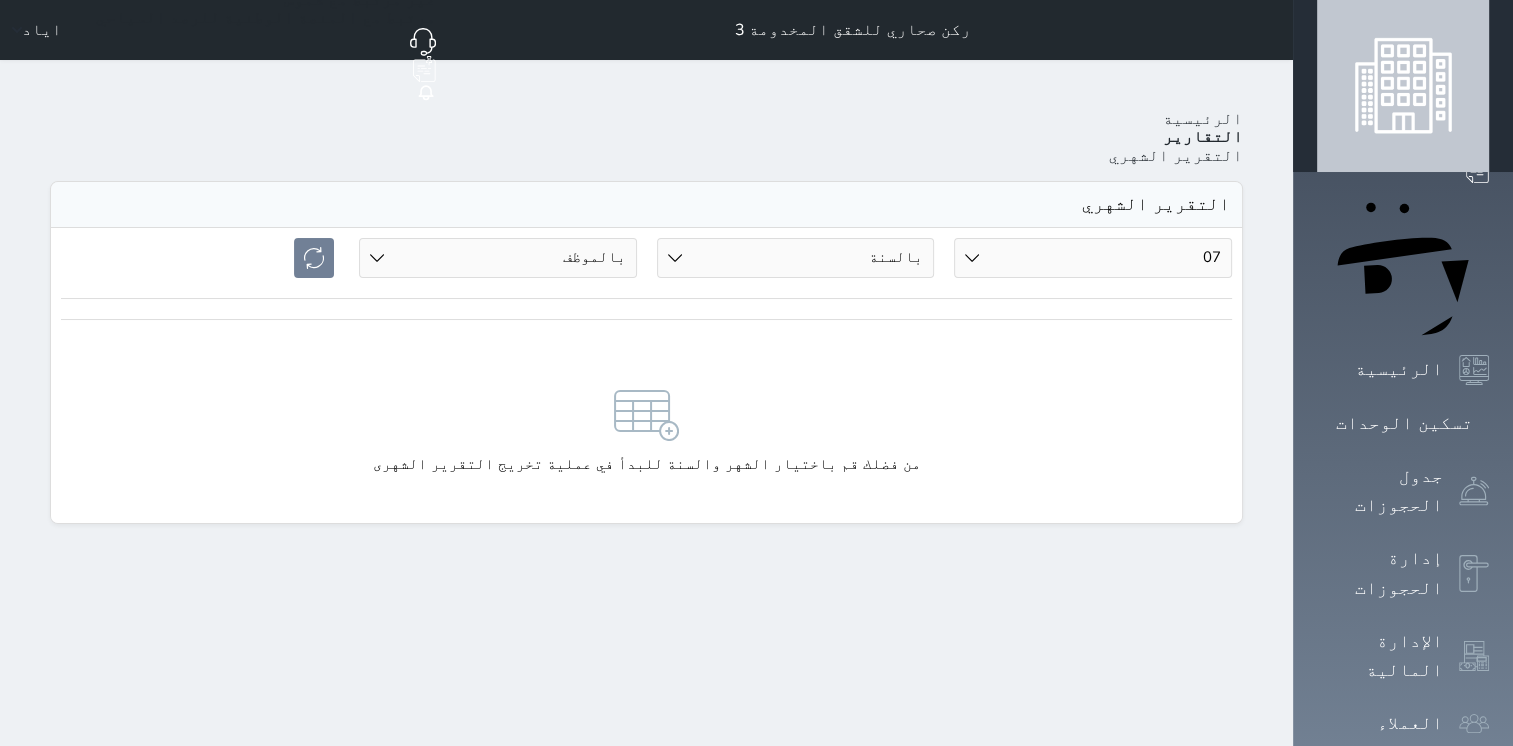 click on "بالشهر   01 02 03 04 05 06 07 08" at bounding box center (1093, 258) 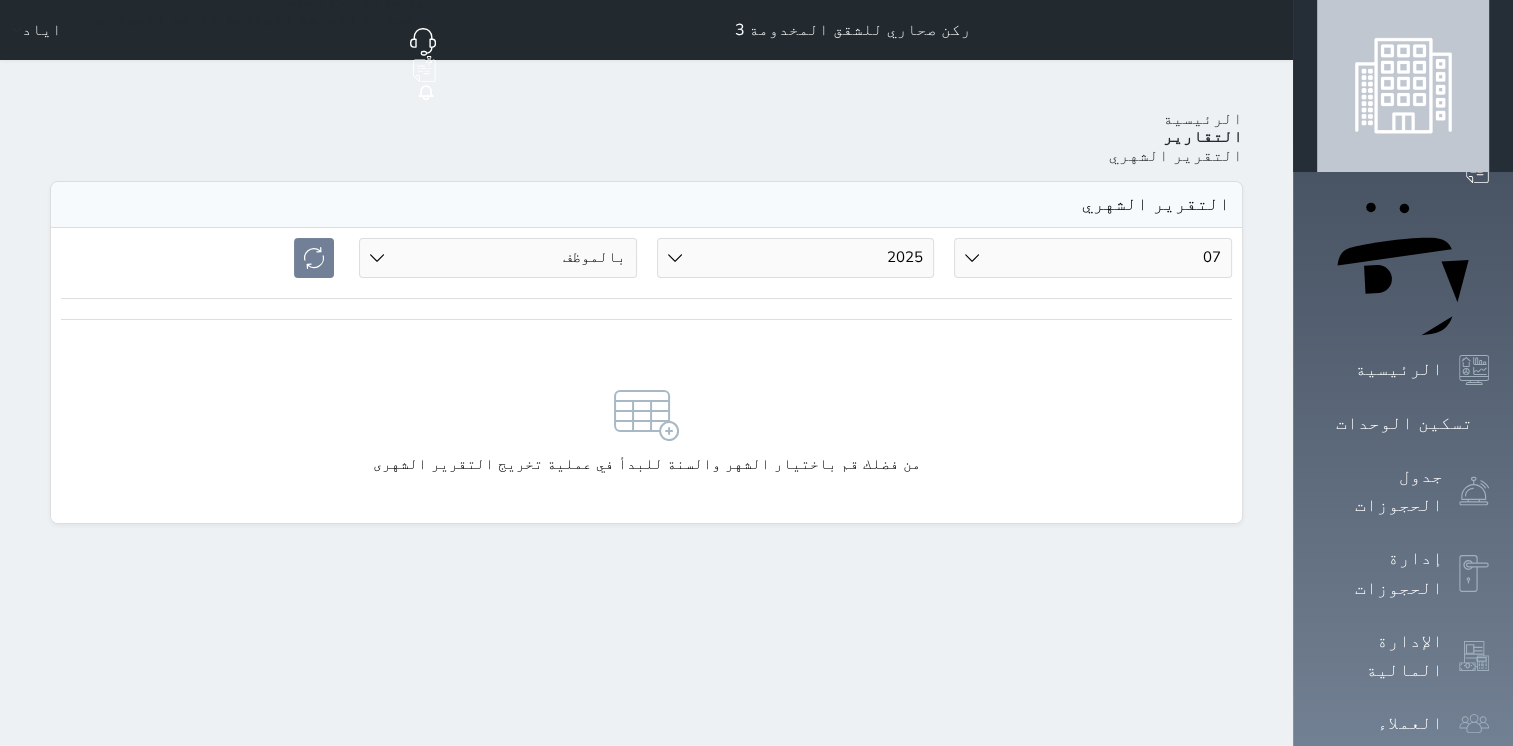 click on "بالسنة   2020 2021 2022 2023 2024 2025" at bounding box center [796, 258] 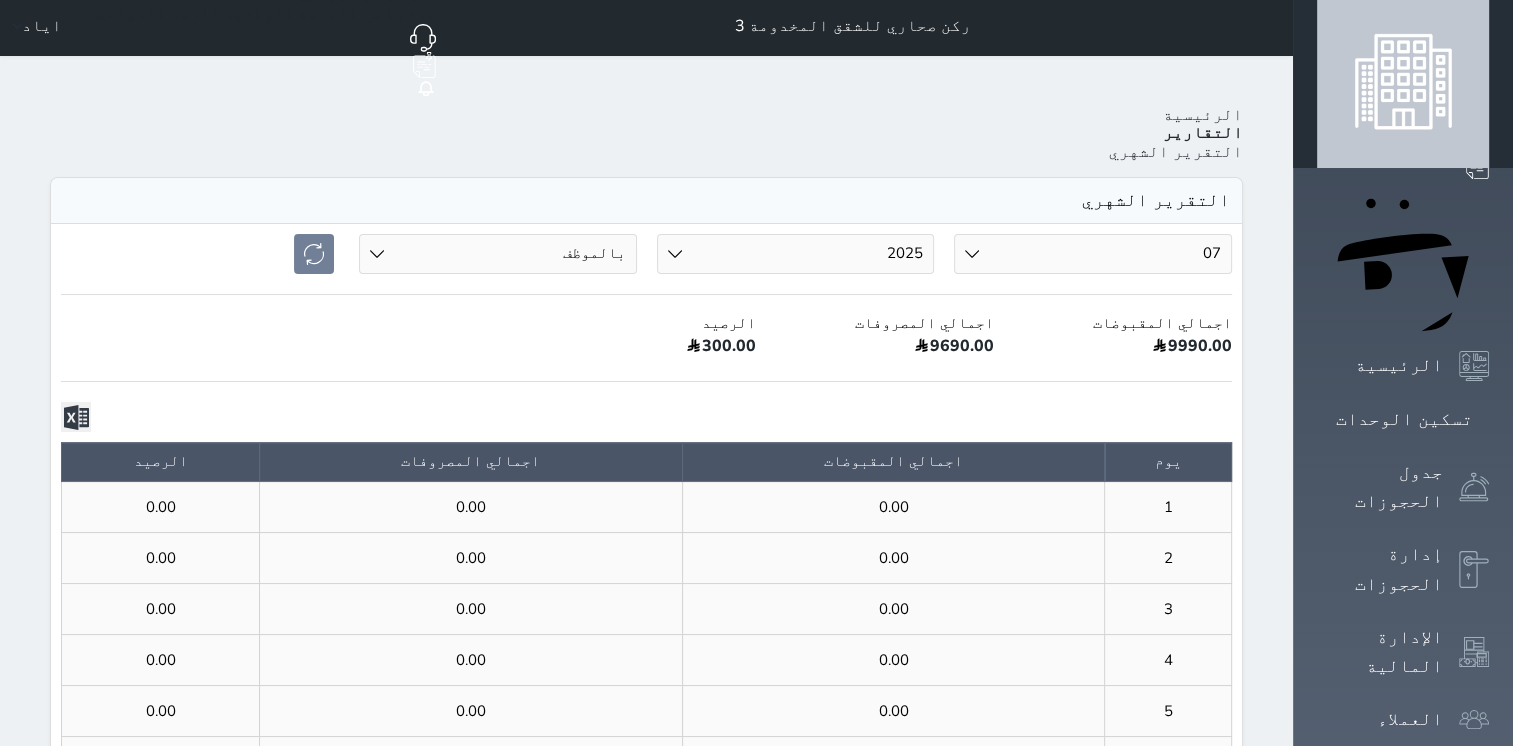 scroll, scrollTop: 0, scrollLeft: 0, axis: both 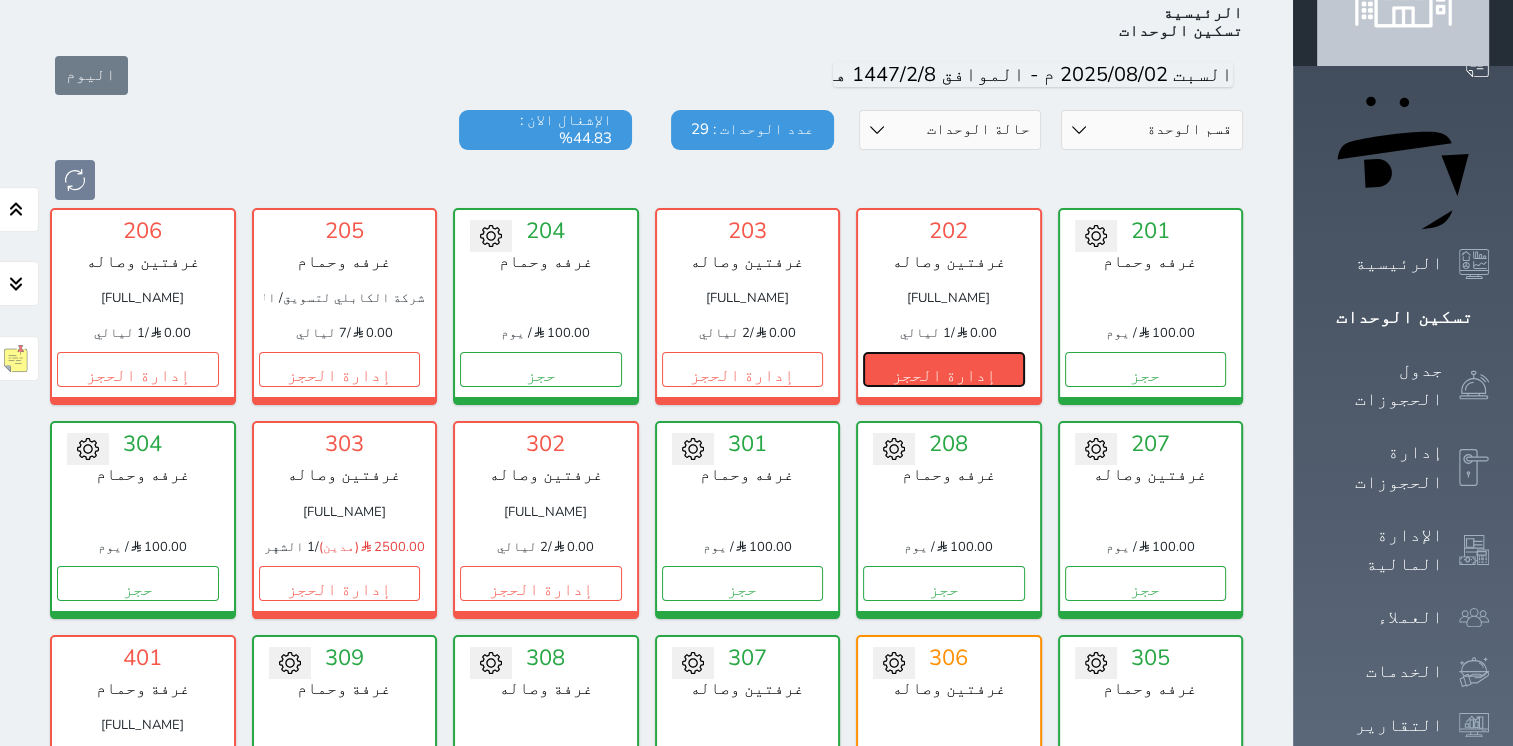 click on "إدارة الحجز" at bounding box center (944, 369) 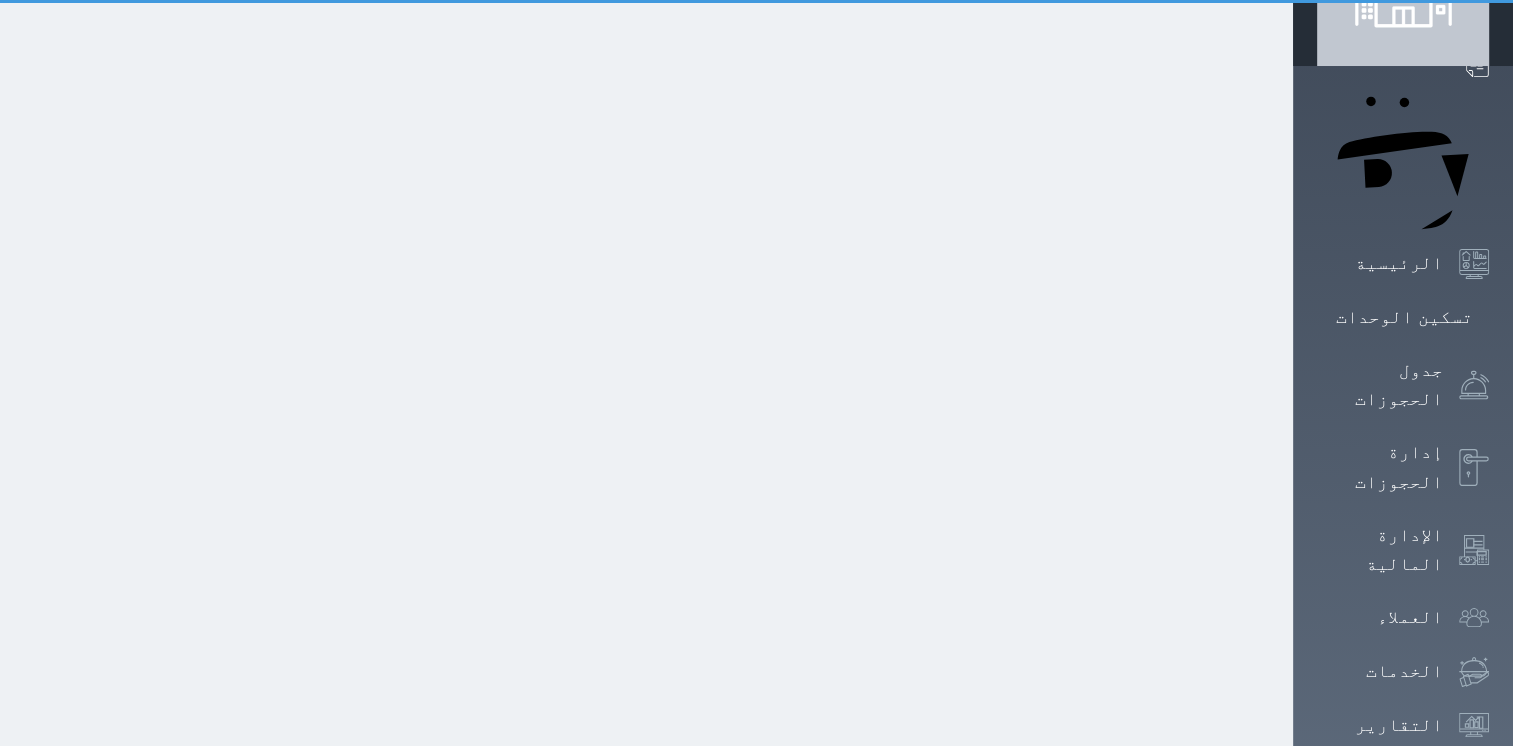 scroll, scrollTop: 0, scrollLeft: 0, axis: both 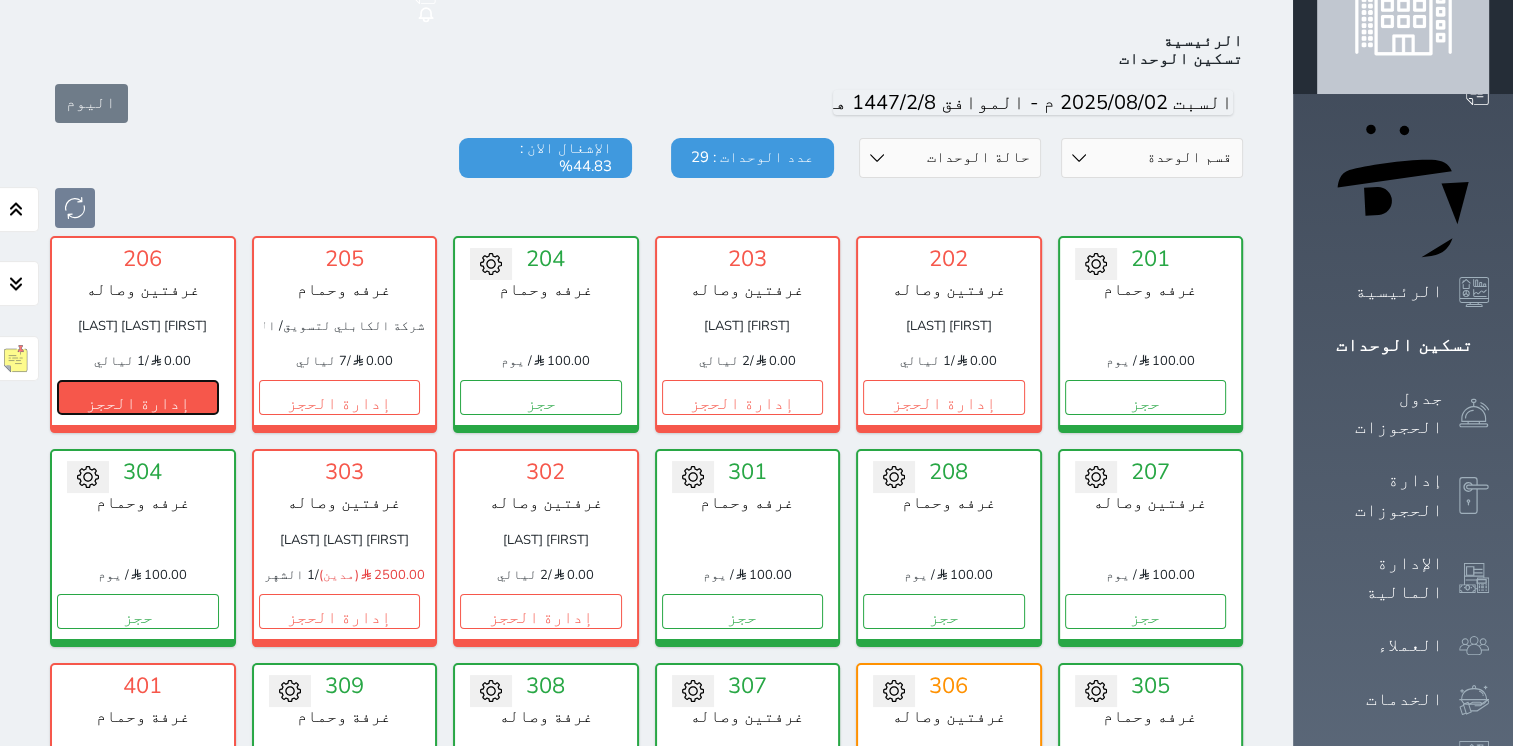 click on "إدارة الحجز" at bounding box center [138, 397] 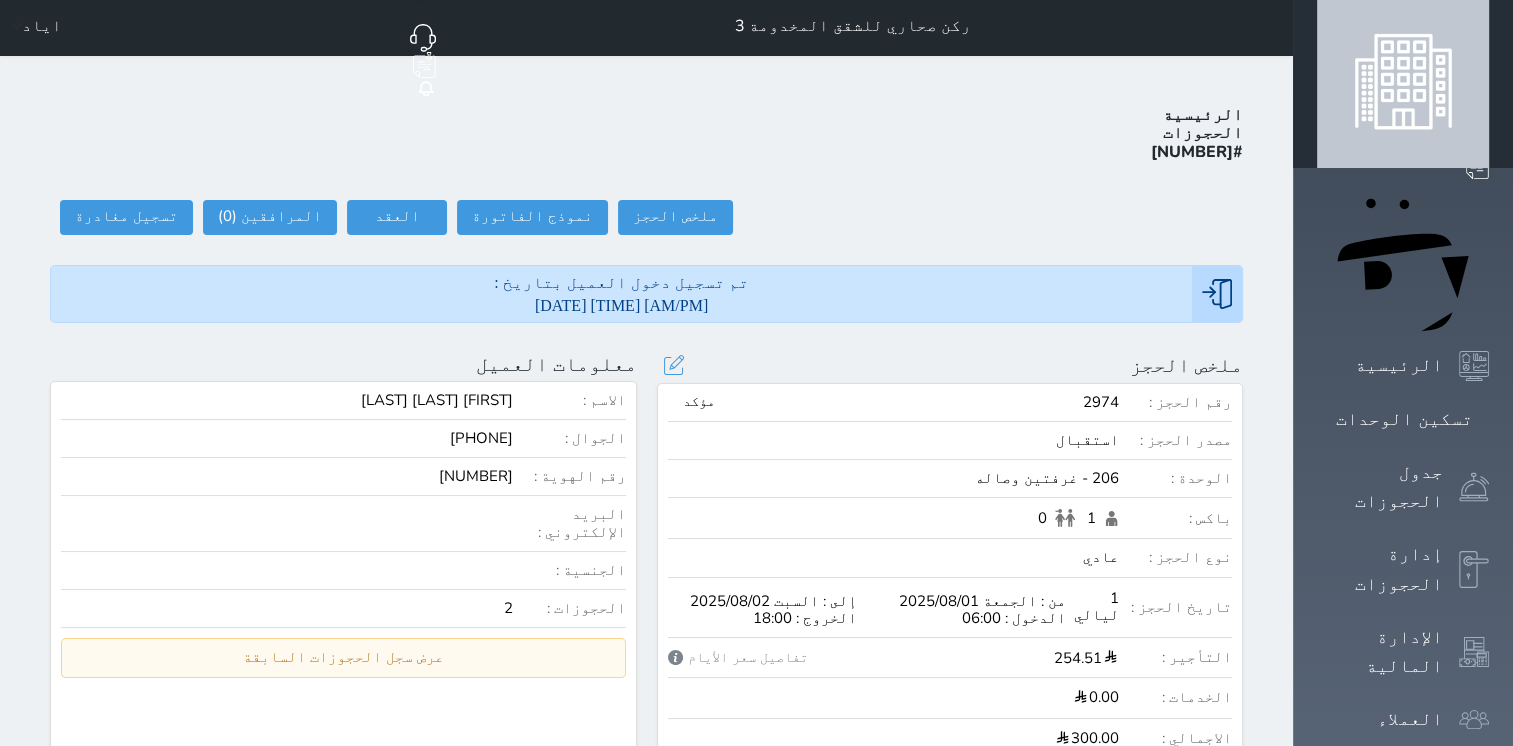 scroll, scrollTop: 0, scrollLeft: 0, axis: both 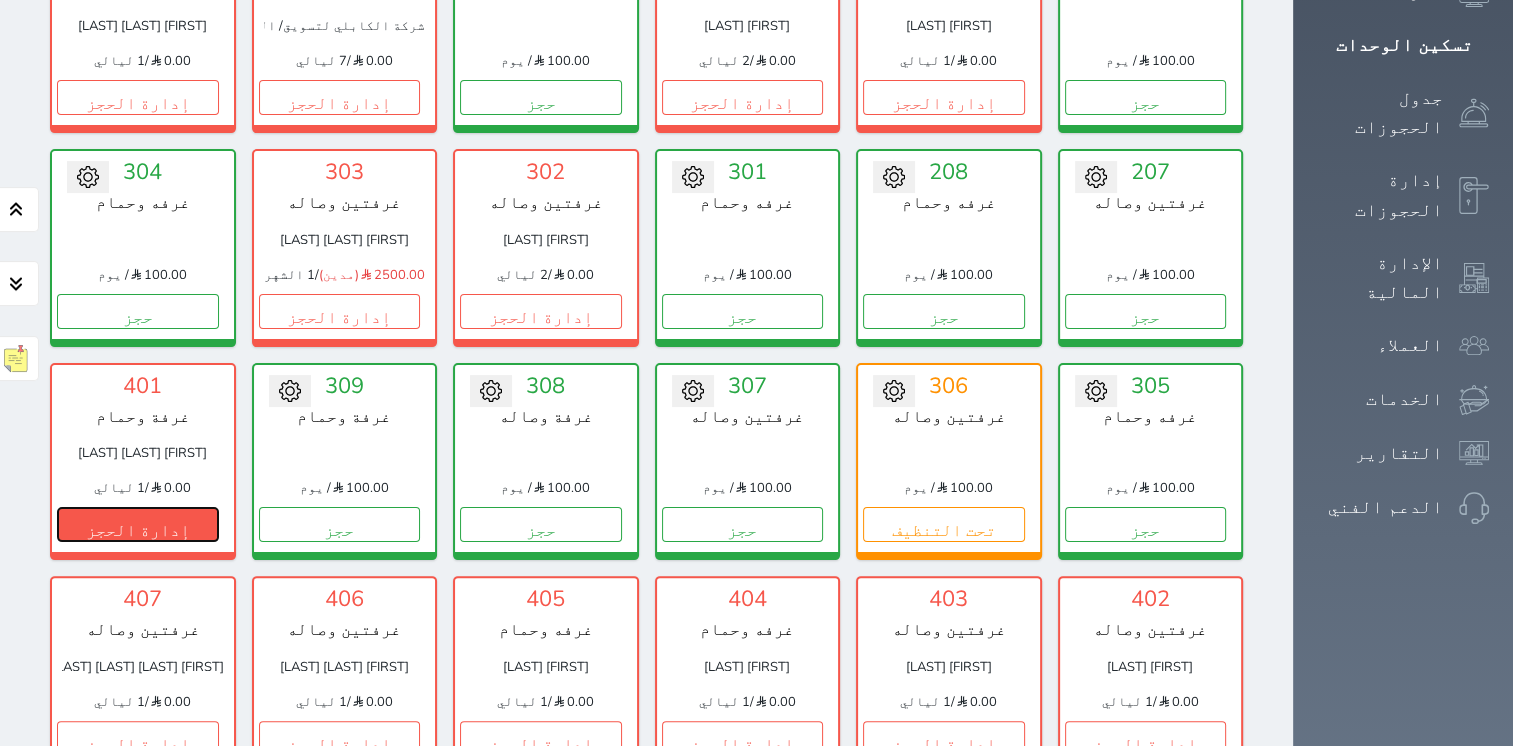 click on "إدارة الحجز" at bounding box center (138, 524) 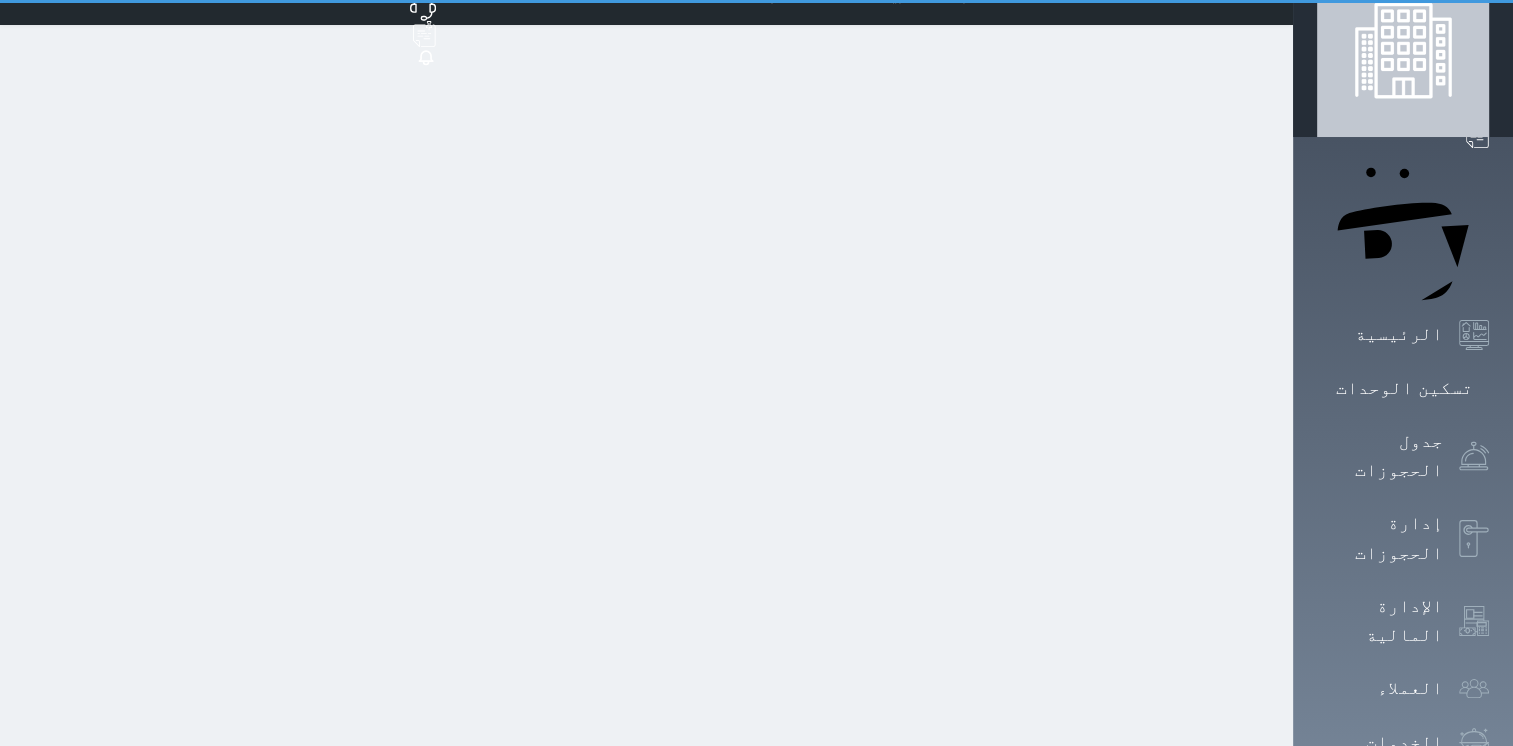 scroll, scrollTop: 0, scrollLeft: 0, axis: both 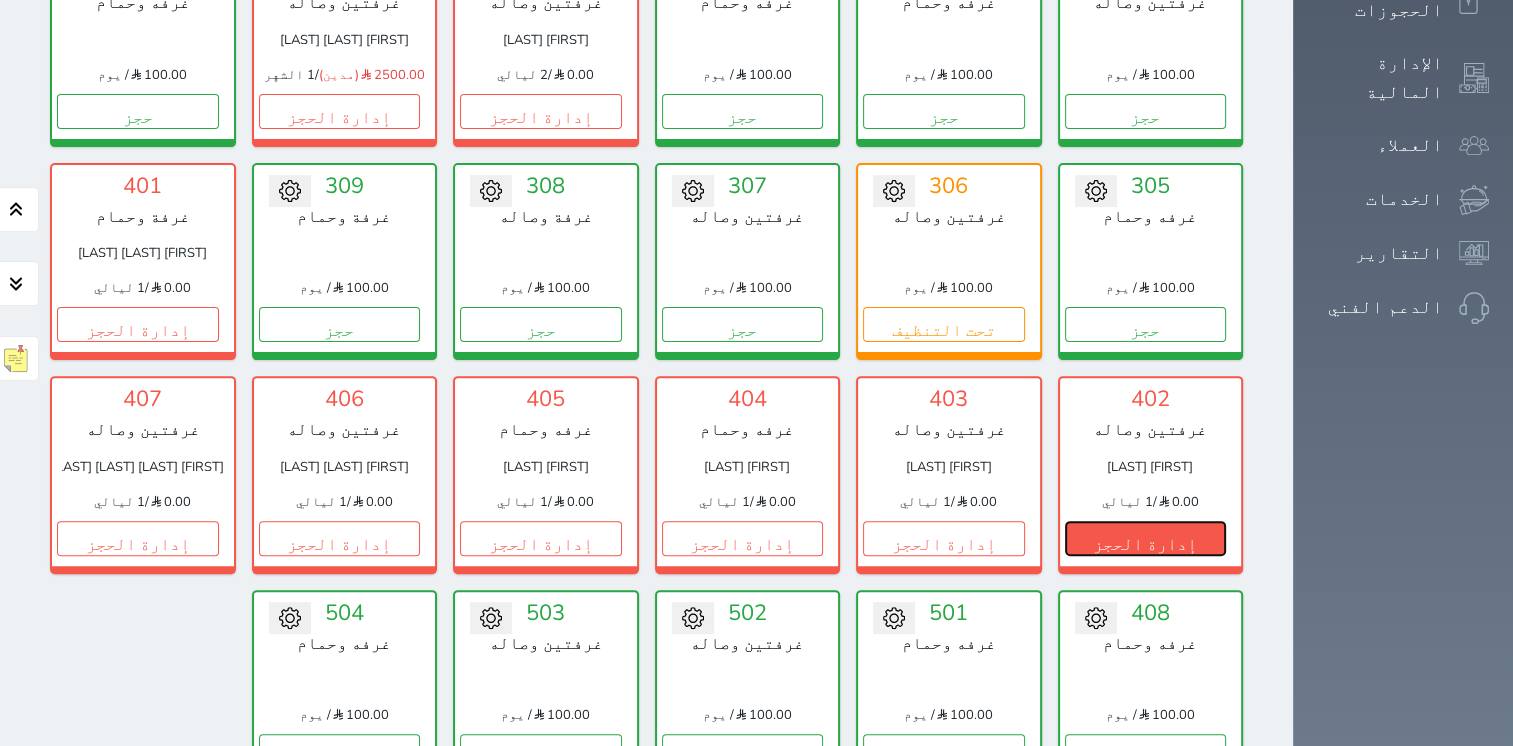 click on "إدارة الحجز" at bounding box center (1146, 538) 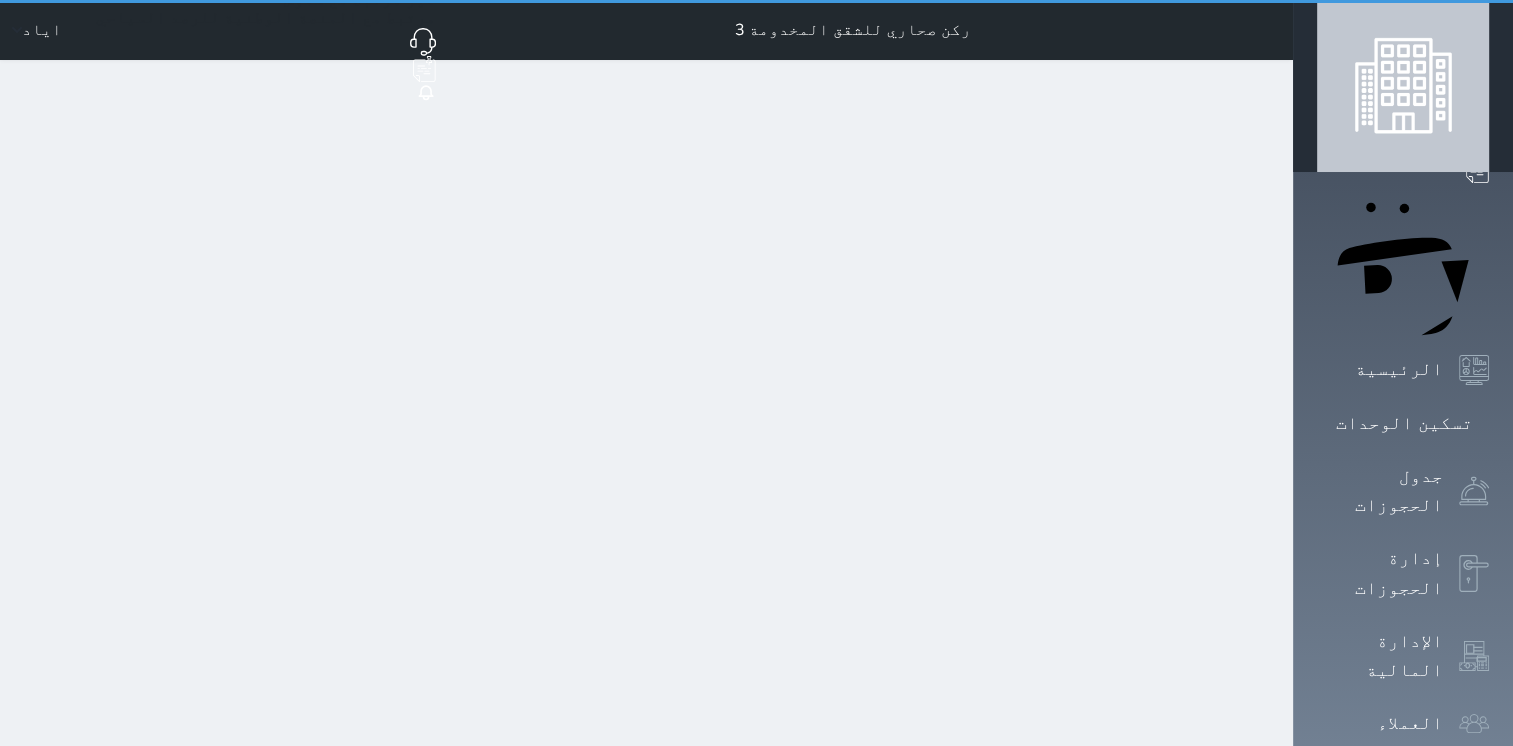 scroll, scrollTop: 0, scrollLeft: 0, axis: both 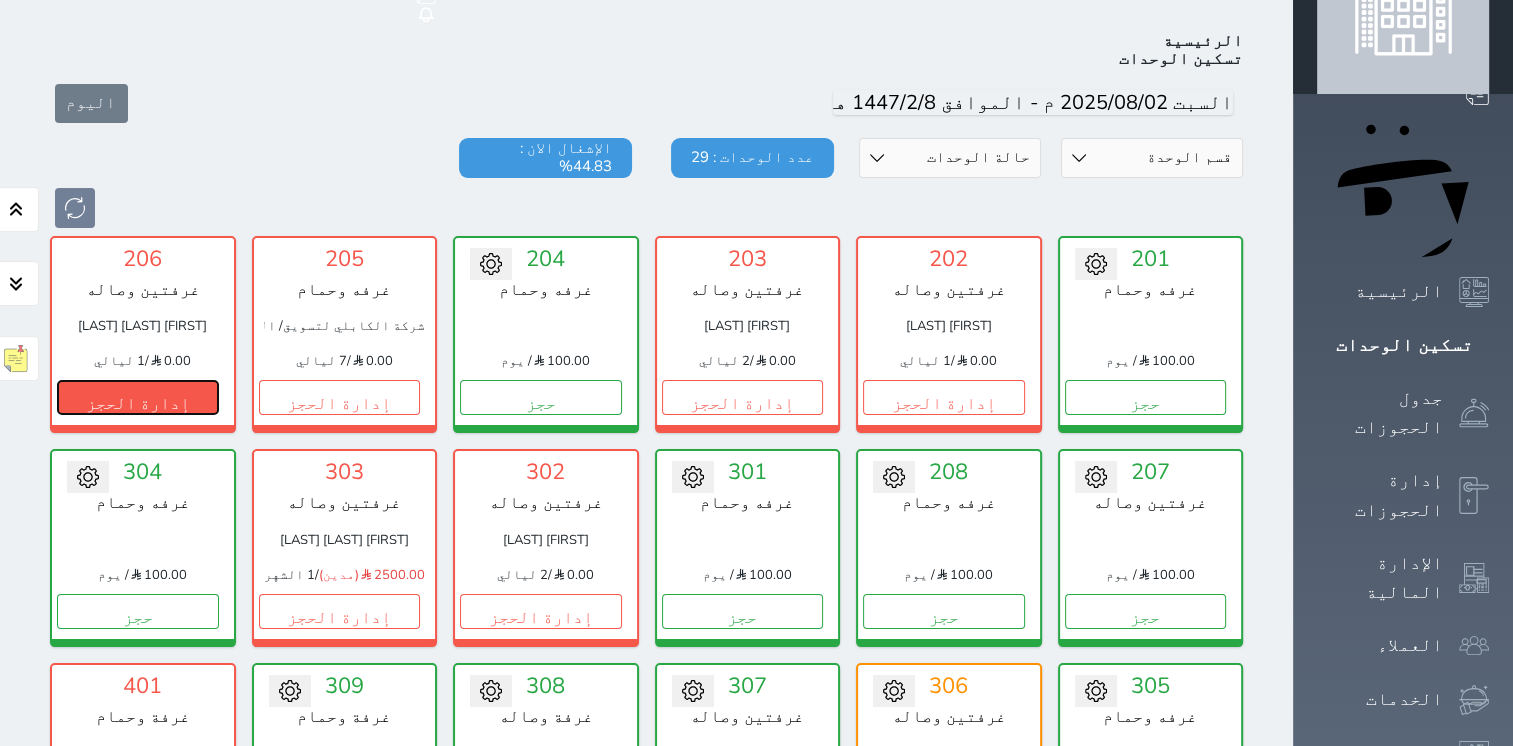click on "إدارة الحجز" at bounding box center (138, 397) 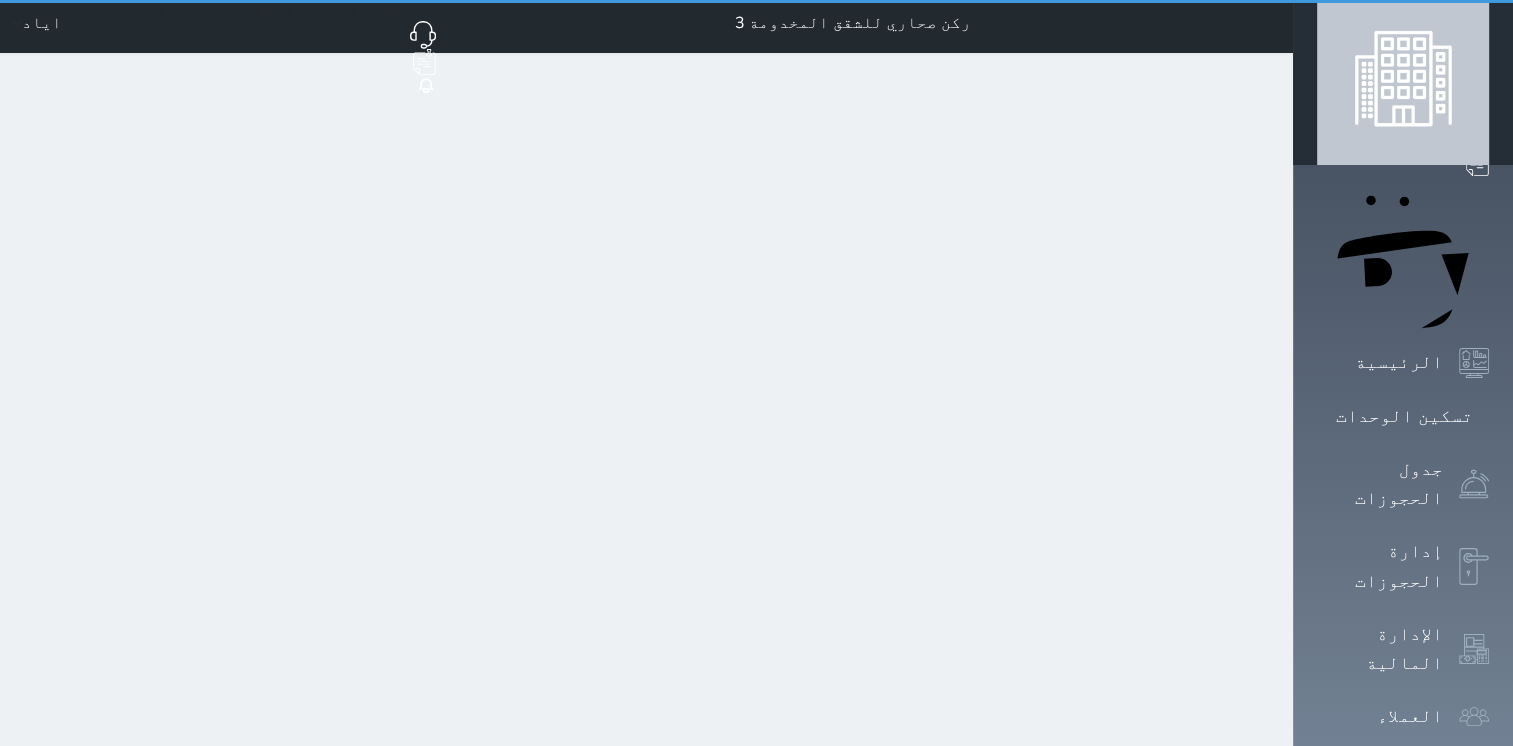 scroll, scrollTop: 0, scrollLeft: 0, axis: both 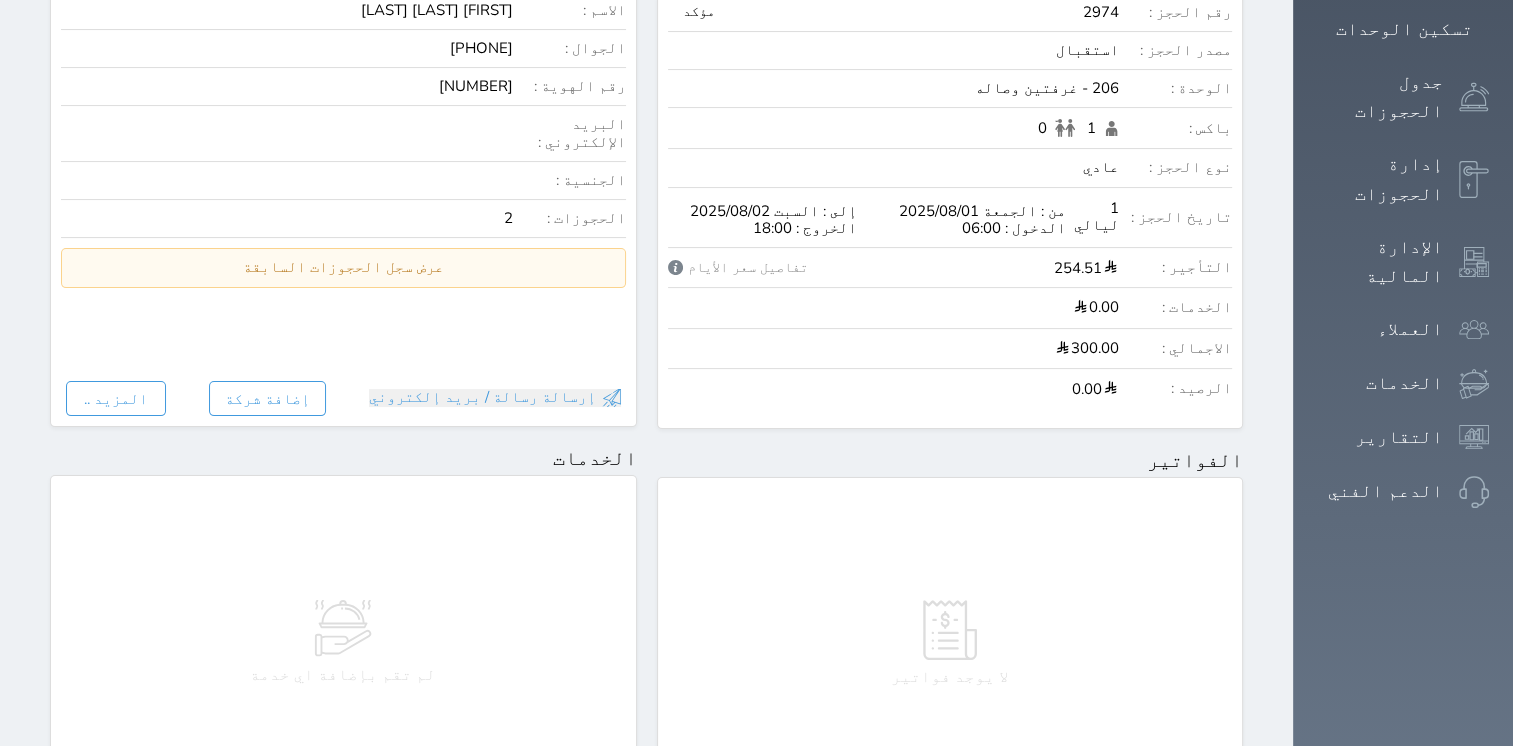 select 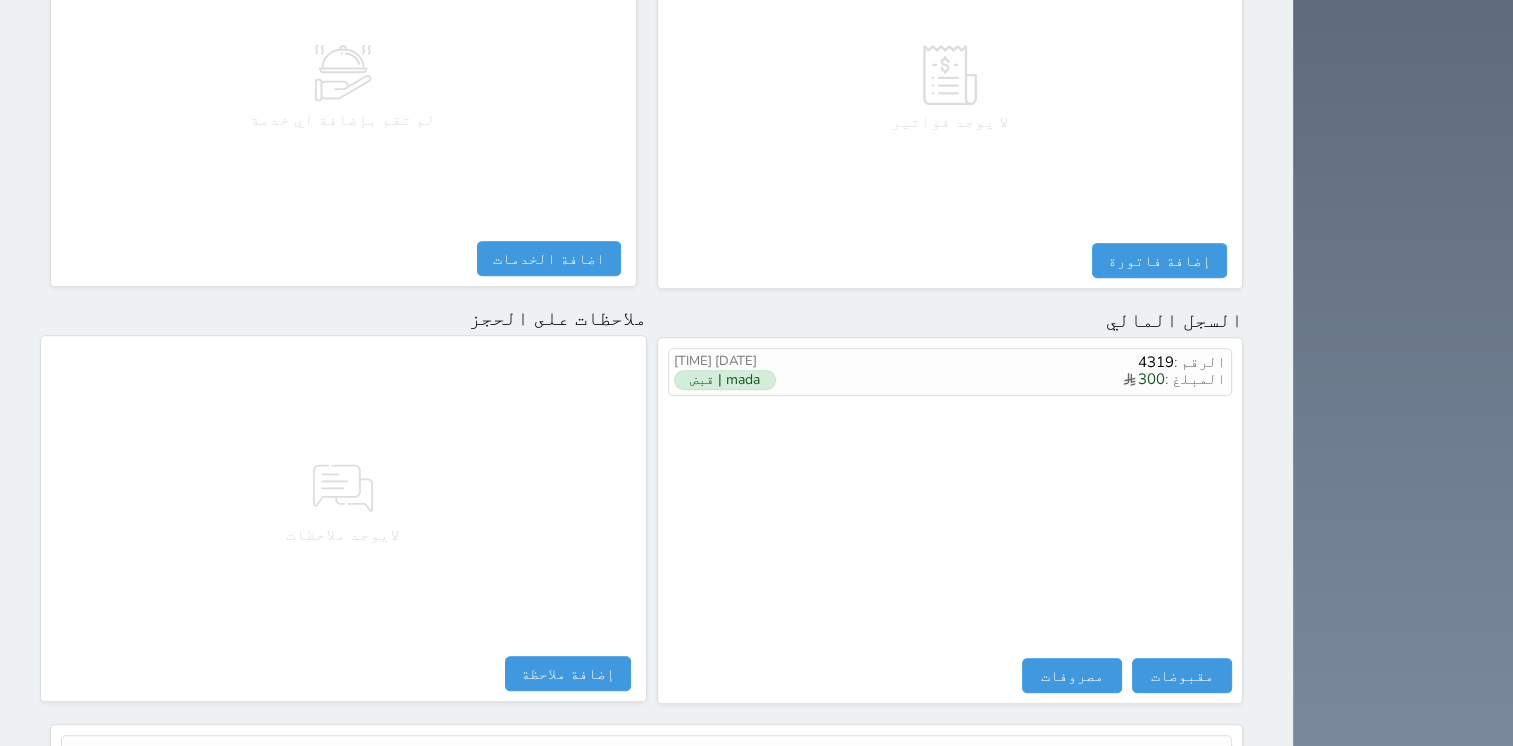 scroll, scrollTop: 976, scrollLeft: 0, axis: vertical 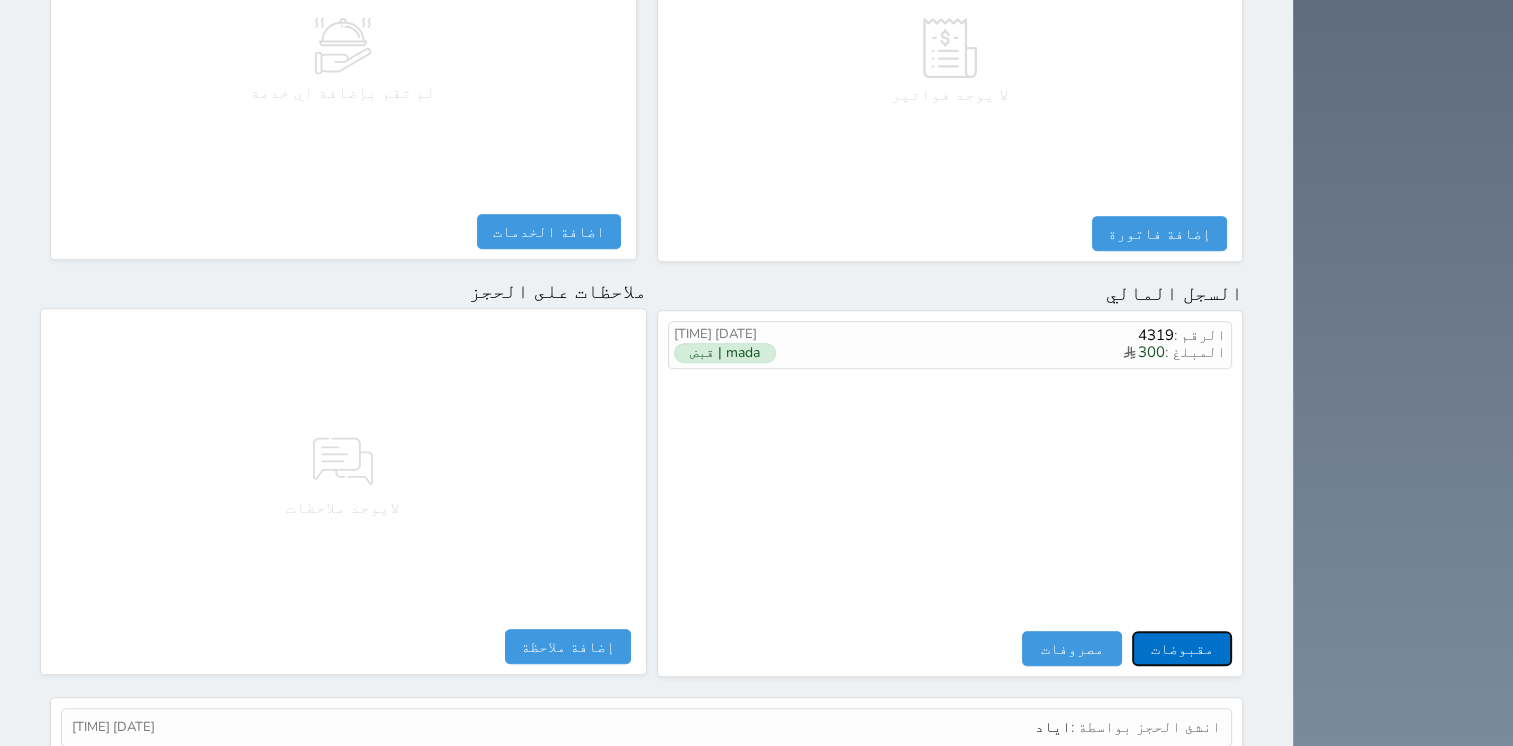 click on "مقبوضات" at bounding box center (1182, 648) 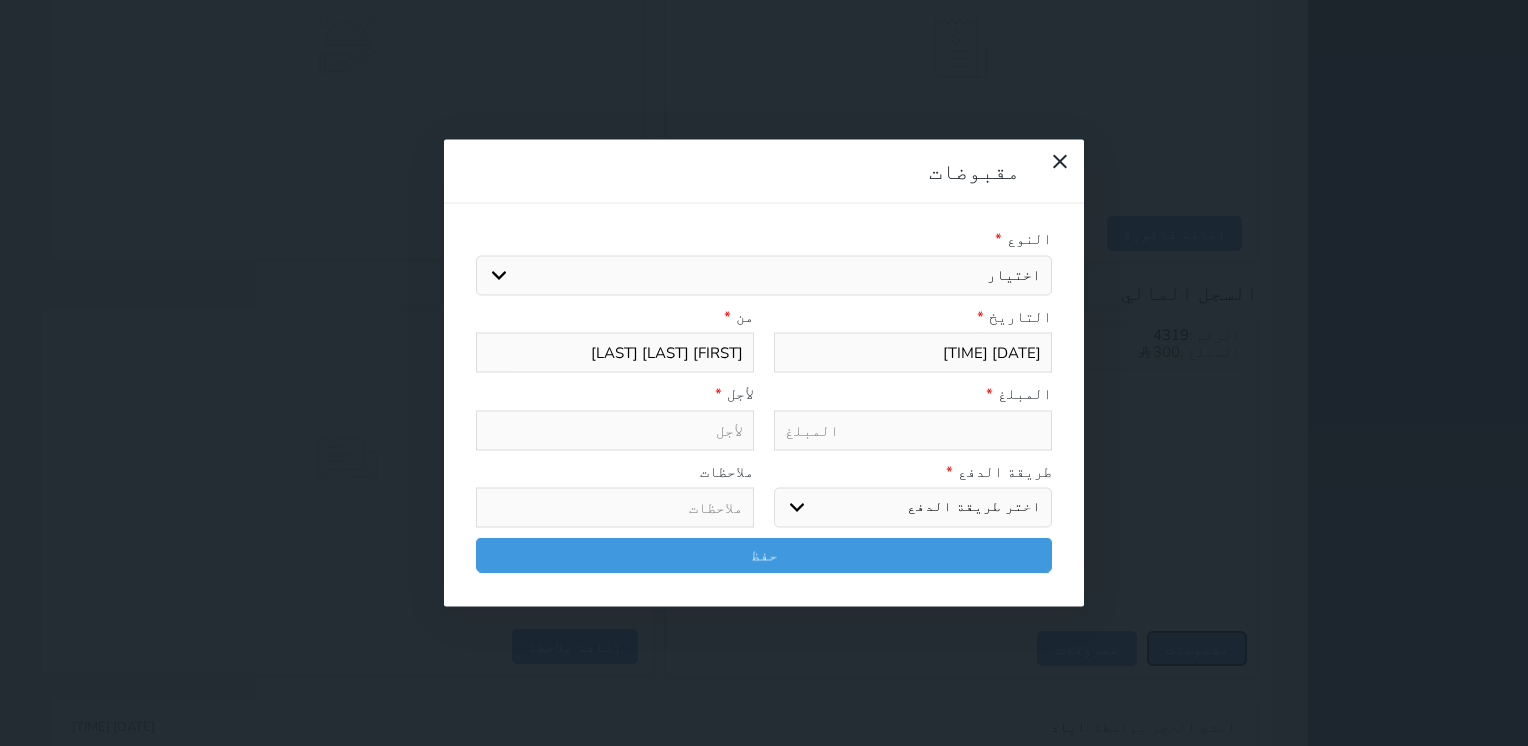 select 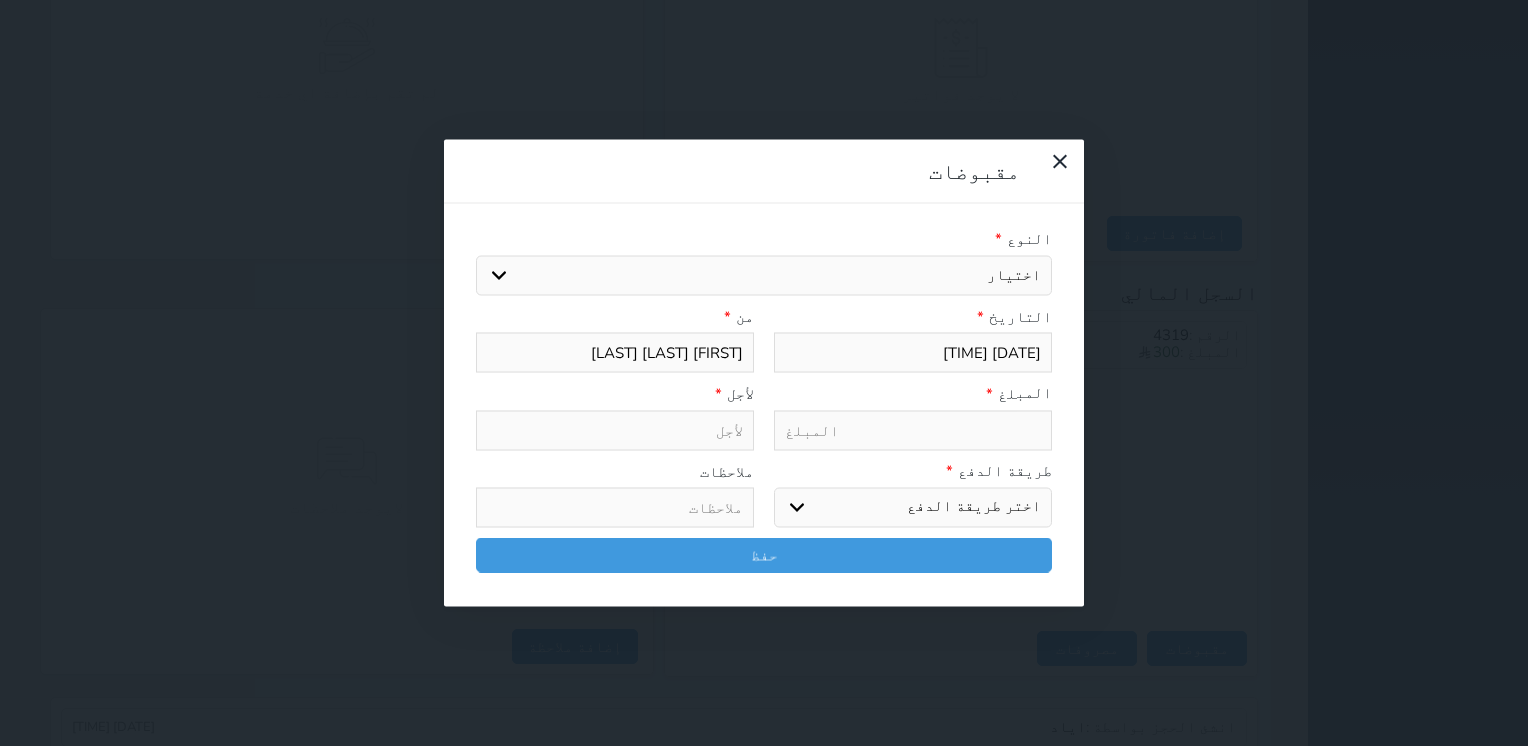 select 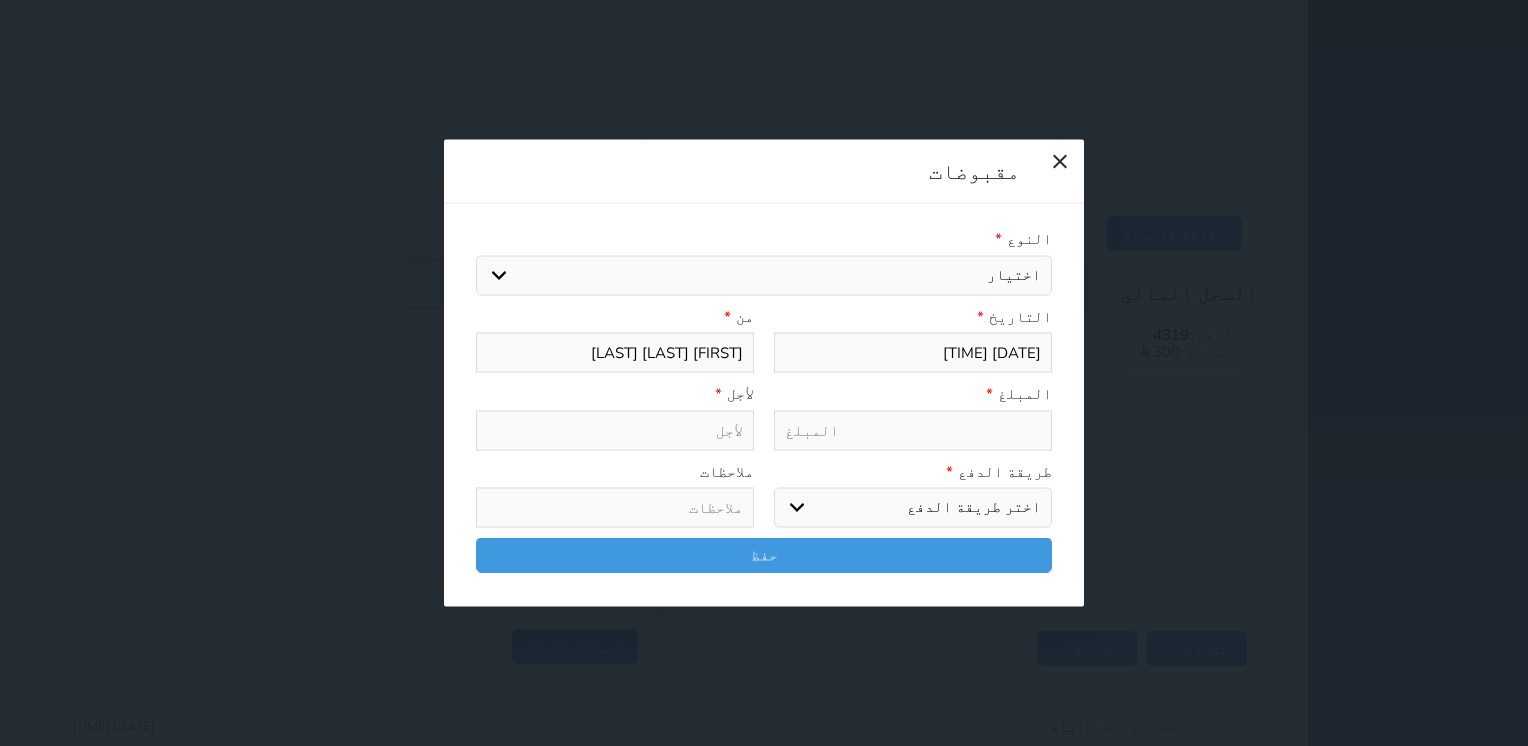 select on "135922" 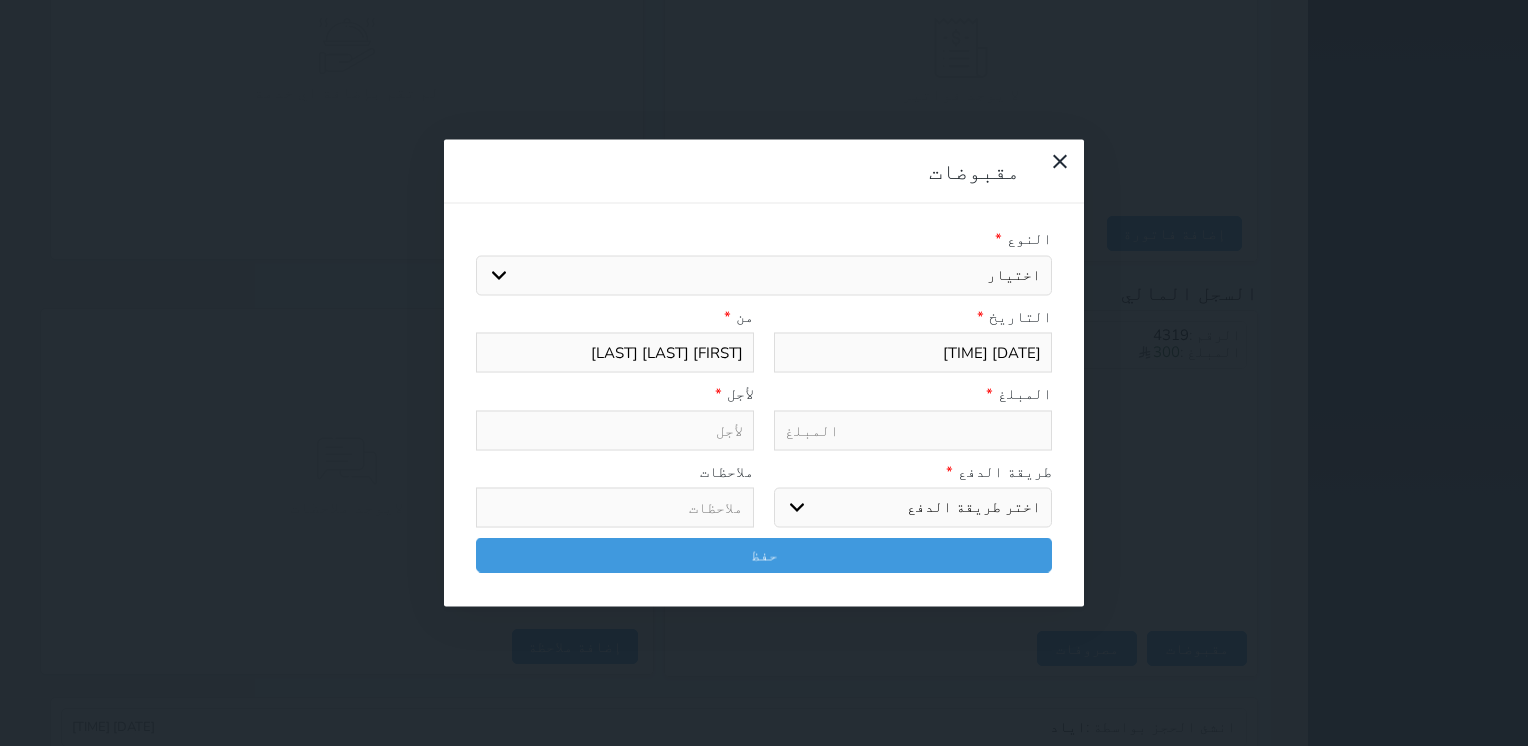 click on "اختيار   مقبوضات عامة قيمة إيجار فواتير تامين عربون لا ينطبق آخر مغسلة واي فاي - الإنترنت مواقف السيارات طعام الأغذية والمشروبات مشروبات المشروبات الباردة المشروبات الساخنة الإفطار غداء عشاء مخبز و كعك حمام سباحة الصالة الرياضية سبا و خدمات الجمال اختيار وإسقاط (خدمات النقل) ميني بار كابل - تلفزيون سرير إضافي تصفيف الشعر التسوق خدمات الجولات السياحية المنظمة خدمات الدليل السياحي" at bounding box center [764, 275] 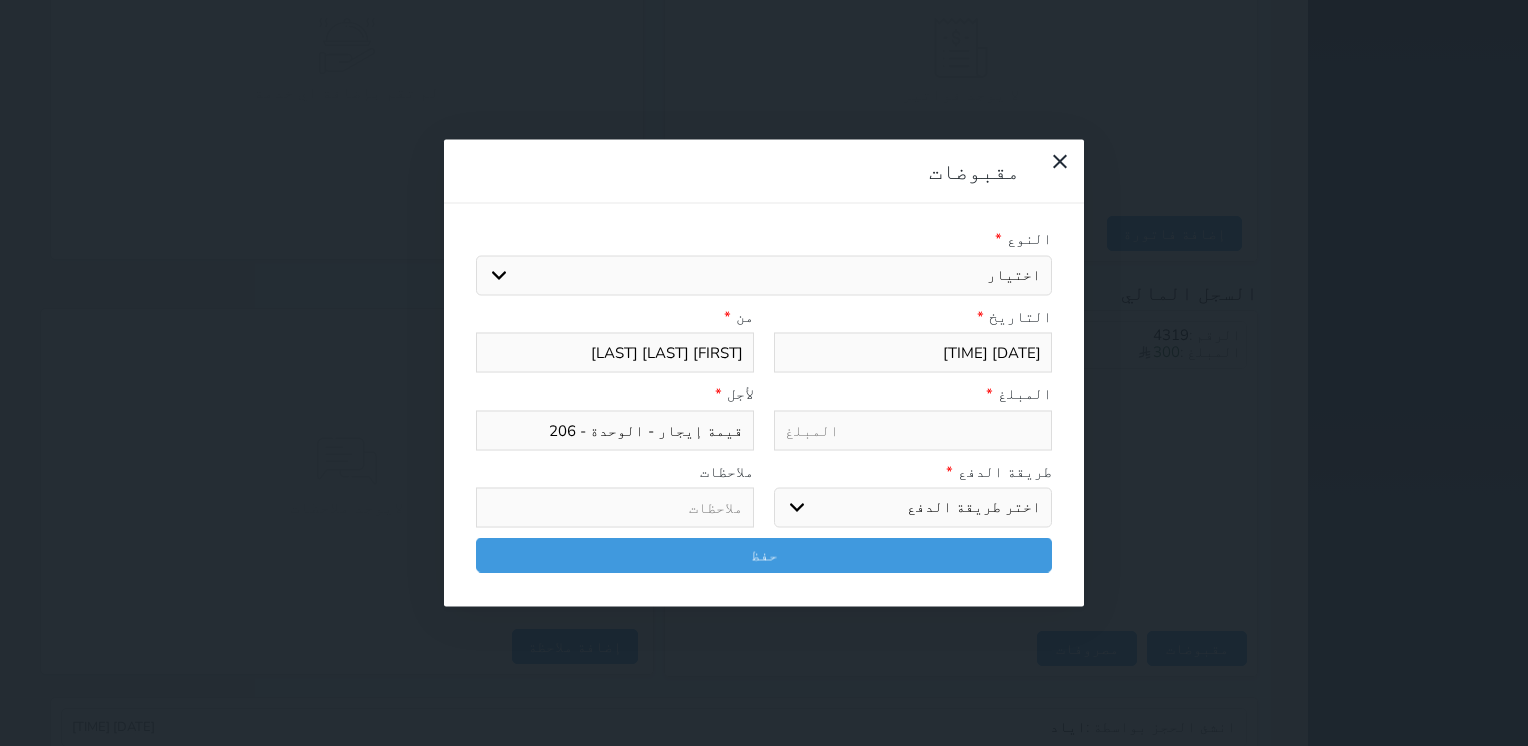 type on "3" 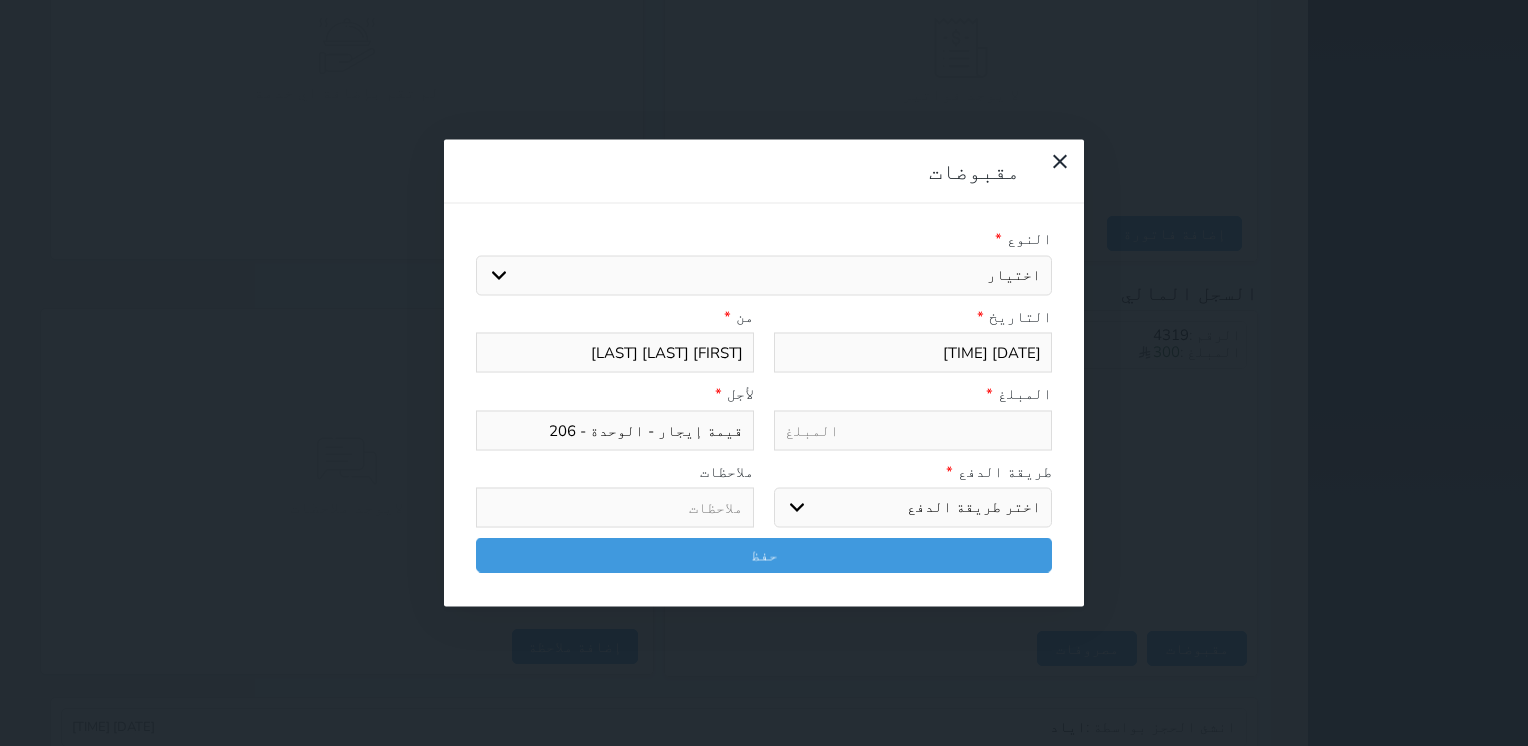 select 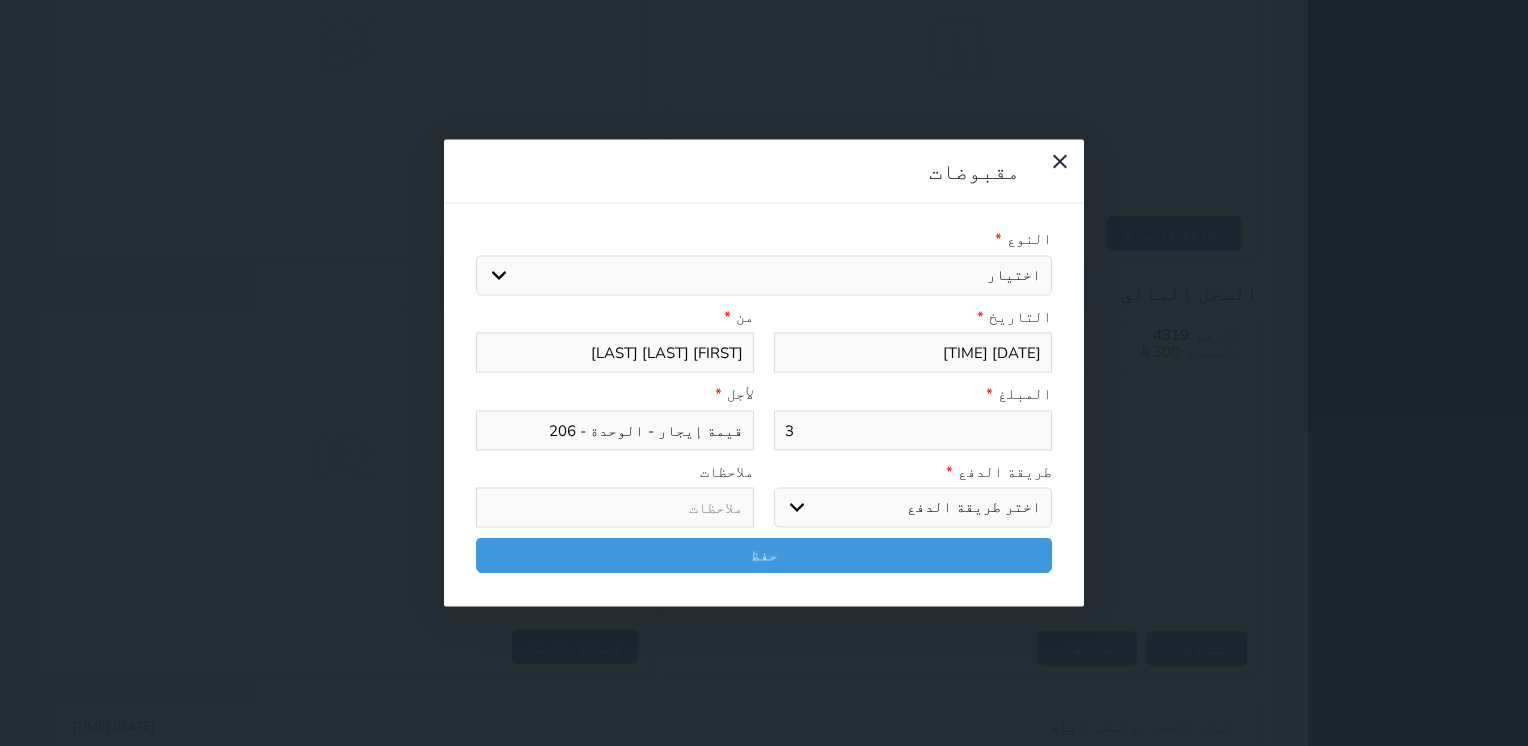 type on "30" 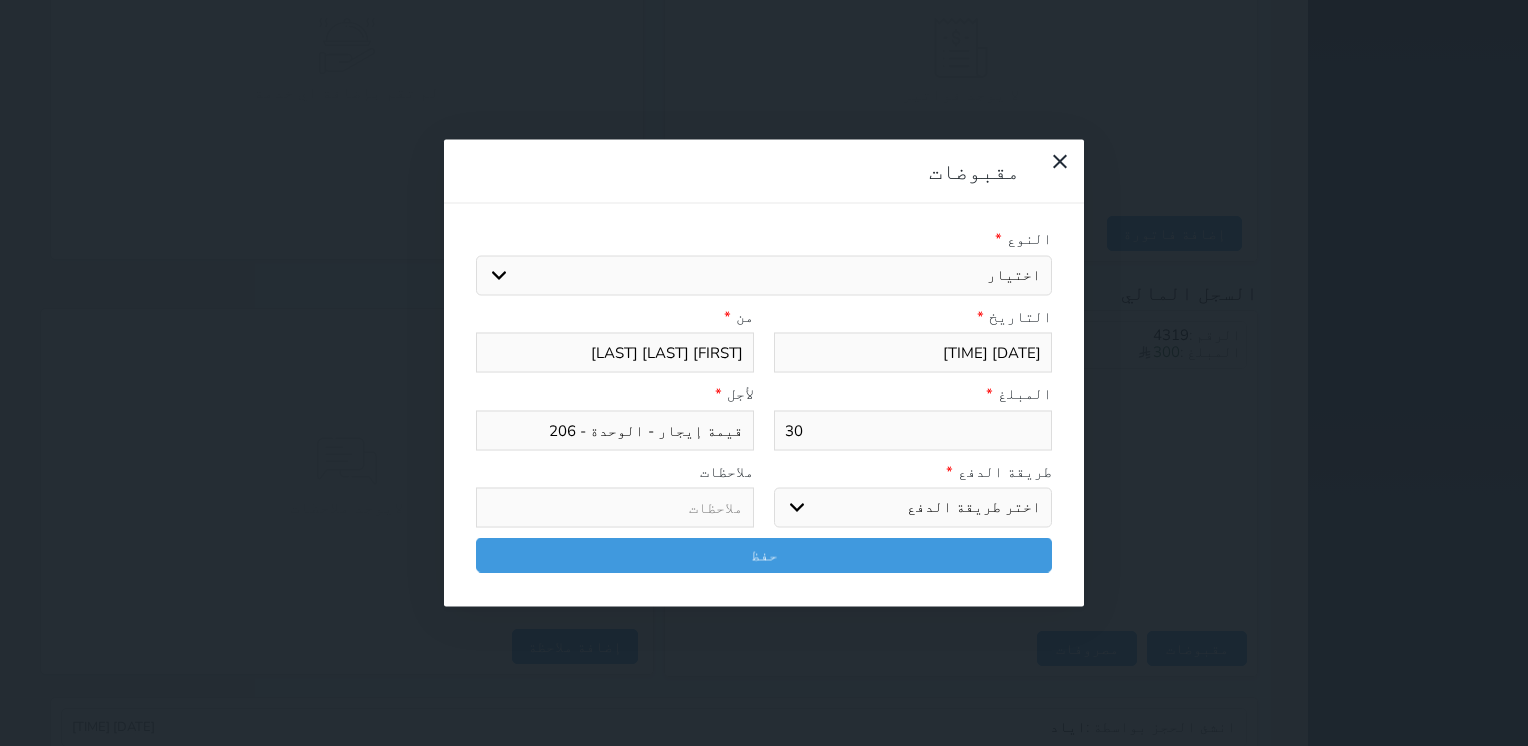 type on "300" 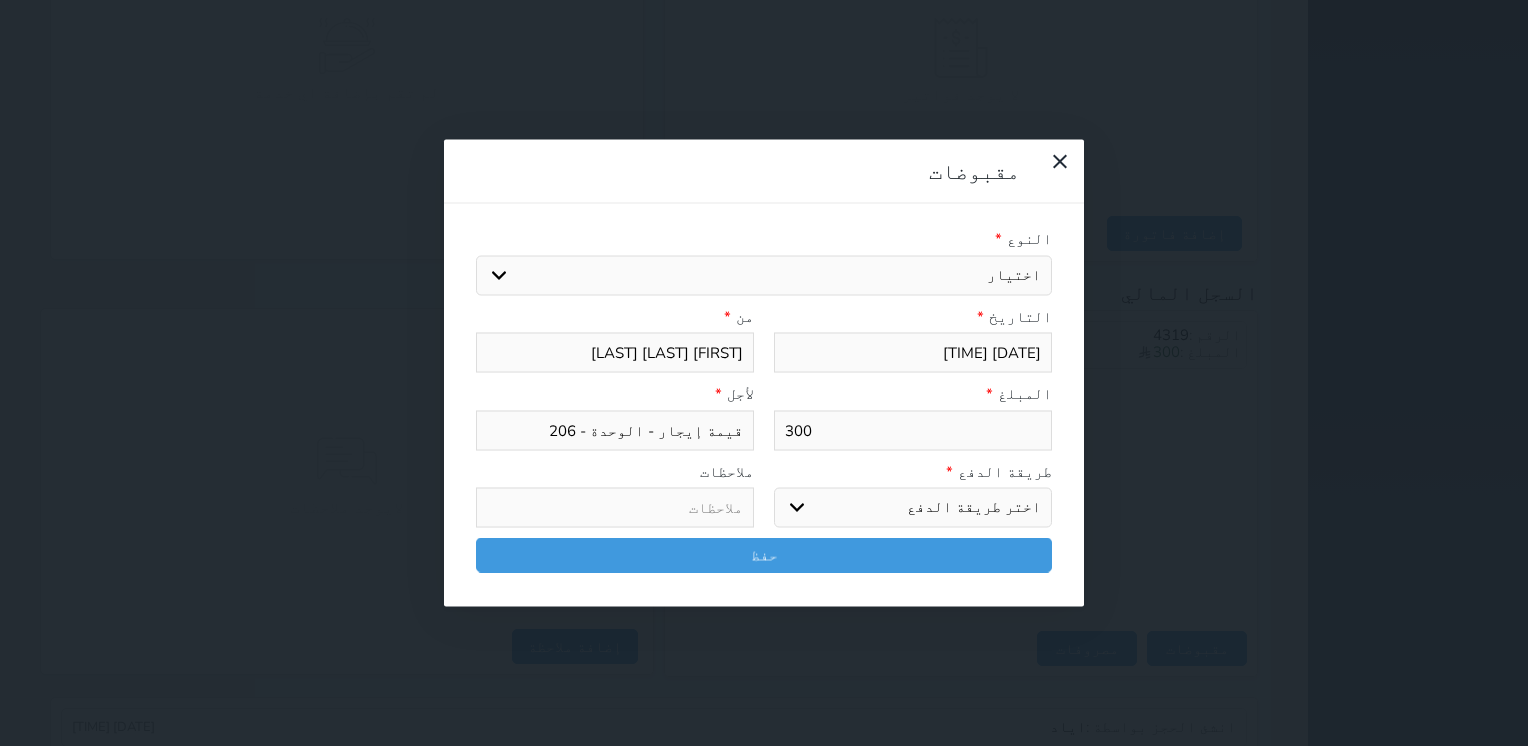 type on "300" 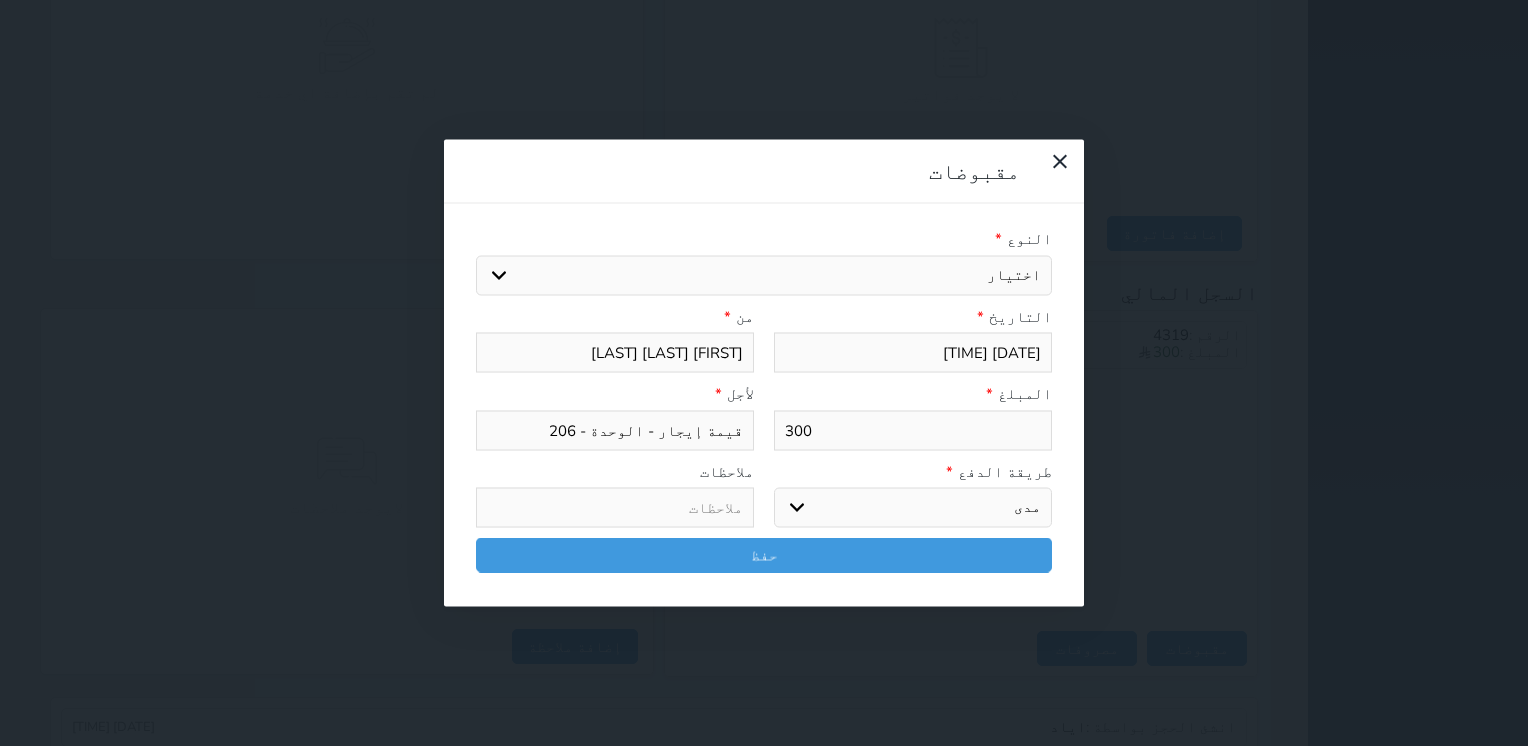 click on "اختر طريقة الدفع   دفع نقدى   تحويل بنكى   مدى   بطاقة ائتمان   آجل" at bounding box center [913, 508] 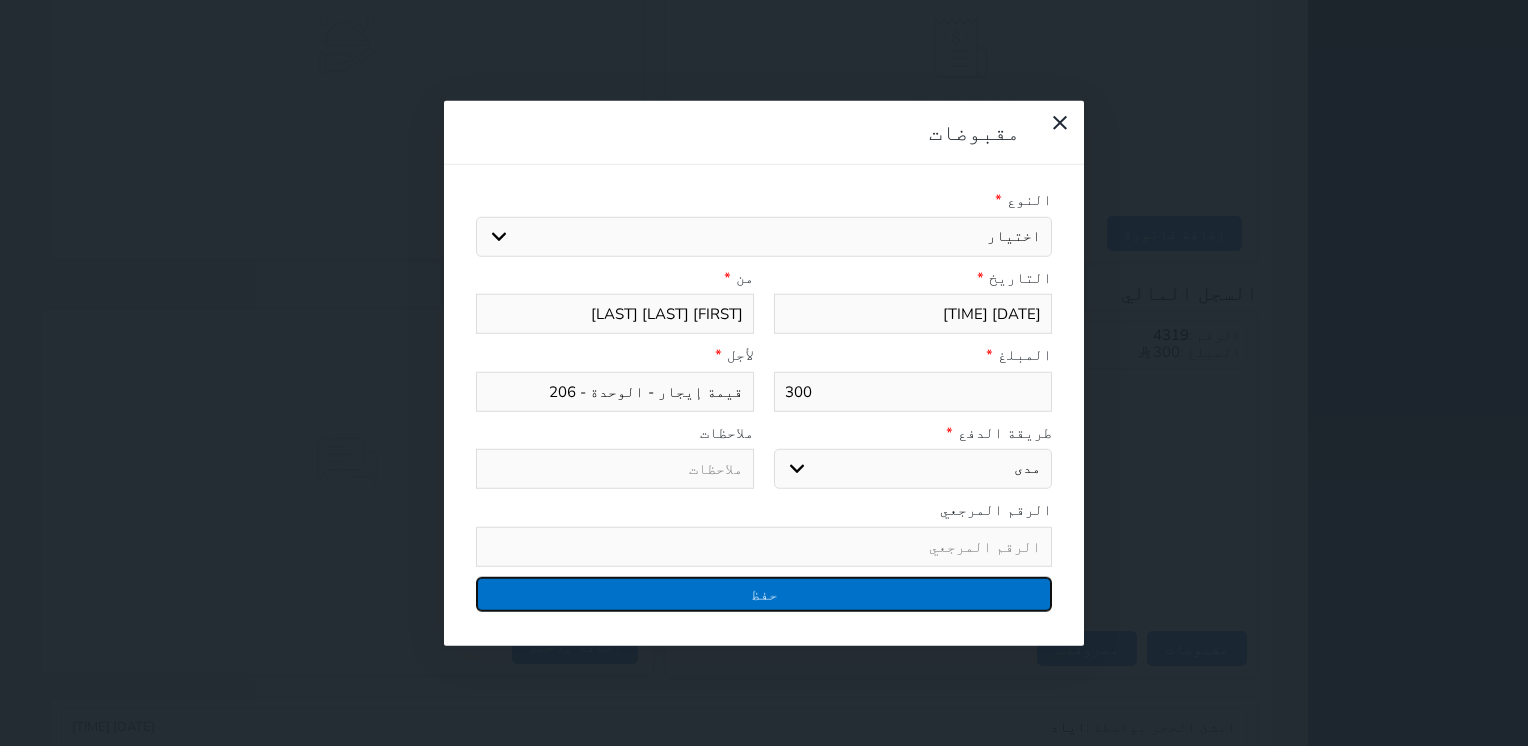 click on "حفظ" at bounding box center (764, 593) 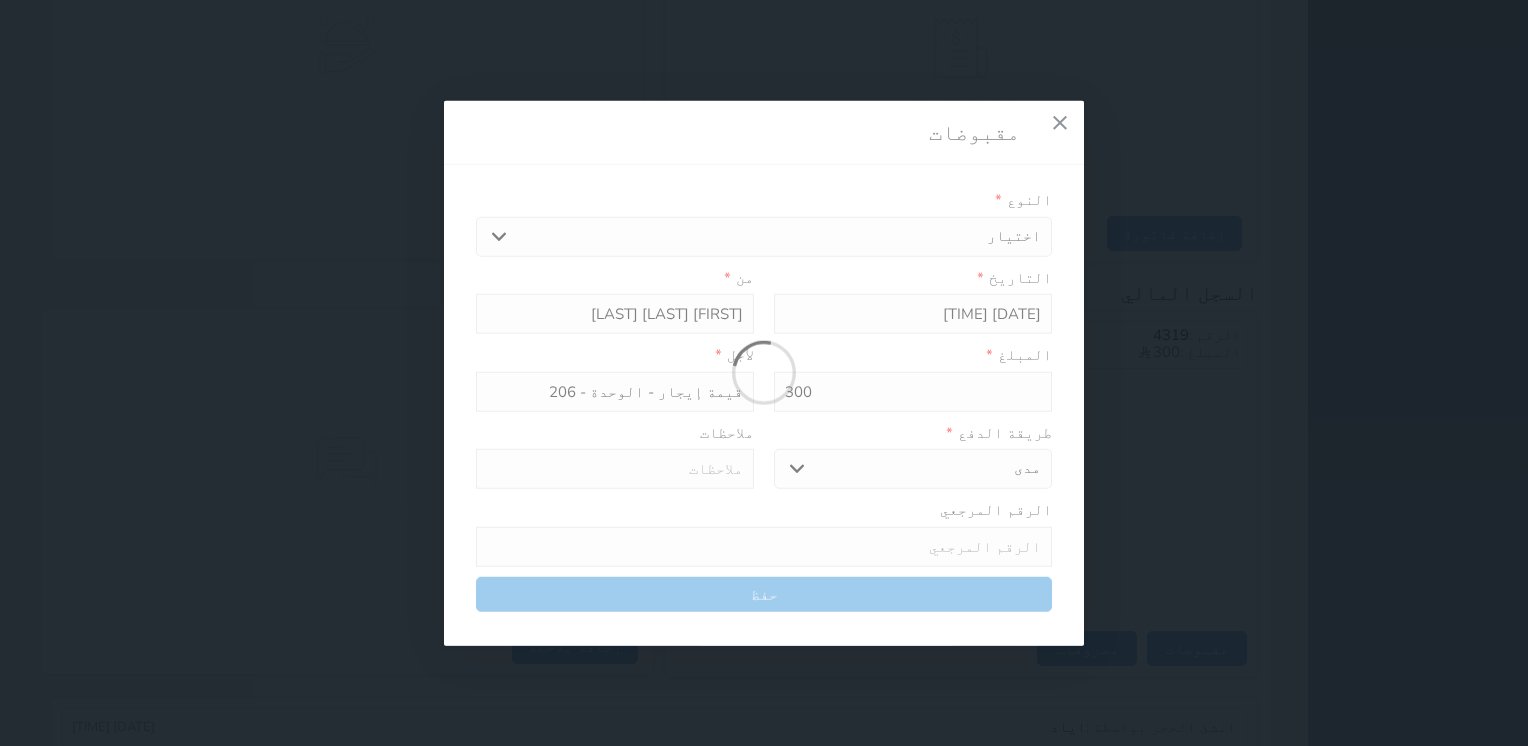 select 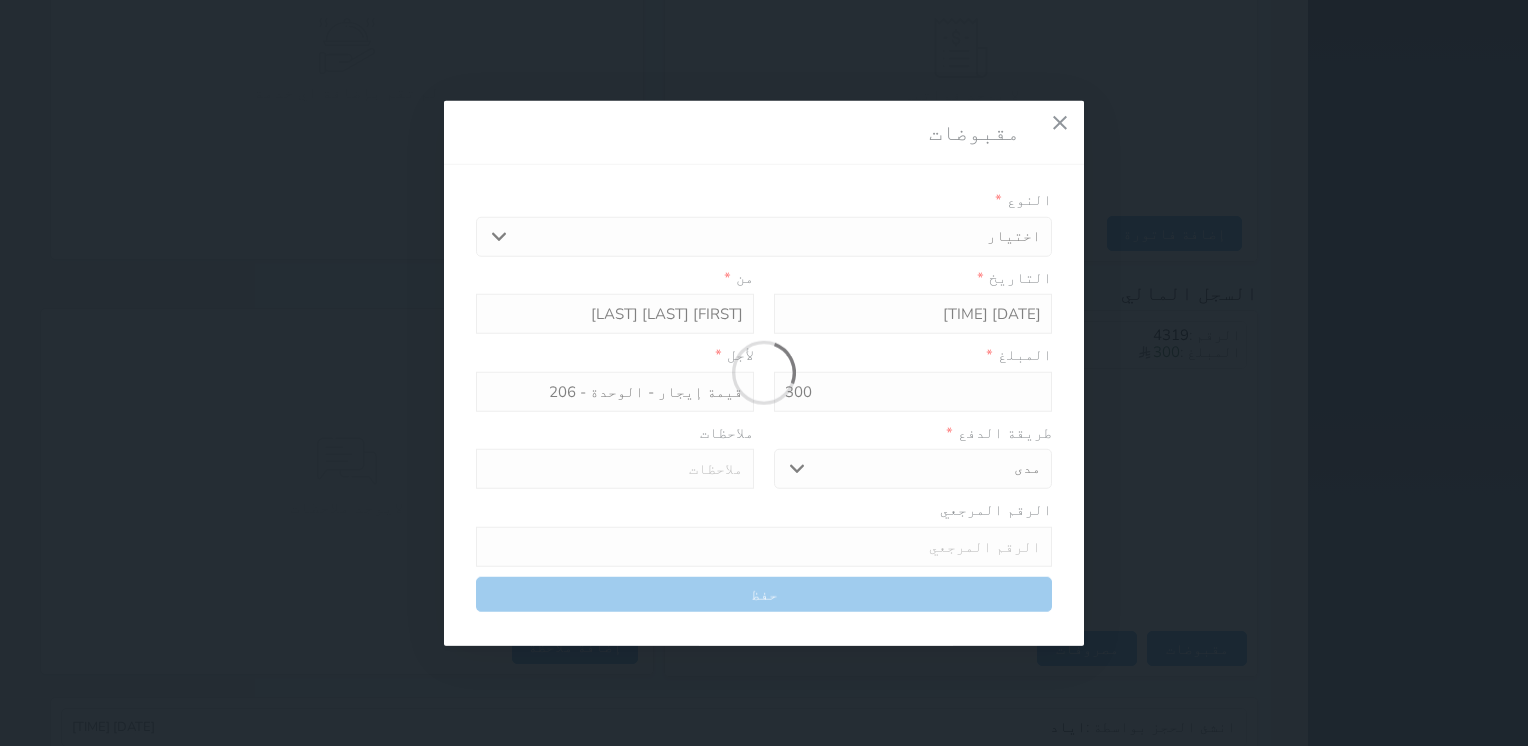 type 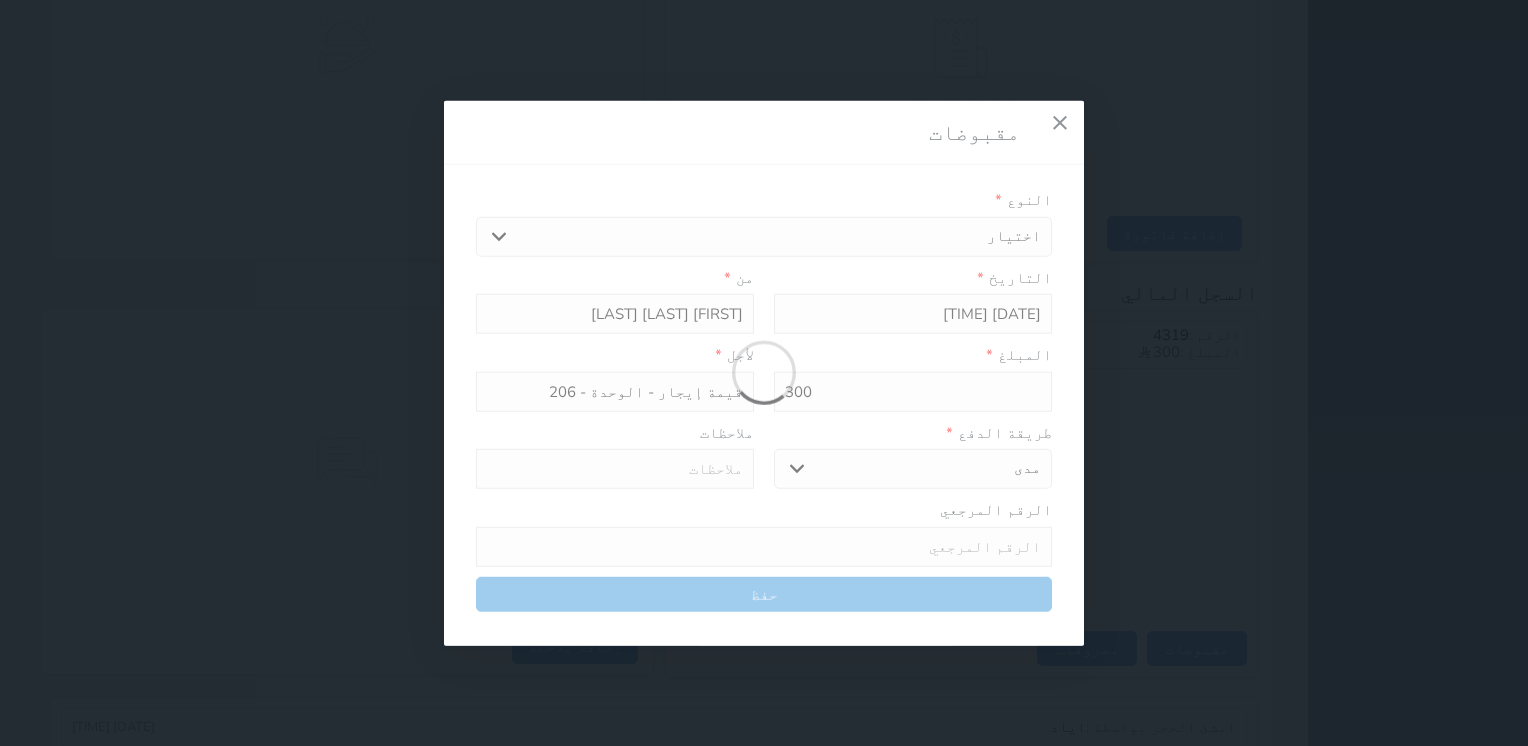 type on "0" 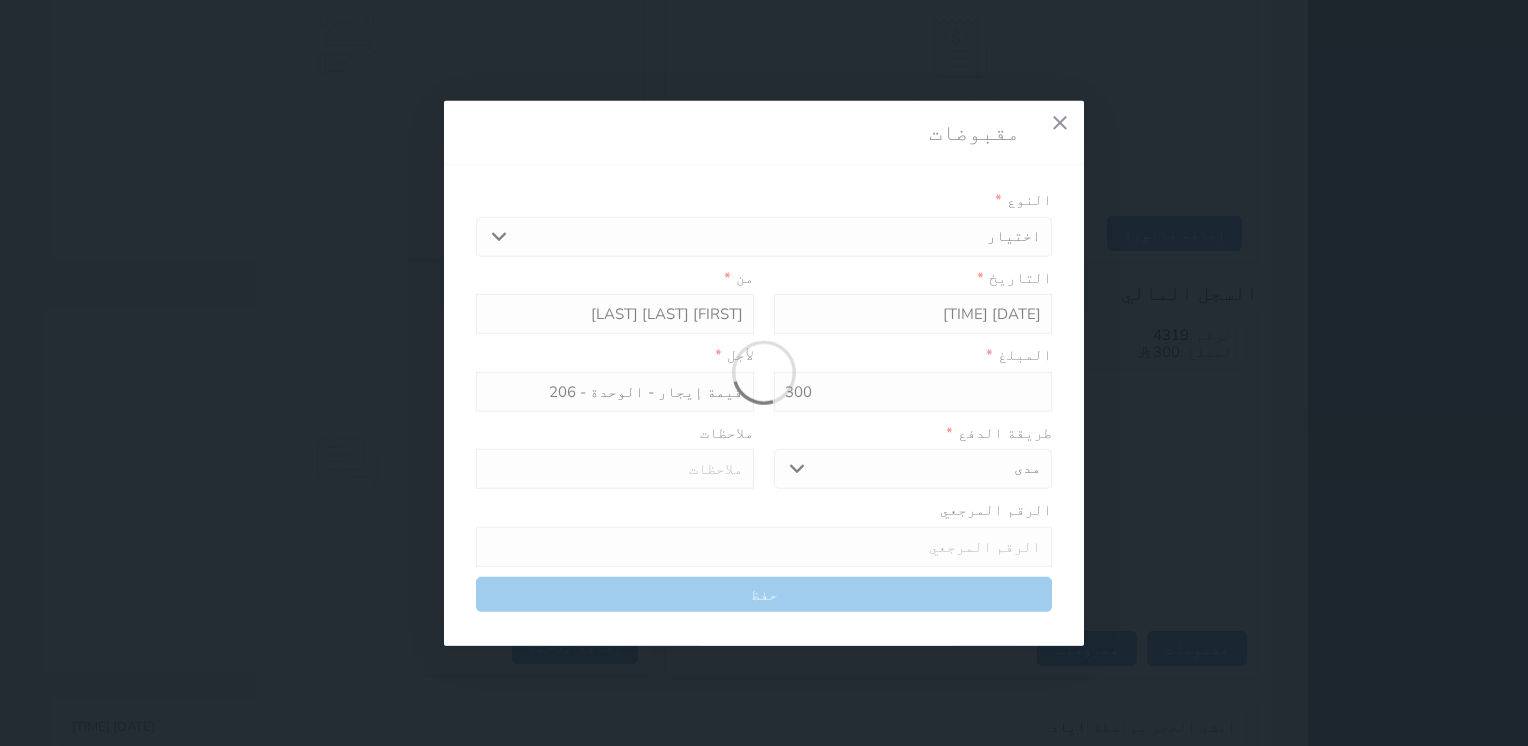 select 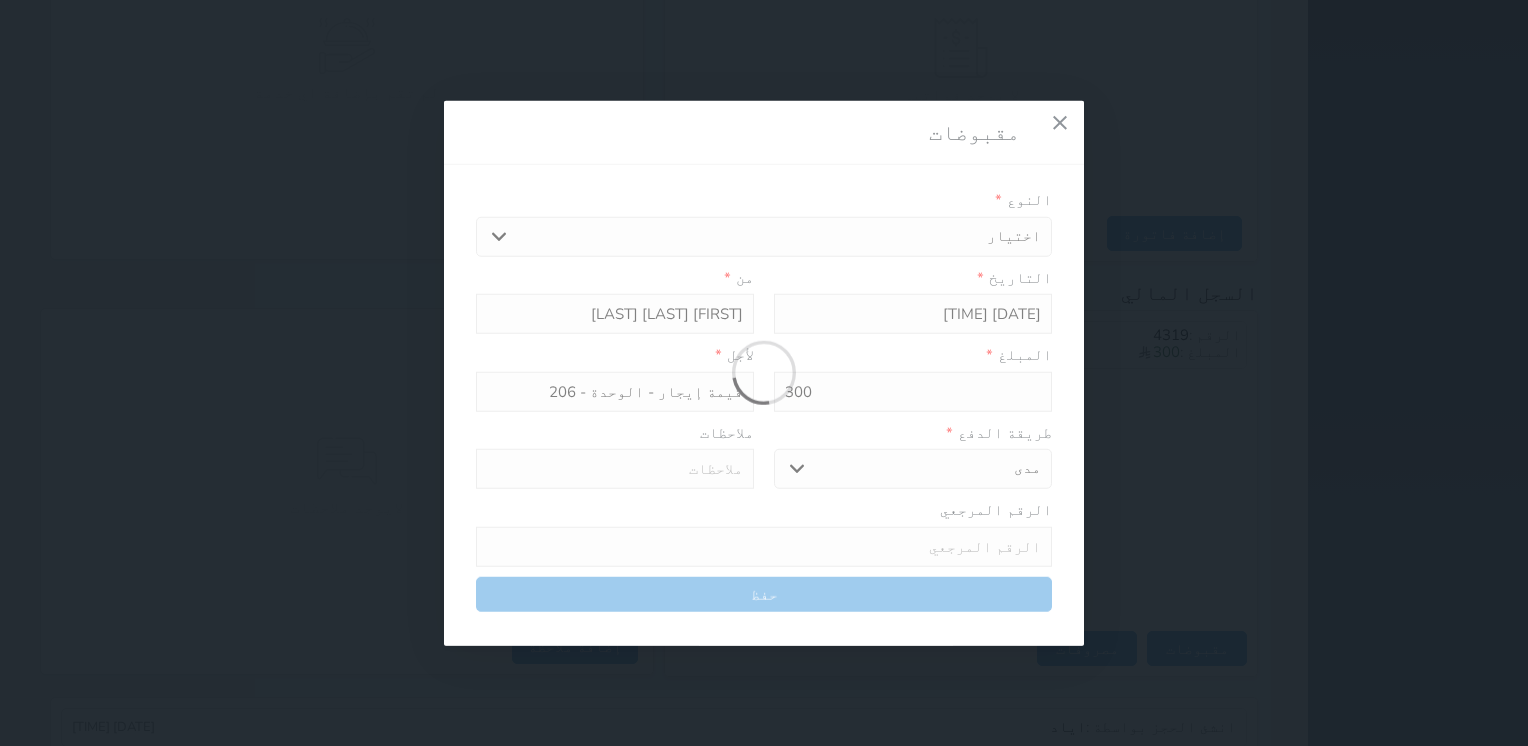 type on "0" 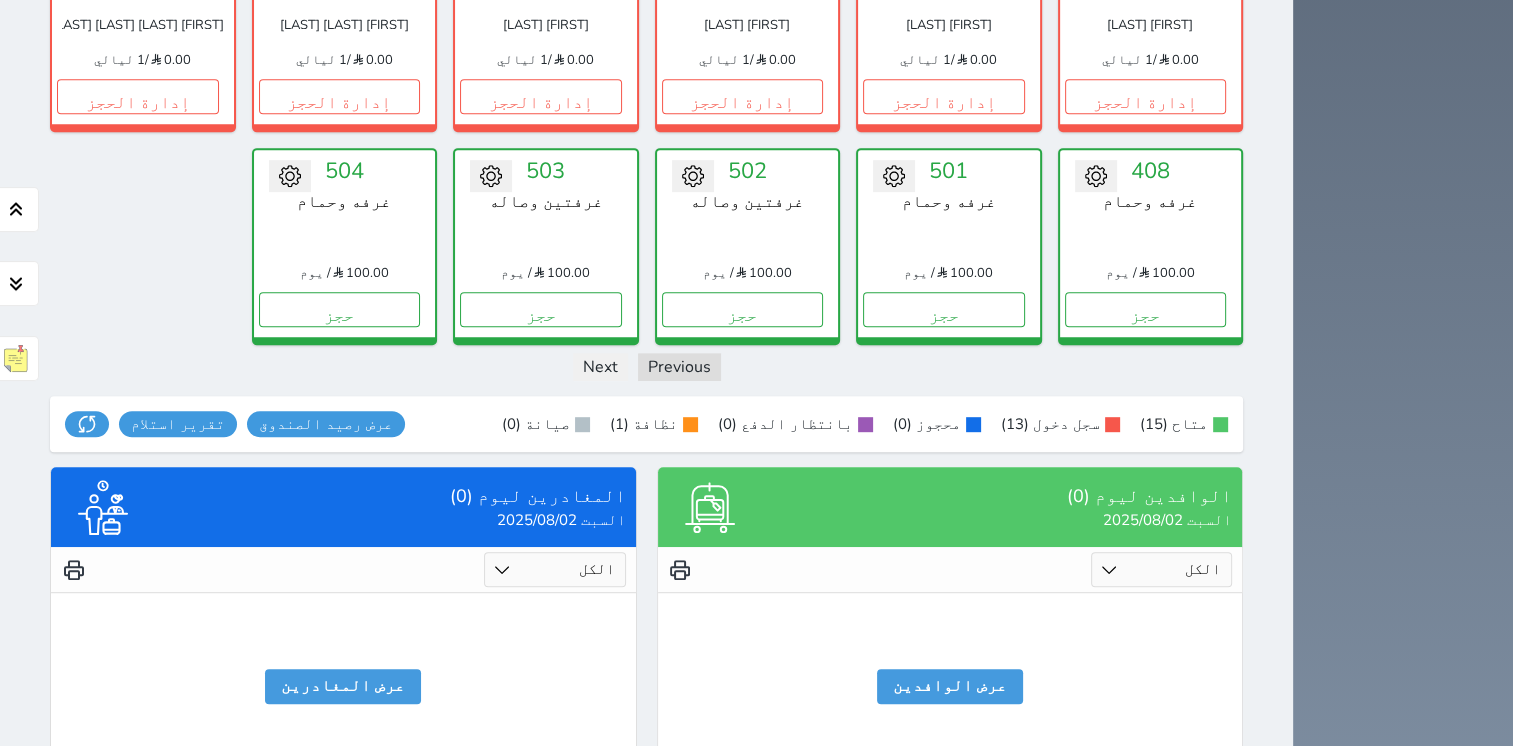 scroll, scrollTop: 1025, scrollLeft: 0, axis: vertical 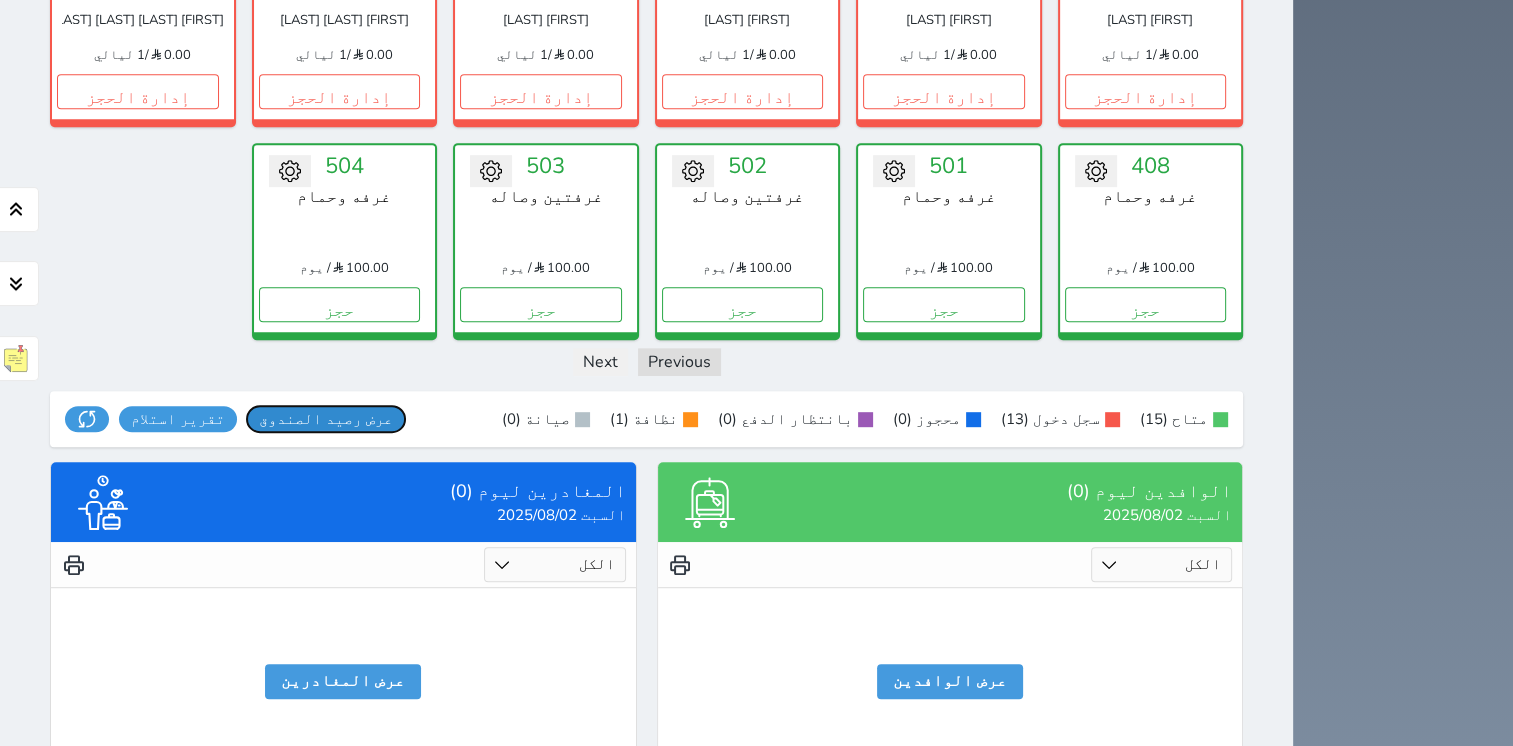 click on "عرض رصيد الصندوق" at bounding box center (326, 419) 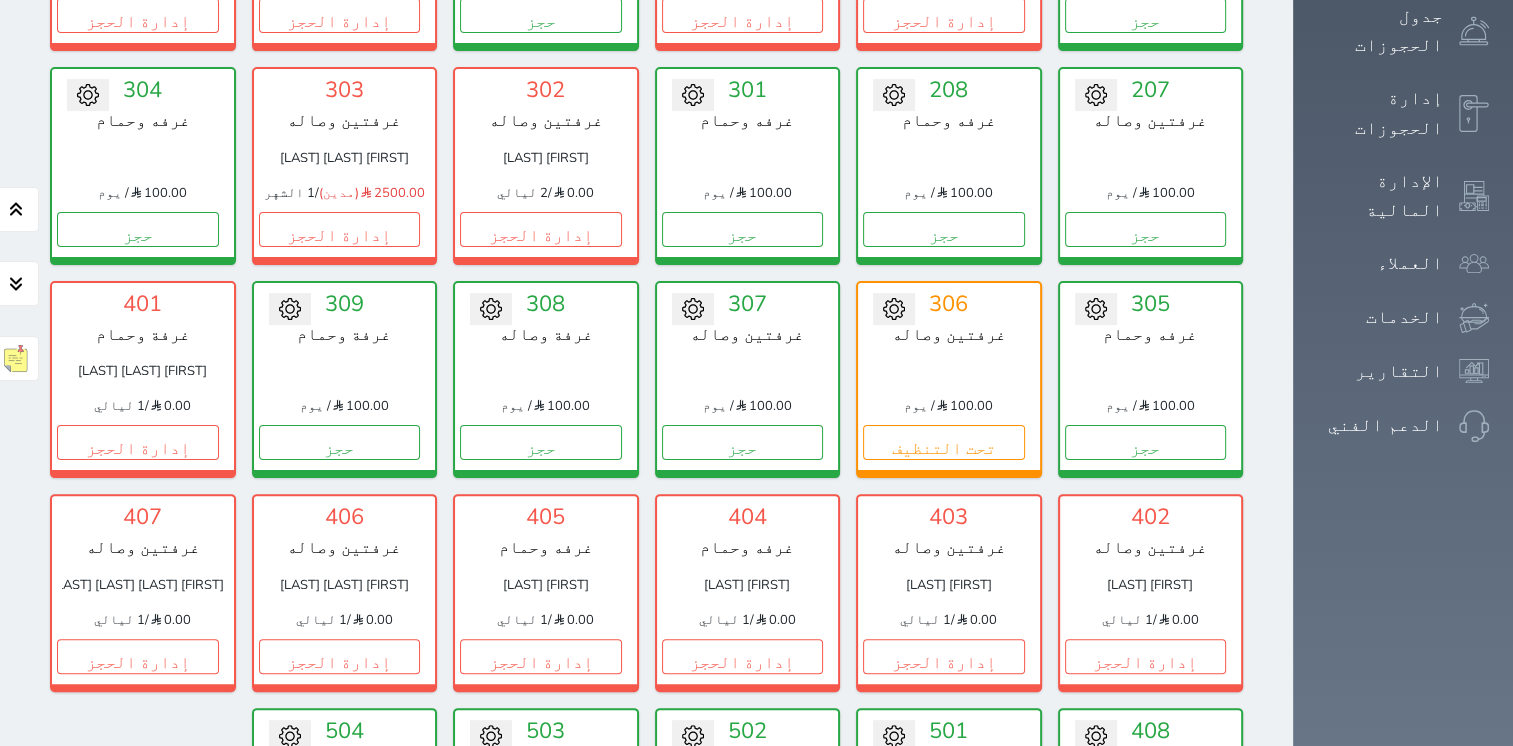 scroll, scrollTop: 425, scrollLeft: 0, axis: vertical 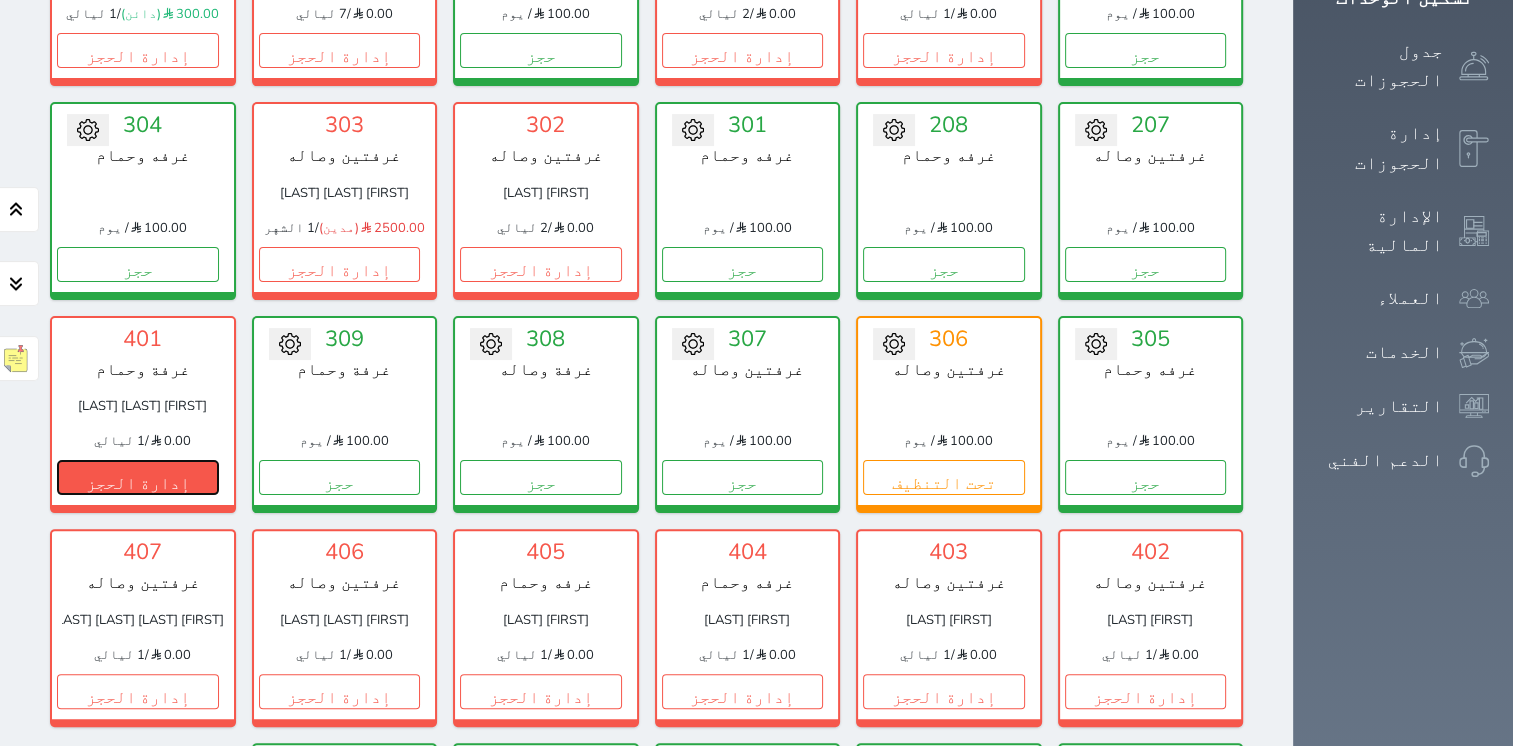 click on "إدارة الحجز" at bounding box center (138, 477) 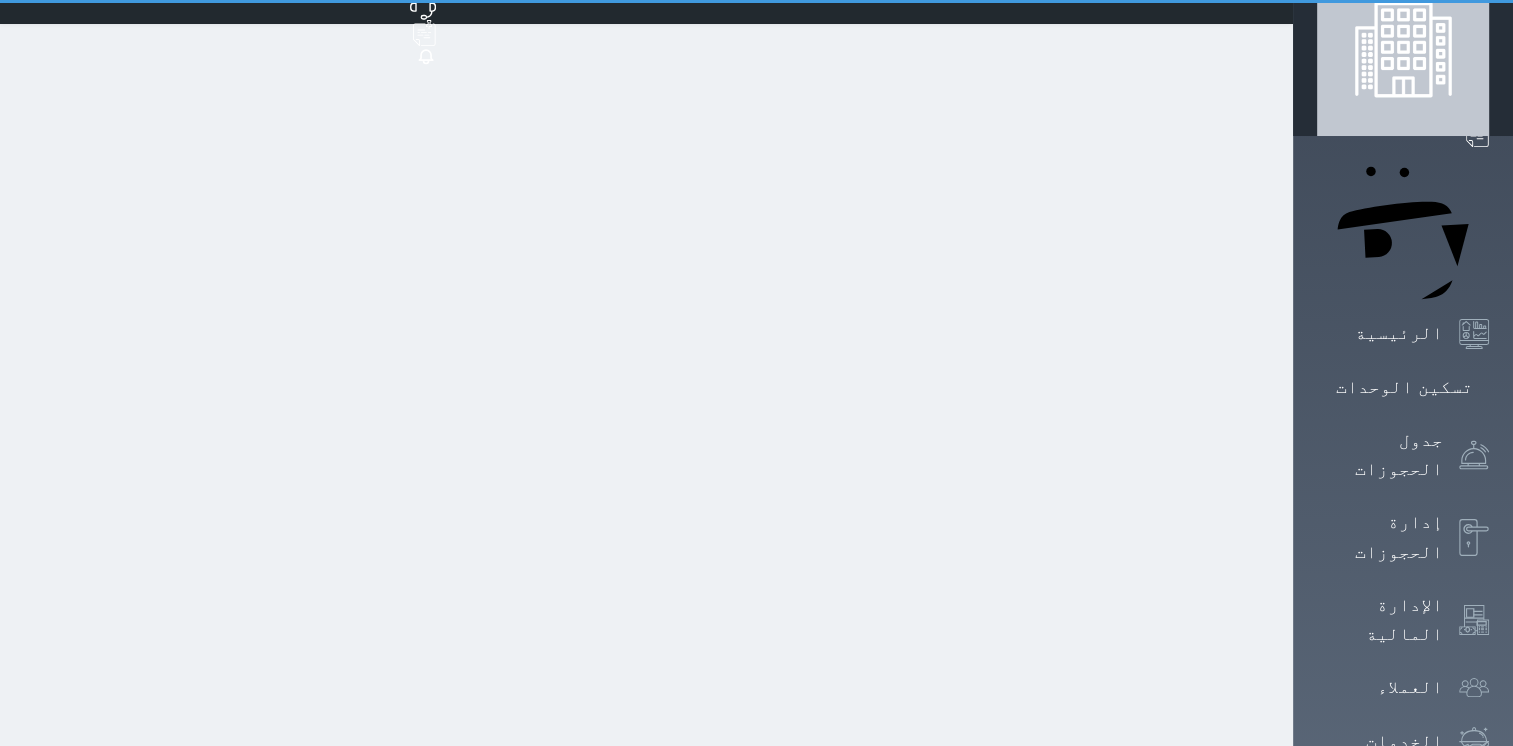 scroll, scrollTop: 0, scrollLeft: 0, axis: both 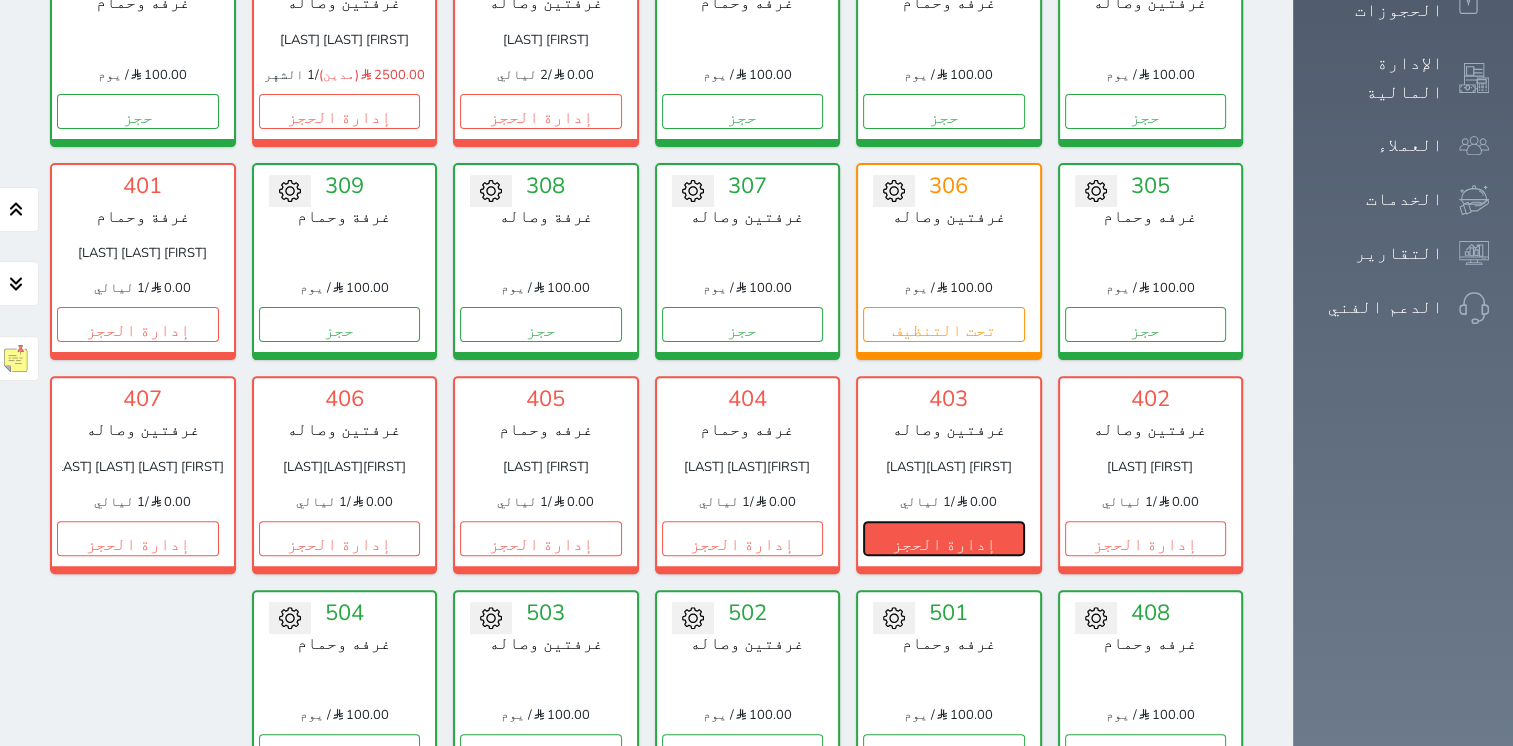 click on "إدارة الحجز" at bounding box center (944, 538) 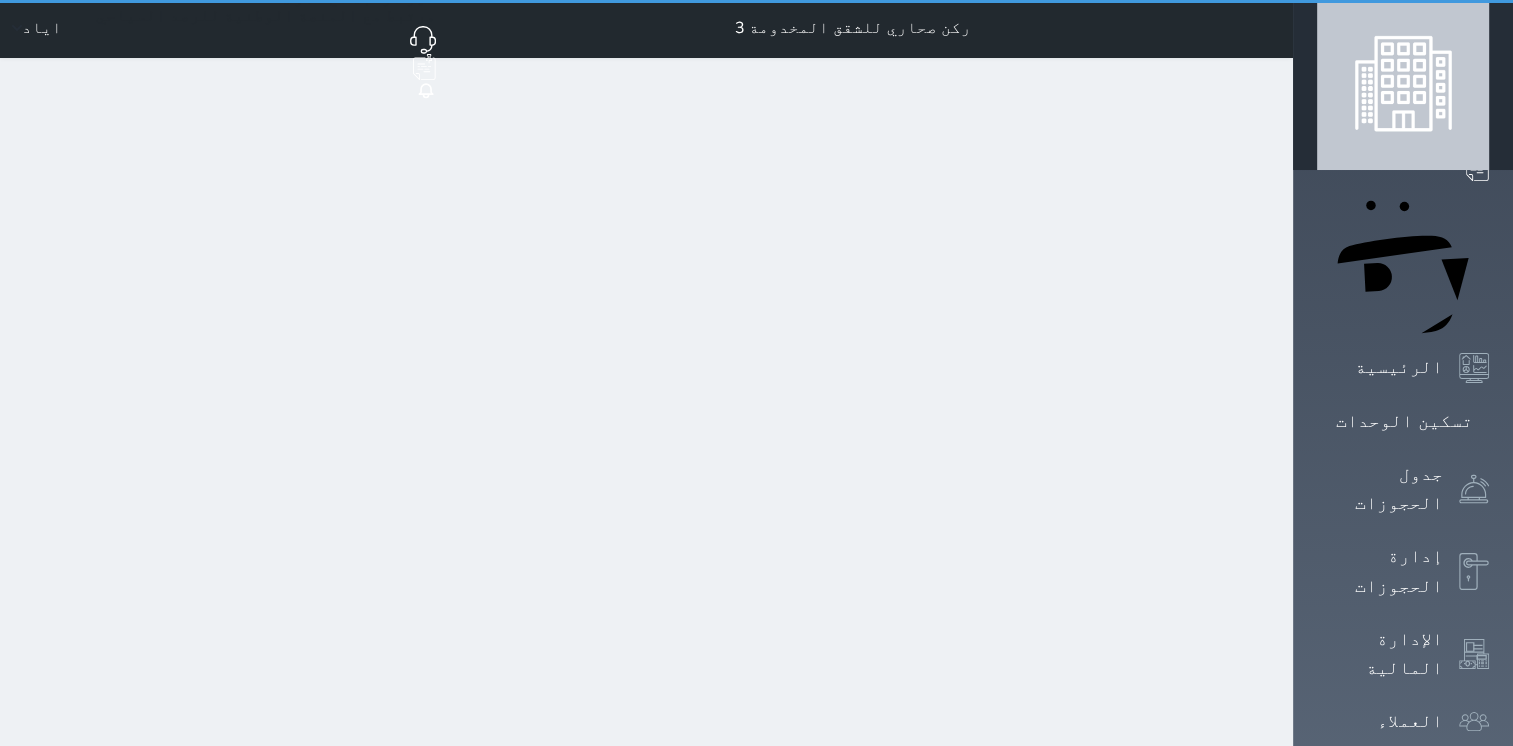 scroll, scrollTop: 0, scrollLeft: 0, axis: both 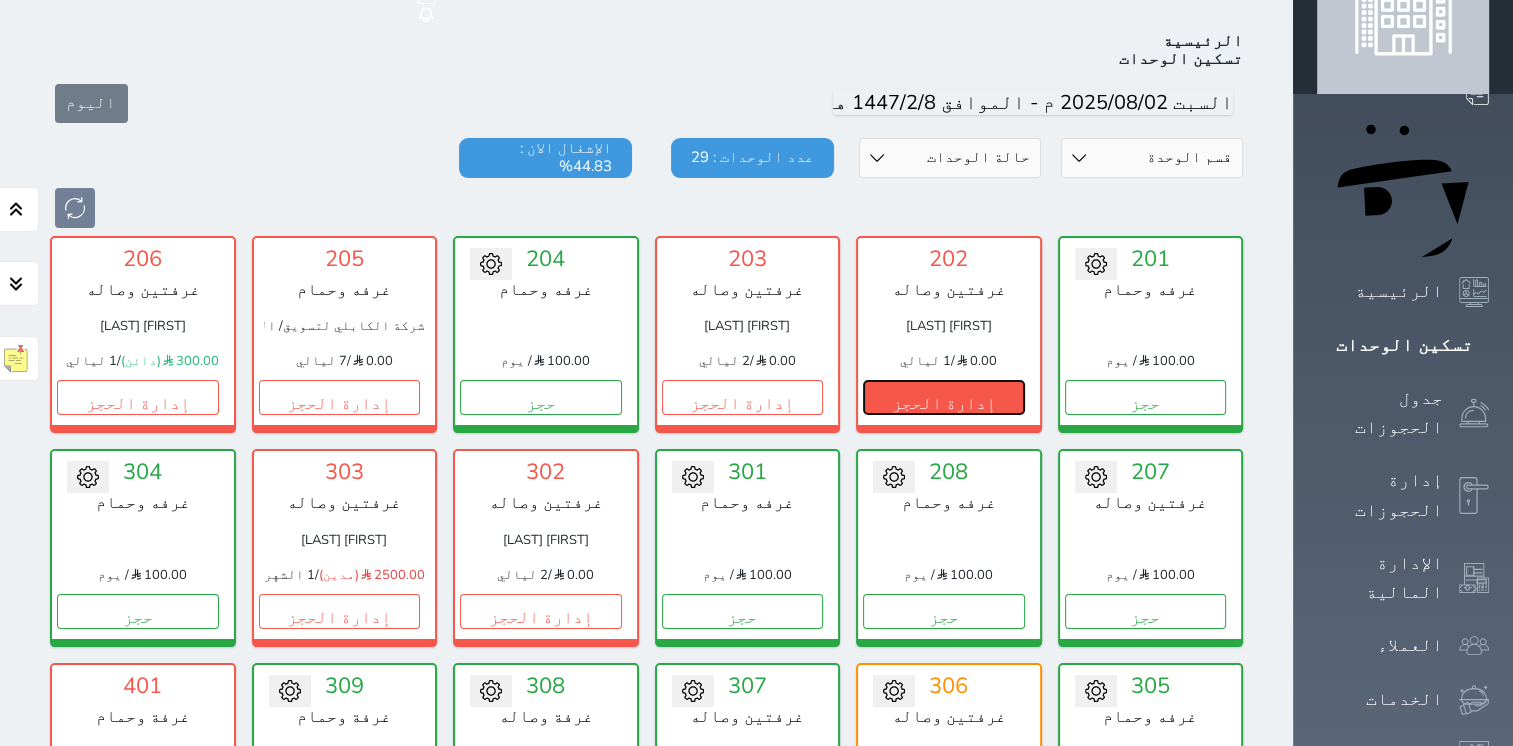 click on "إدارة الحجز" at bounding box center [944, 397] 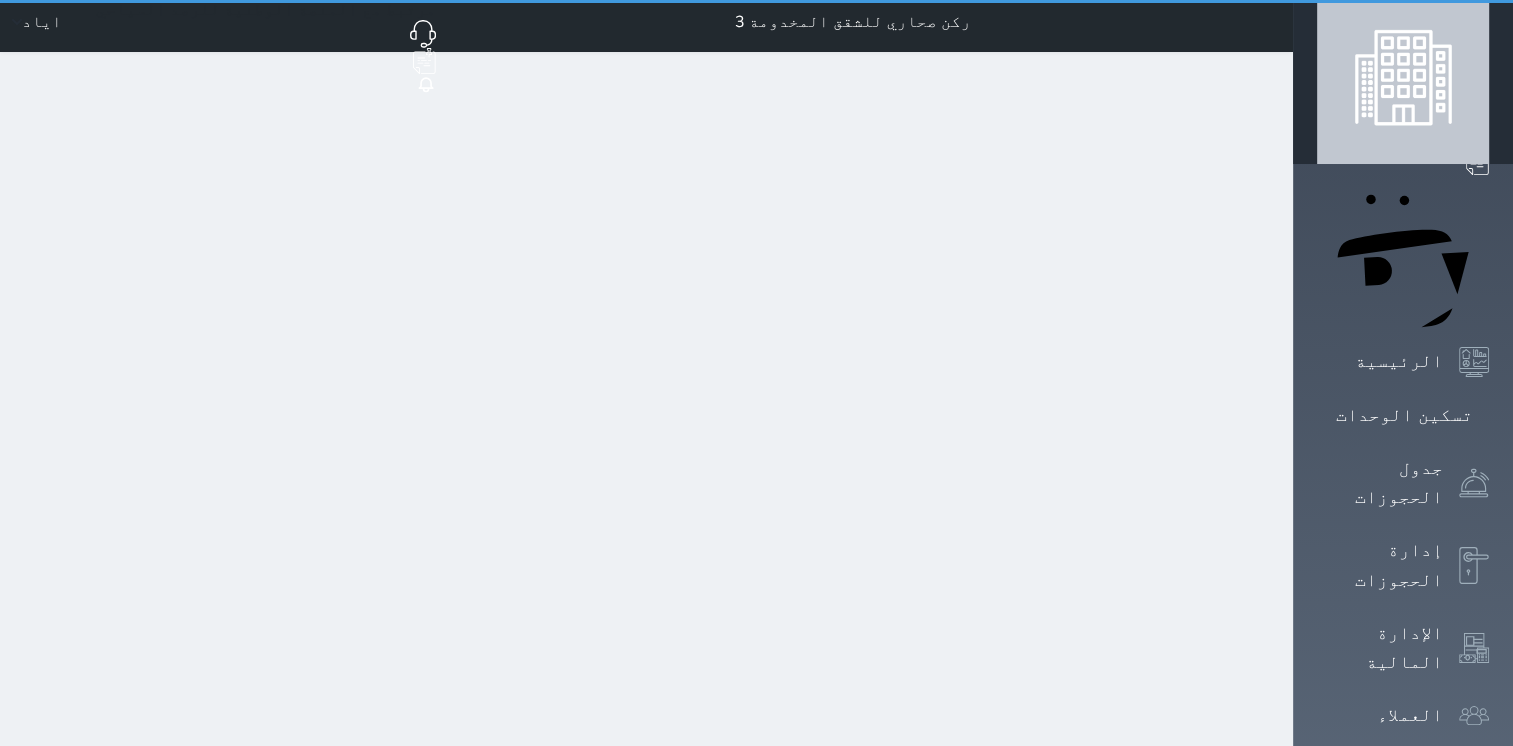 scroll, scrollTop: 0, scrollLeft: 0, axis: both 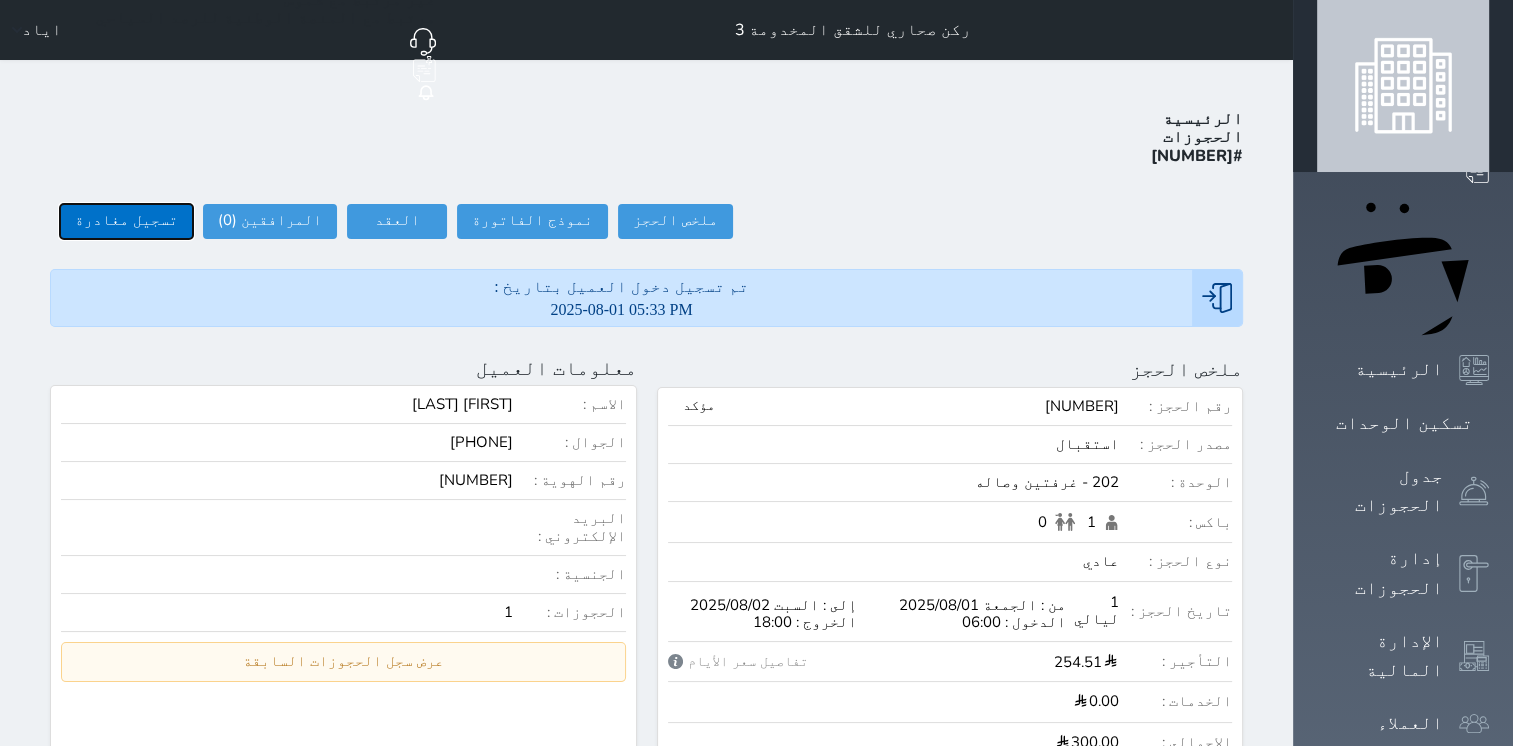 click on "تسجيل مغادرة" at bounding box center (126, 221) 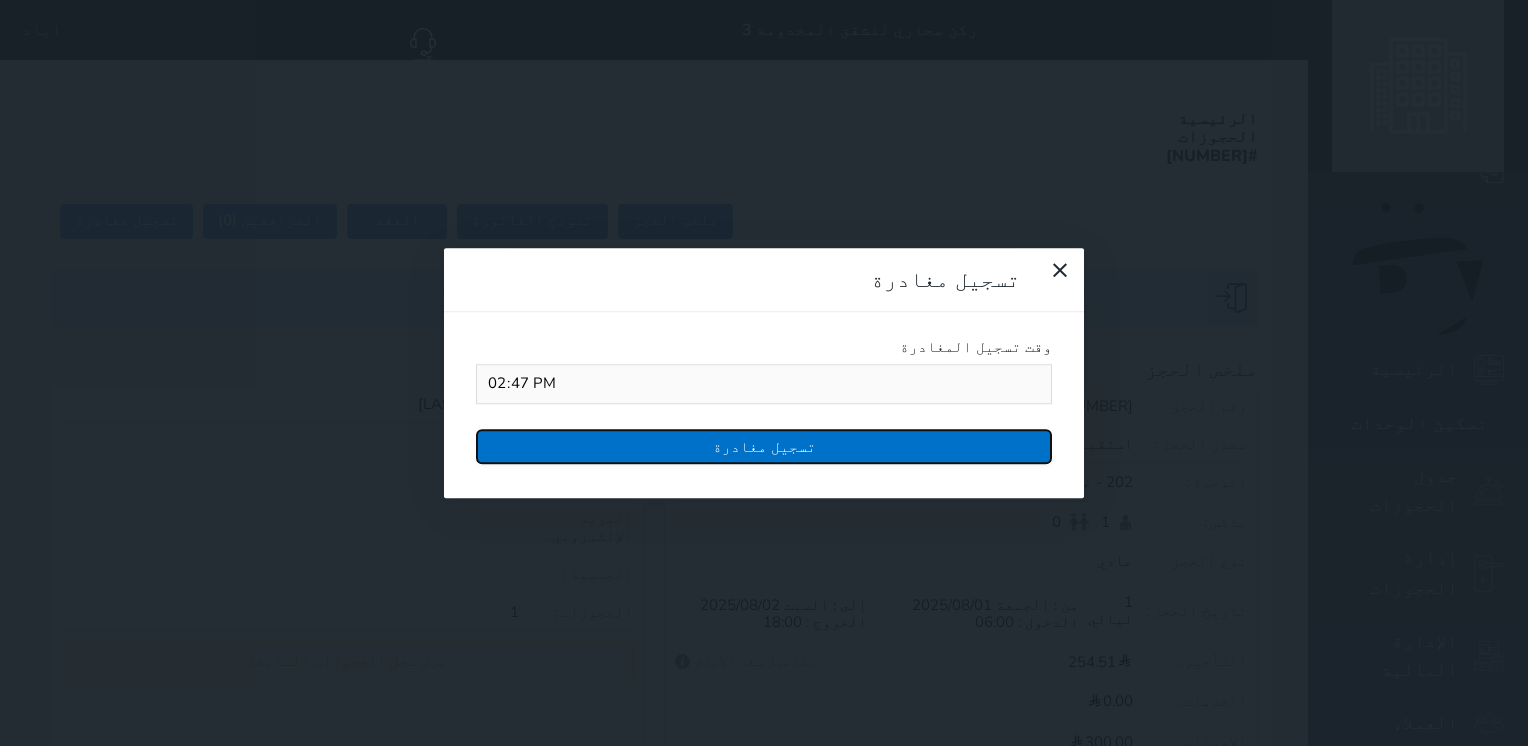 click on "تسجيل مغادرة" at bounding box center (764, 446) 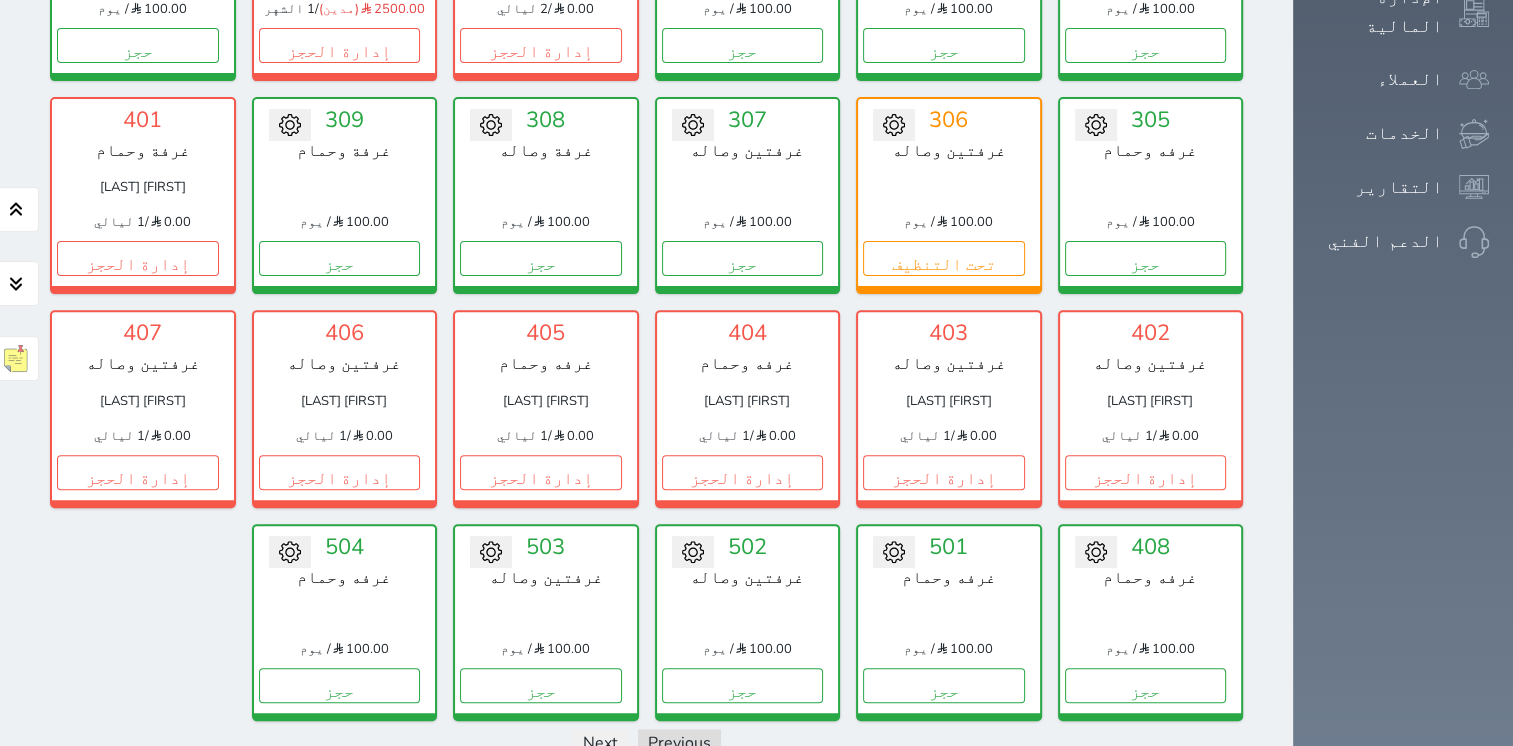 scroll, scrollTop: 678, scrollLeft: 0, axis: vertical 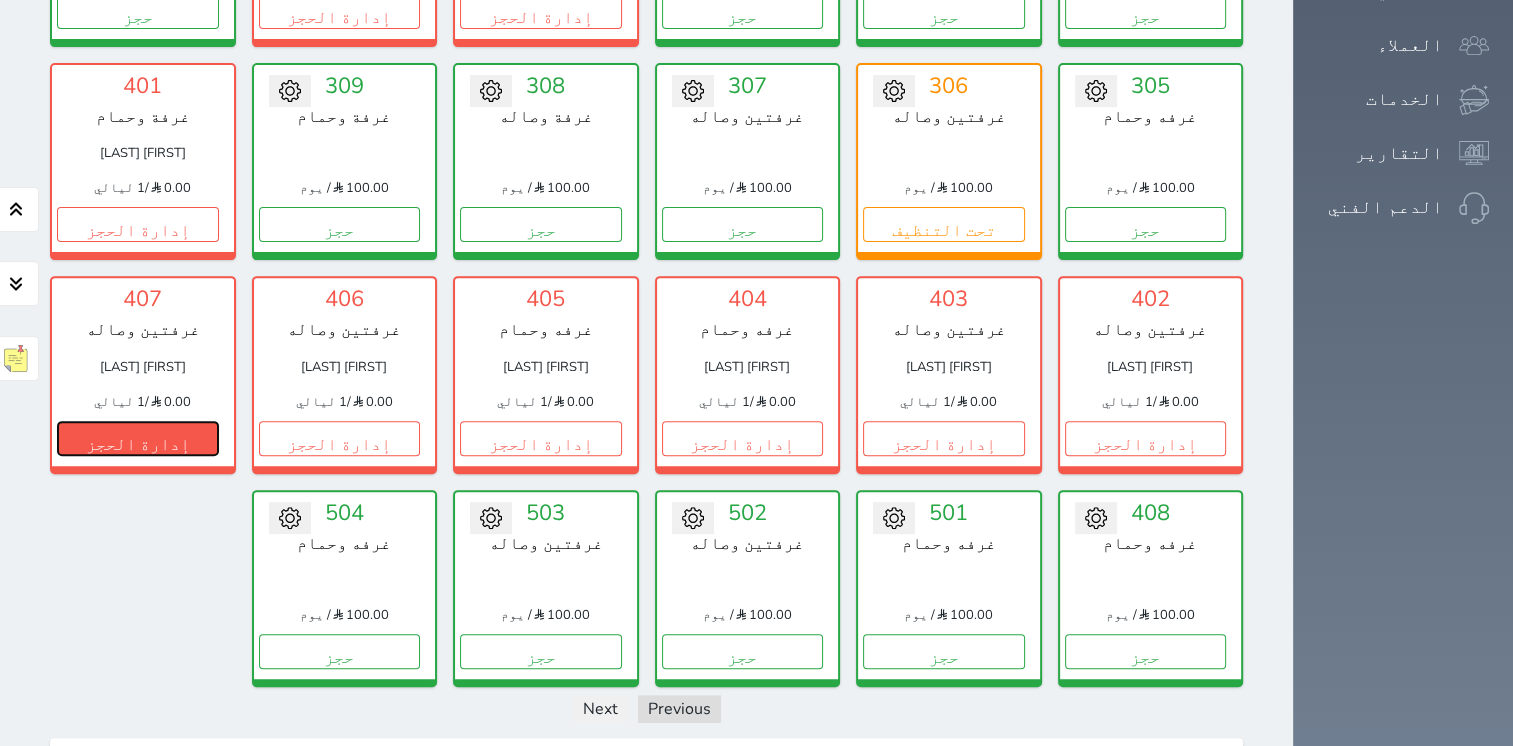 click on "إدارة الحجز" at bounding box center (138, 438) 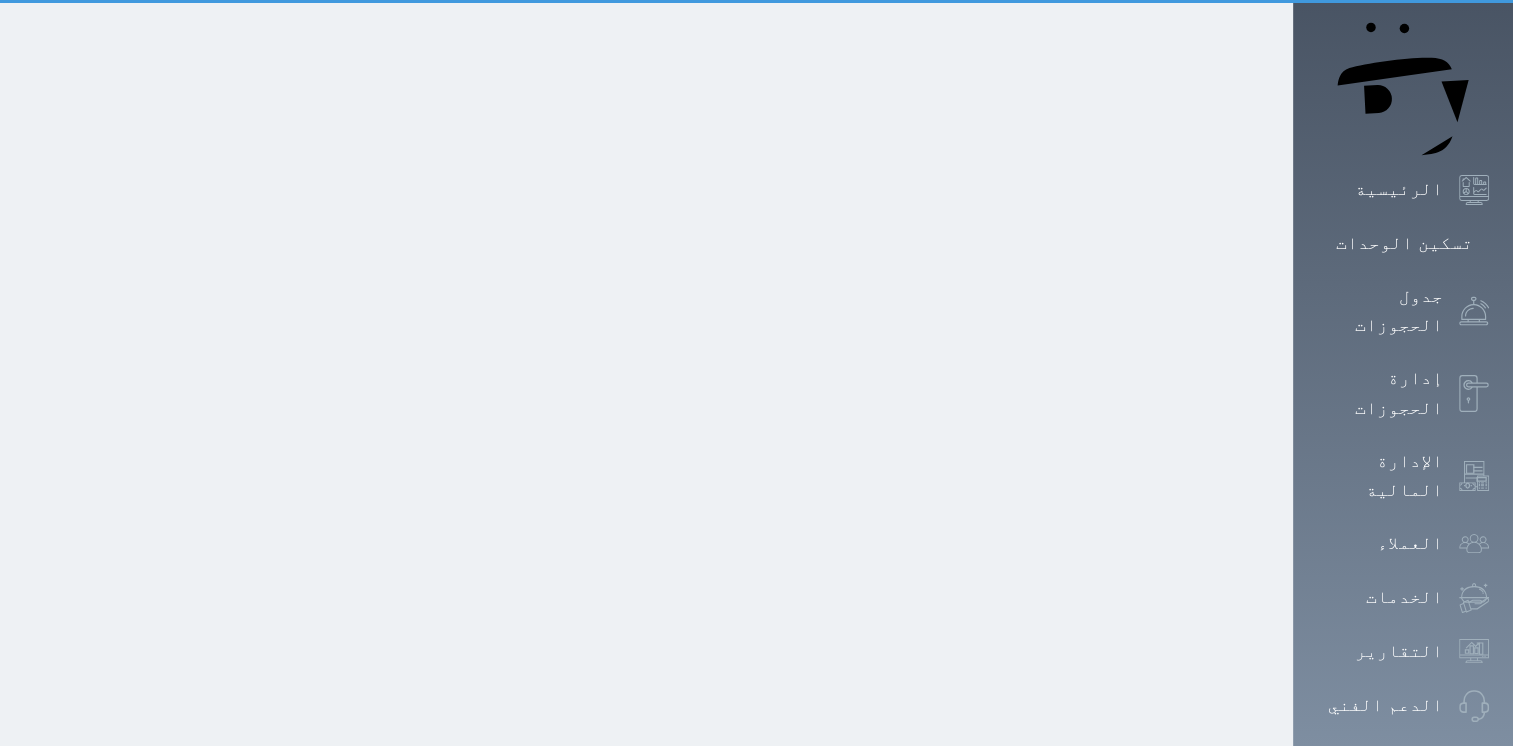scroll, scrollTop: 0, scrollLeft: 0, axis: both 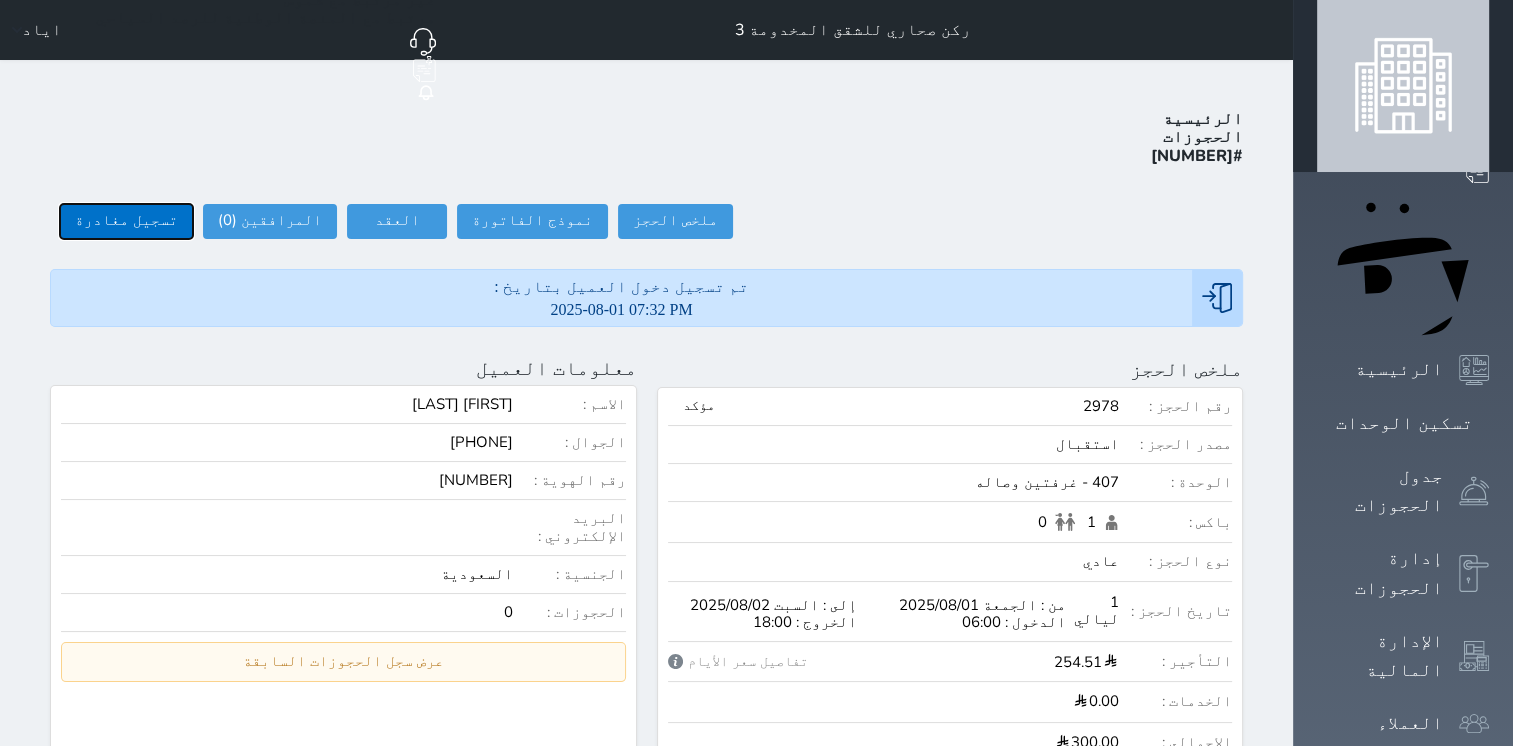 click on "تسجيل مغادرة" at bounding box center (126, 221) 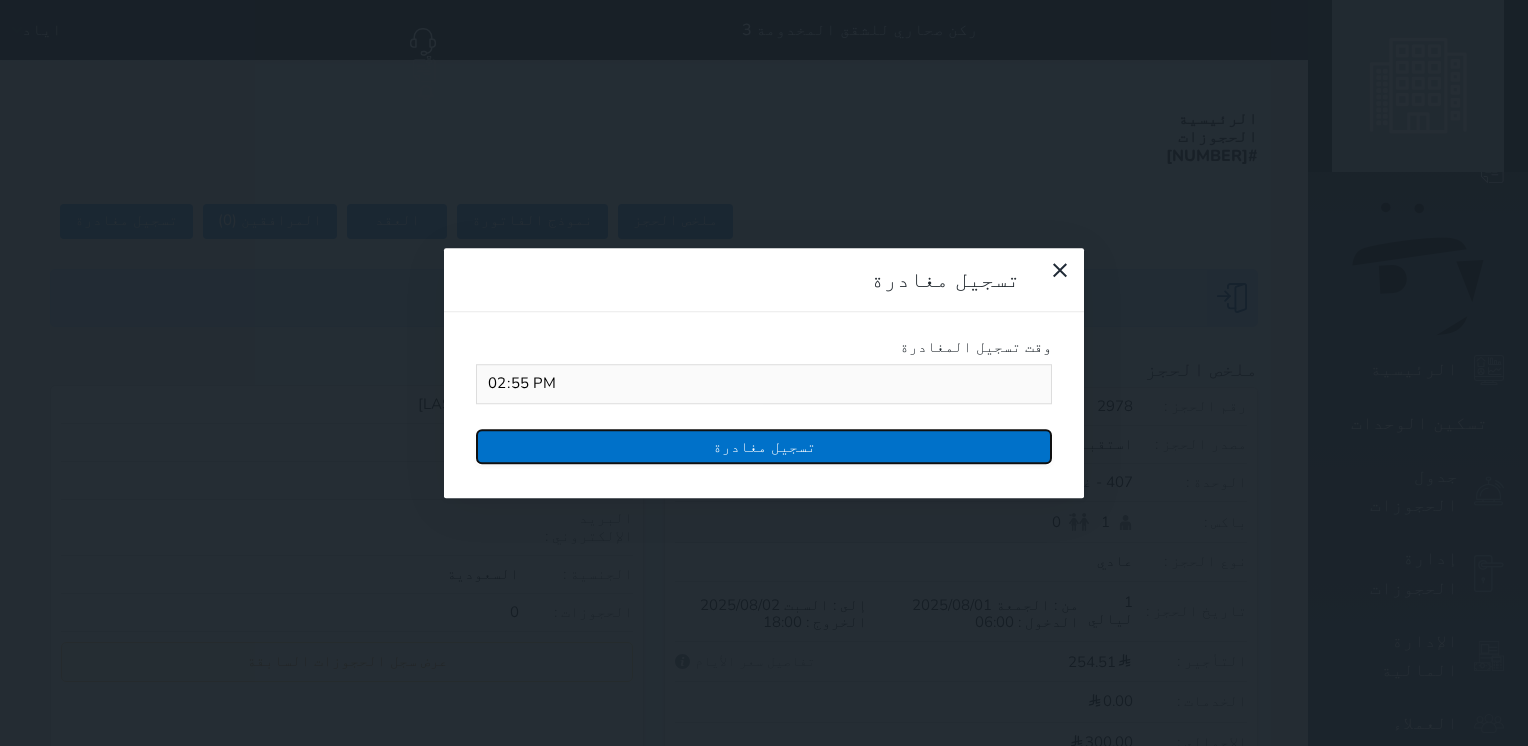 click on "تسجيل مغادرة" at bounding box center [764, 446] 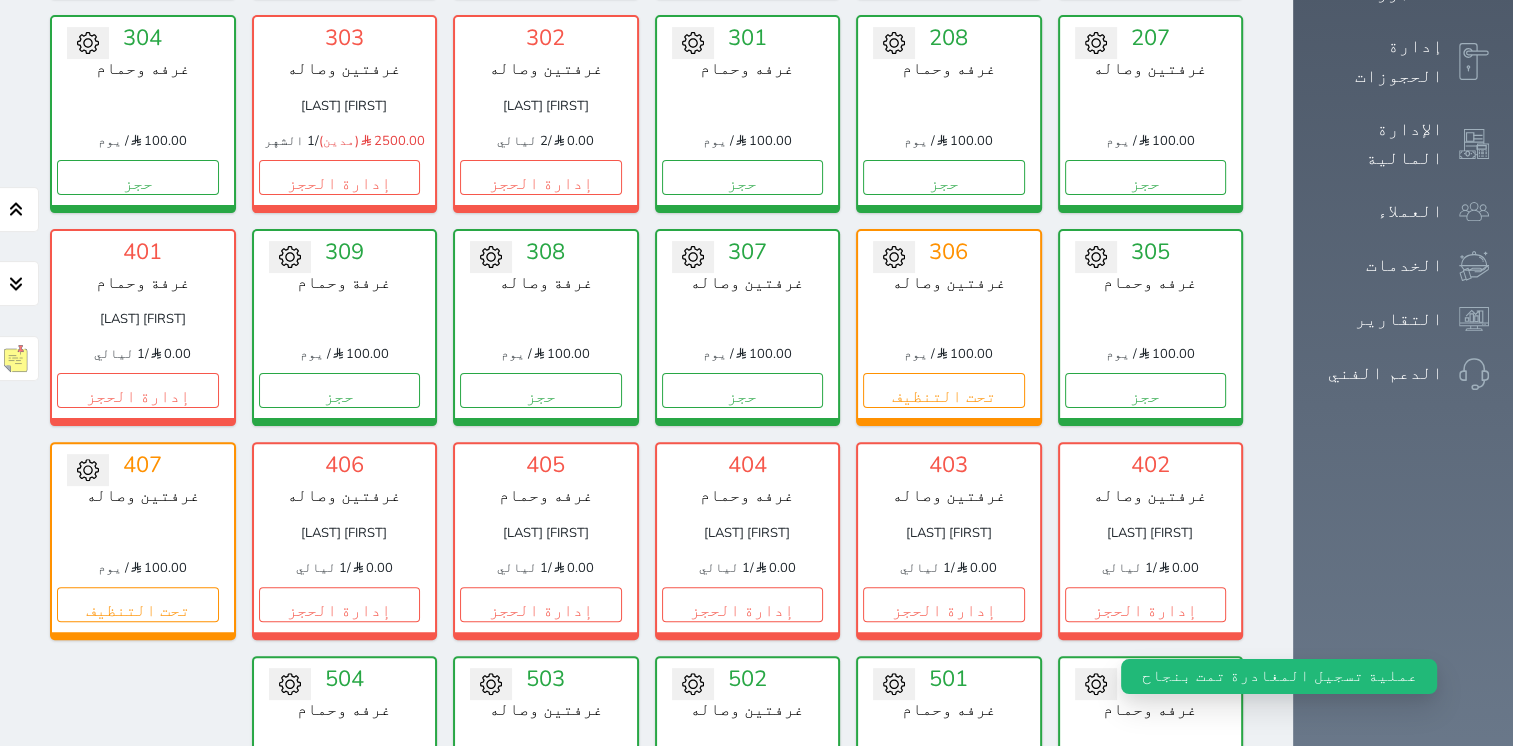 scroll, scrollTop: 578, scrollLeft: 0, axis: vertical 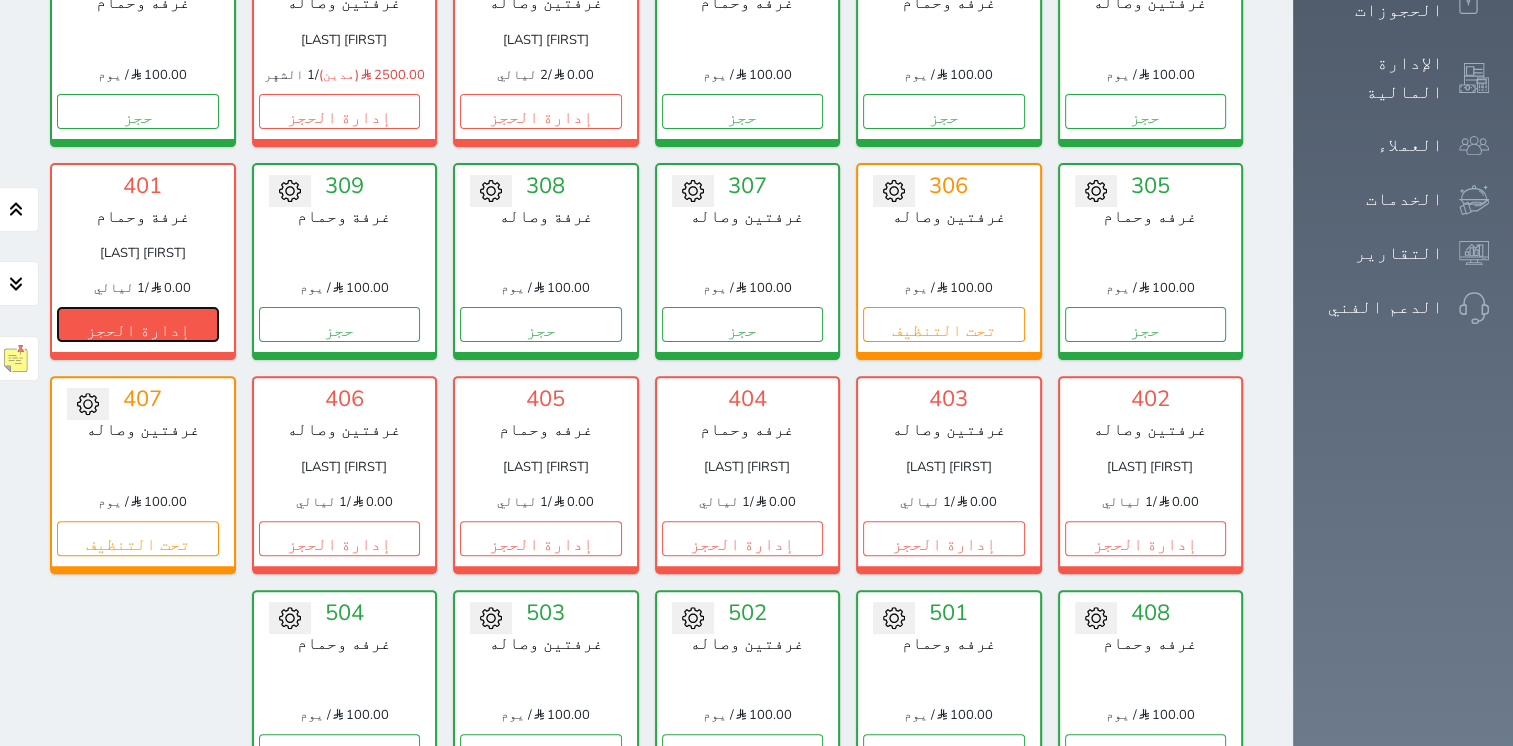 click on "إدارة الحجز" at bounding box center (138, 324) 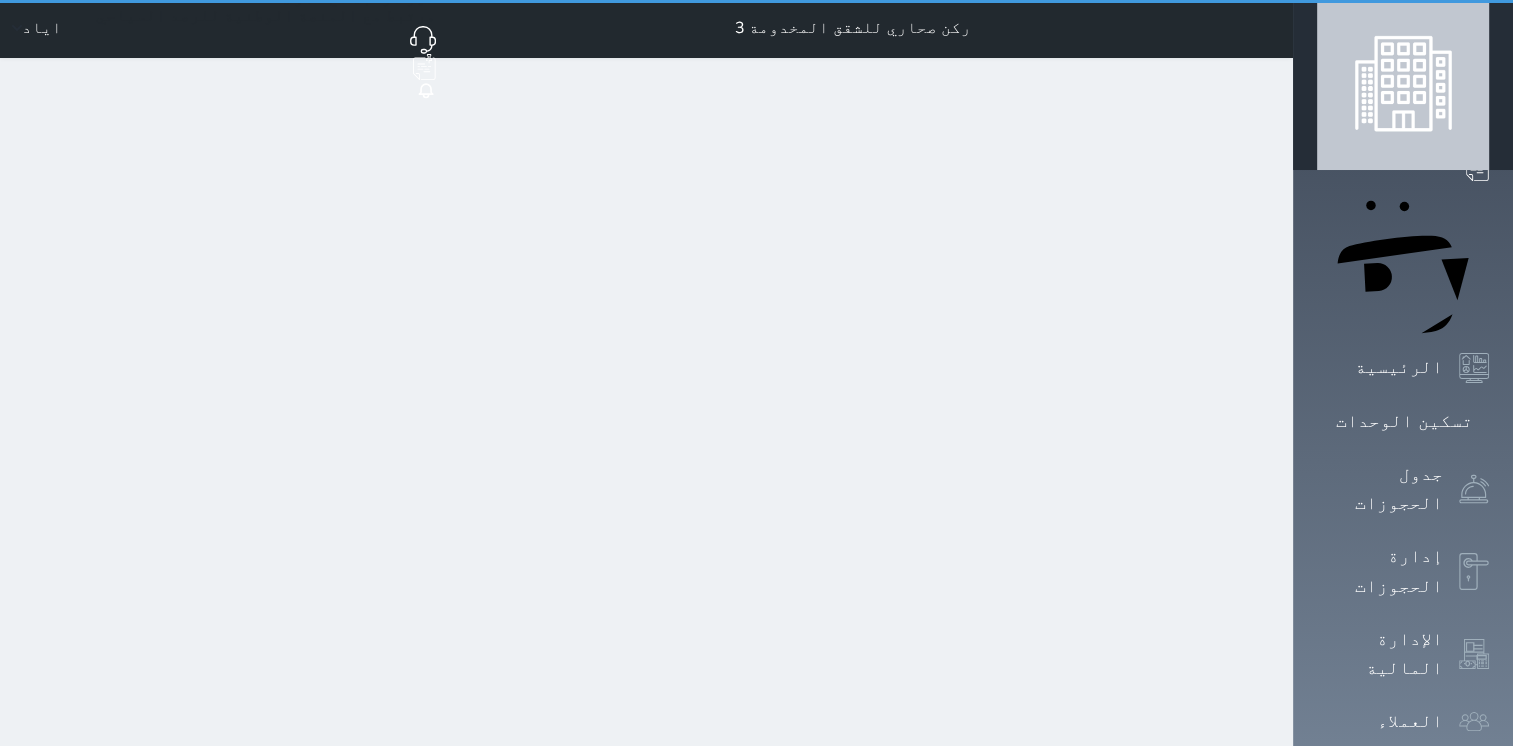 scroll, scrollTop: 0, scrollLeft: 0, axis: both 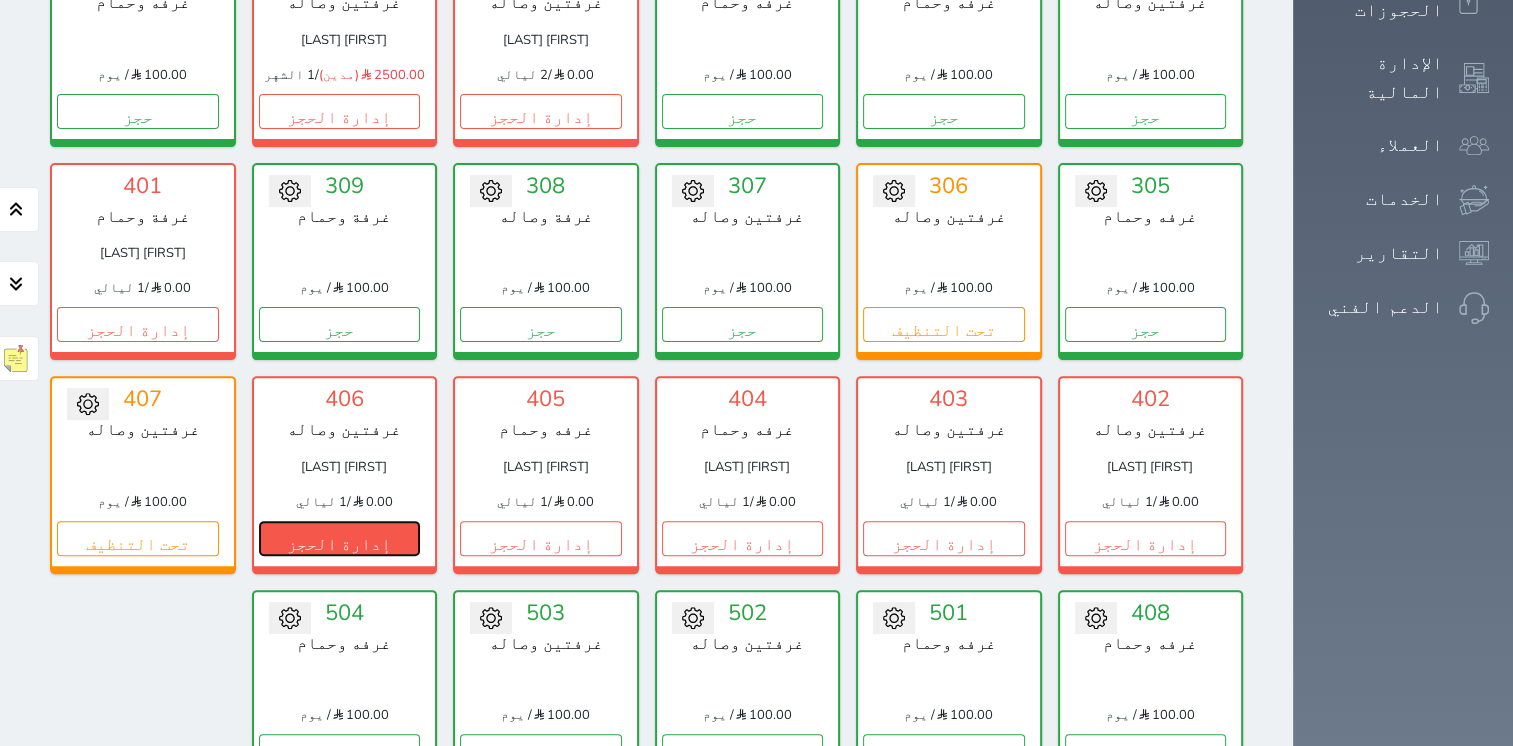 click on "إدارة الحجز" at bounding box center (340, 538) 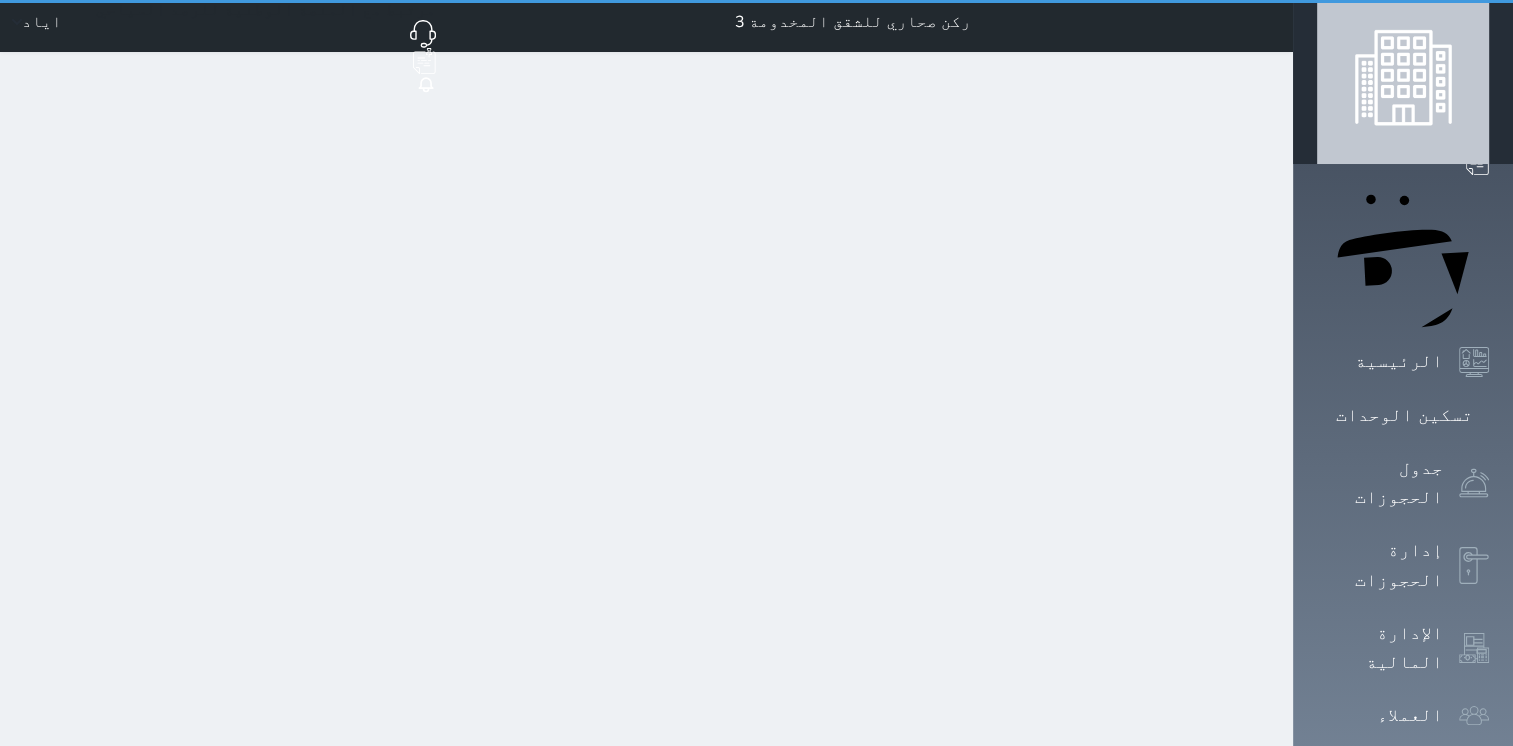 scroll, scrollTop: 0, scrollLeft: 0, axis: both 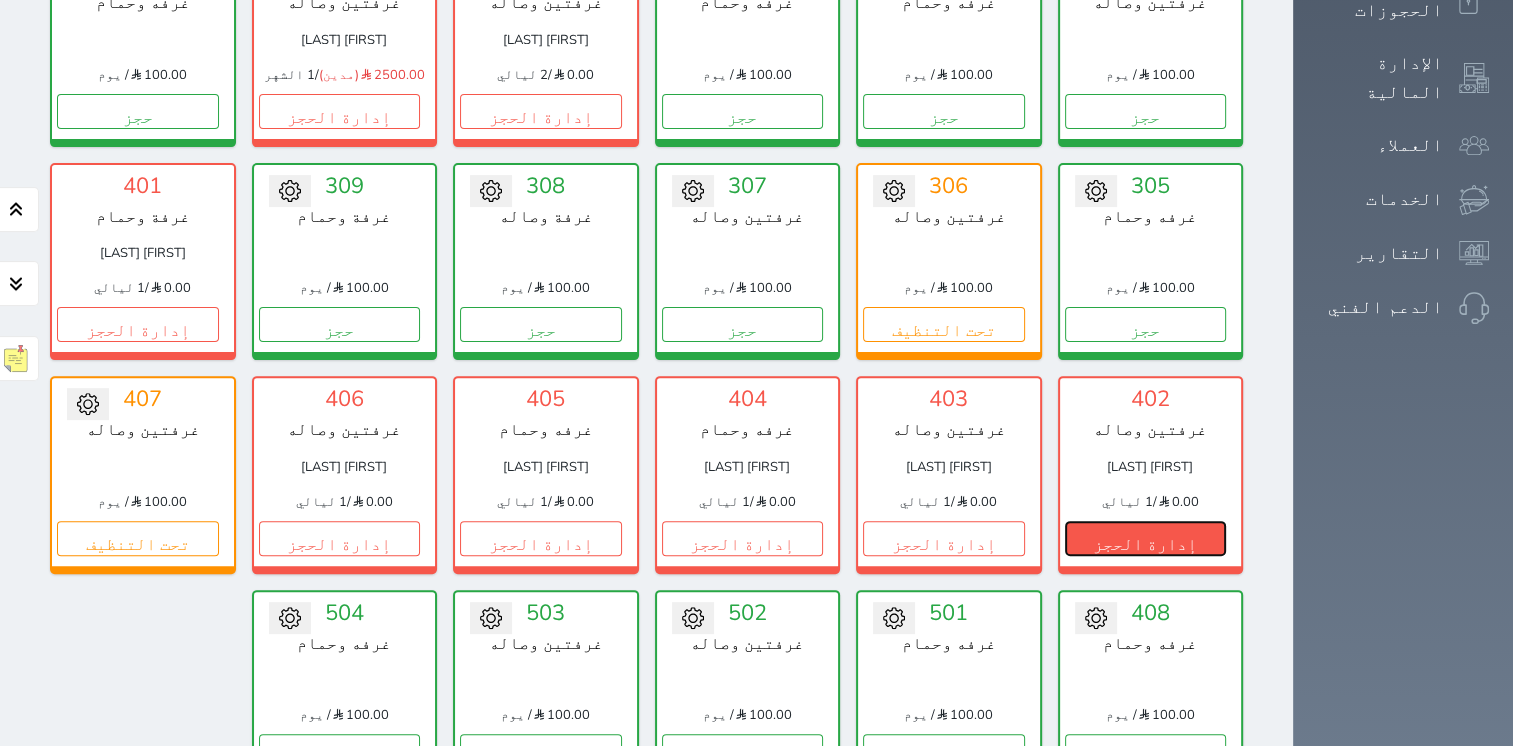 click on "إدارة الحجز" at bounding box center (1146, 538) 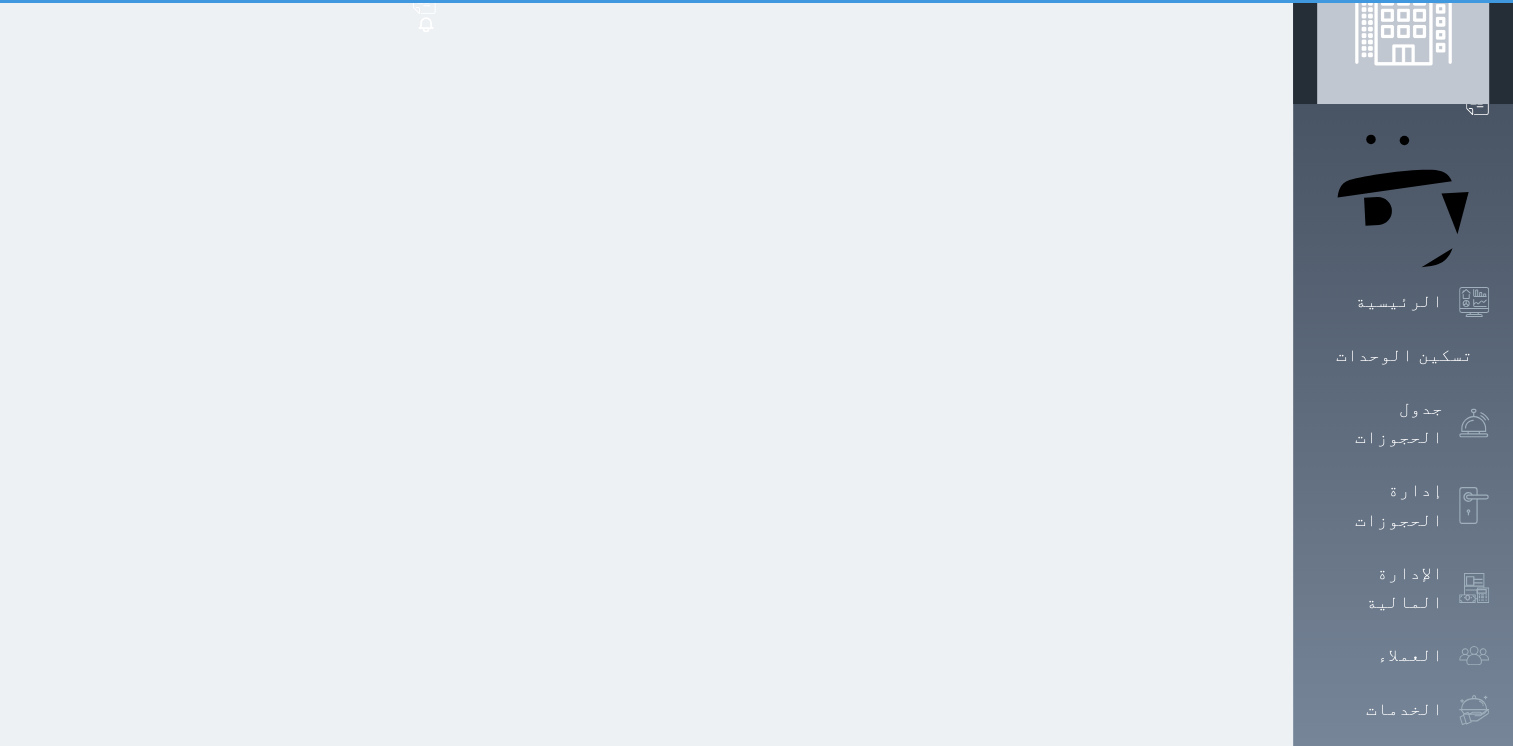 scroll, scrollTop: 0, scrollLeft: 0, axis: both 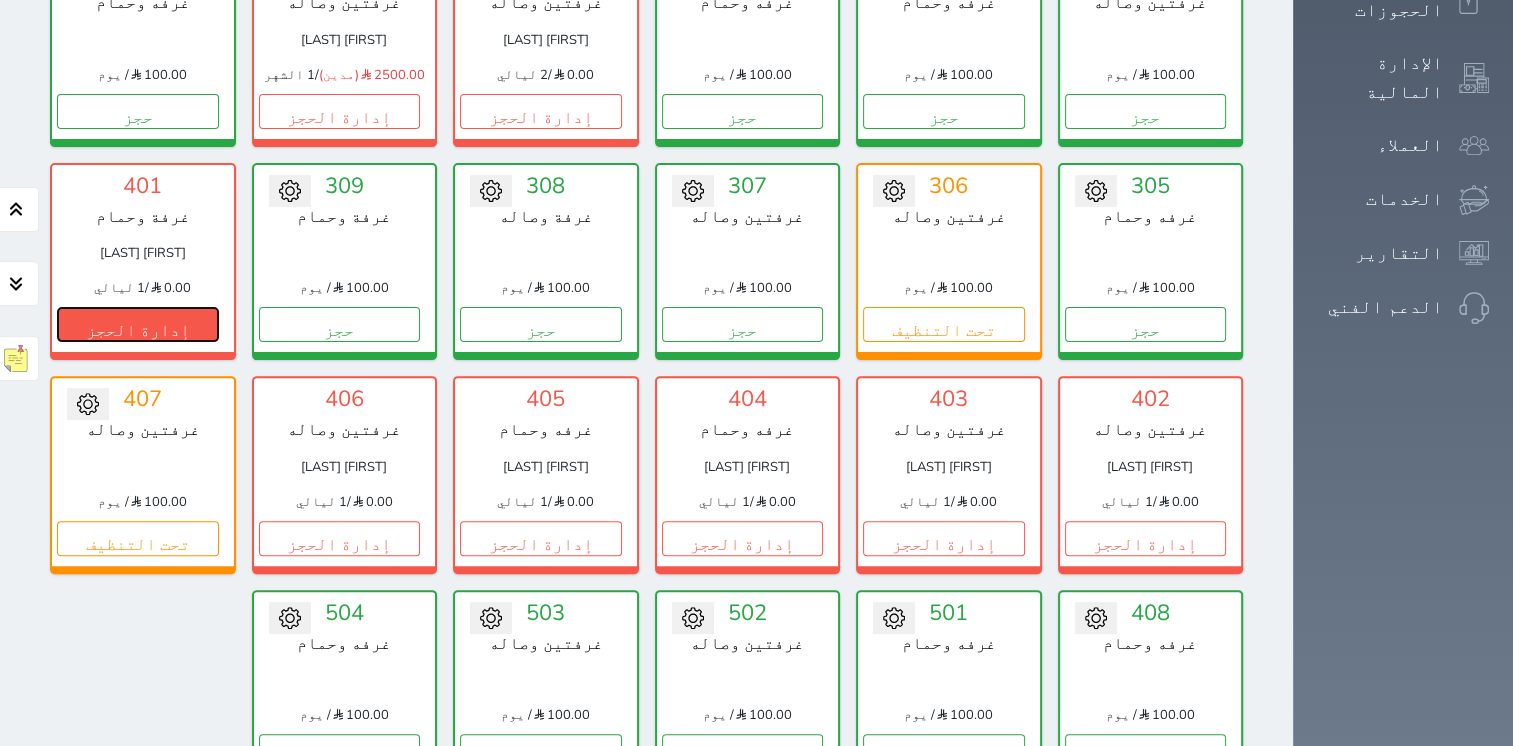 click on "إدارة الحجز" at bounding box center [138, 324] 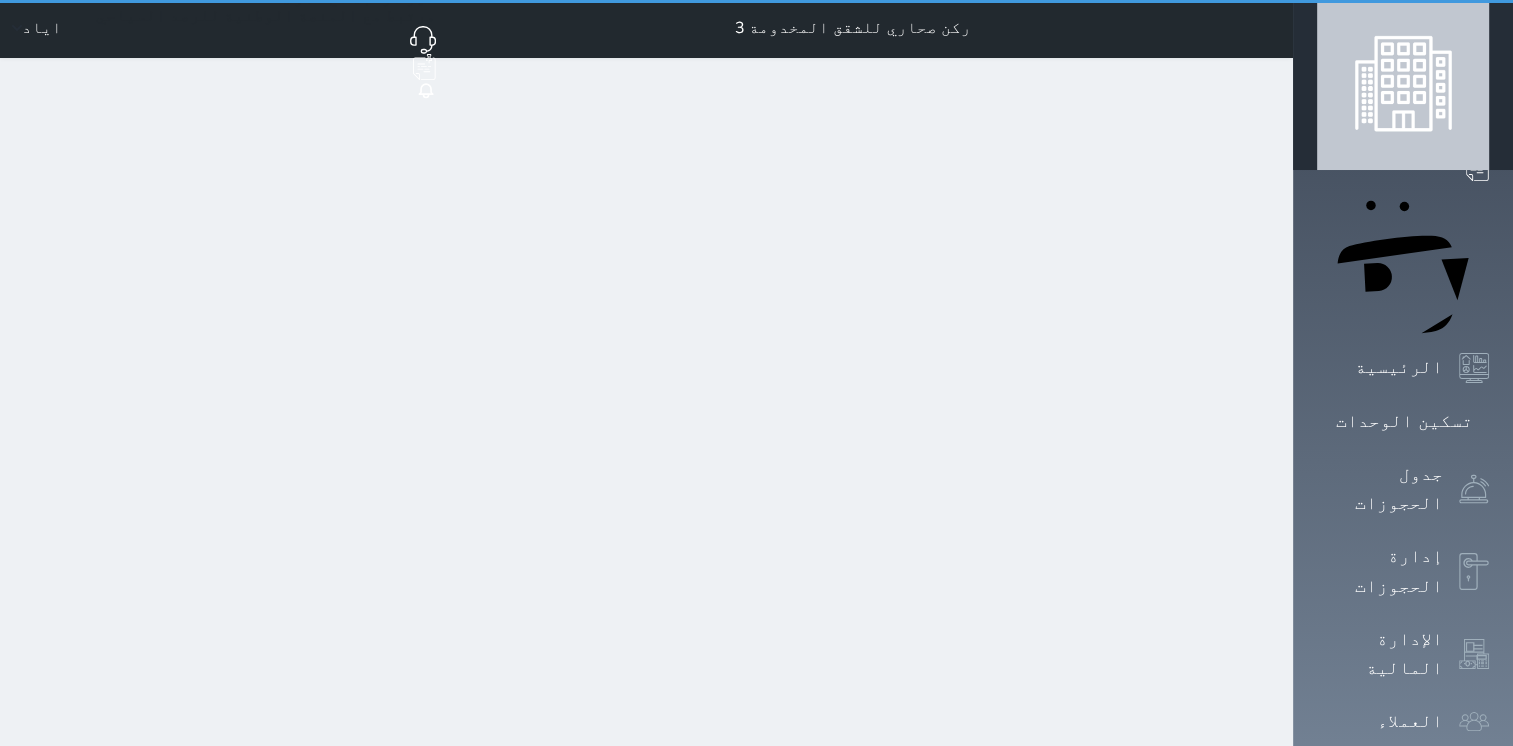 scroll, scrollTop: 0, scrollLeft: 0, axis: both 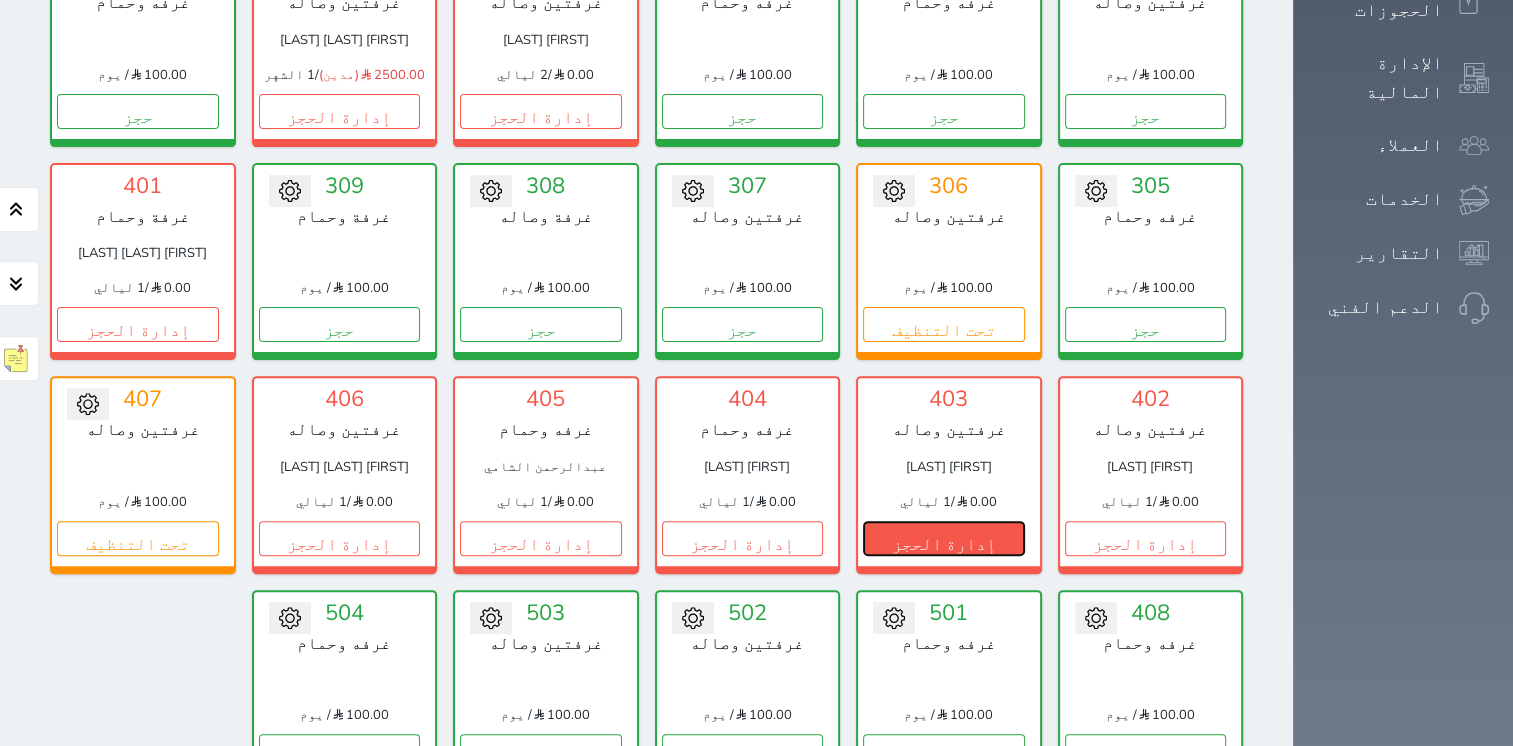 click on "إدارة الحجز" at bounding box center [944, 538] 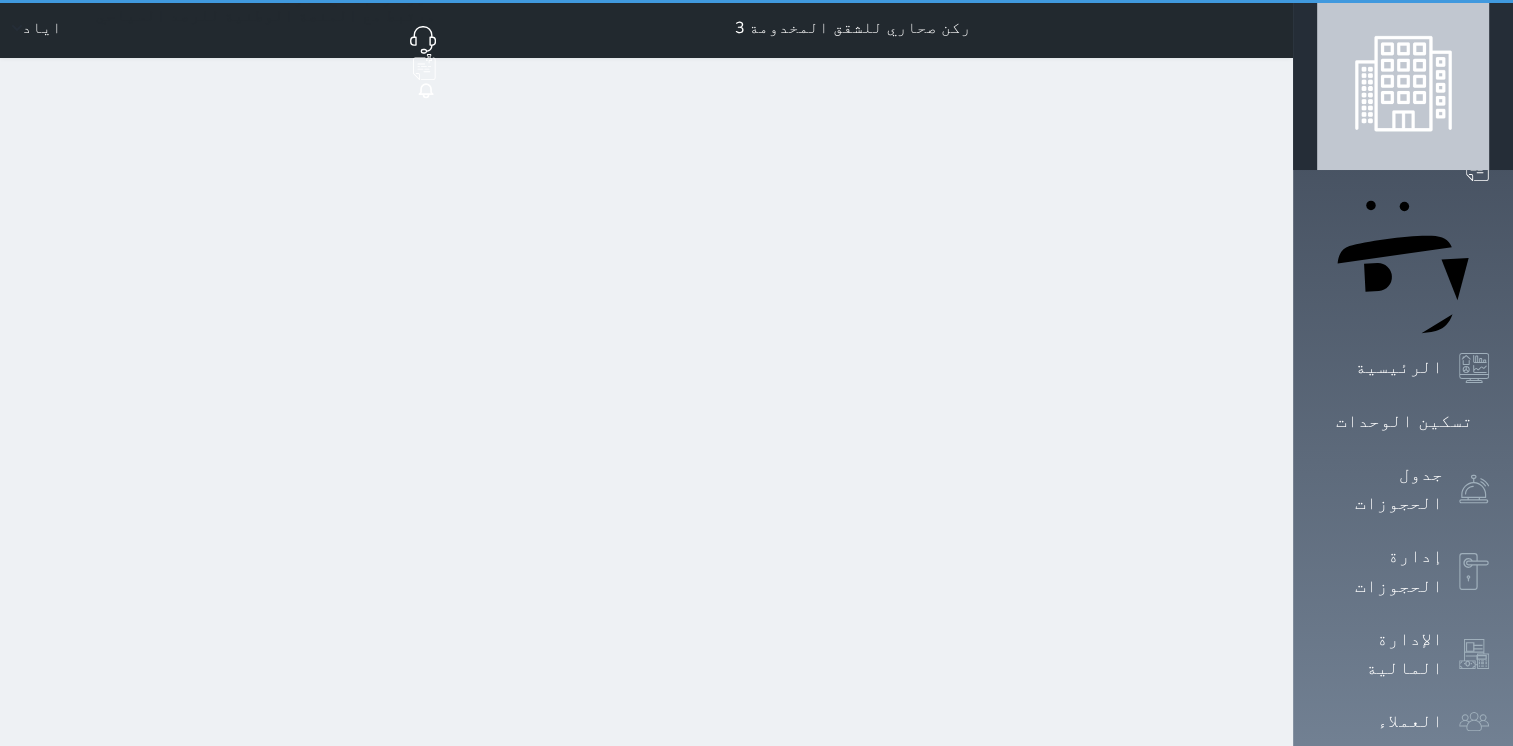 scroll, scrollTop: 0, scrollLeft: 0, axis: both 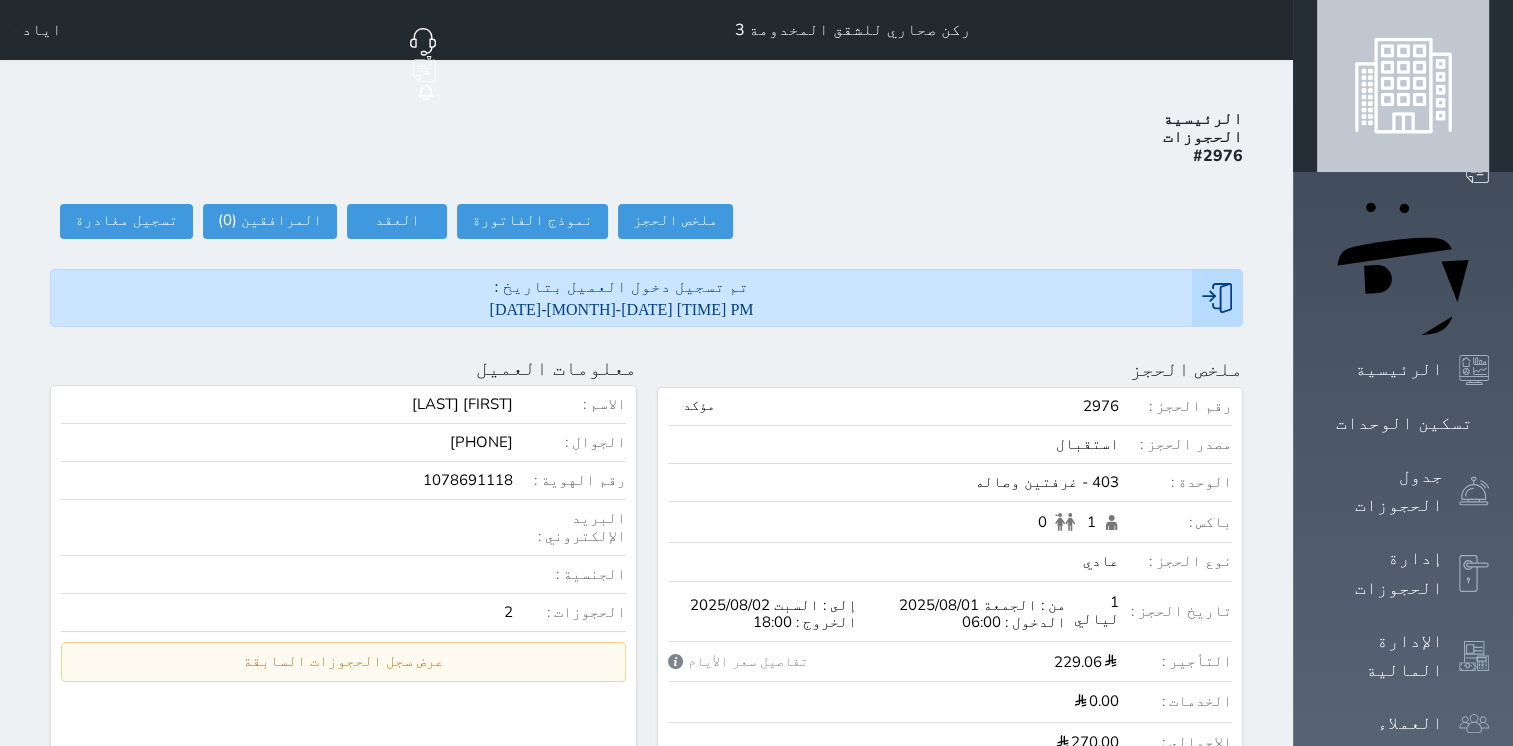 select 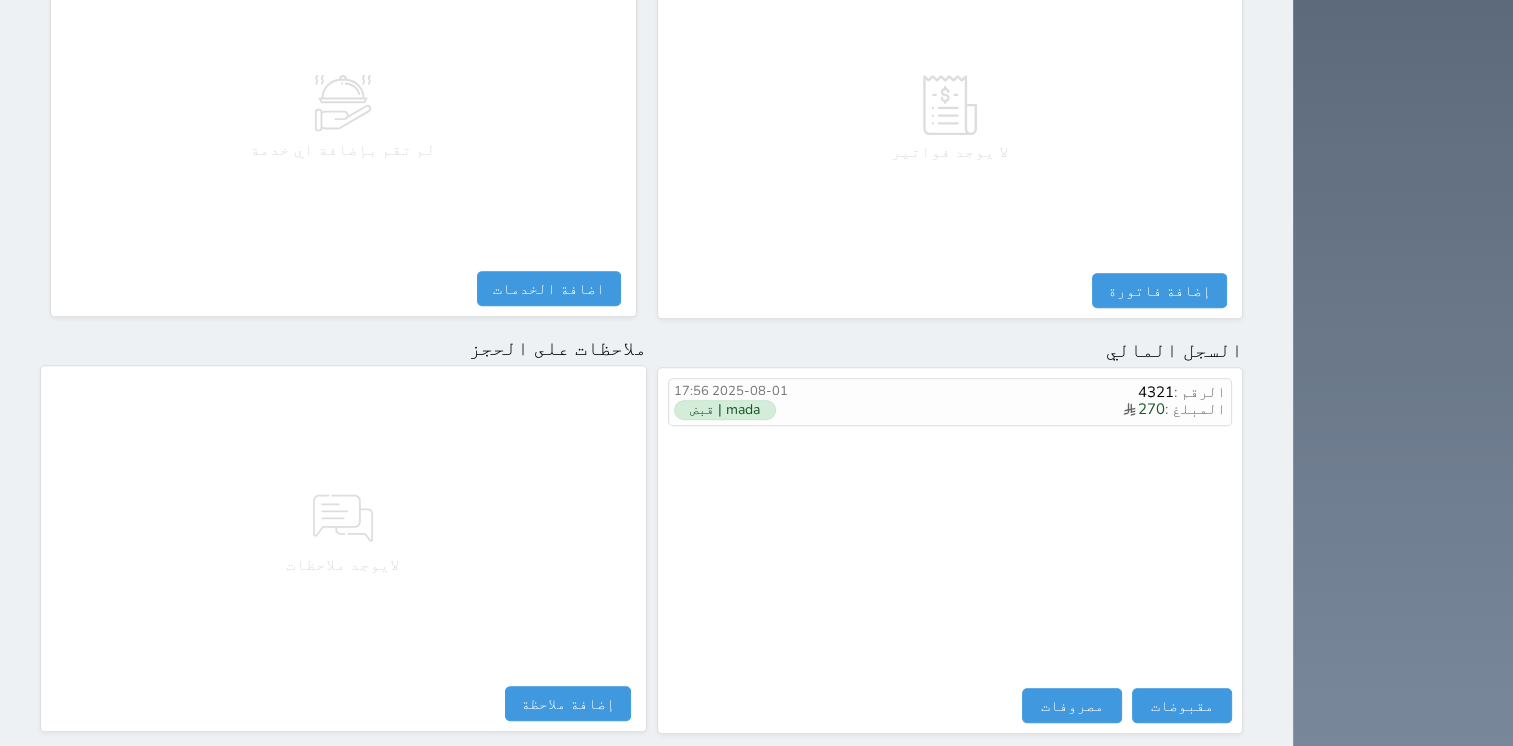 scroll, scrollTop: 976, scrollLeft: 0, axis: vertical 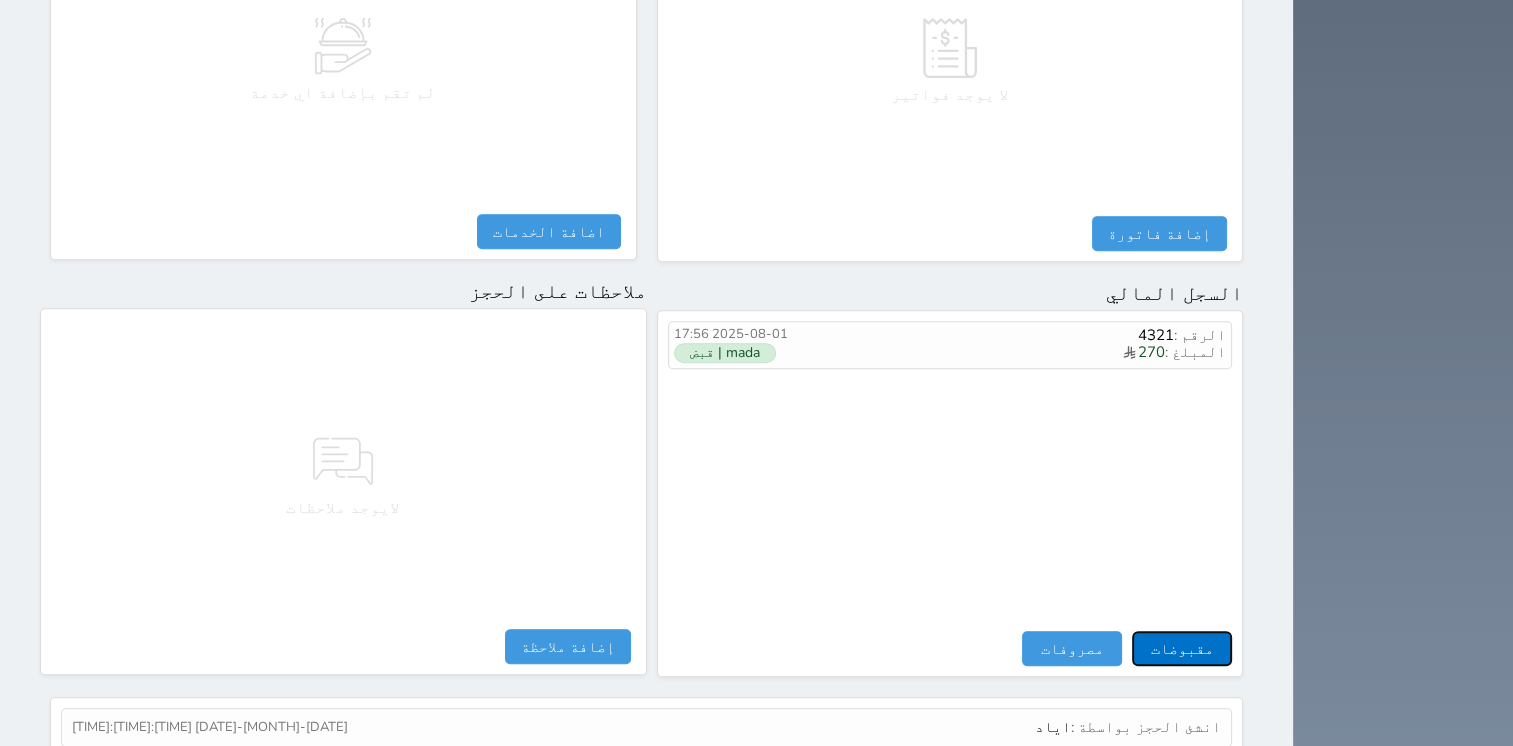 click on "مقبوضات" at bounding box center [1182, 648] 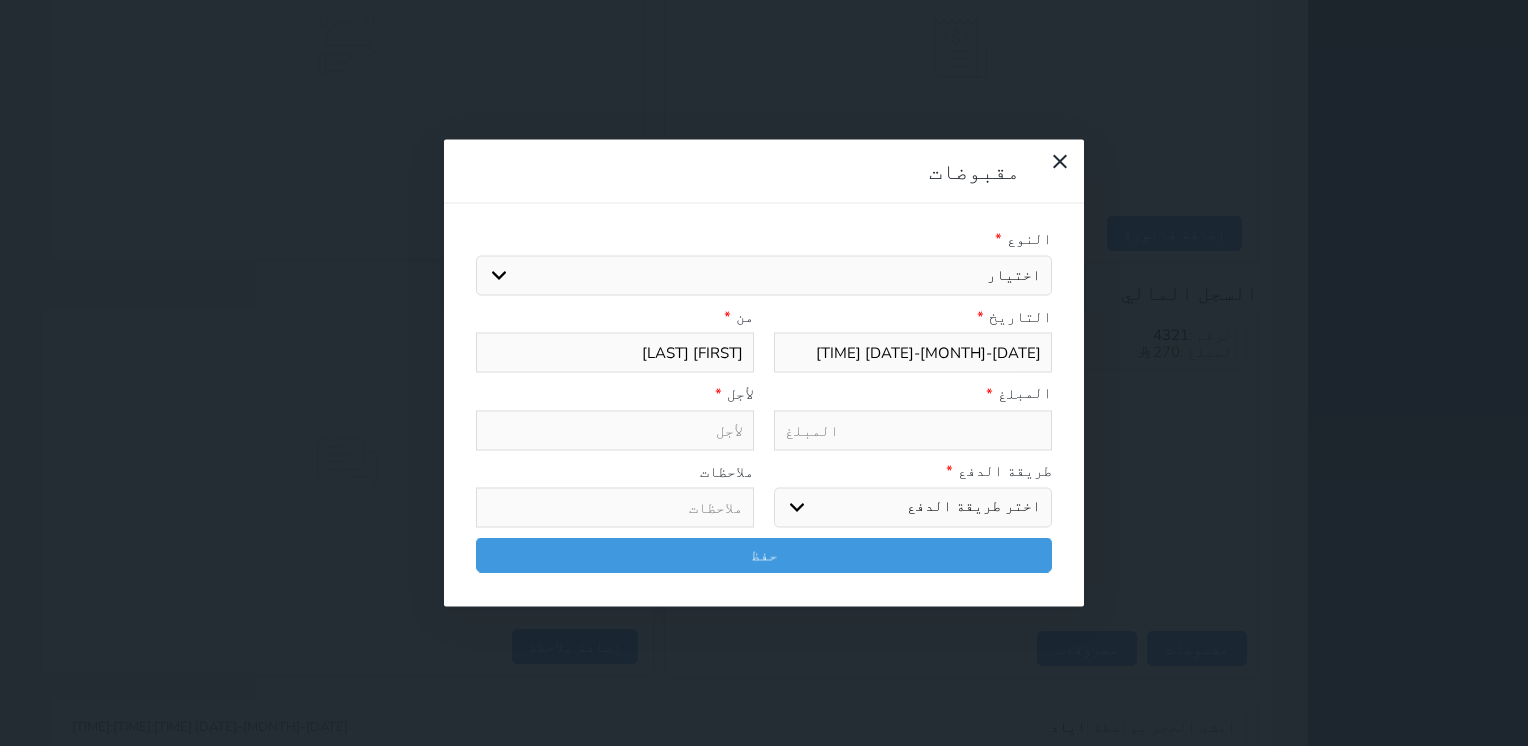 click on "اختيار" at bounding box center (764, 275) 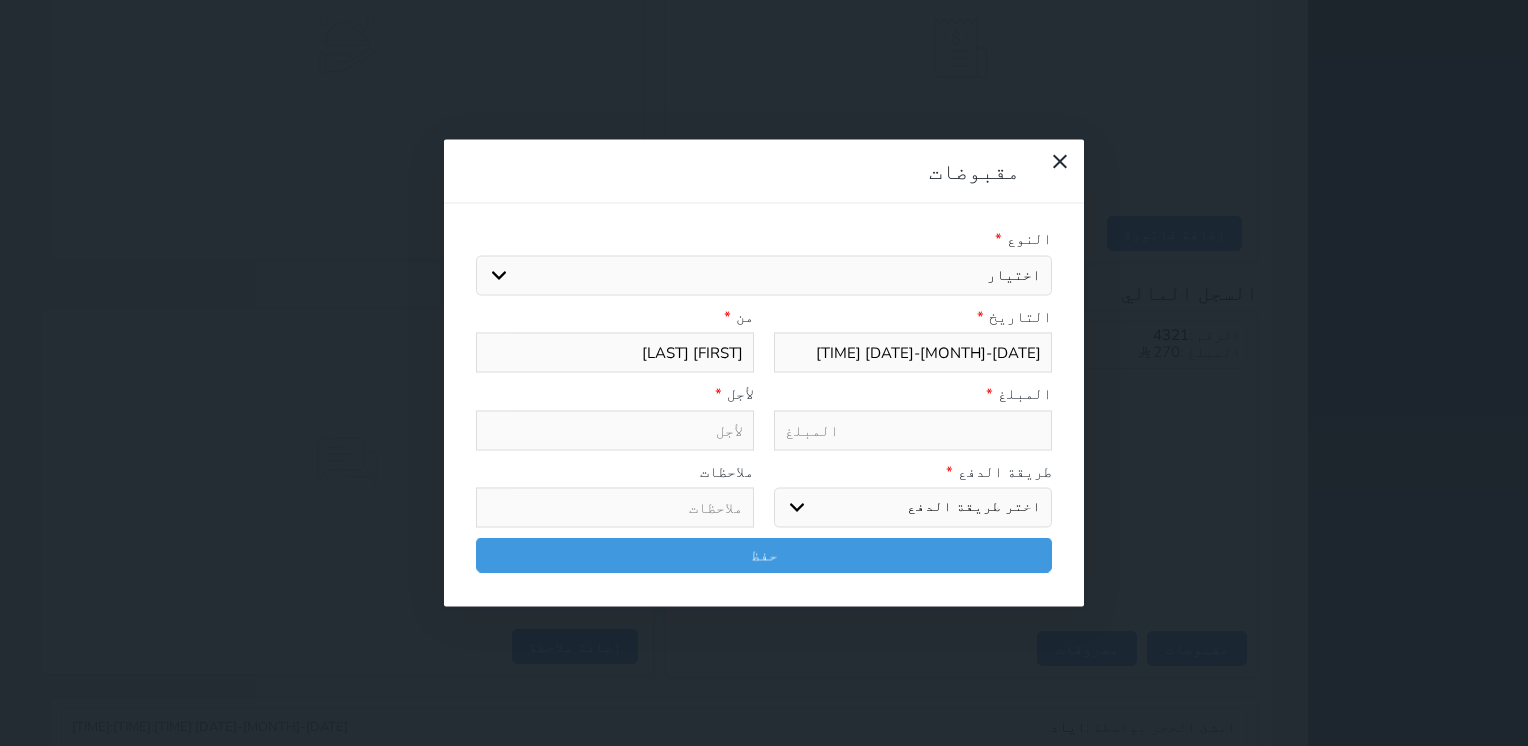 select 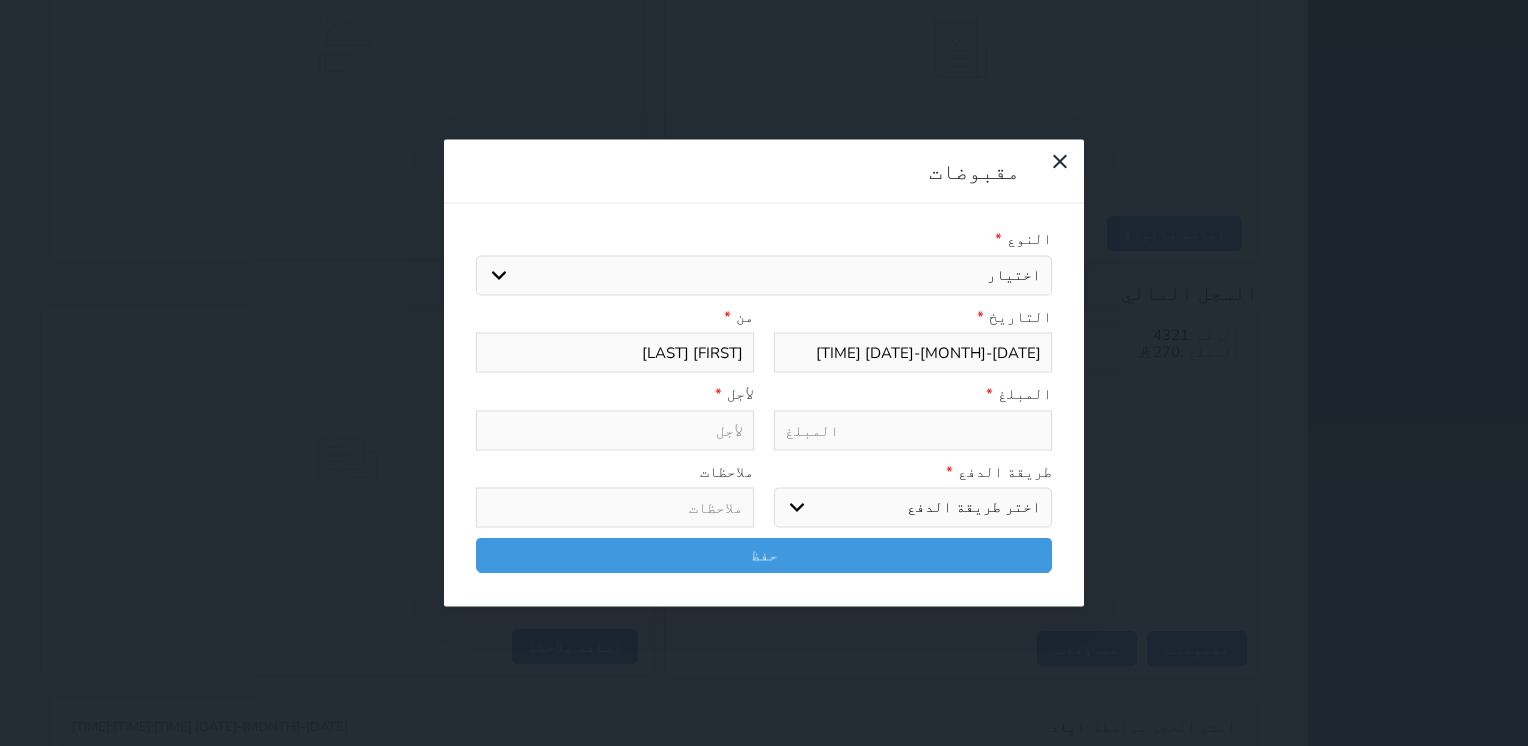 select on "135922" 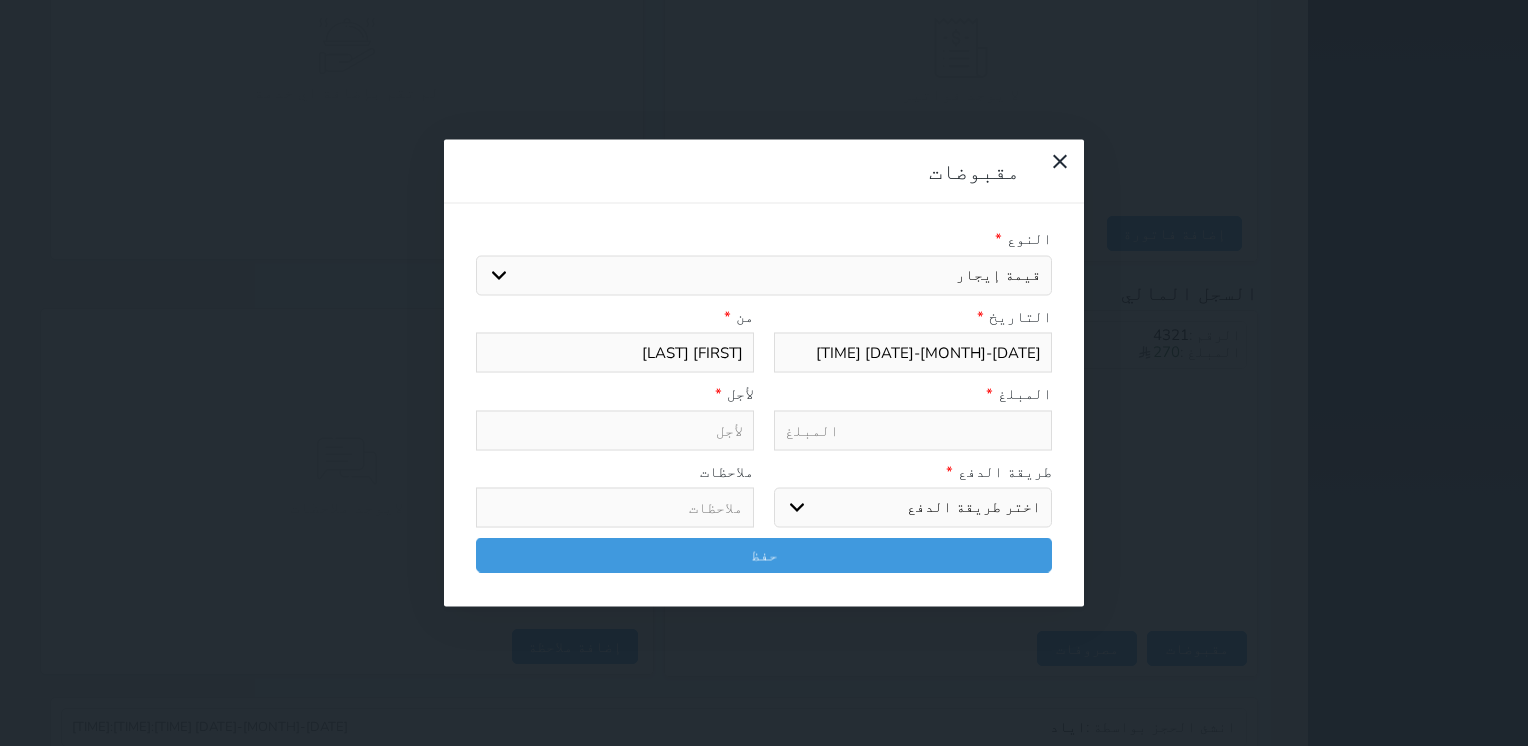 click on "اختيار   مقبوضات عامة قيمة إيجار فواتير تامين عربون لا ينطبق آخر مغسلة واي فاي - الإنترنت مواقف السيارات طعام الأغذية والمشروبات مشروبات المشروبات الباردة المشروبات الساخنة الإفطار غداء عشاء مخبز و كعك حمام سباحة الصالة الرياضية سبا و خدمات الجمال اختيار وإسقاط (خدمات النقل) ميني بار كابل - تلفزيون سرير إضافي تصفيف الشعر التسوق خدمات الجولات السياحية المنظمة خدمات الدليل السياحي" at bounding box center [764, 275] 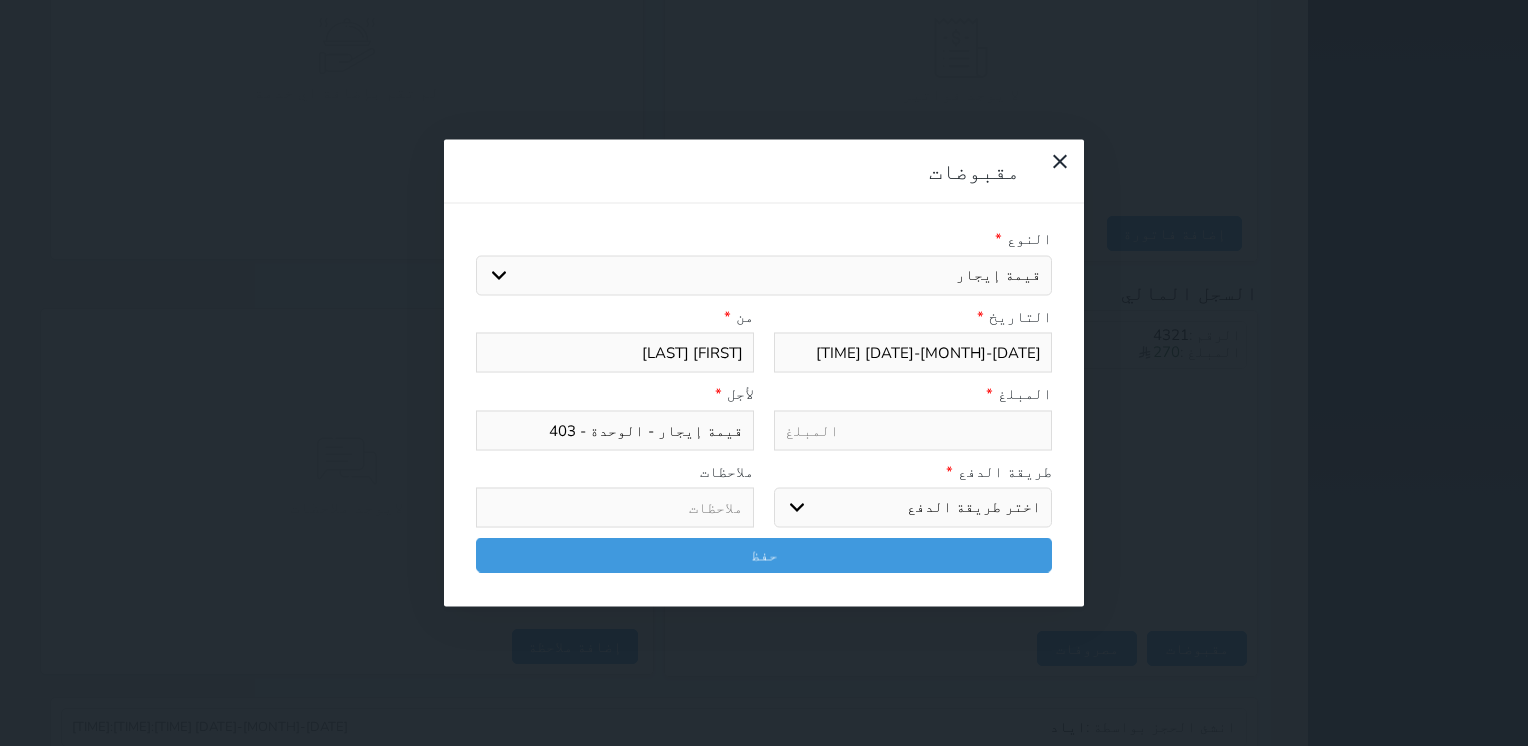 type on "2" 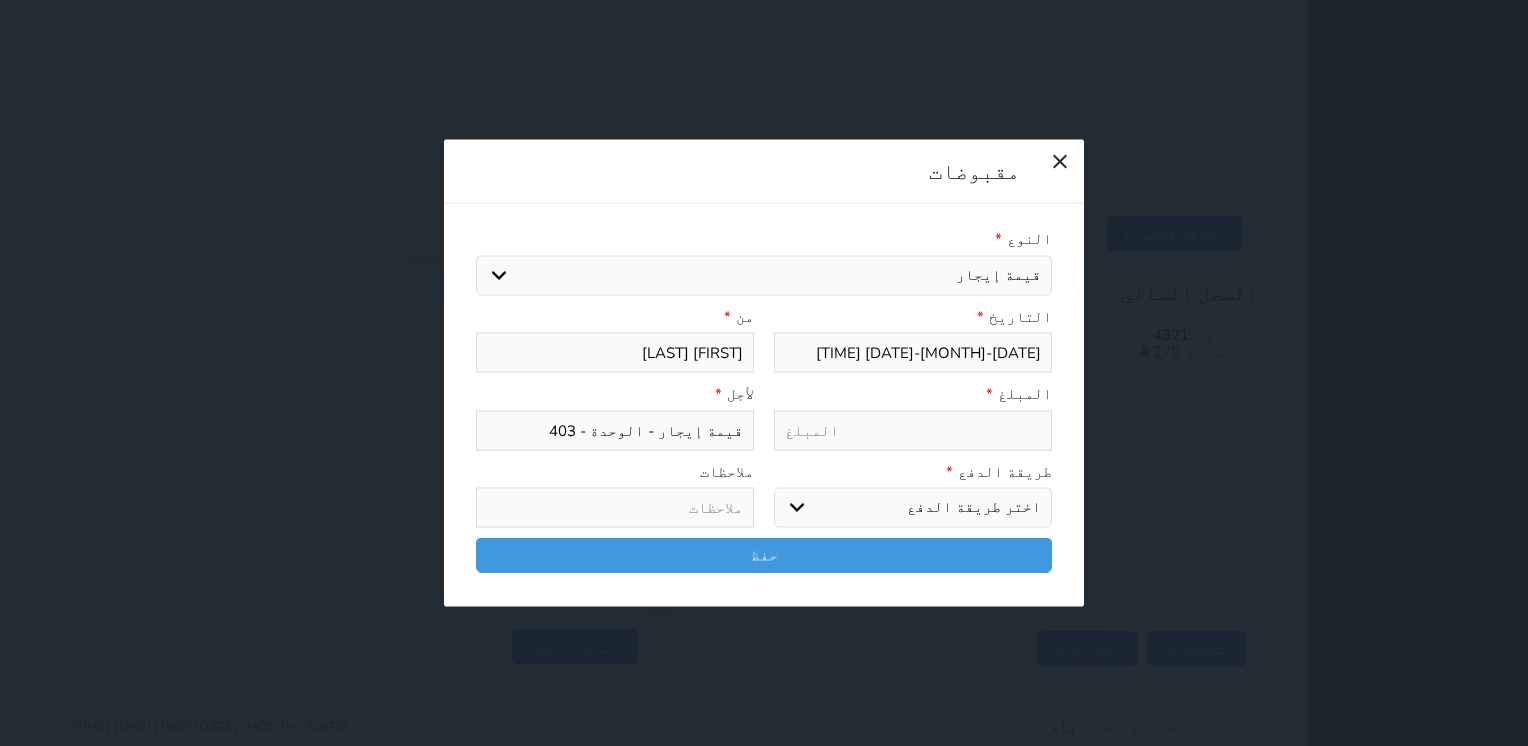 select 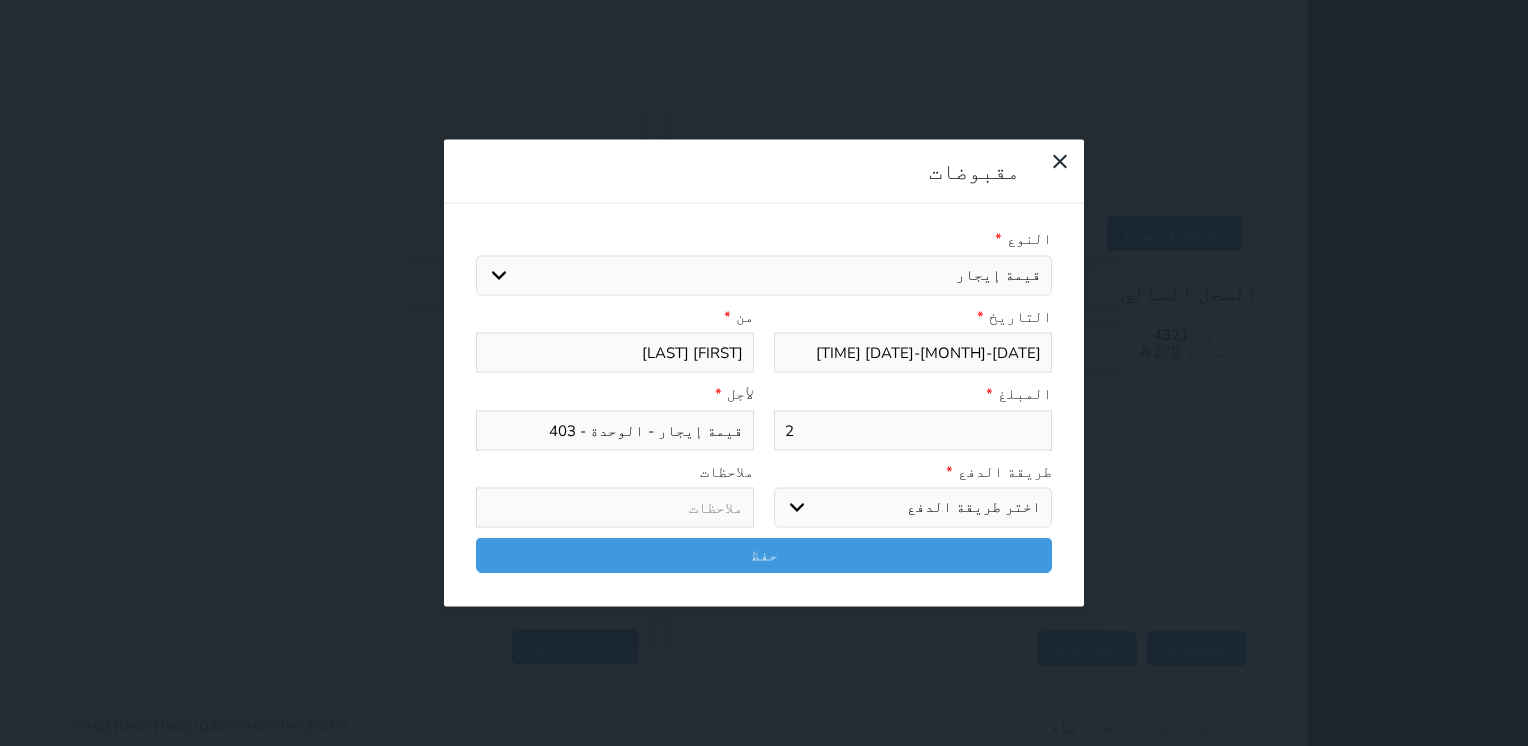 type on "27" 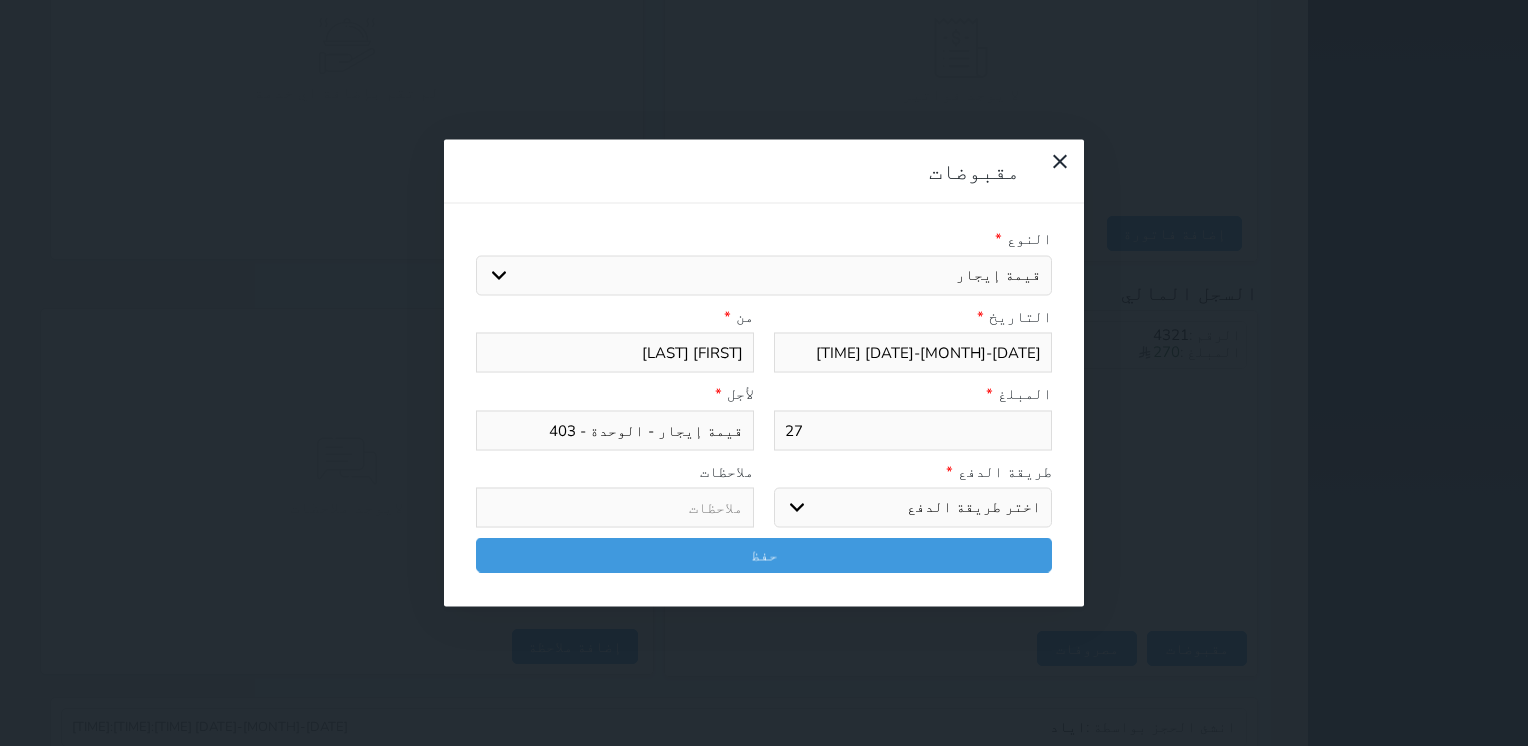 type on "270" 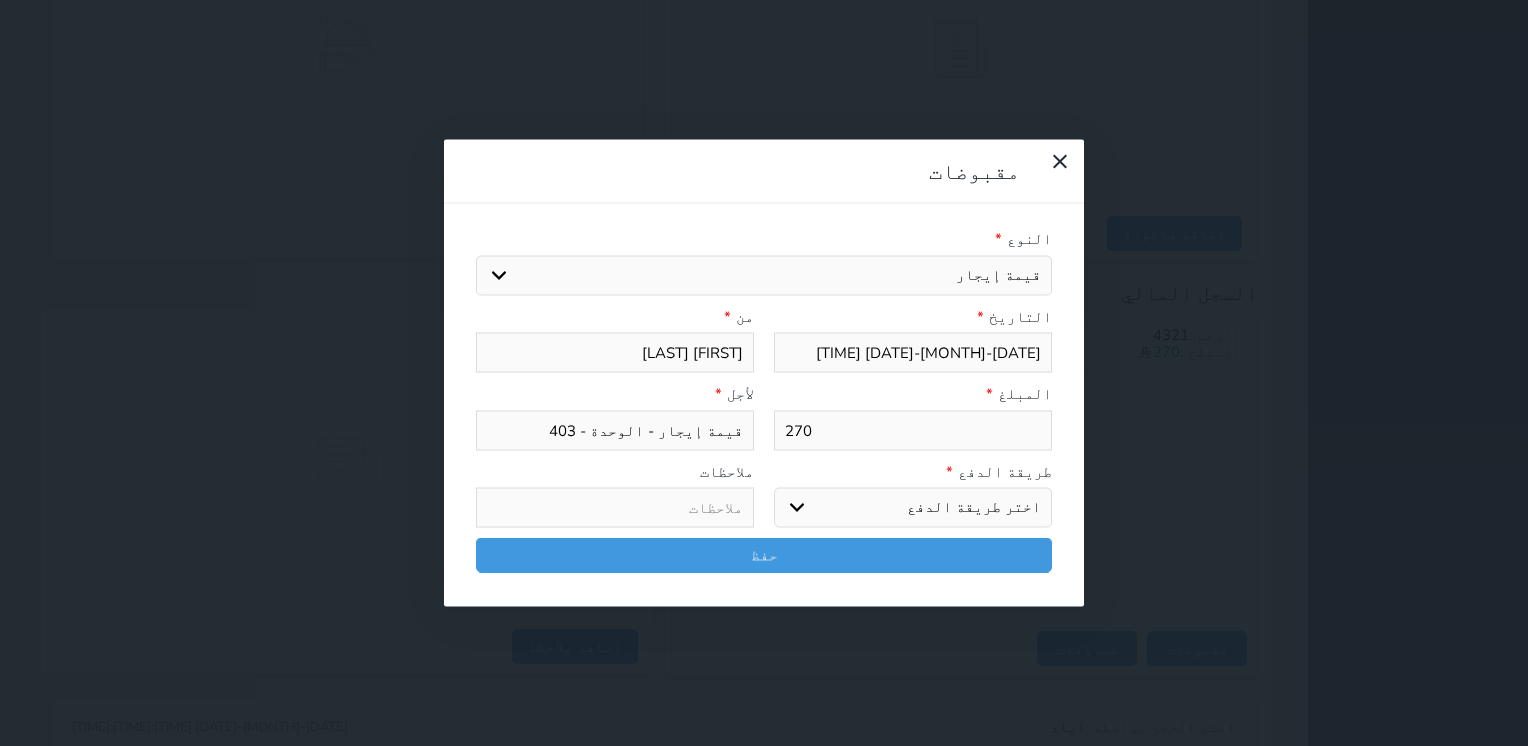 type on "270" 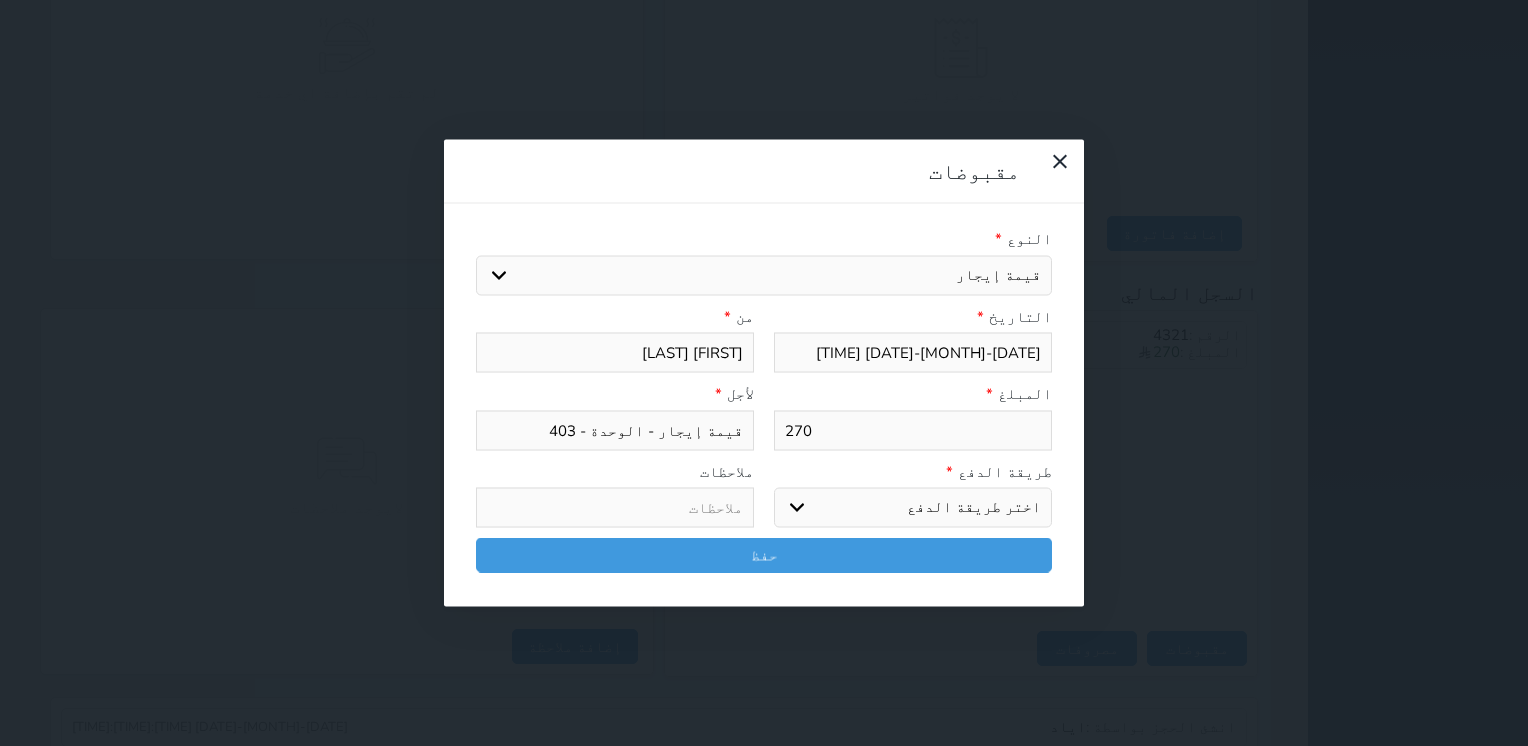 click on "اختر طريقة الدفع   دفع نقدى   تحويل بنكى   مدى   بطاقة ائتمان   آجل" at bounding box center [913, 508] 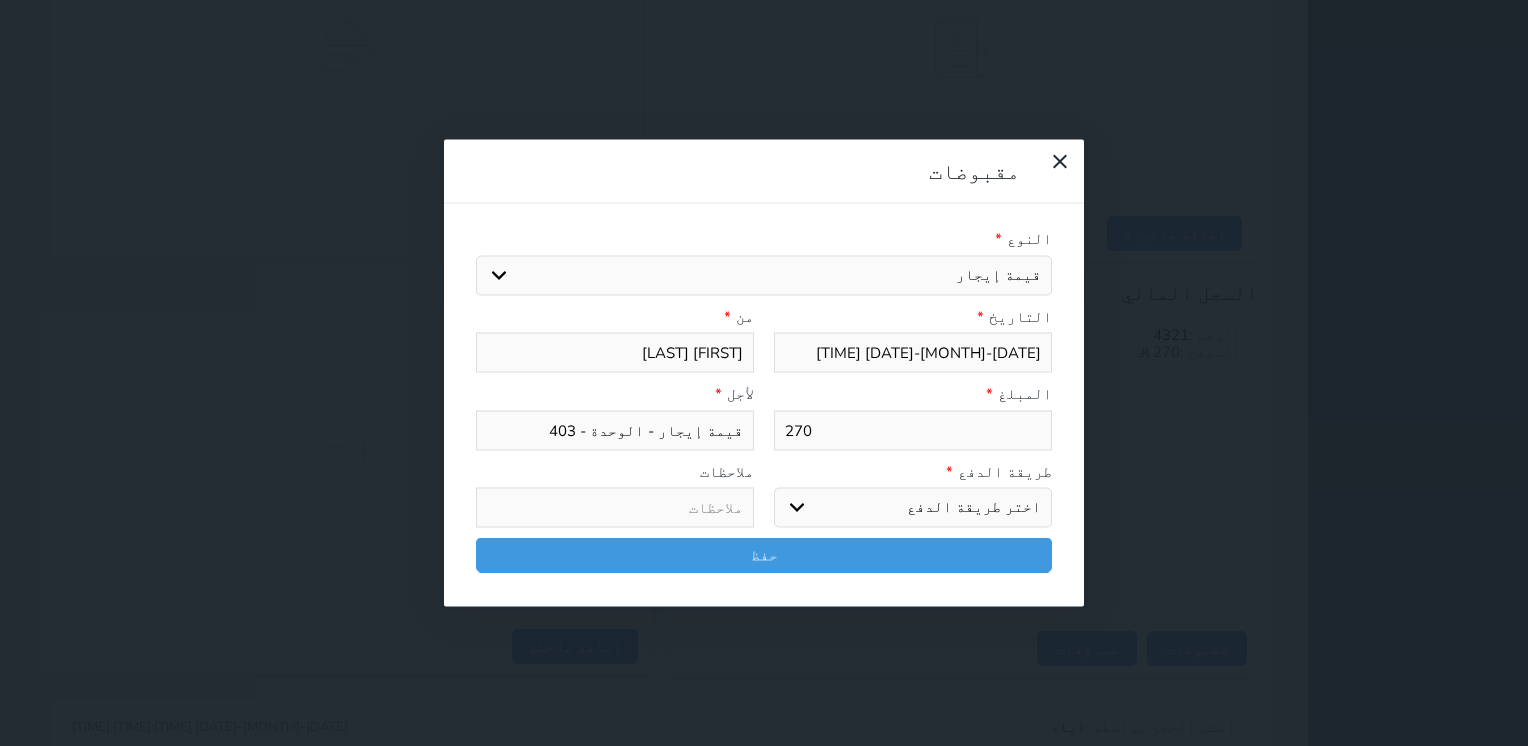 select on "bank-transfer" 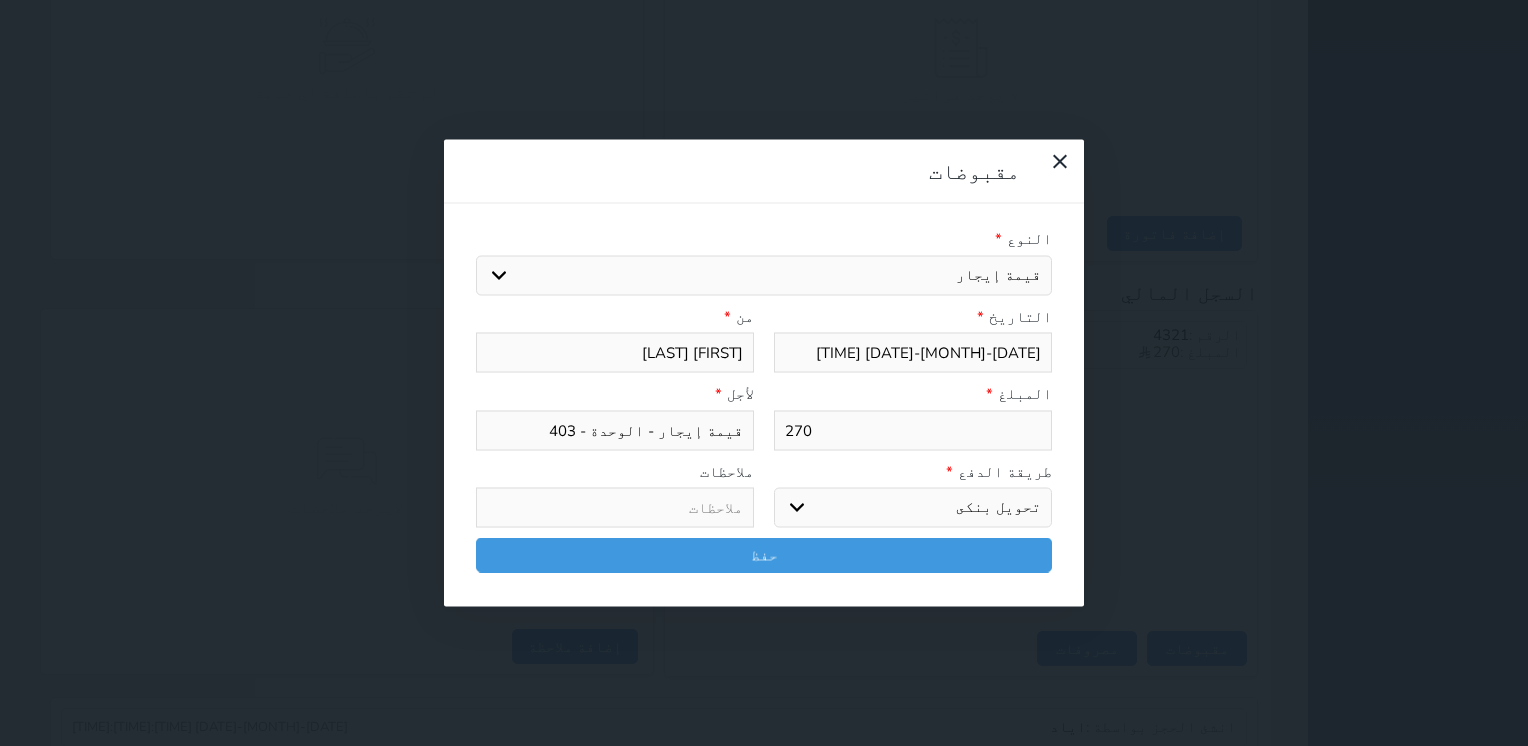click on "اختر طريقة الدفع   دفع نقدى   تحويل بنكى   مدى   بطاقة ائتمان   آجل" at bounding box center [913, 508] 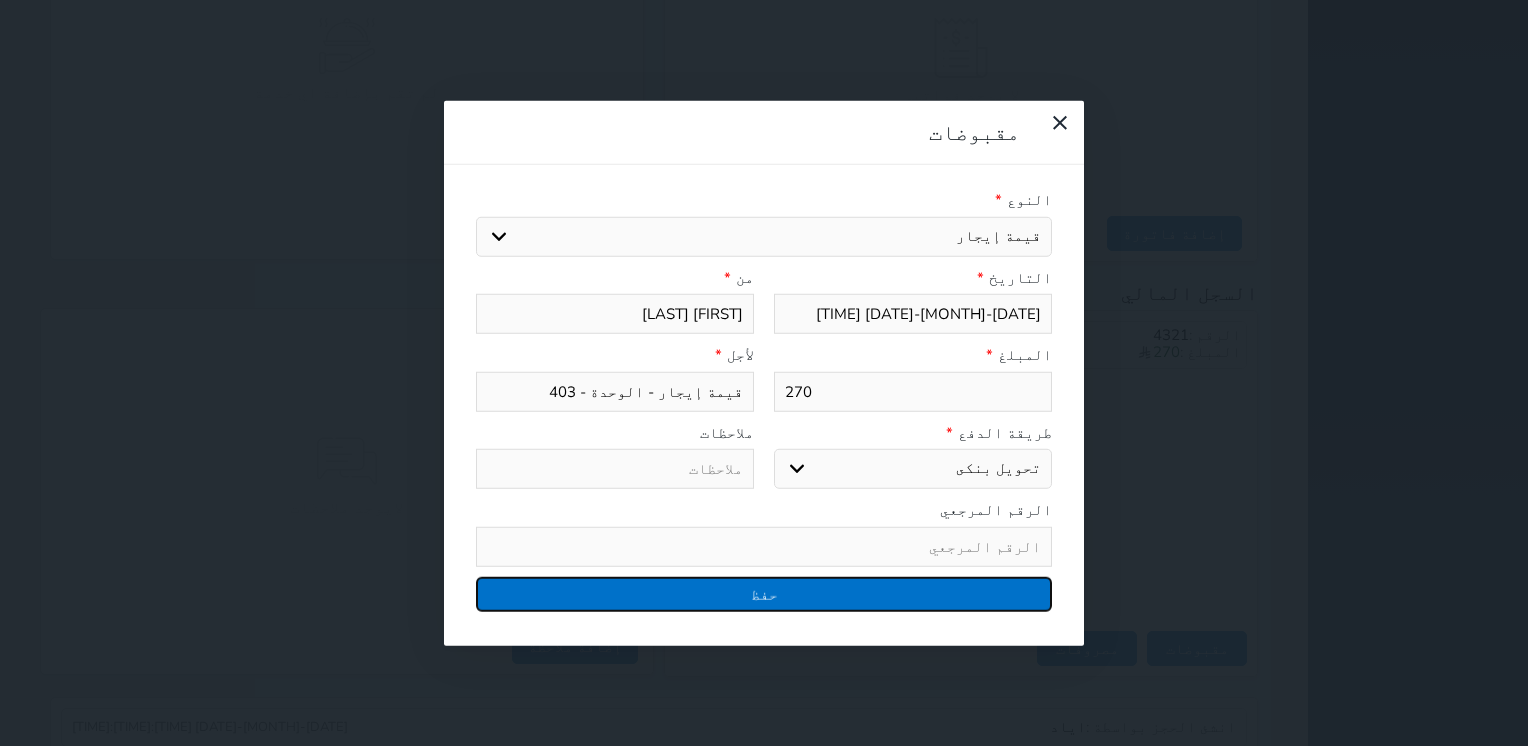 click on "حفظ" at bounding box center (764, 593) 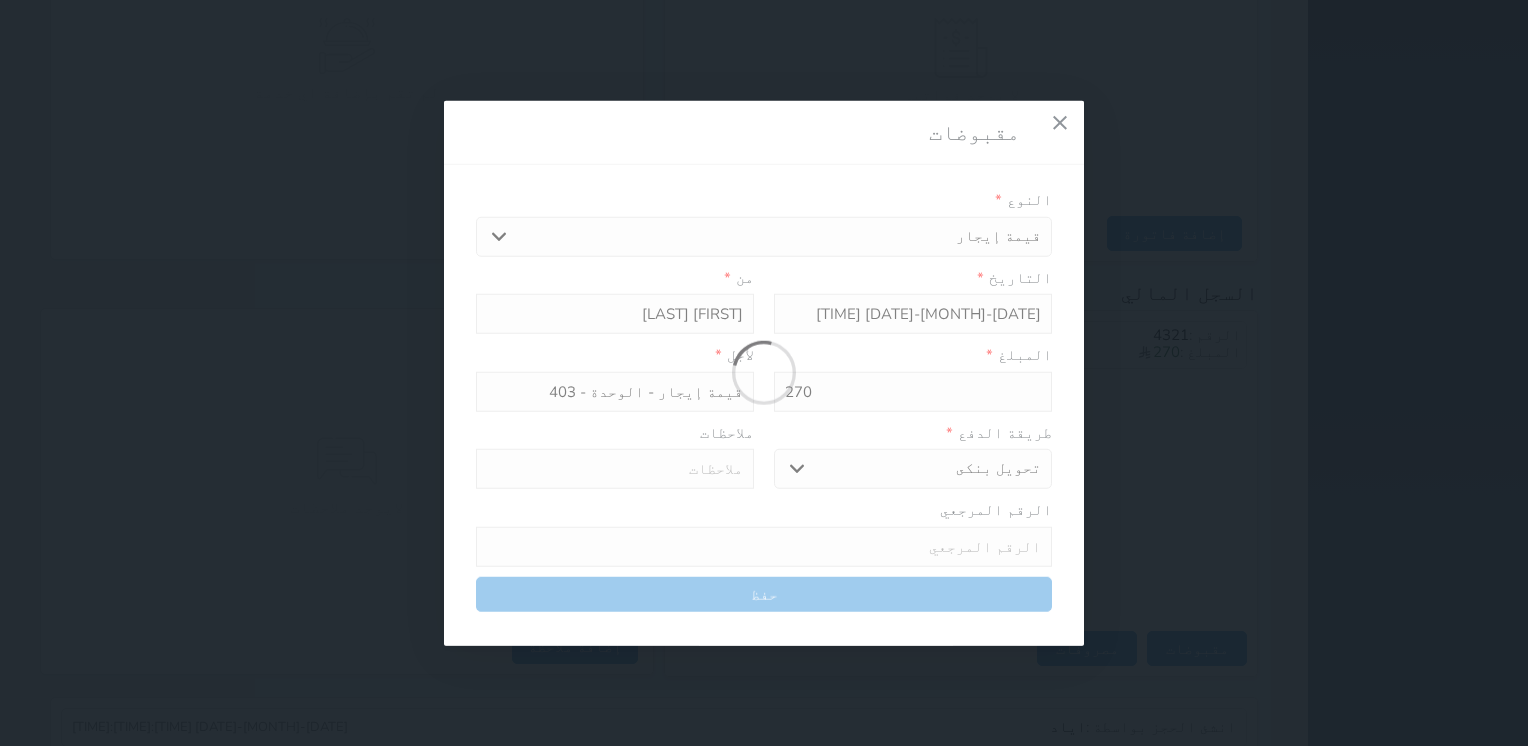 select 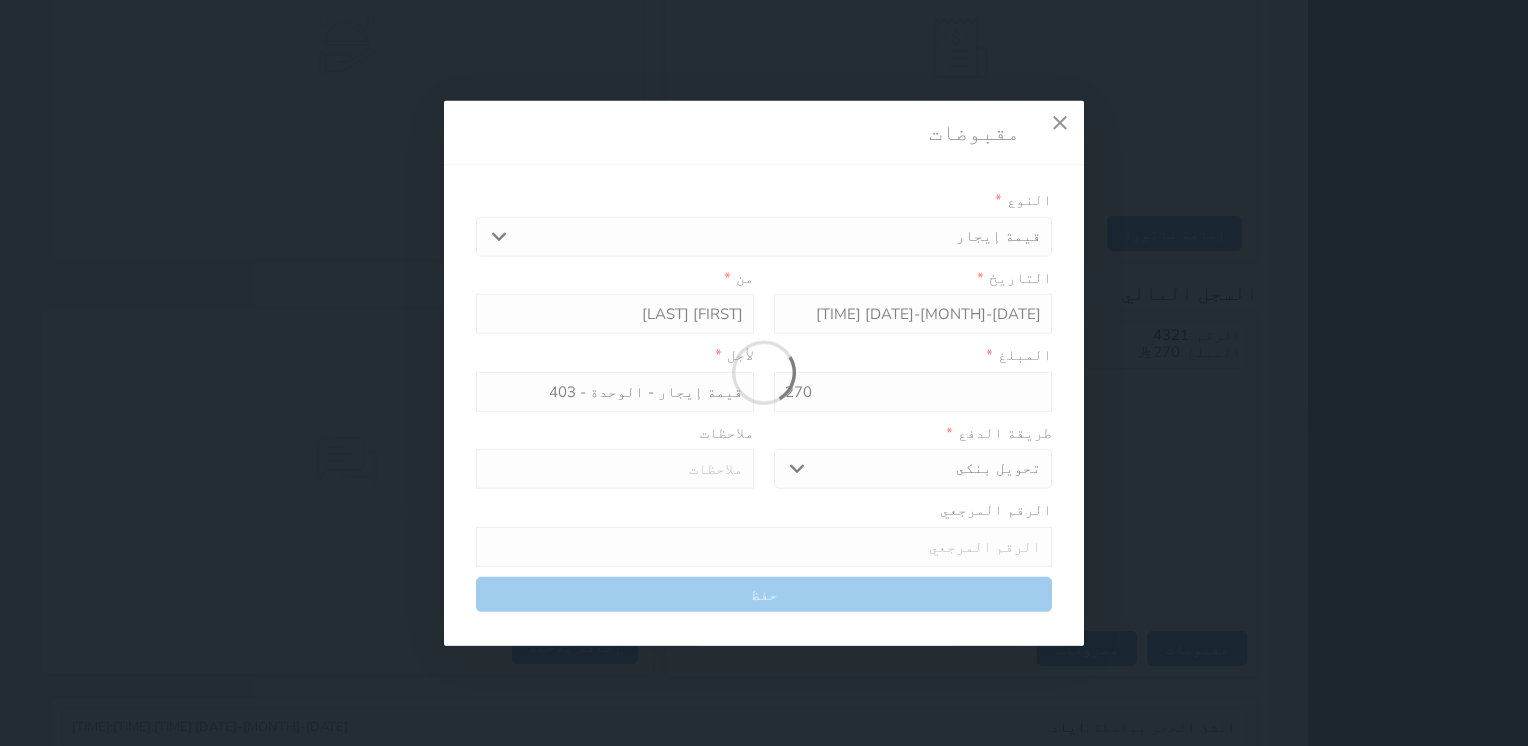 type 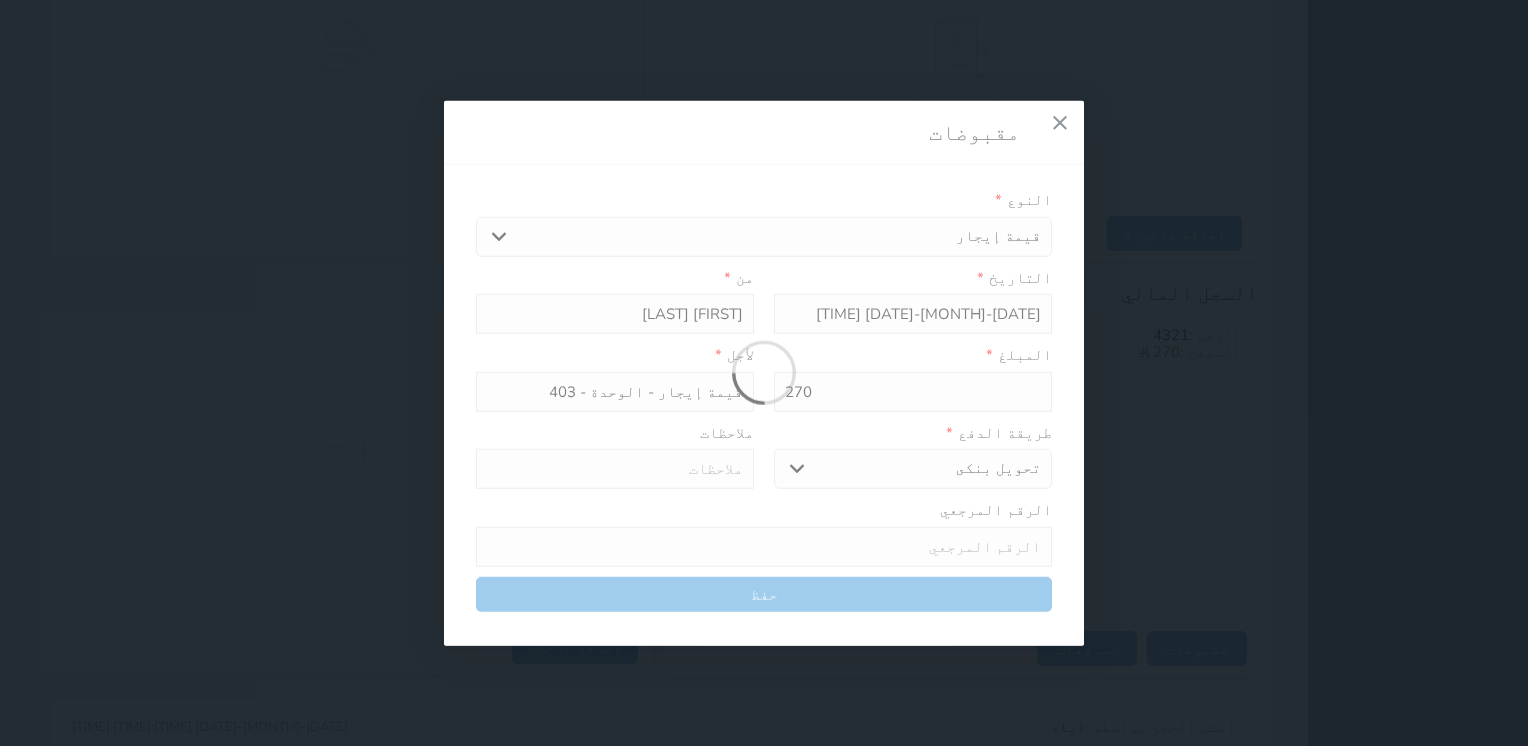 type on "0" 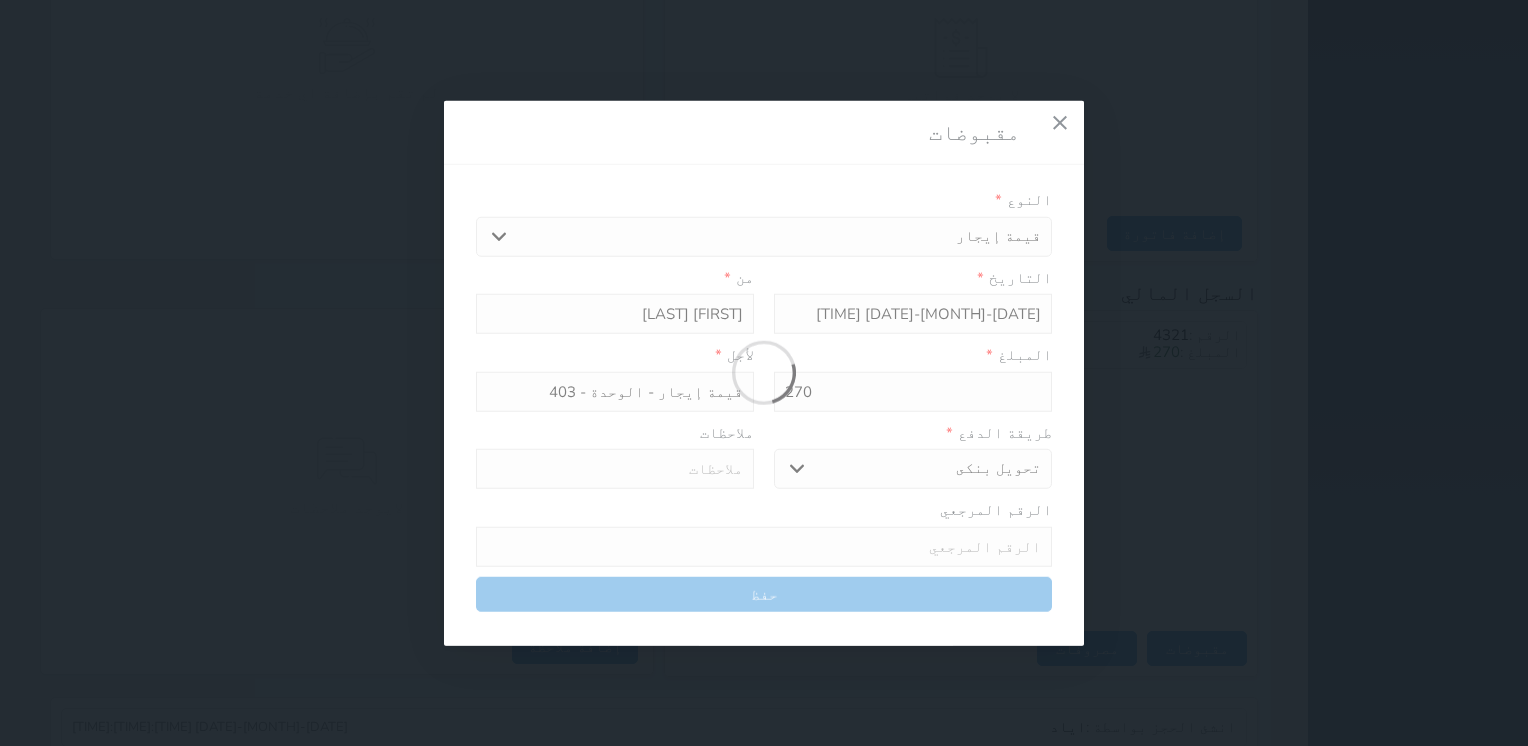 select 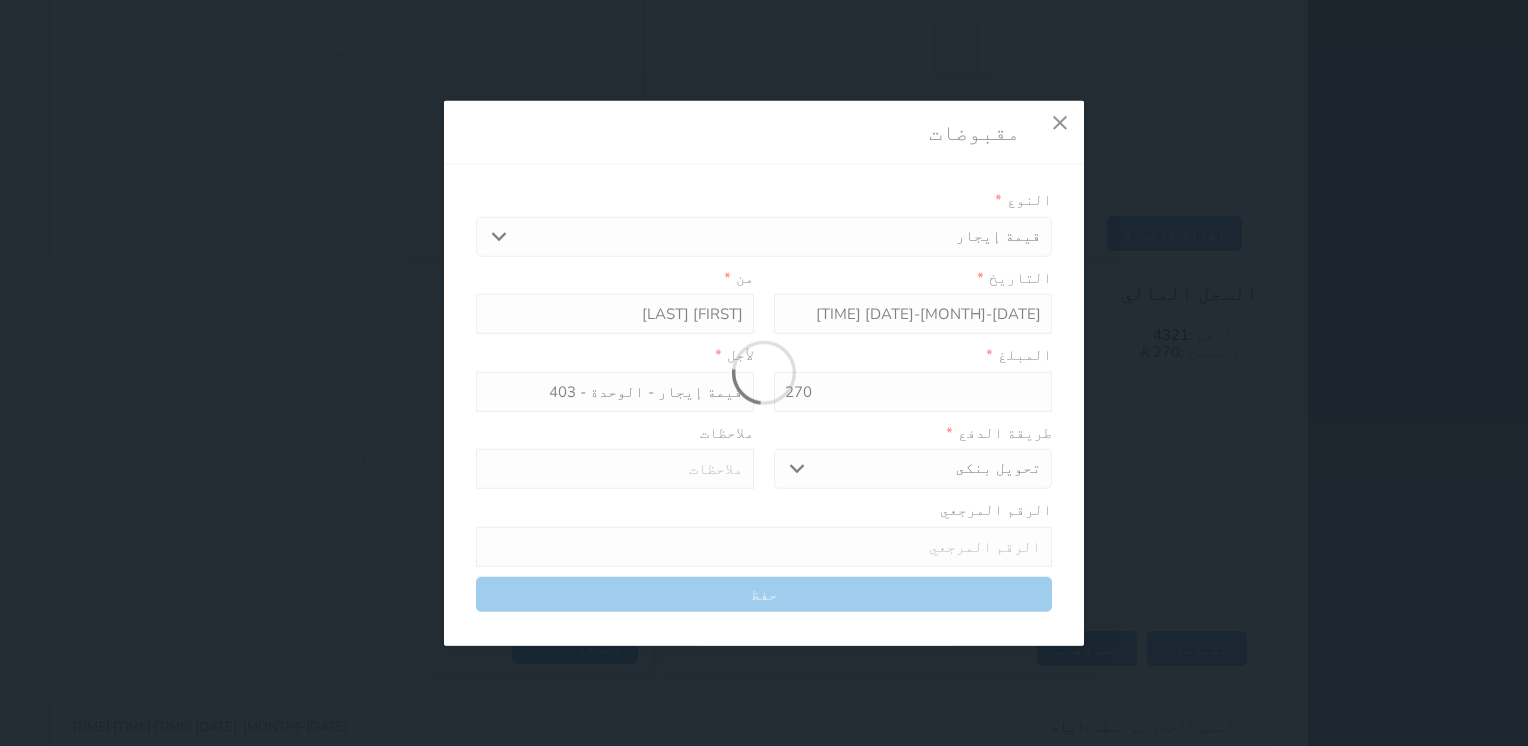type on "0" 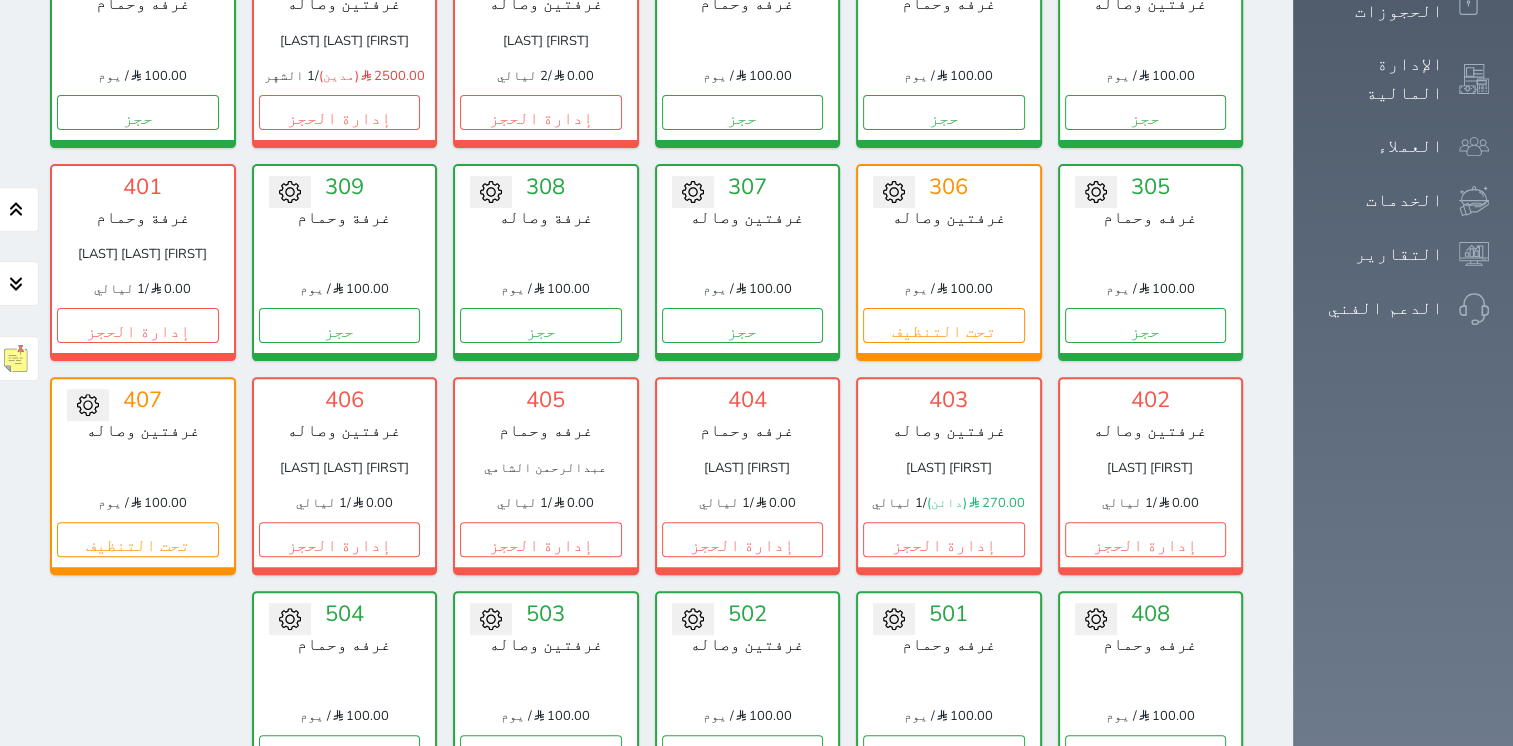 scroll, scrollTop: 578, scrollLeft: 0, axis: vertical 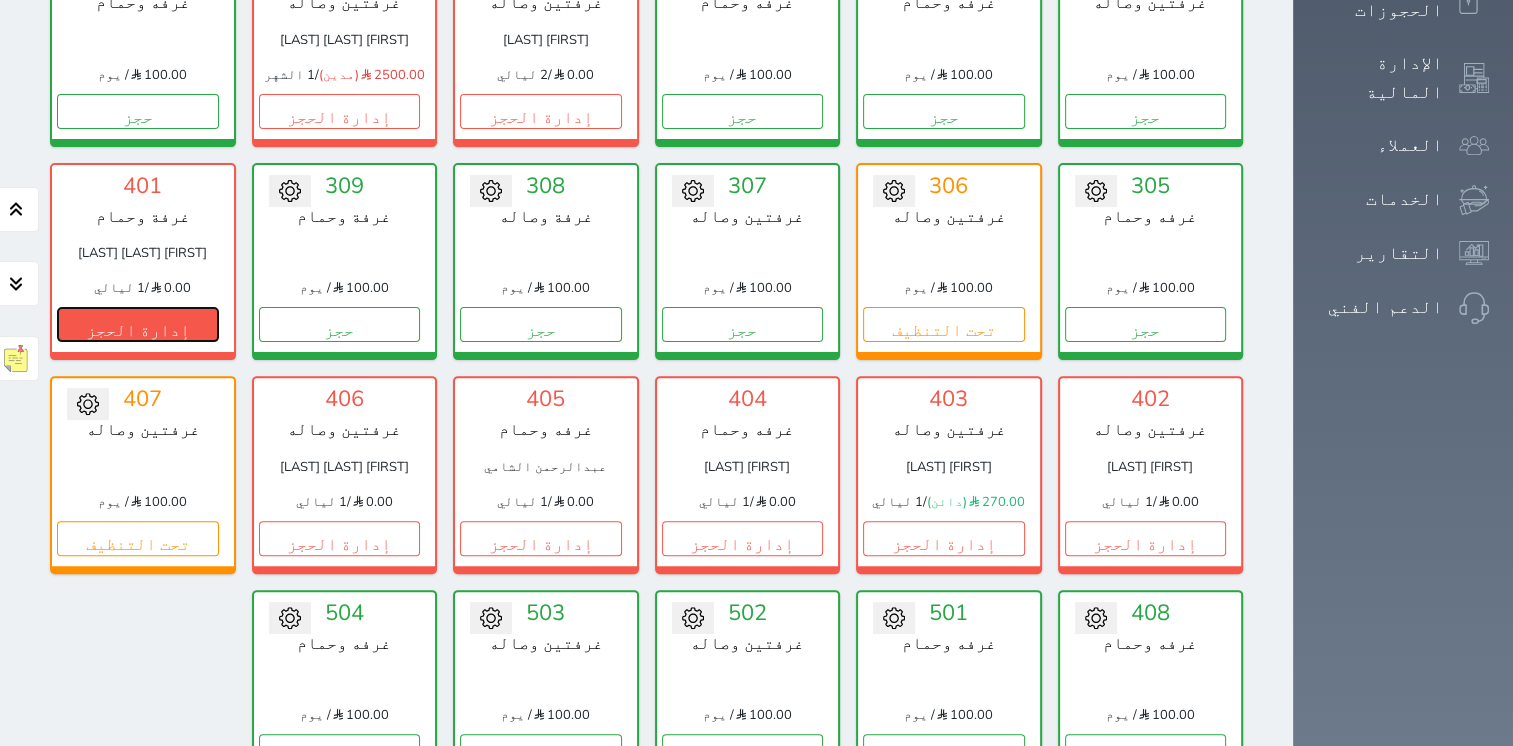 click on "إدارة الحجز" at bounding box center [138, 324] 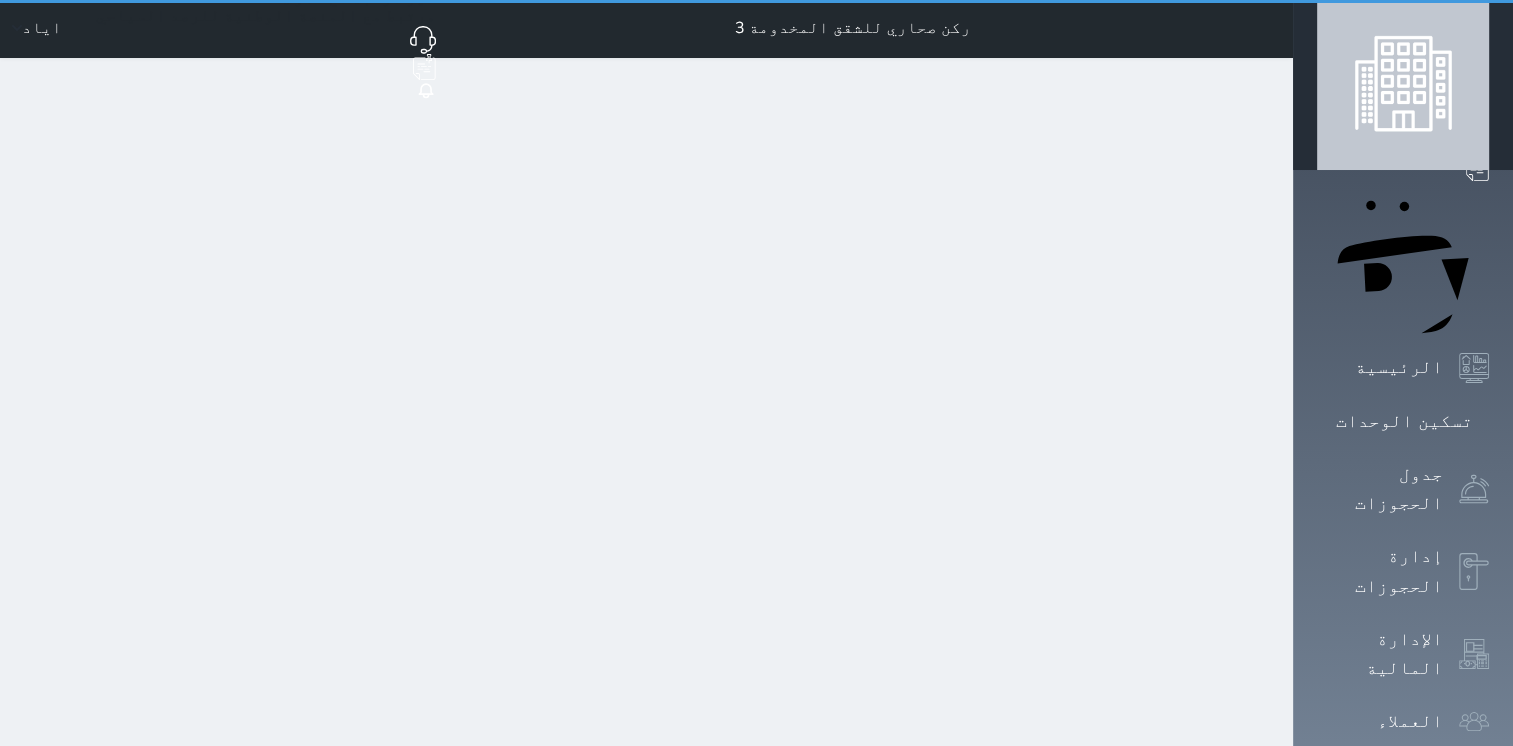 scroll, scrollTop: 0, scrollLeft: 0, axis: both 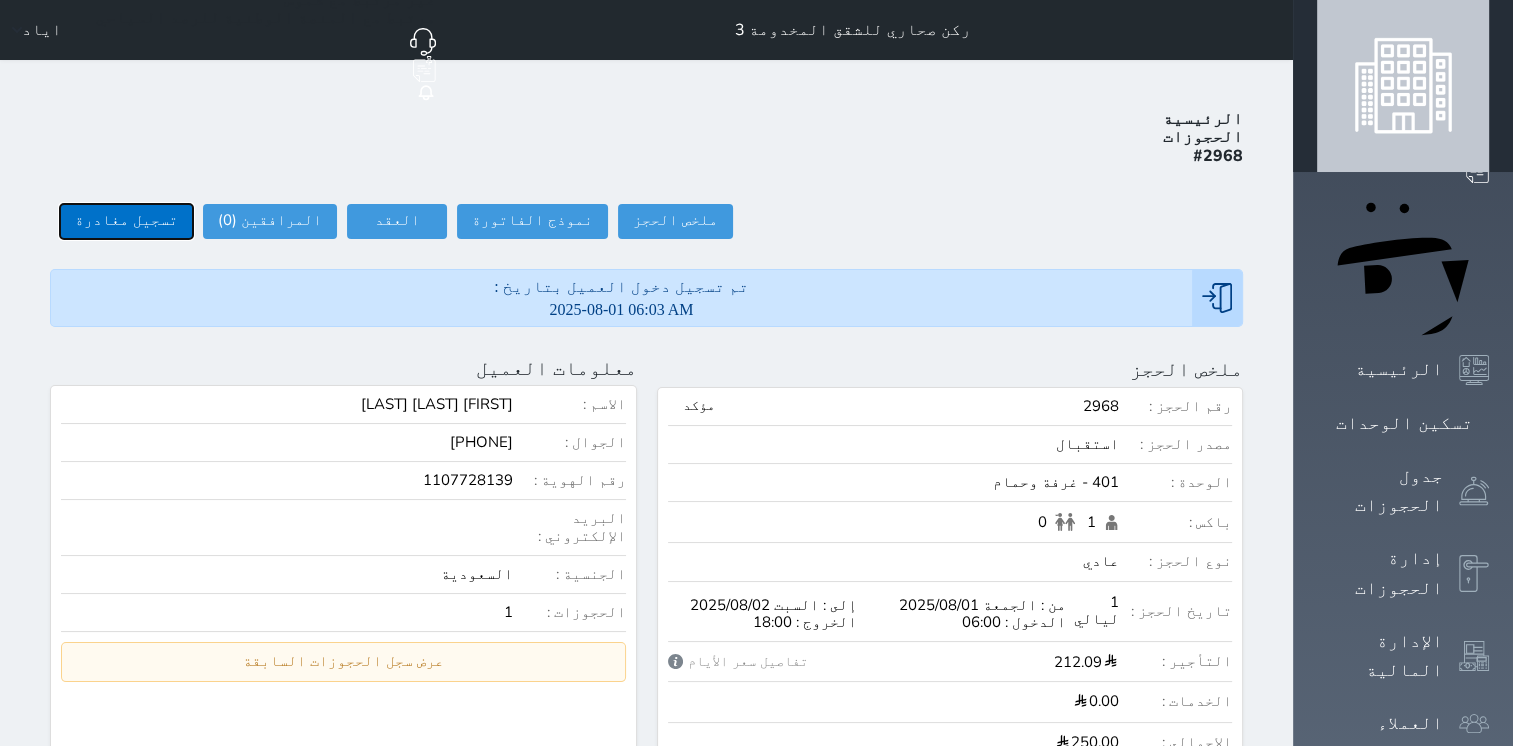 click on "تسجيل مغادرة" at bounding box center [126, 221] 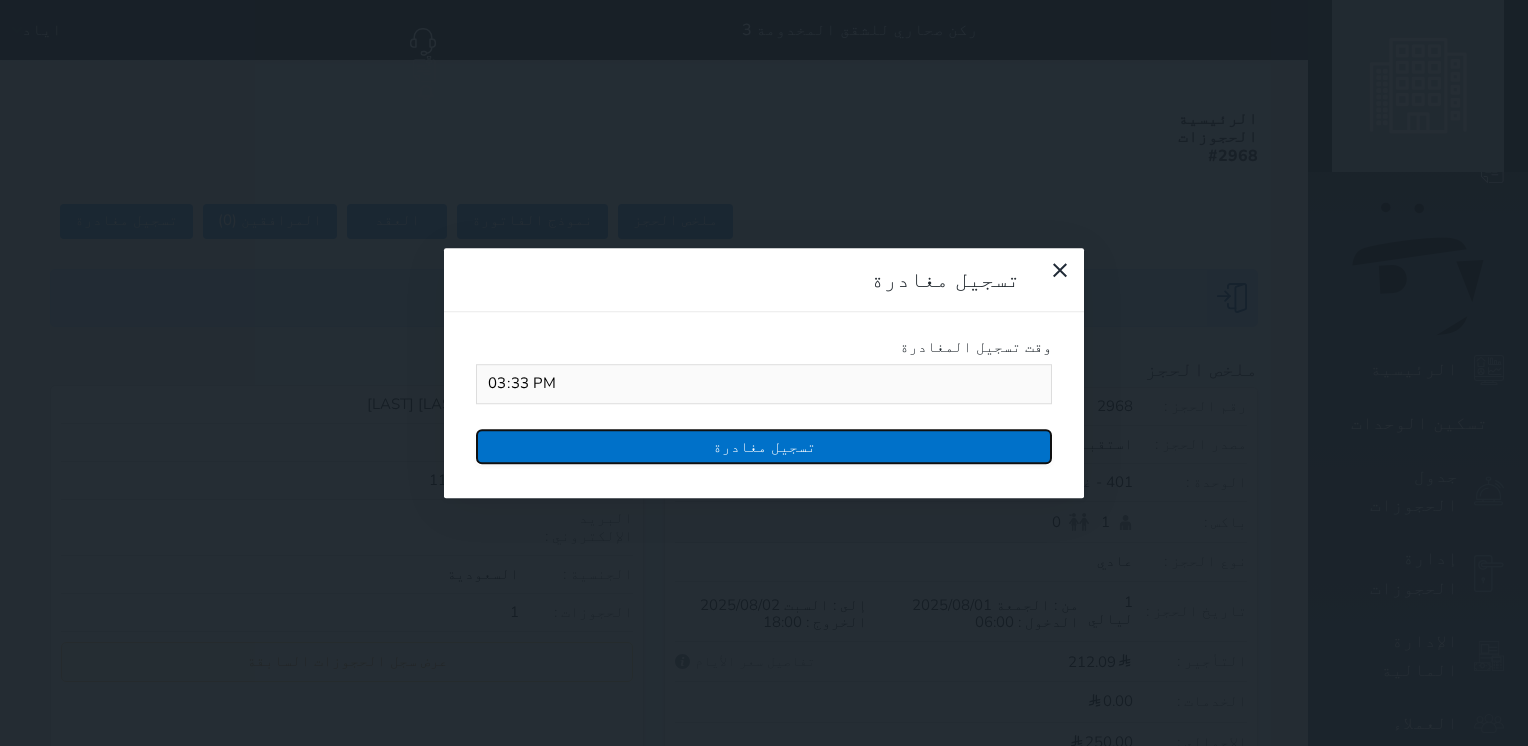 click on "تسجيل مغادرة" at bounding box center (764, 446) 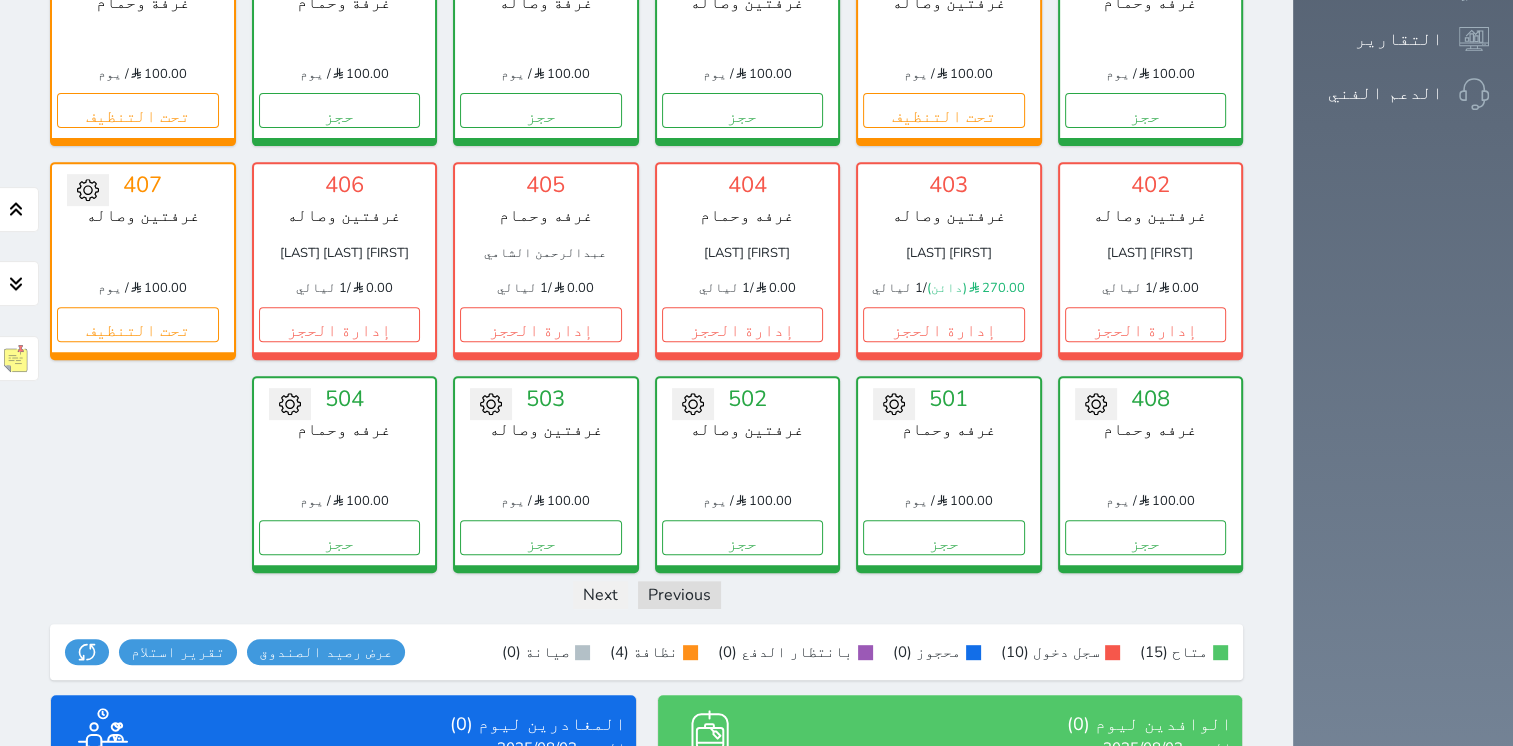scroll, scrollTop: 1025, scrollLeft: 0, axis: vertical 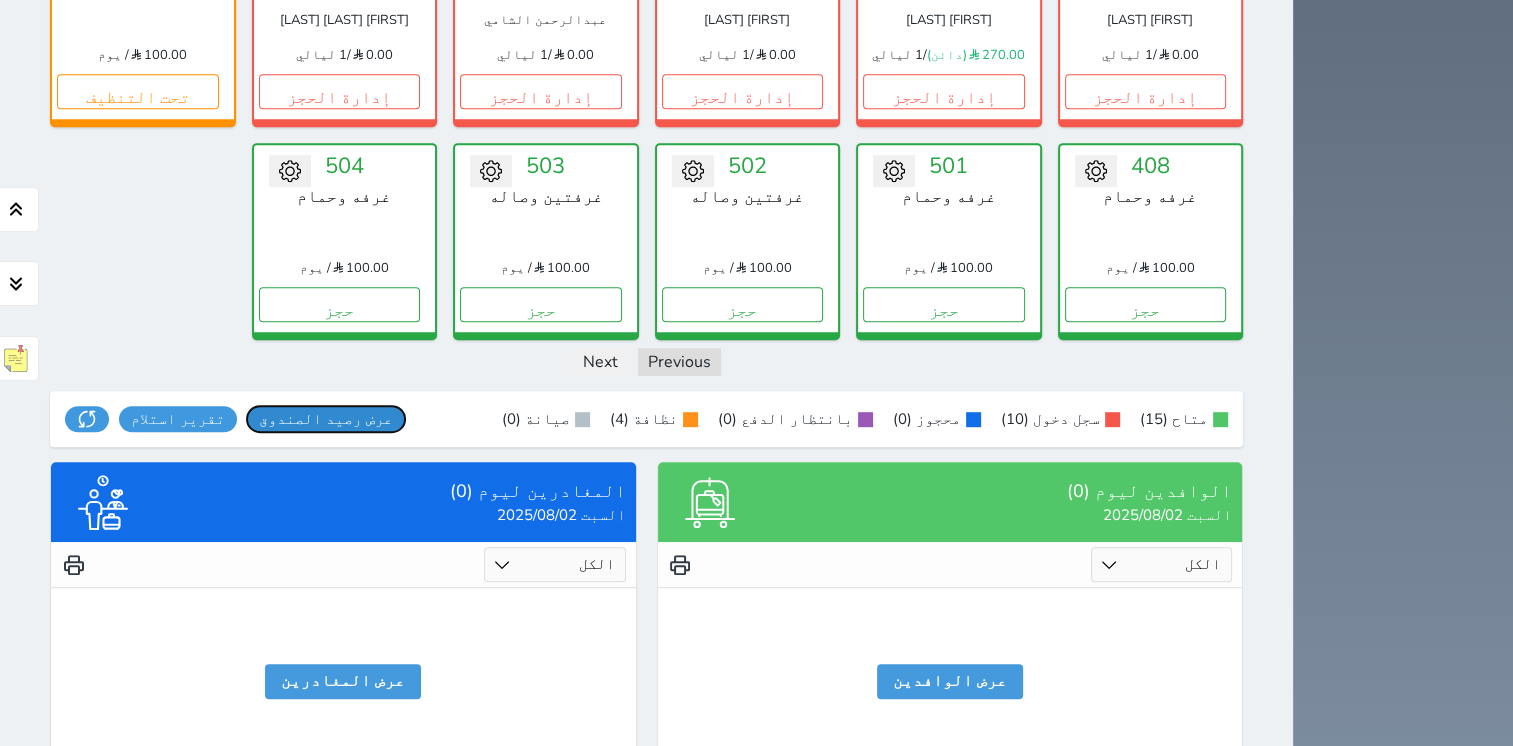 click on "عرض رصيد الصندوق" at bounding box center [326, 419] 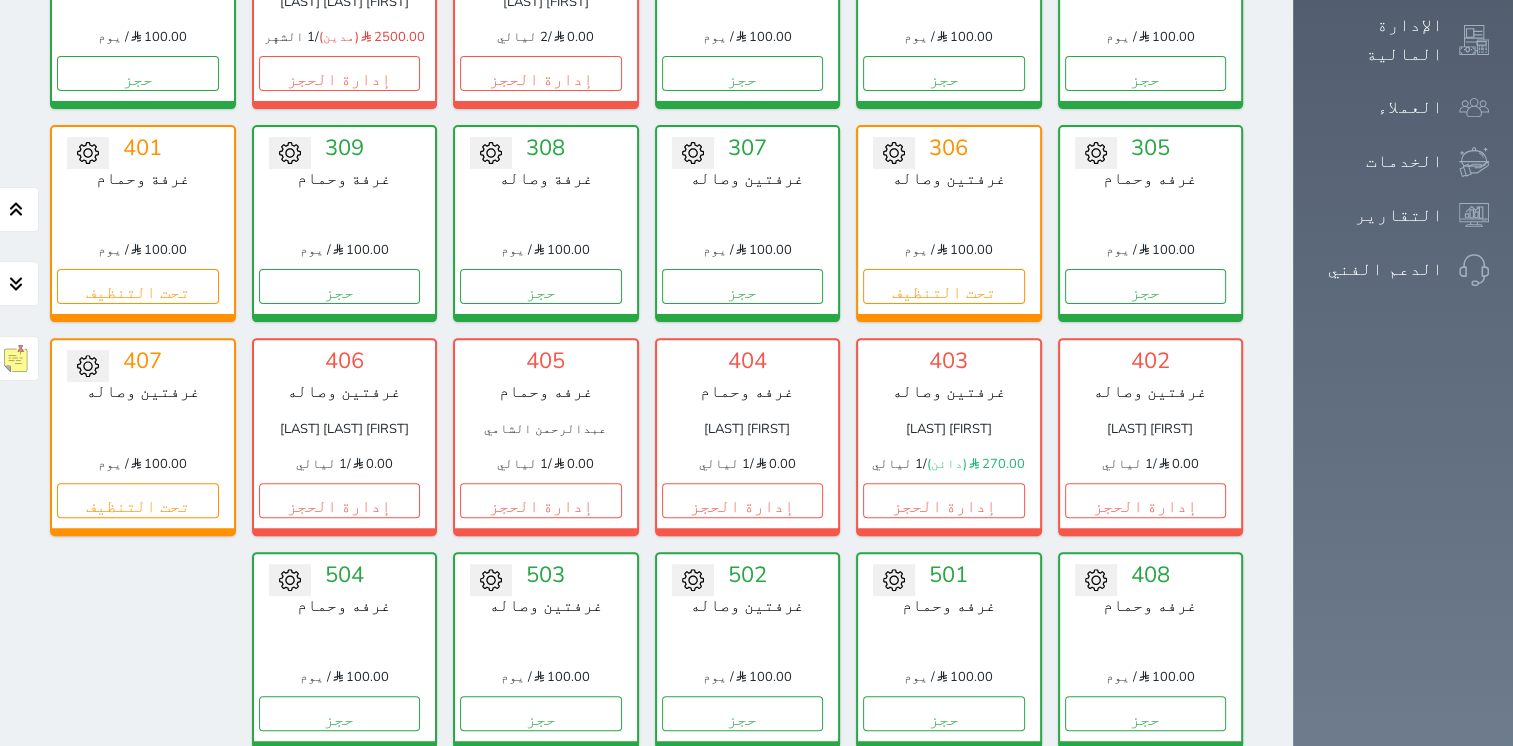 scroll, scrollTop: 625, scrollLeft: 0, axis: vertical 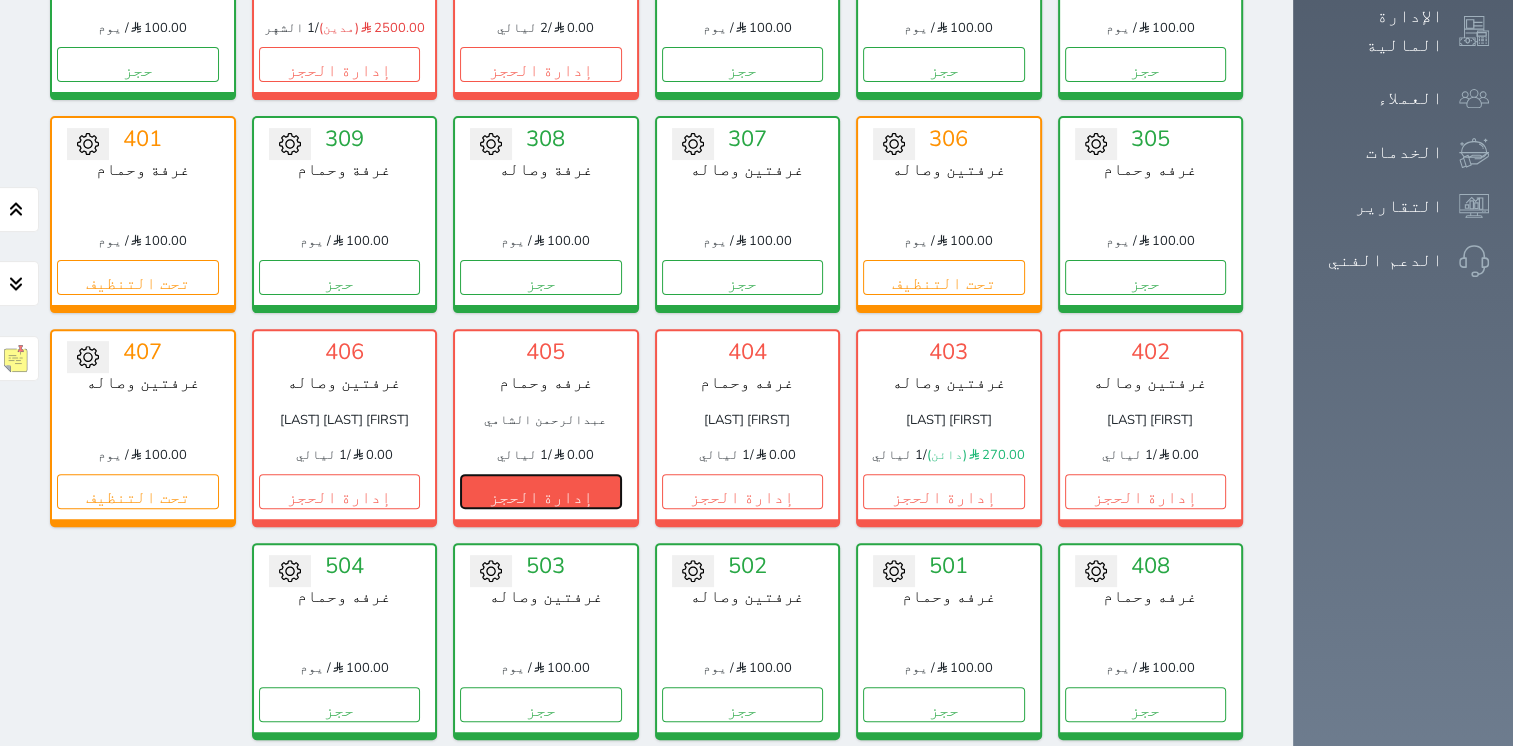 click on "إدارة الحجز" at bounding box center (541, 491) 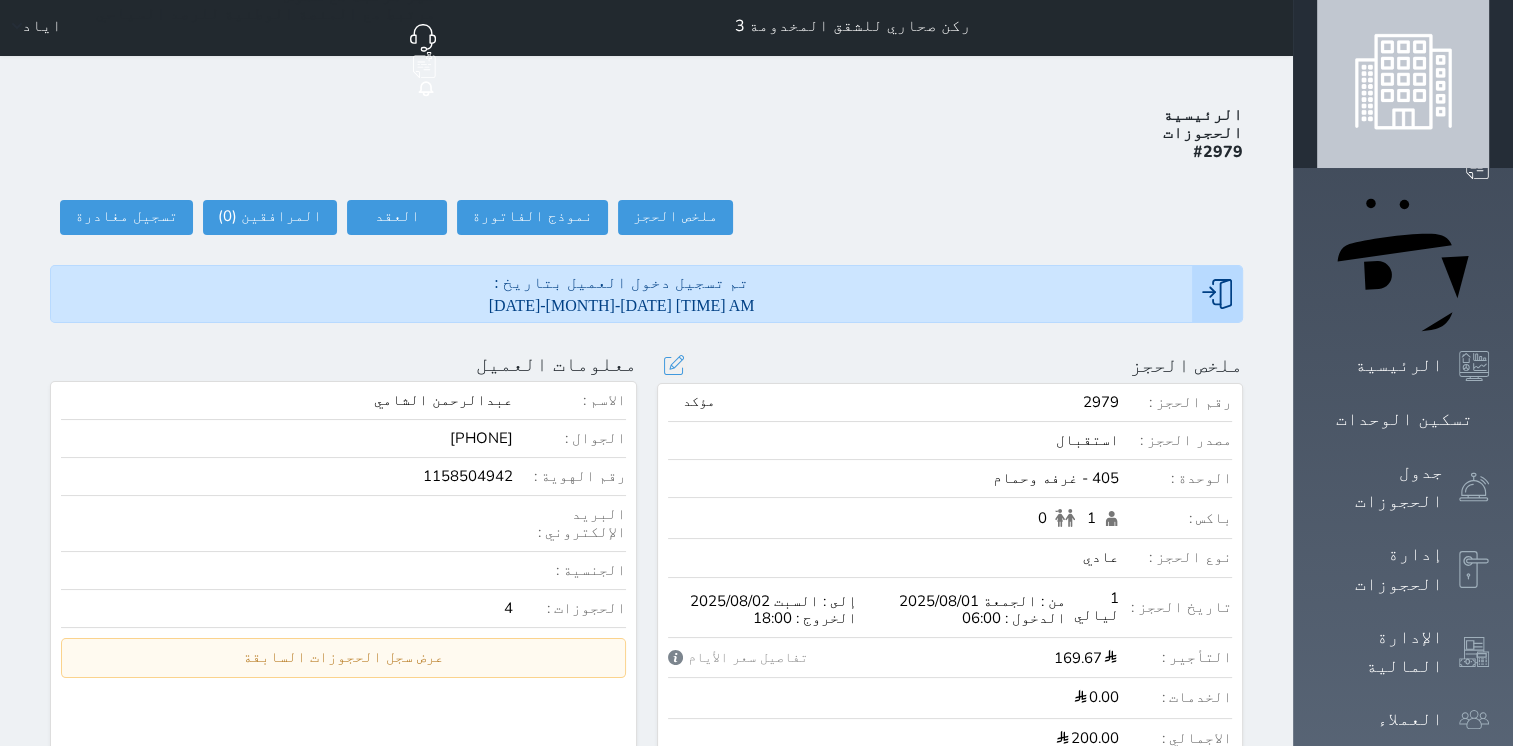 scroll, scrollTop: 0, scrollLeft: 0, axis: both 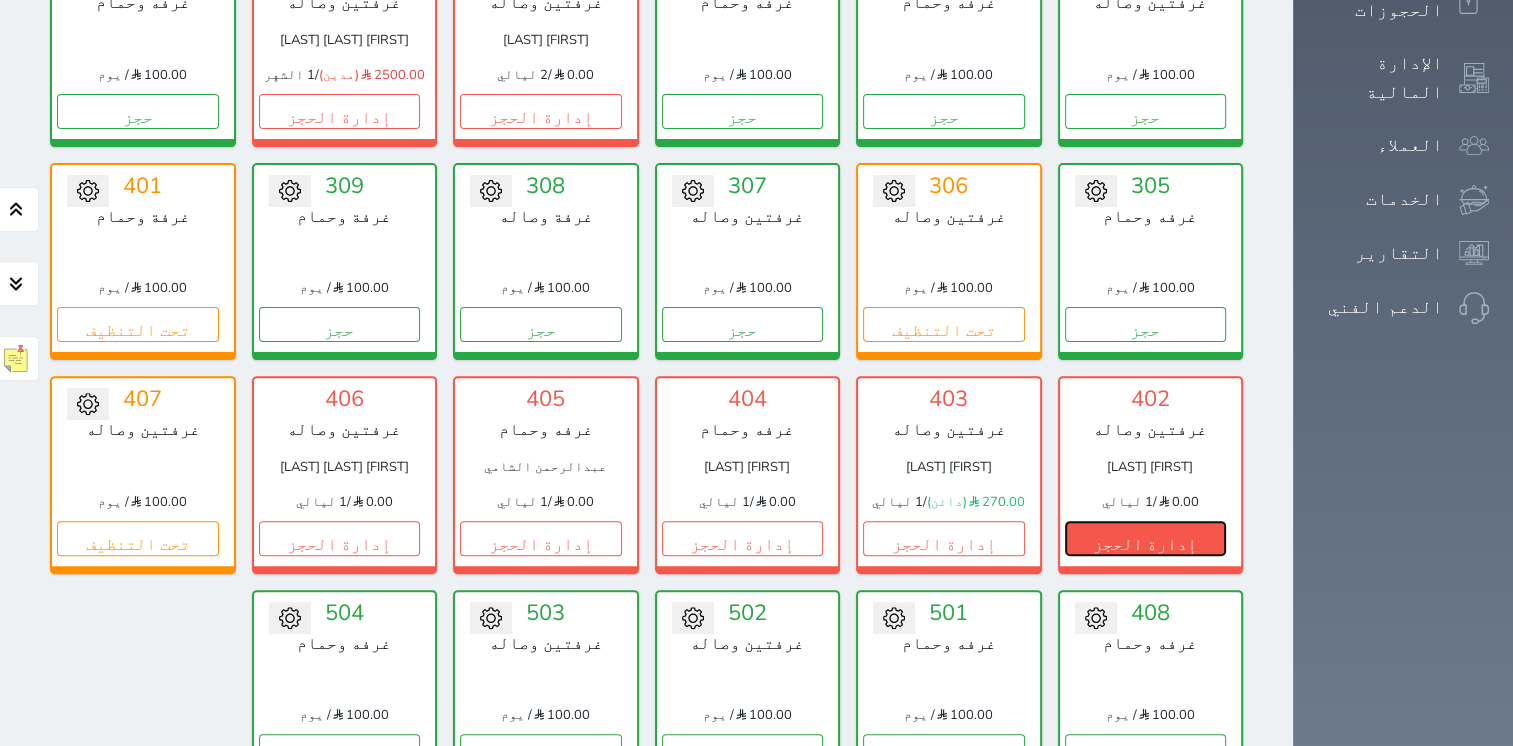 click on "إدارة الحجز" at bounding box center (1146, 538) 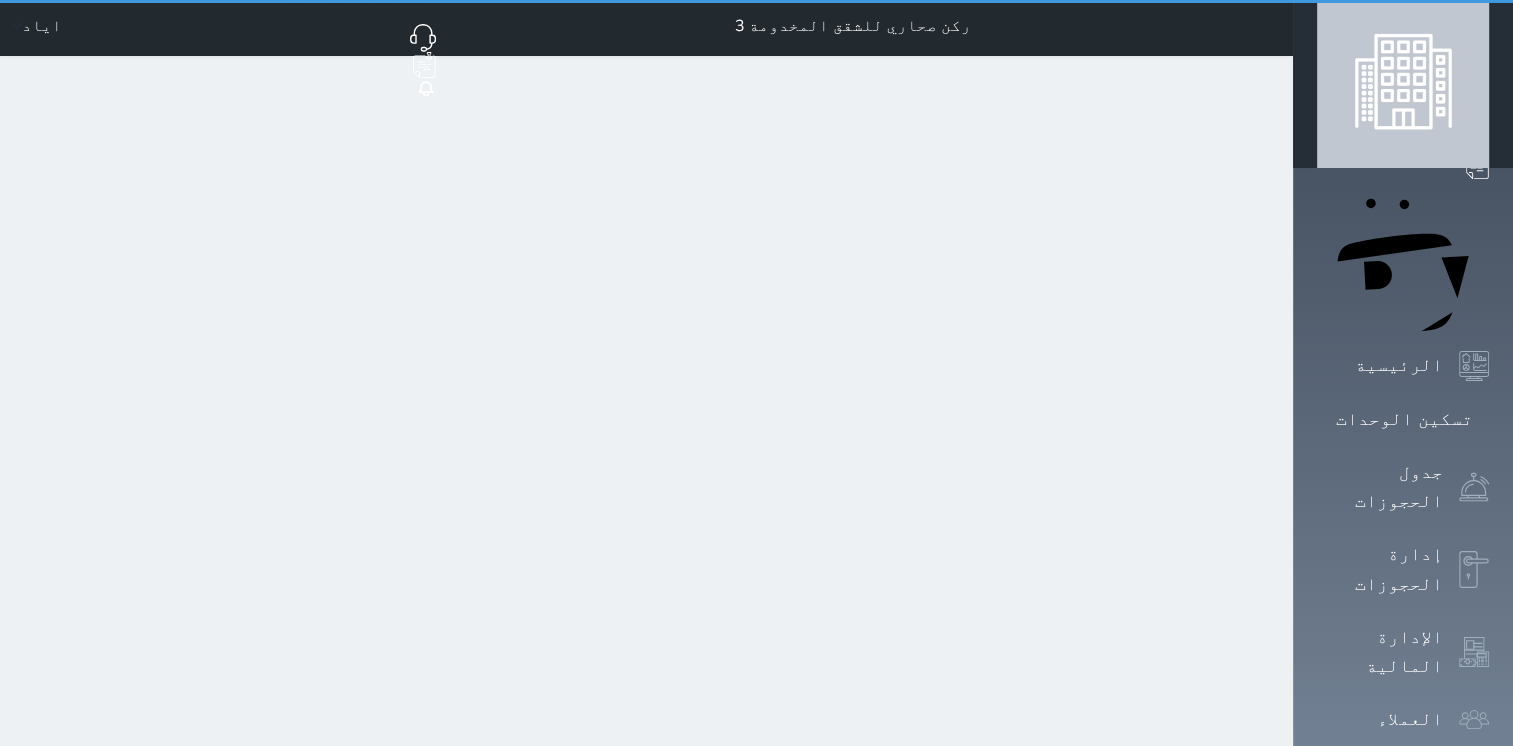 scroll, scrollTop: 0, scrollLeft: 0, axis: both 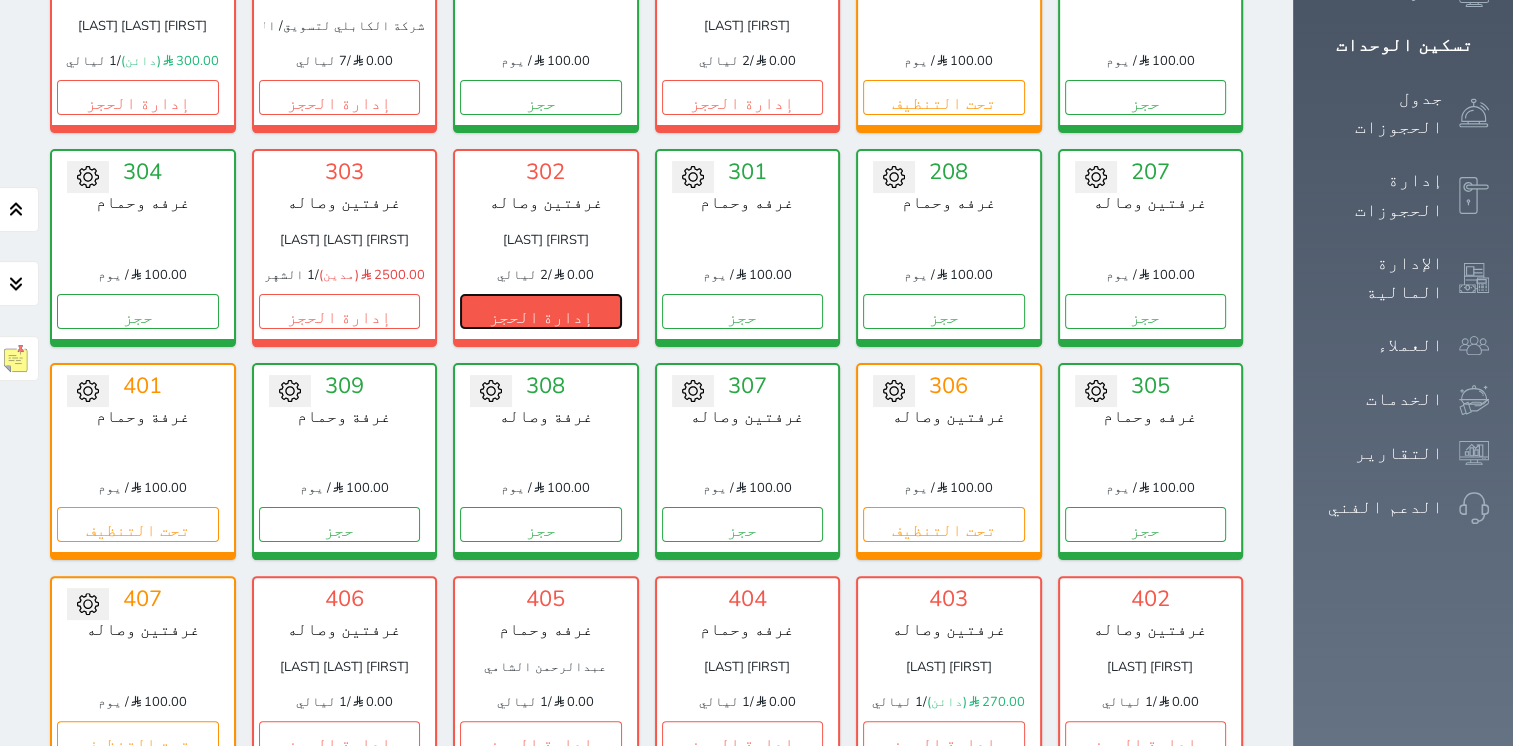 click on "إدارة الحجز" at bounding box center (541, 311) 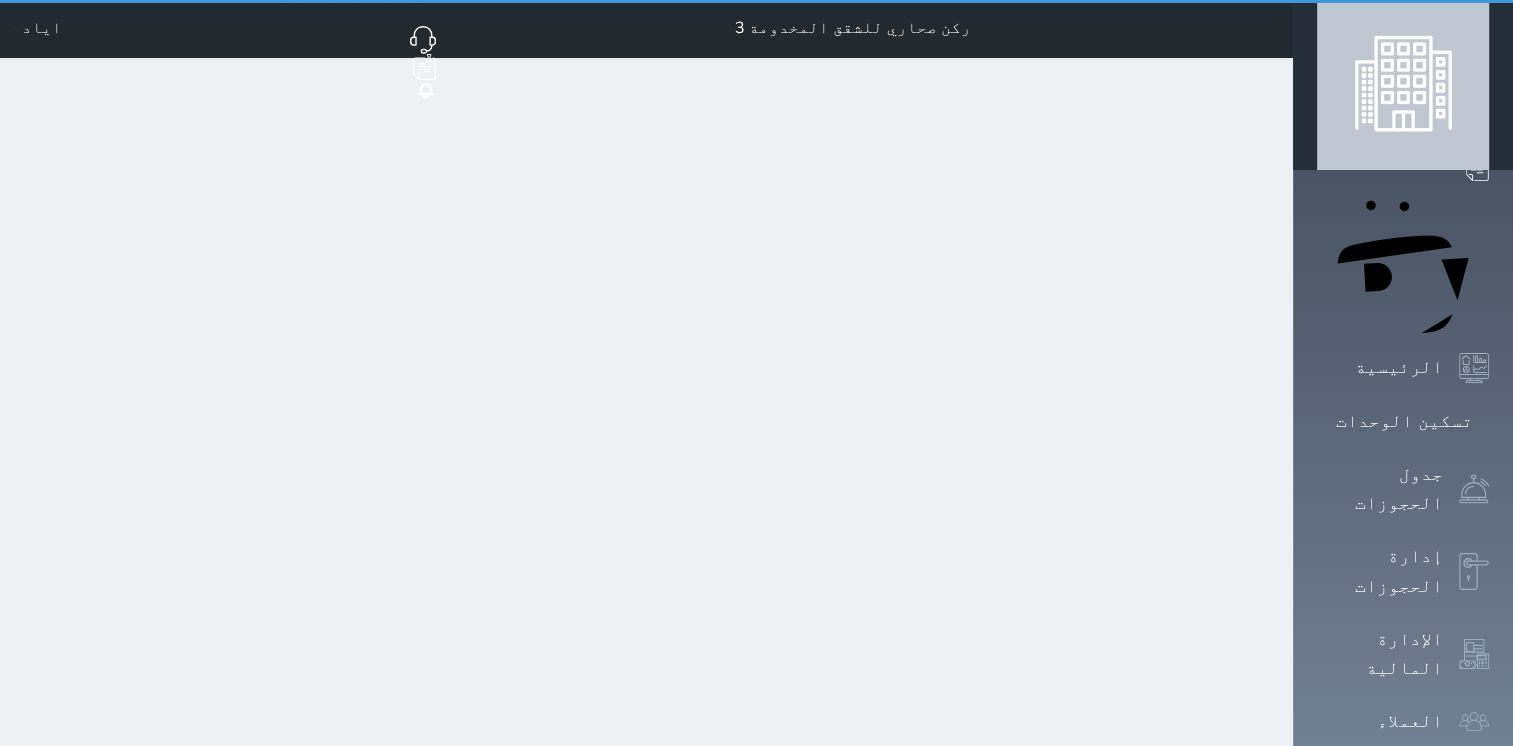 scroll, scrollTop: 0, scrollLeft: 0, axis: both 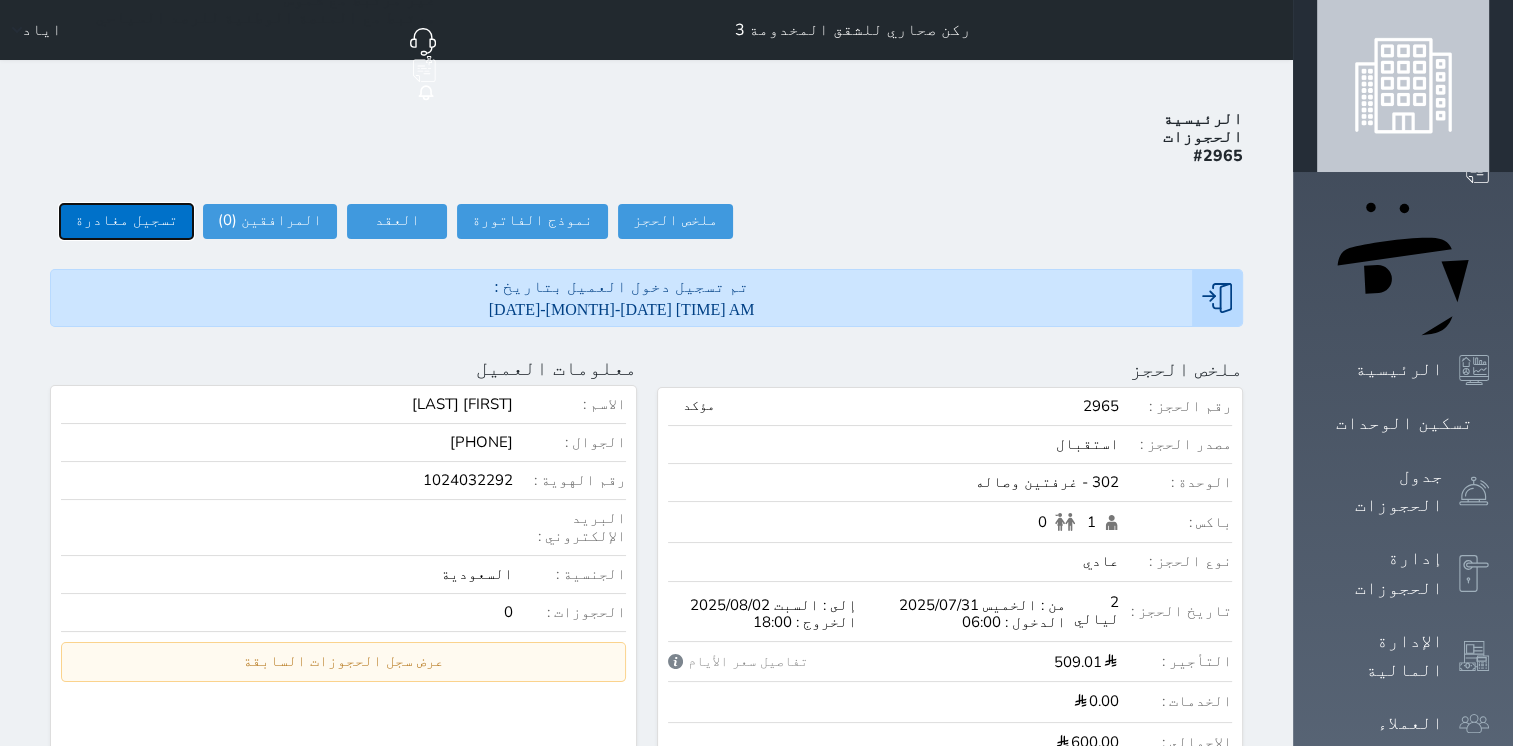 click on "تسجيل مغادرة" at bounding box center (126, 221) 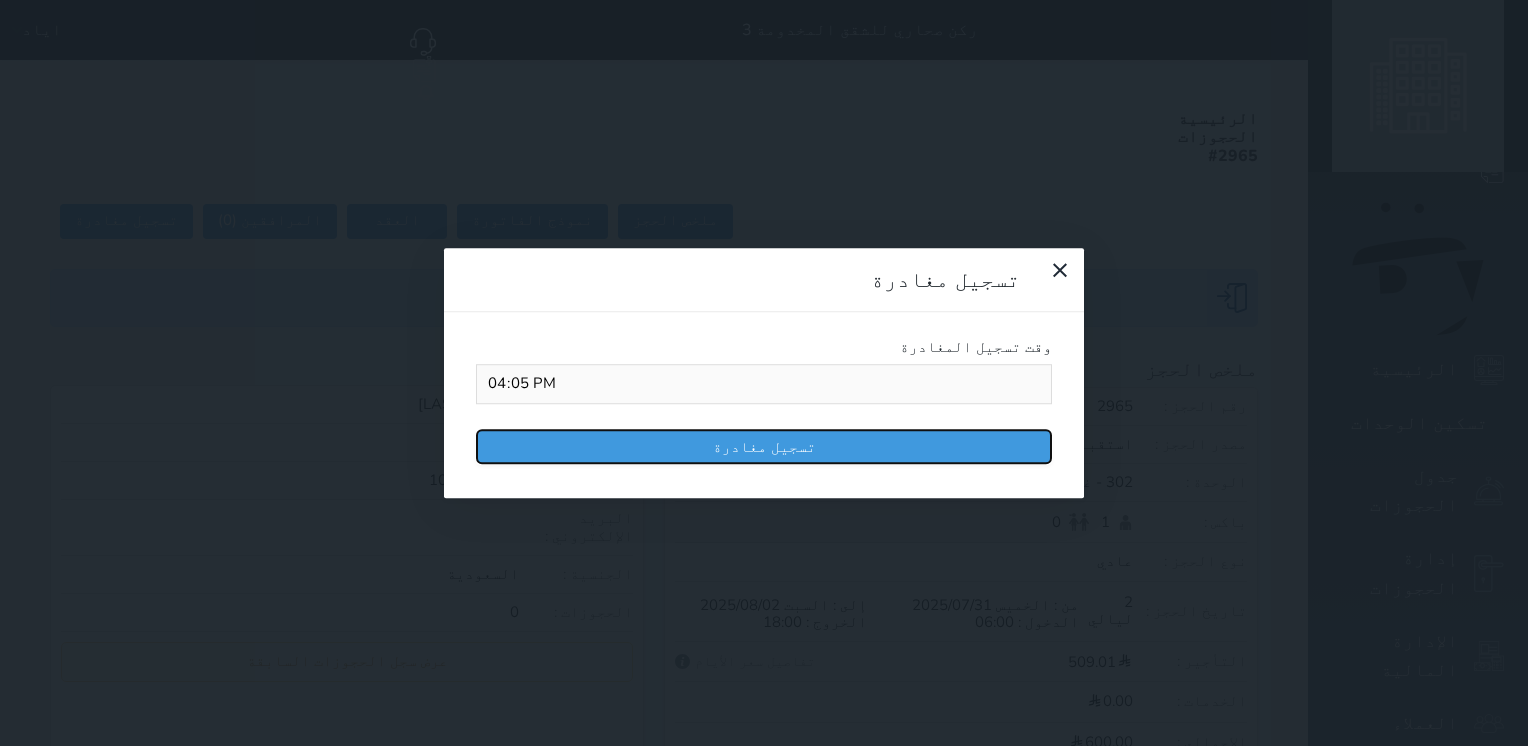 click on "تسجيل مغادرة" at bounding box center (764, 446) 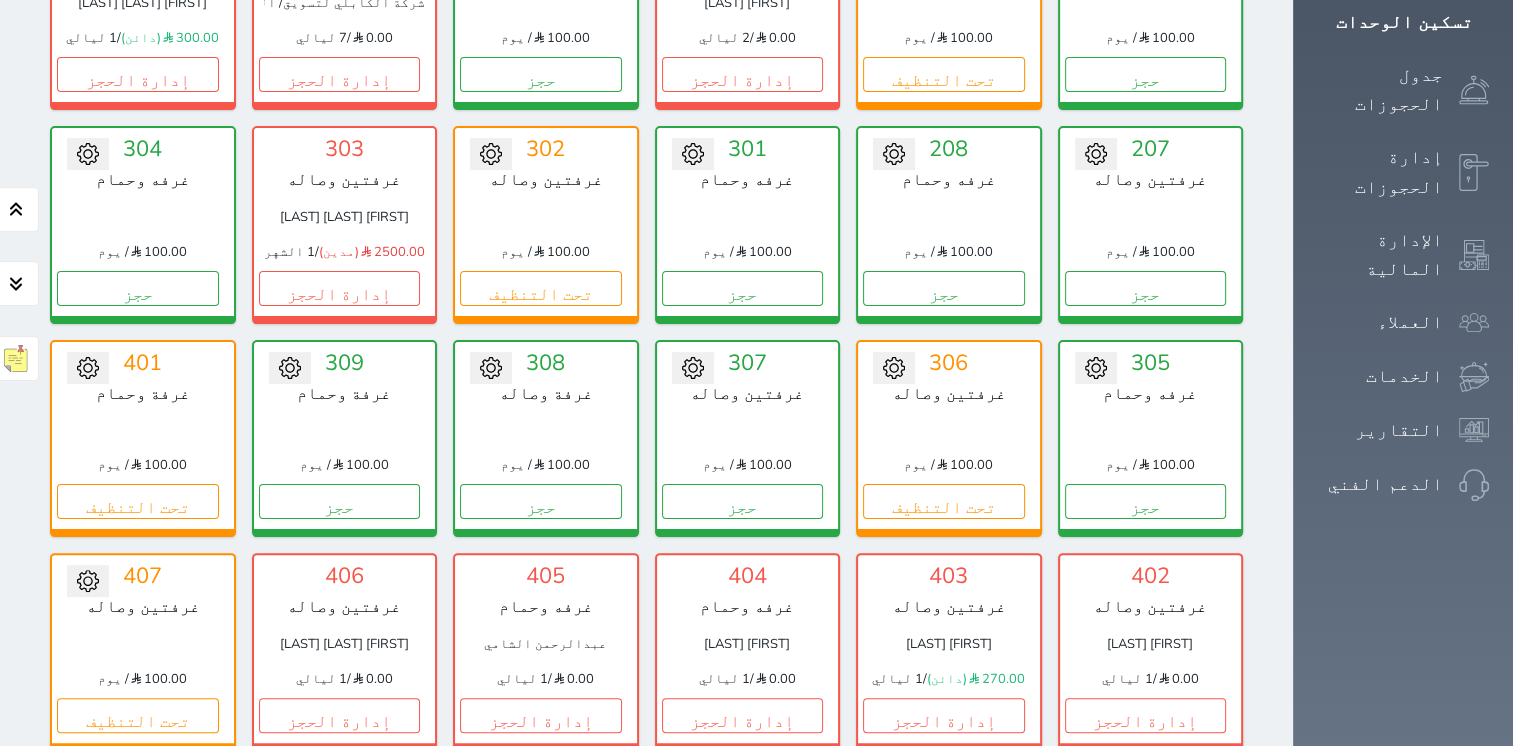 scroll, scrollTop: 478, scrollLeft: 0, axis: vertical 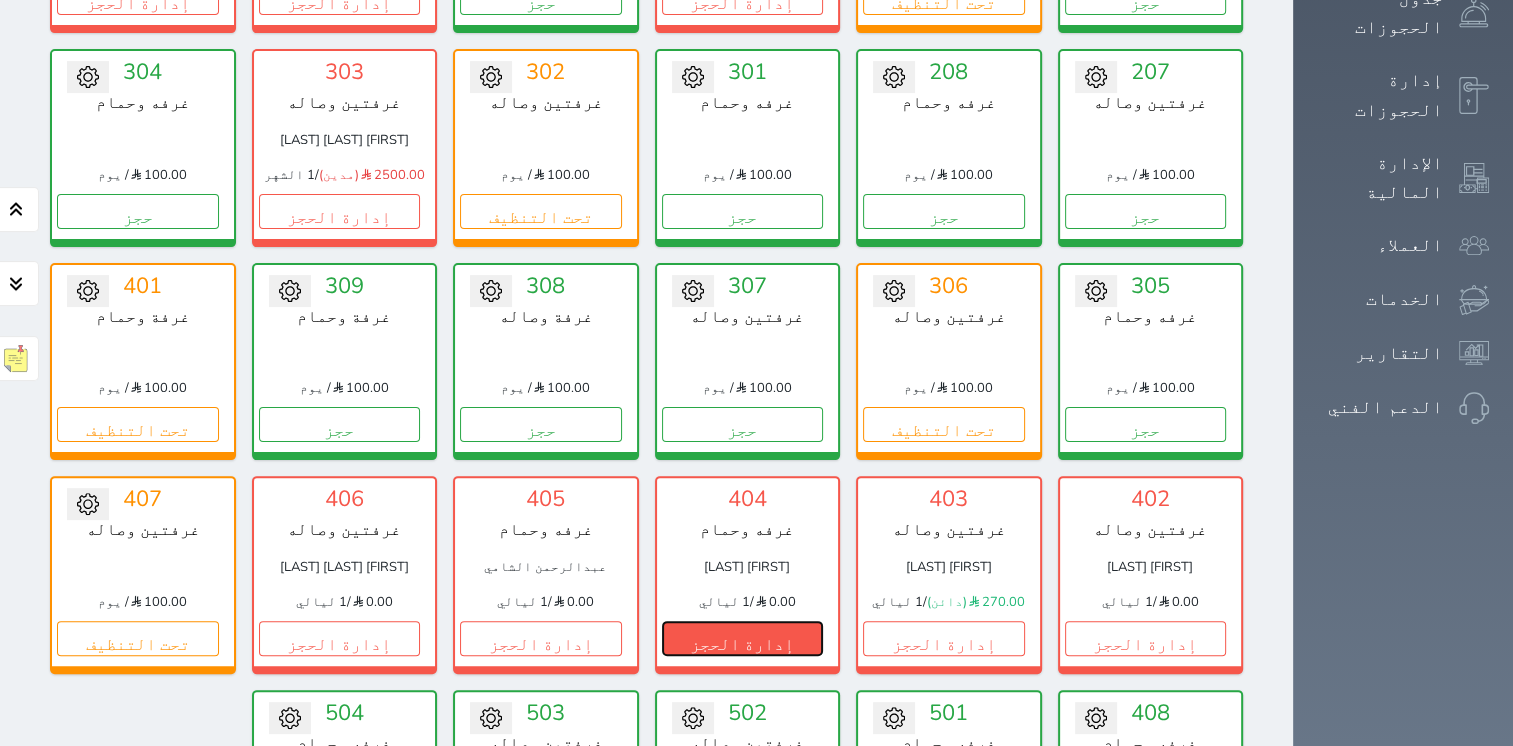 click on "إدارة الحجز" at bounding box center [743, 638] 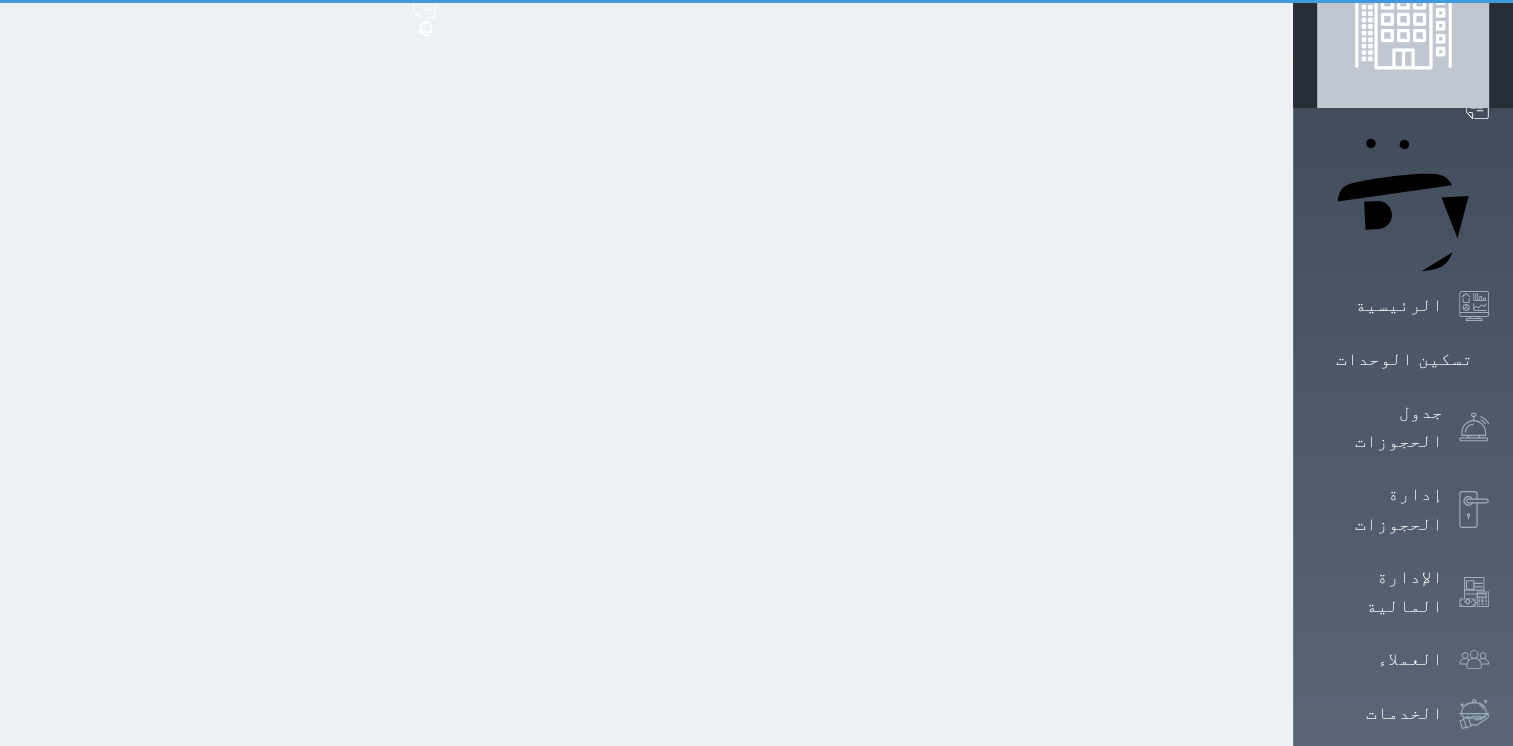 scroll, scrollTop: 0, scrollLeft: 0, axis: both 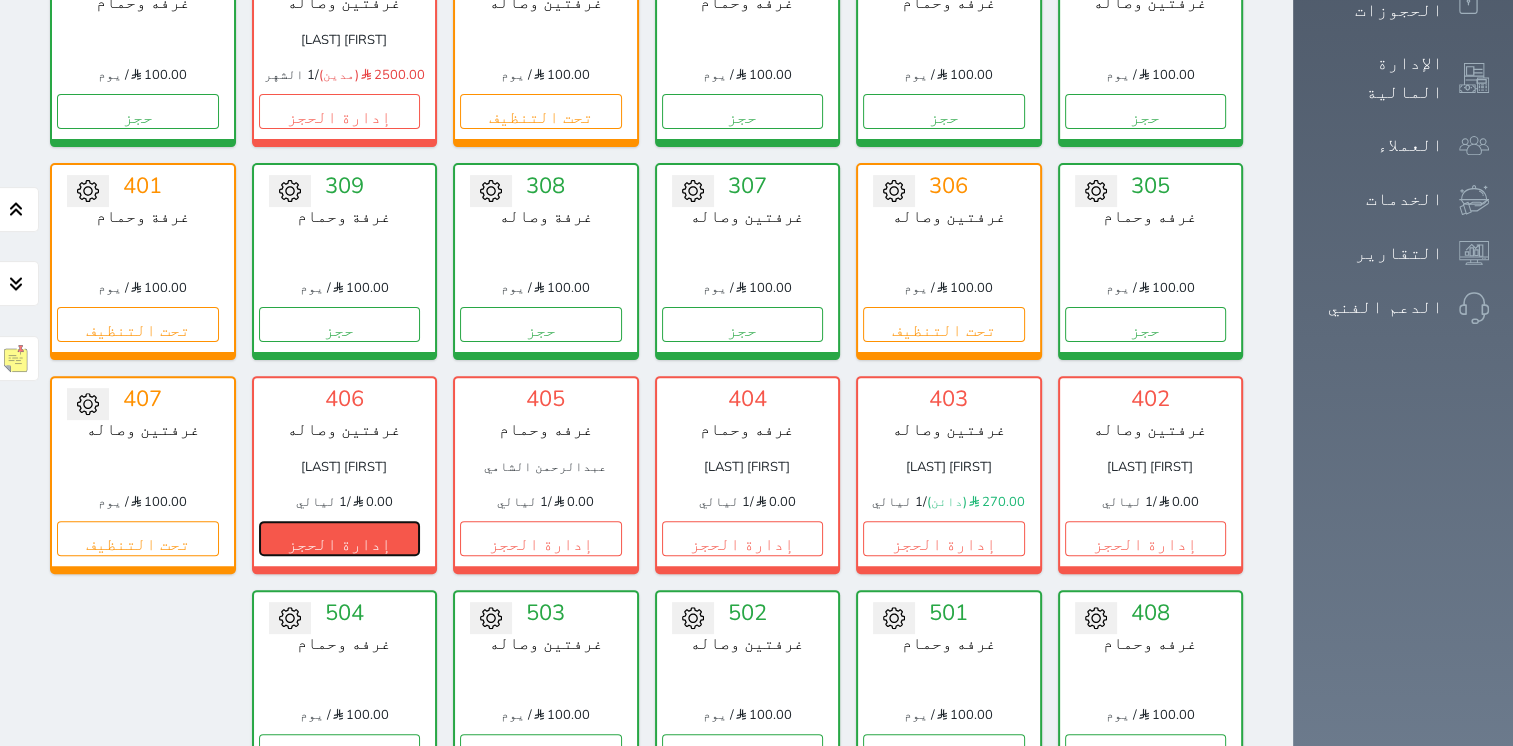 click on "إدارة الحجز" at bounding box center [340, 538] 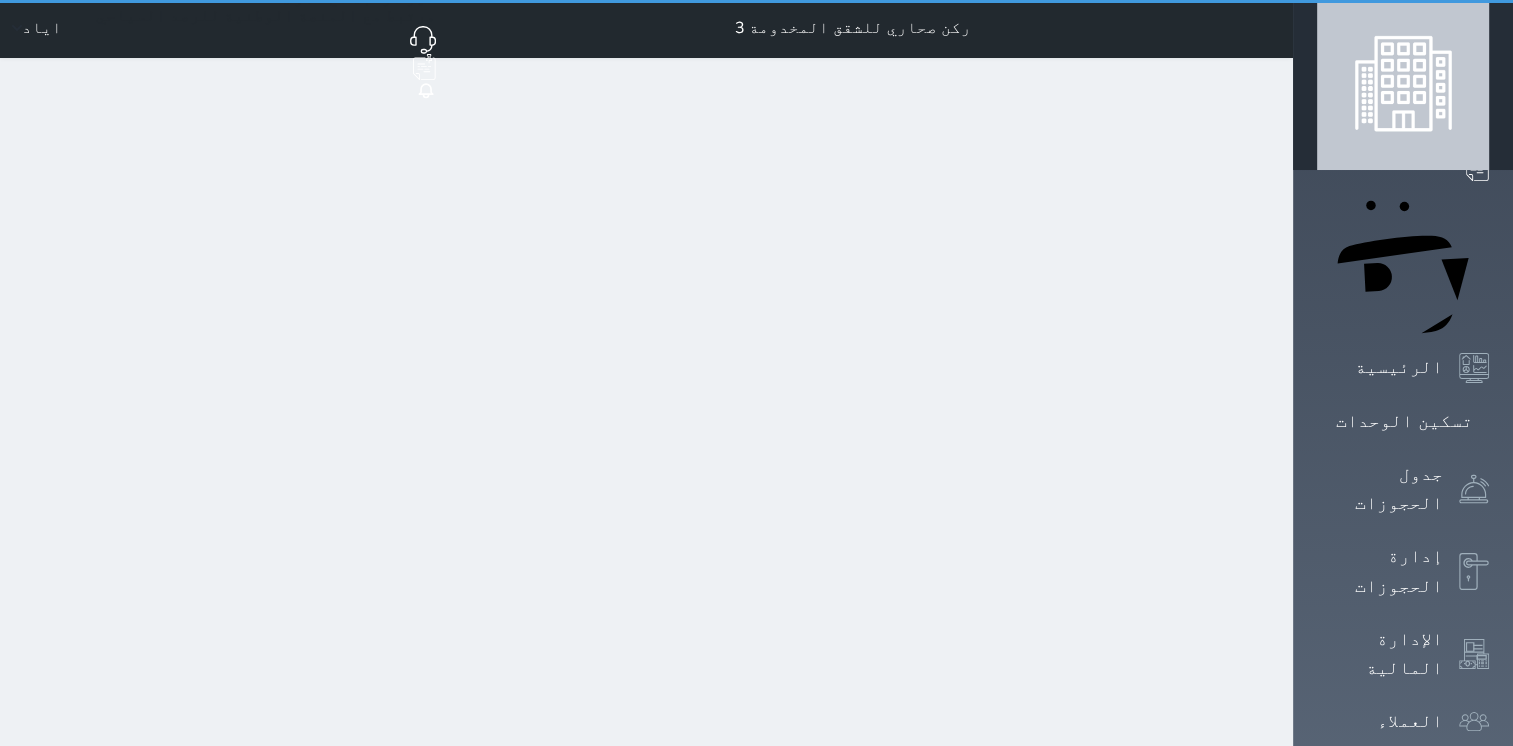scroll, scrollTop: 0, scrollLeft: 0, axis: both 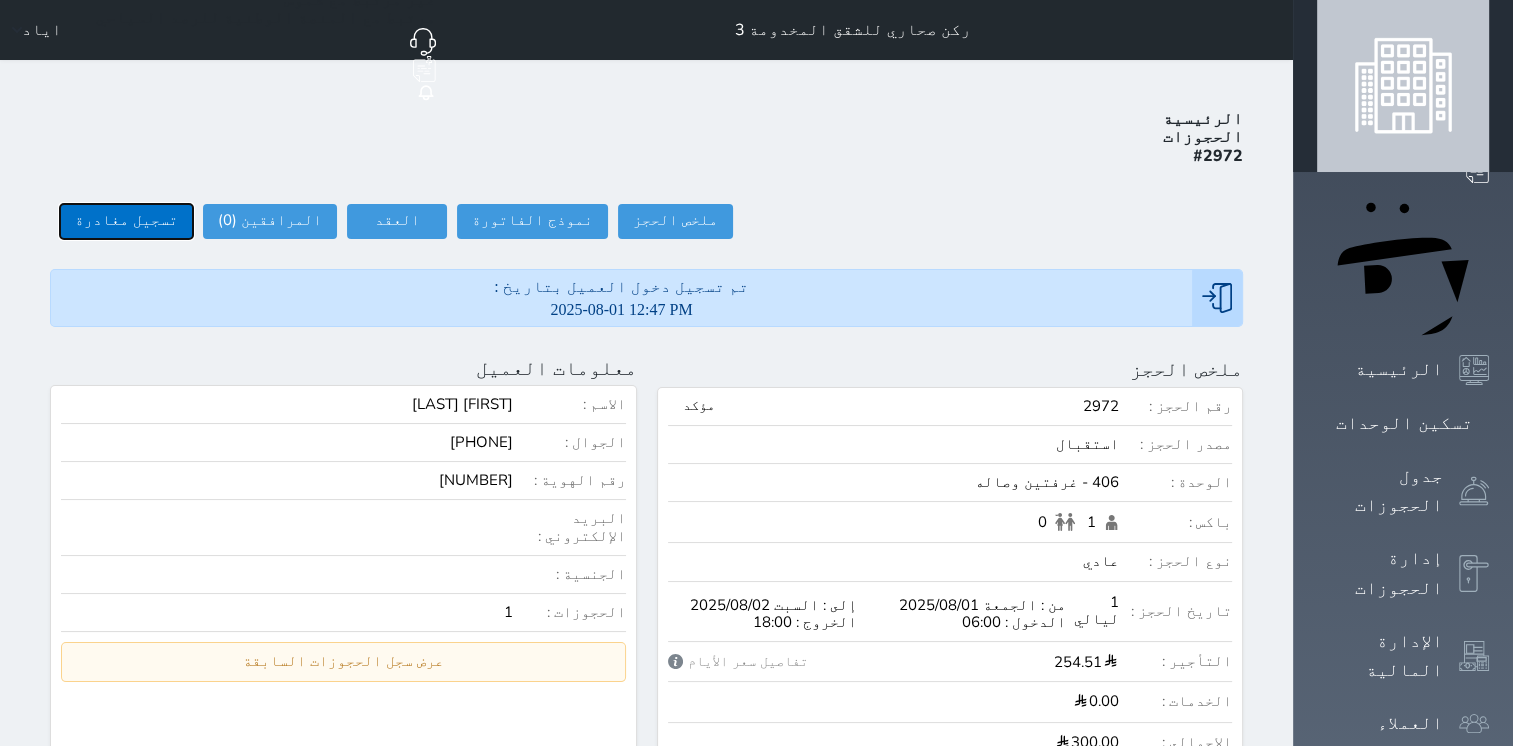 click on "تسجيل مغادرة" at bounding box center [126, 221] 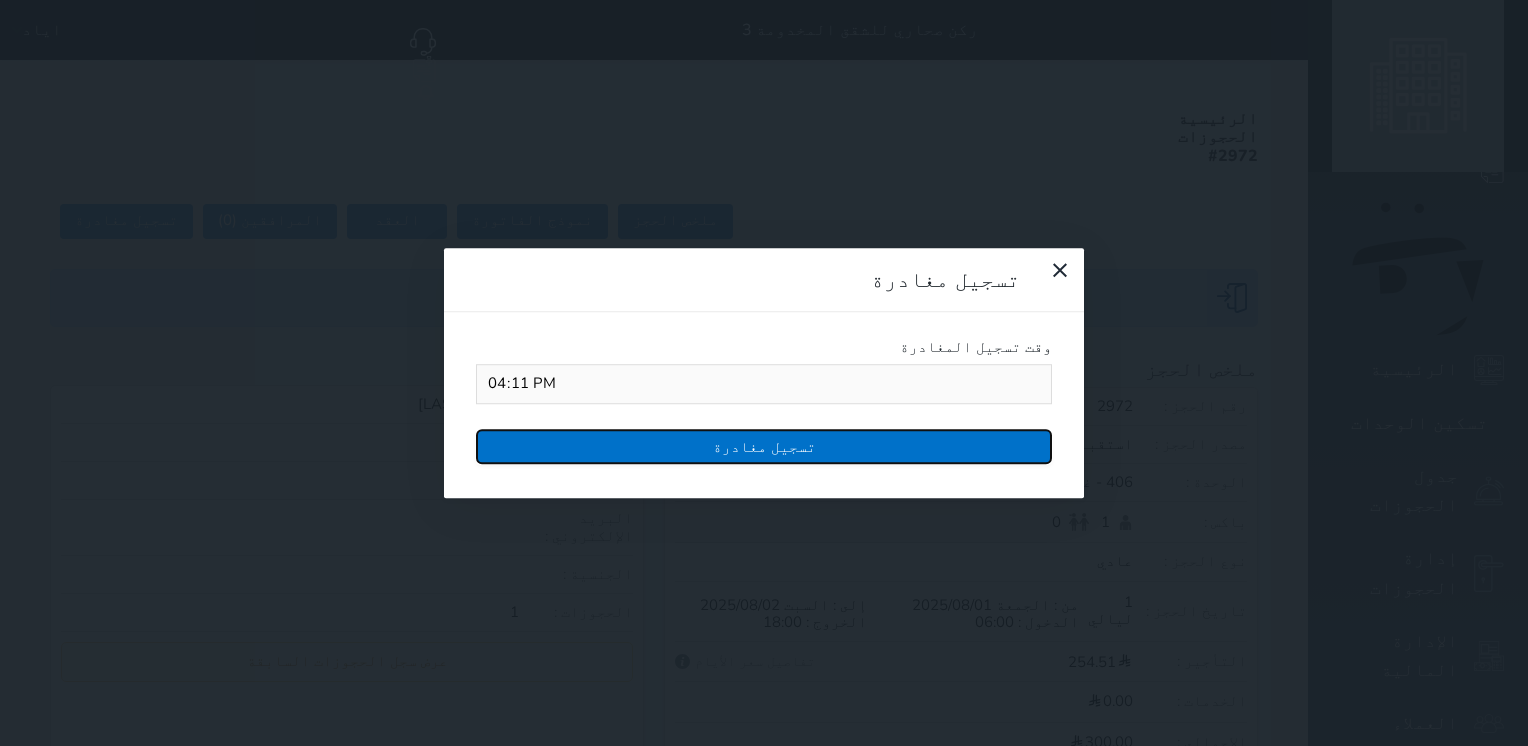 click on "تسجيل مغادرة" at bounding box center (764, 446) 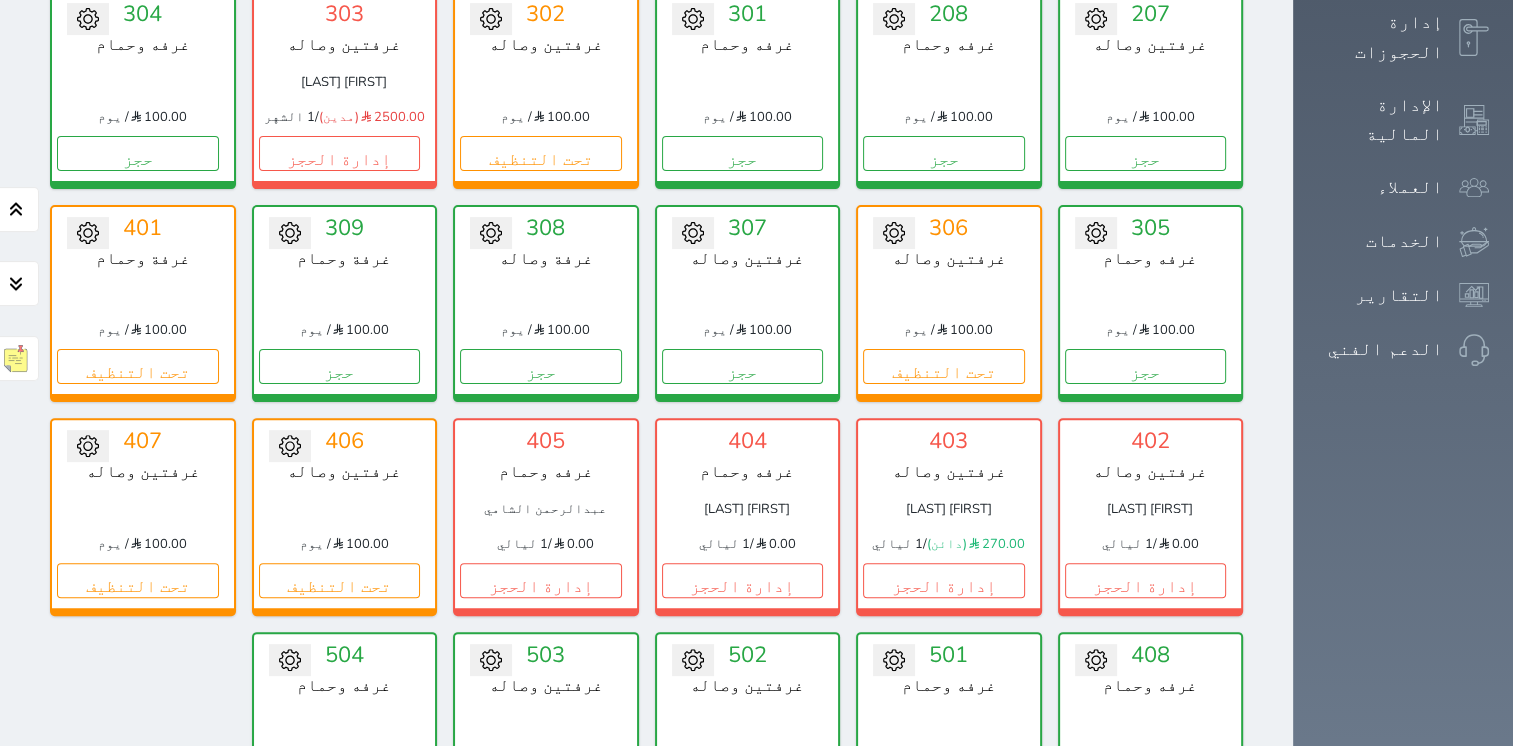 scroll, scrollTop: 578, scrollLeft: 0, axis: vertical 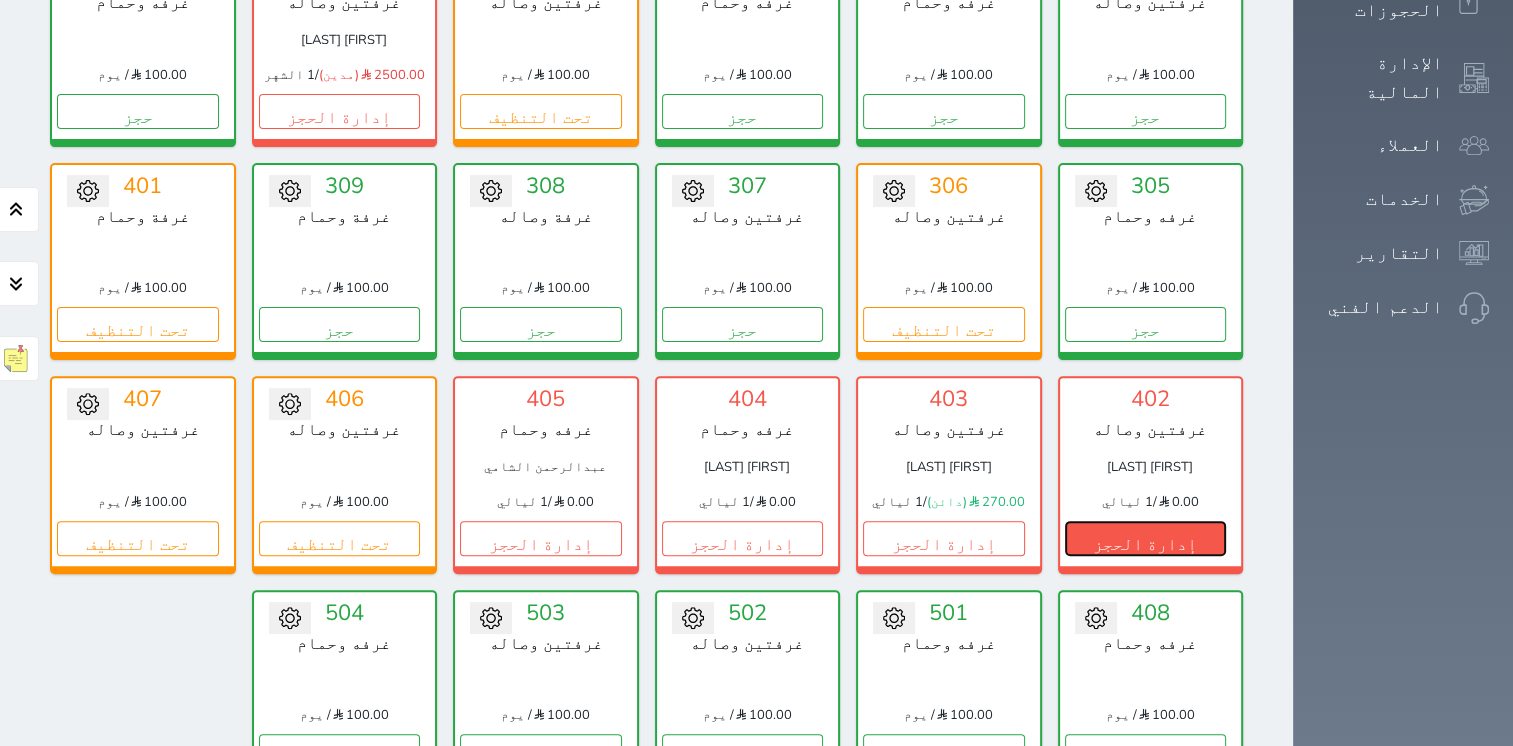 click on "إدارة الحجز" at bounding box center [1146, 538] 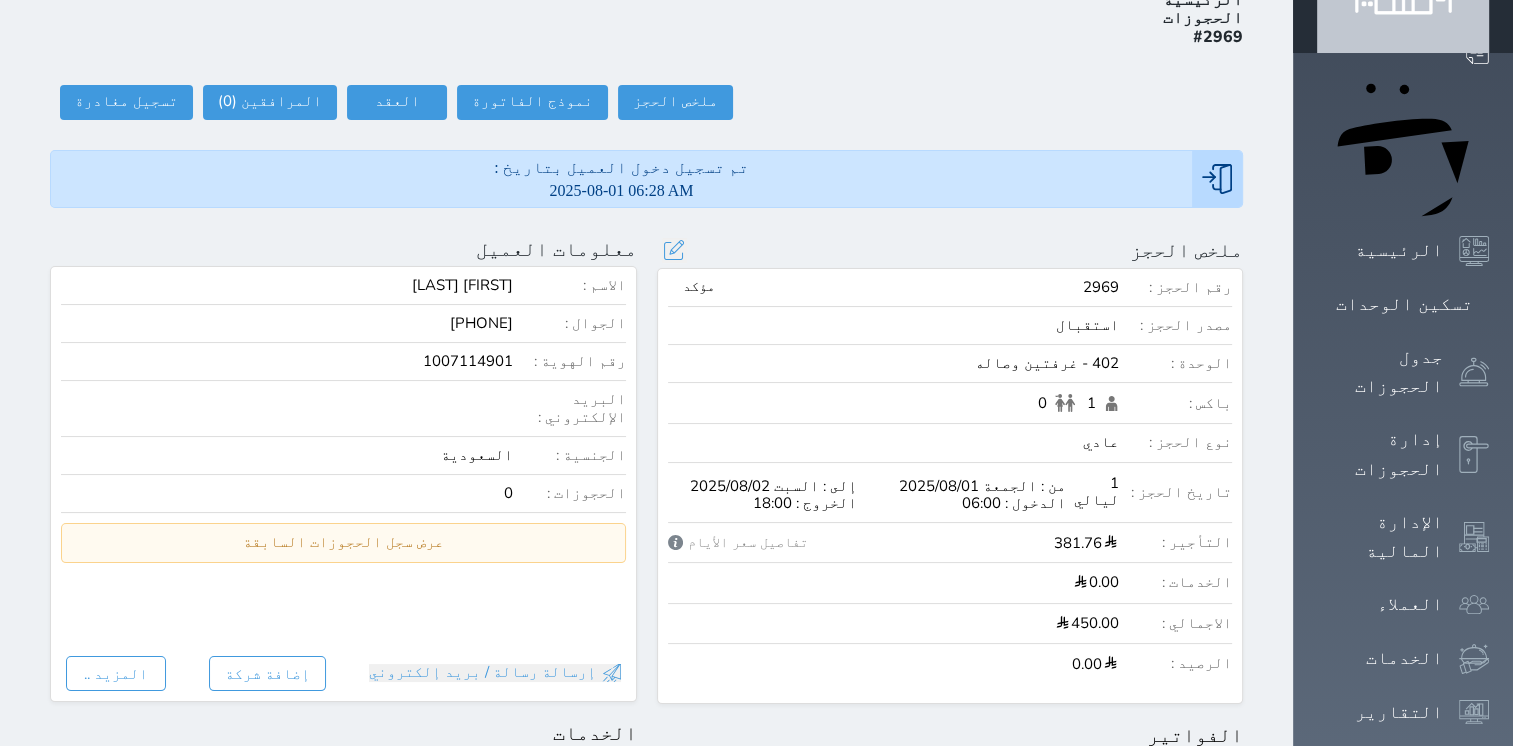 scroll, scrollTop: 0, scrollLeft: 0, axis: both 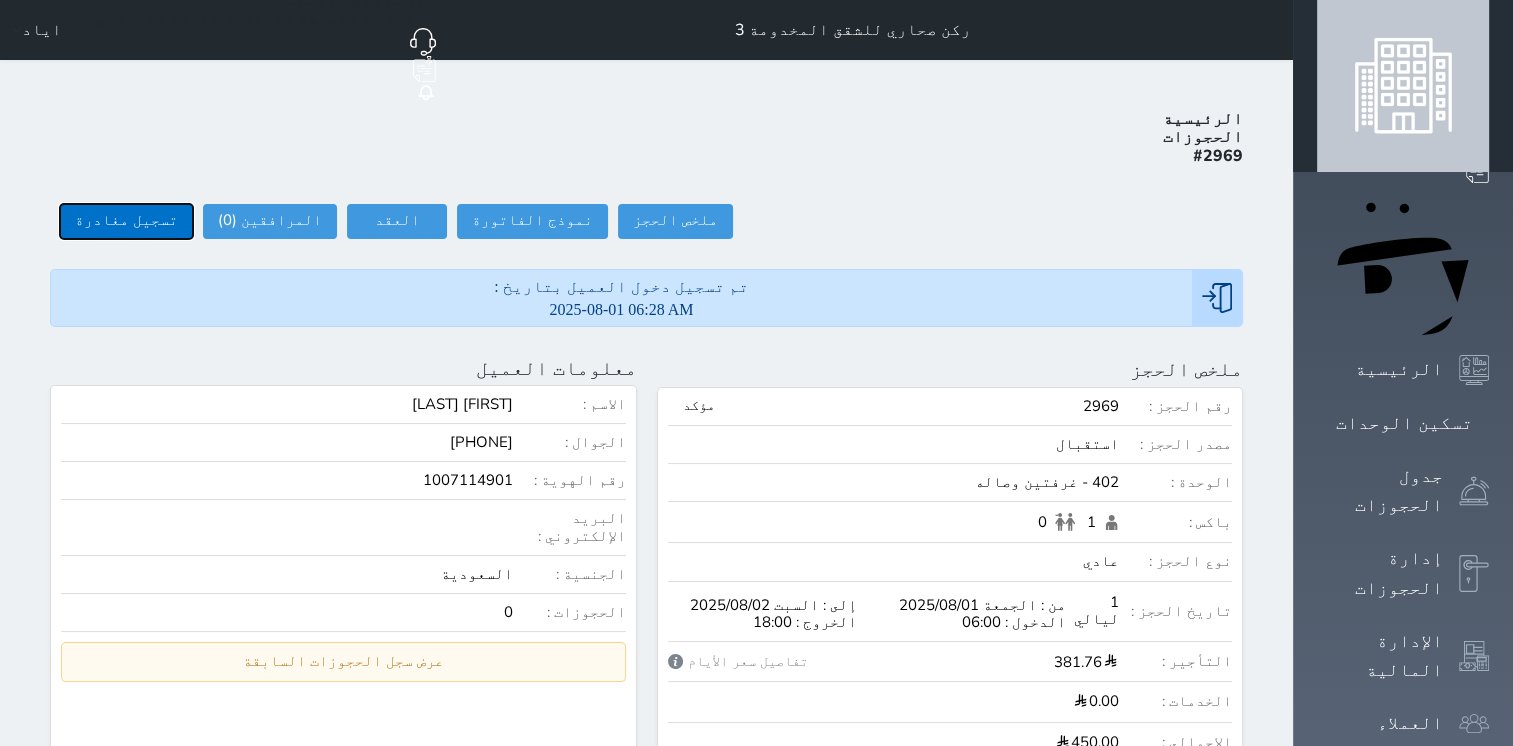 click on "تسجيل مغادرة" at bounding box center [126, 221] 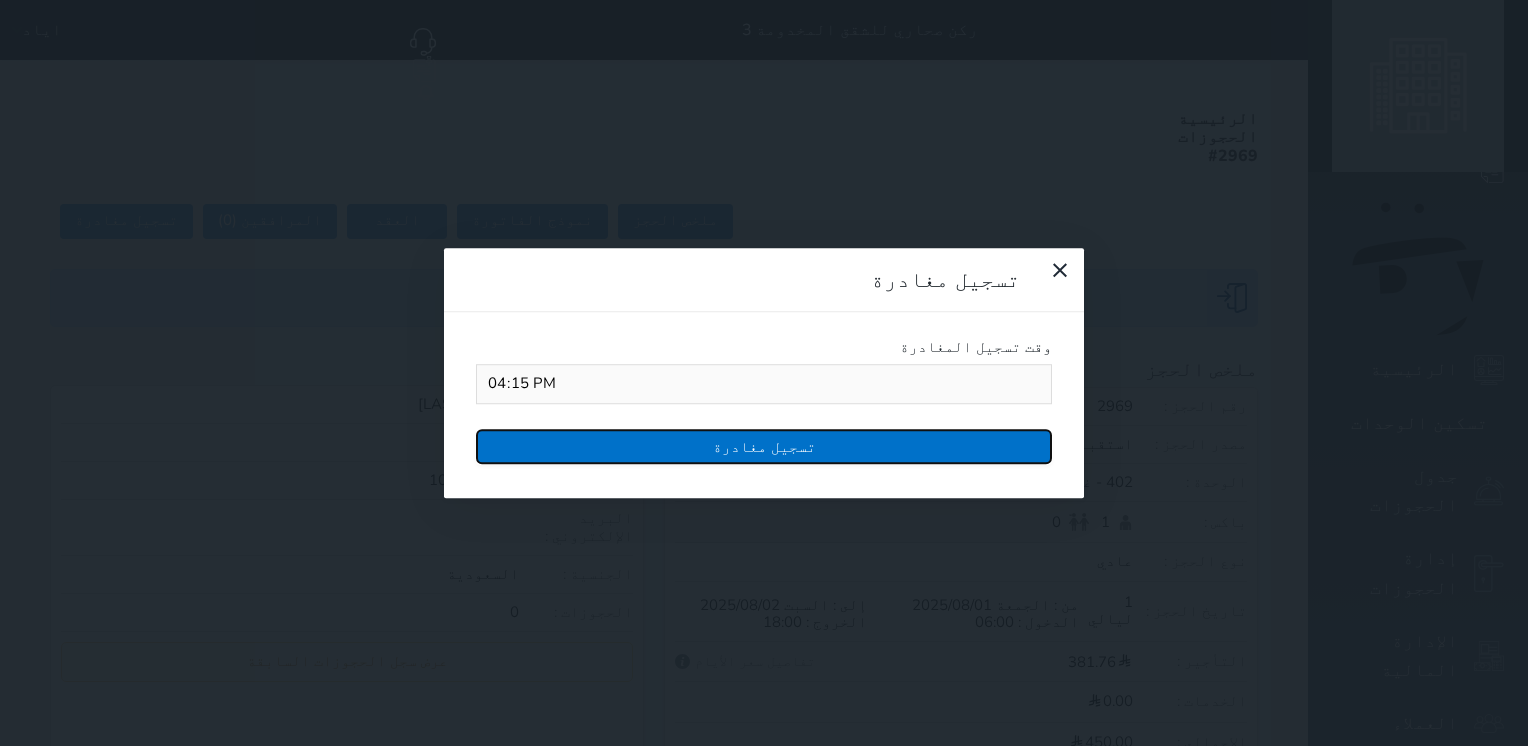 click on "تسجيل مغادرة" at bounding box center [764, 446] 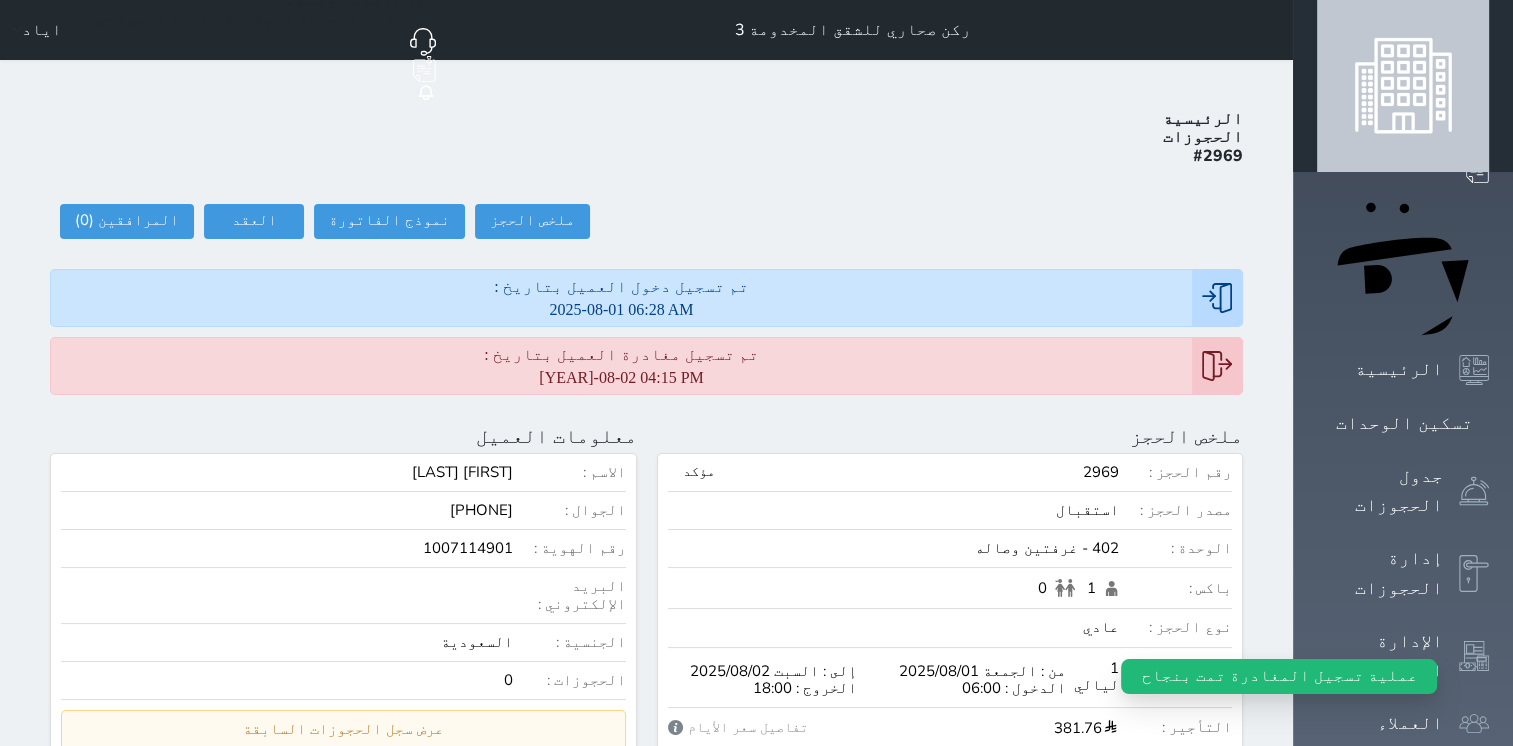 click on "1007114901" at bounding box center (287, 548) 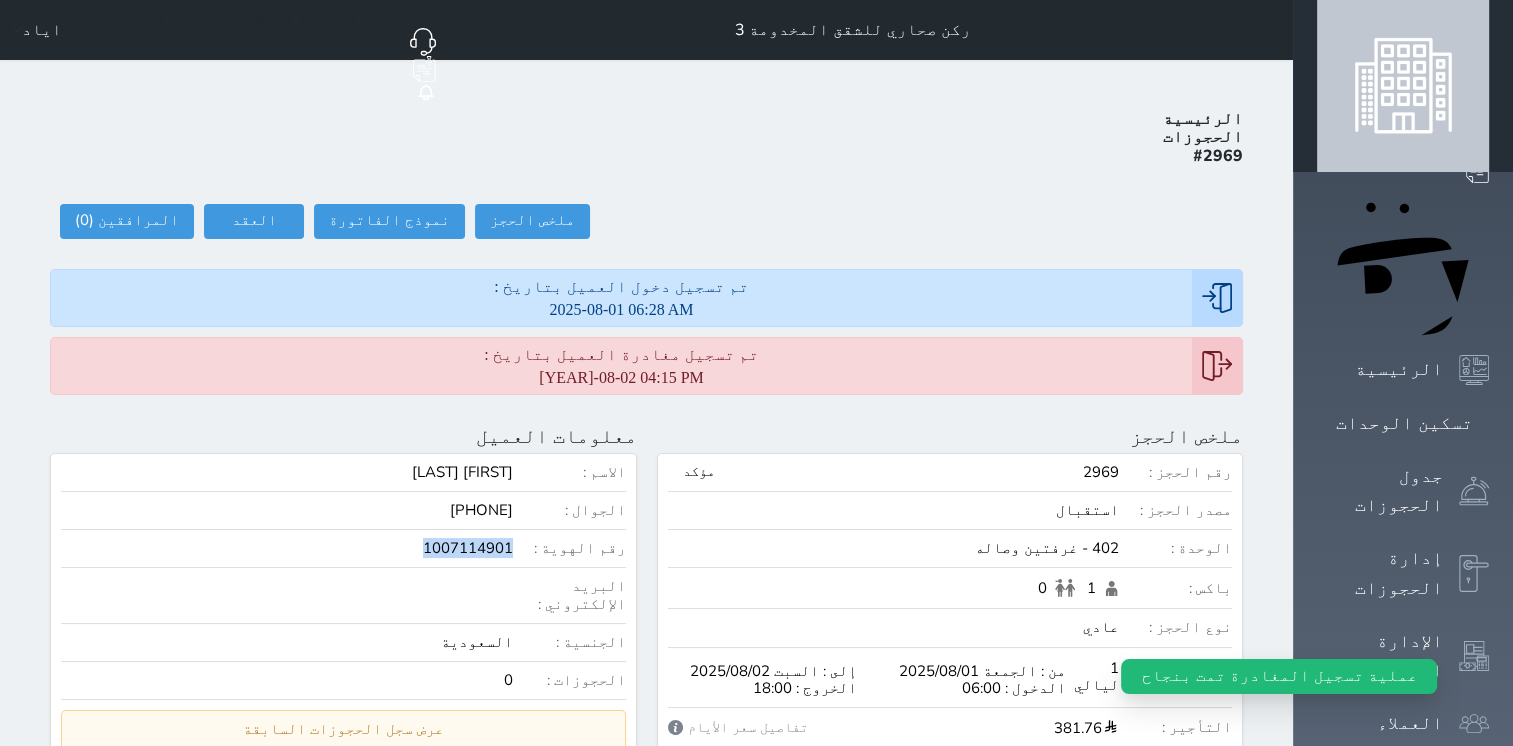 click on "1007114901" at bounding box center (287, 548) 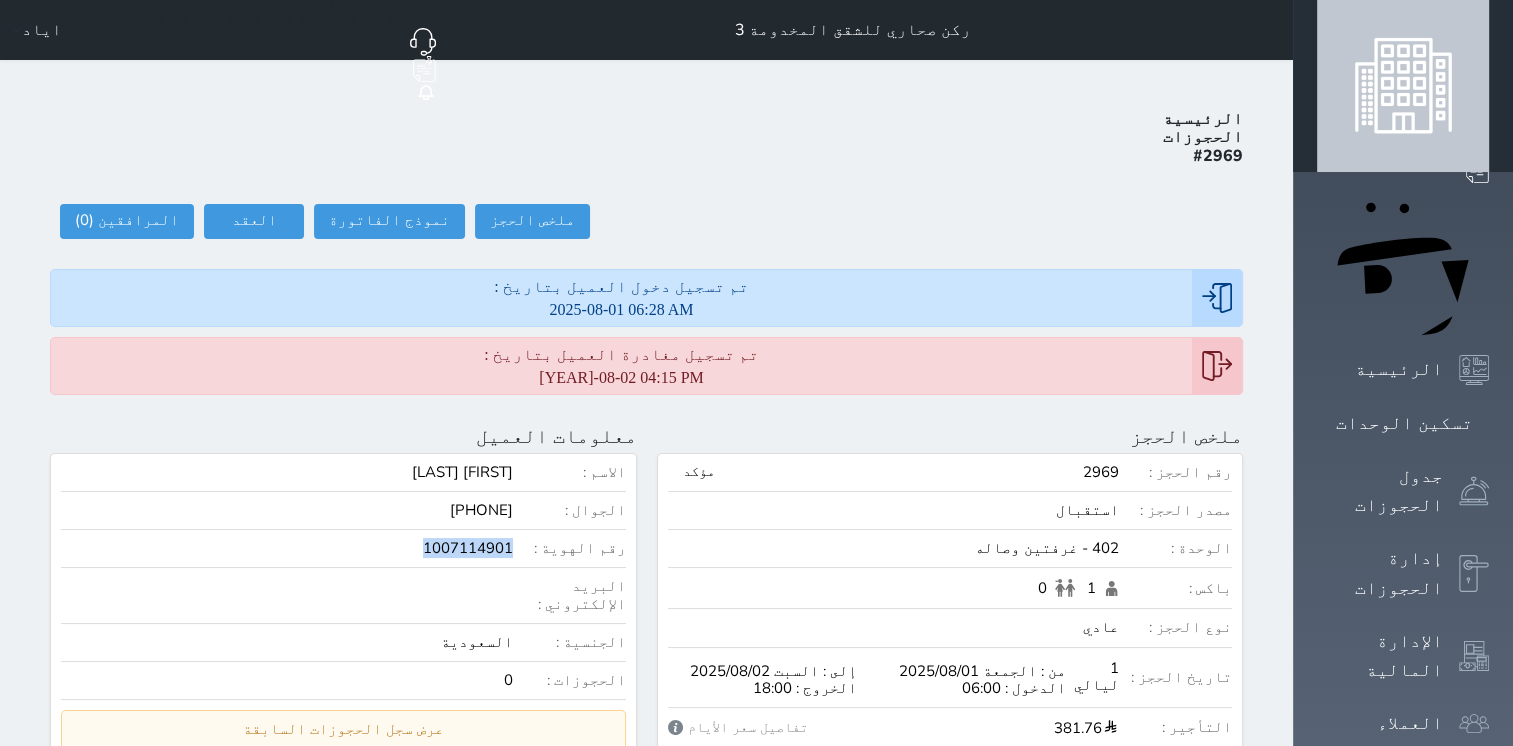copy on "1007114901" 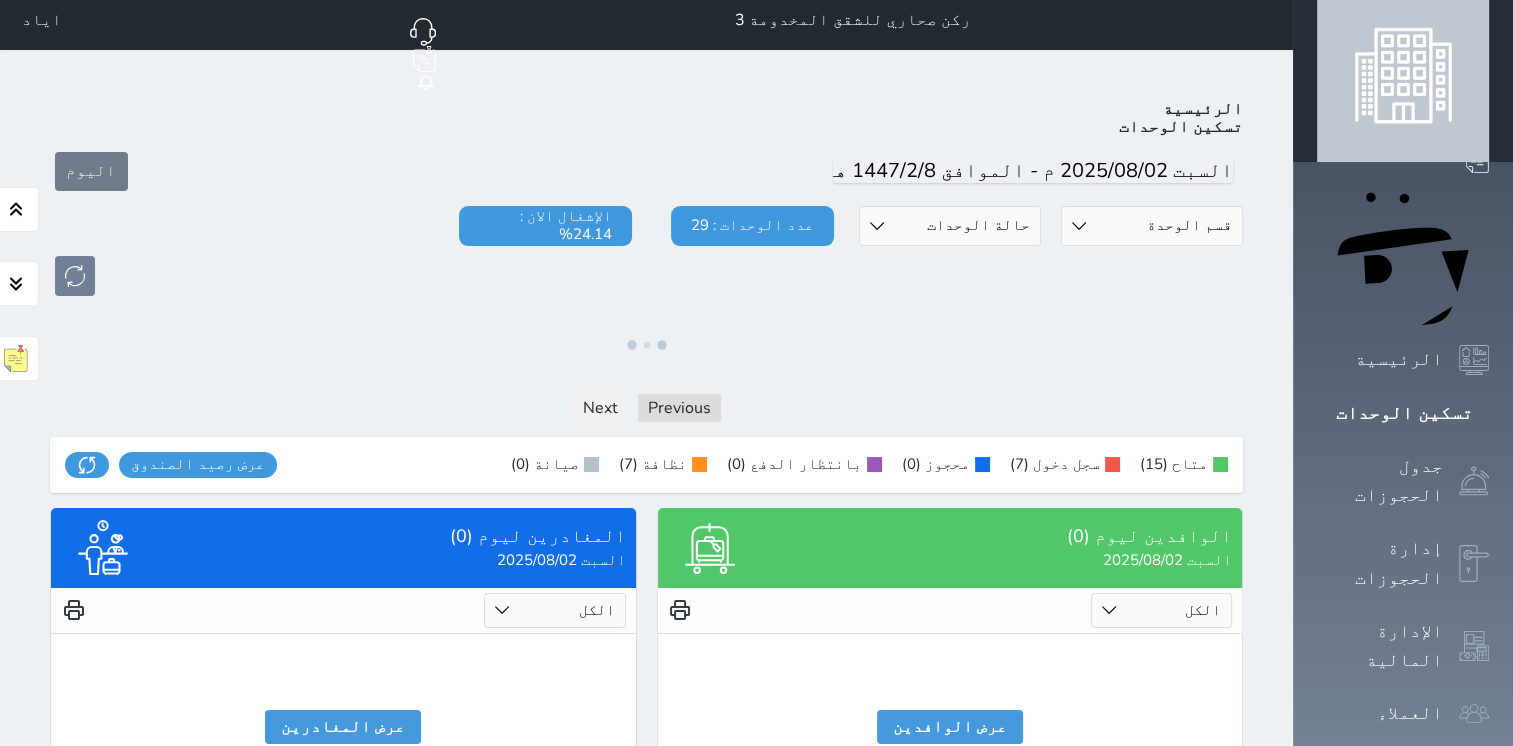 scroll, scrollTop: 0, scrollLeft: 0, axis: both 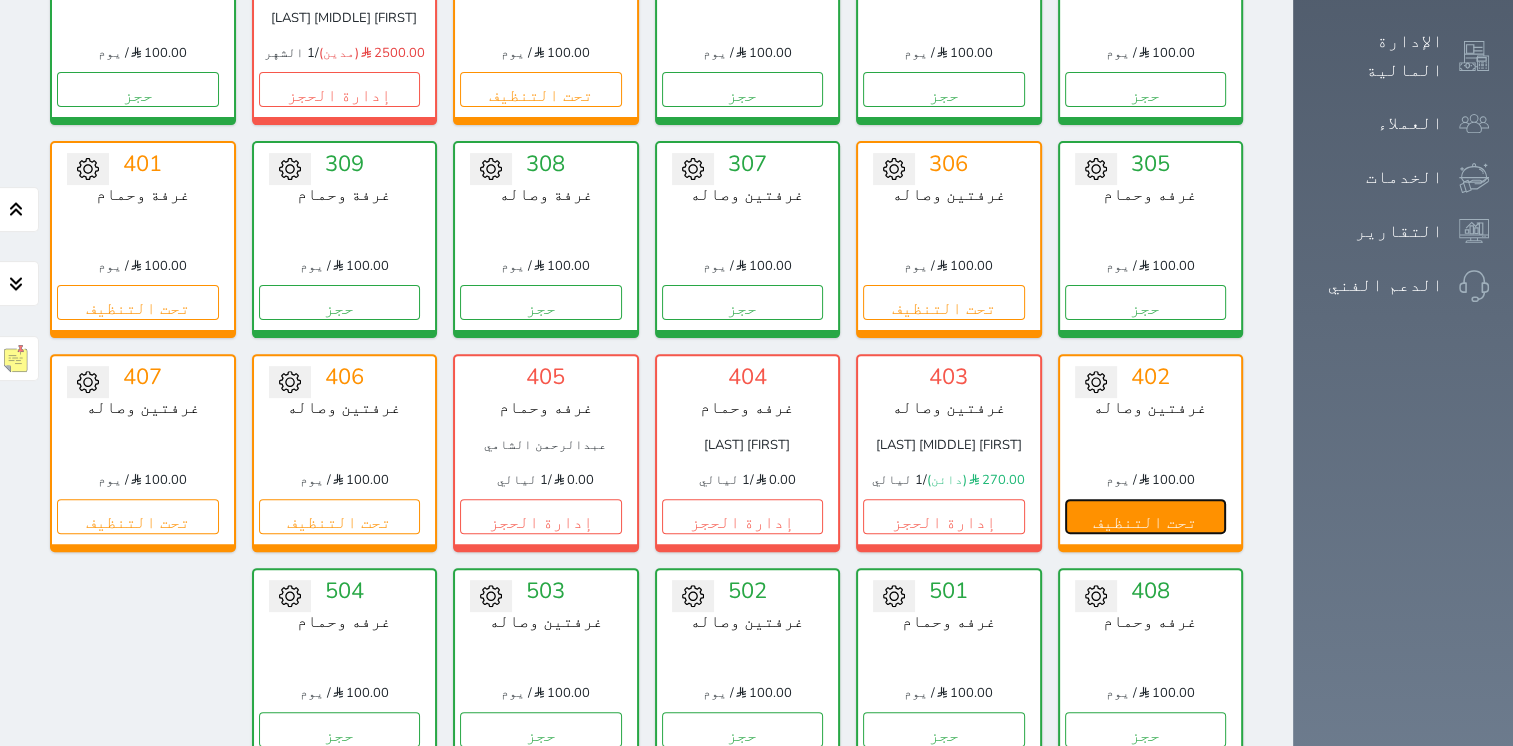 click on "تحت التنظيف" at bounding box center (1146, 516) 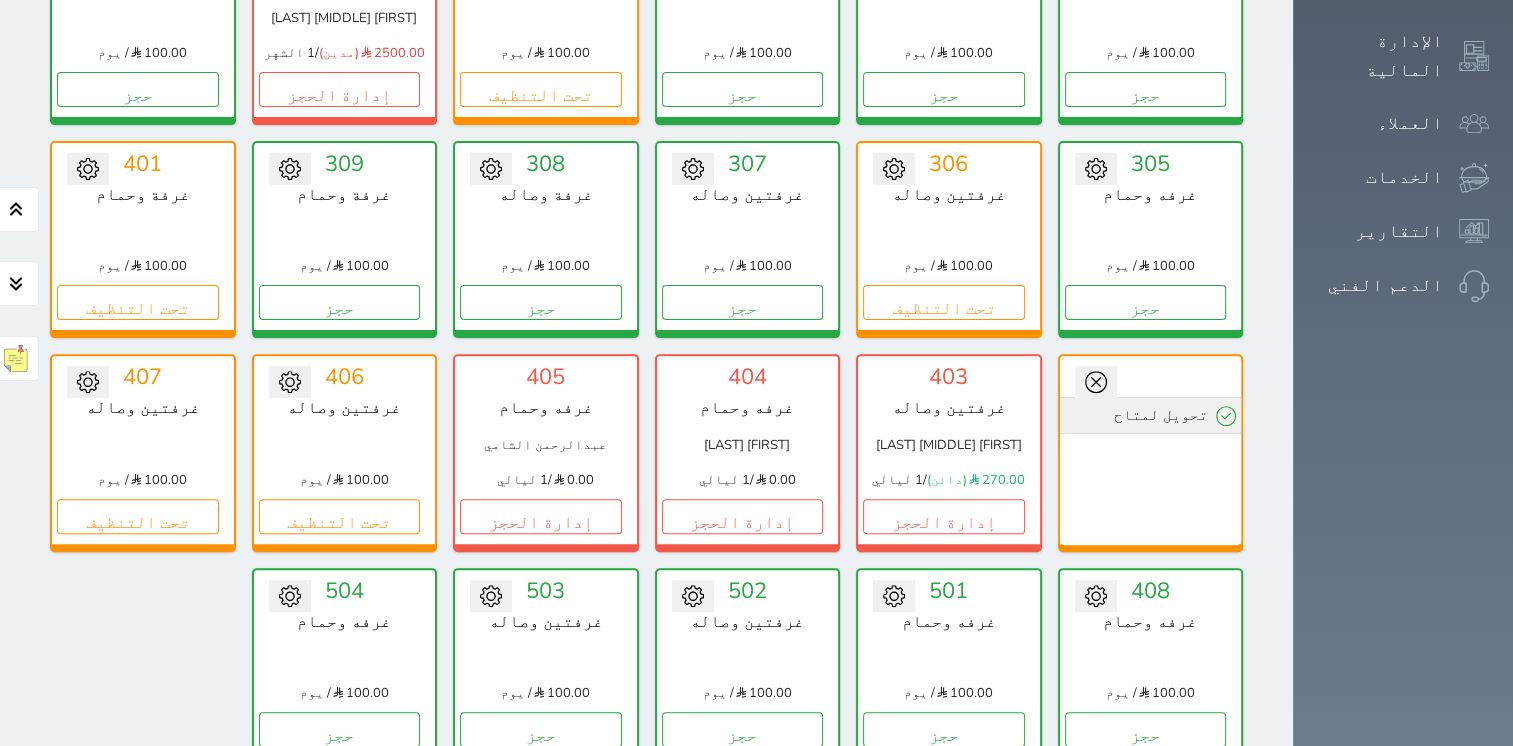 click on "تحويل لمتاح" at bounding box center [1151, 415] 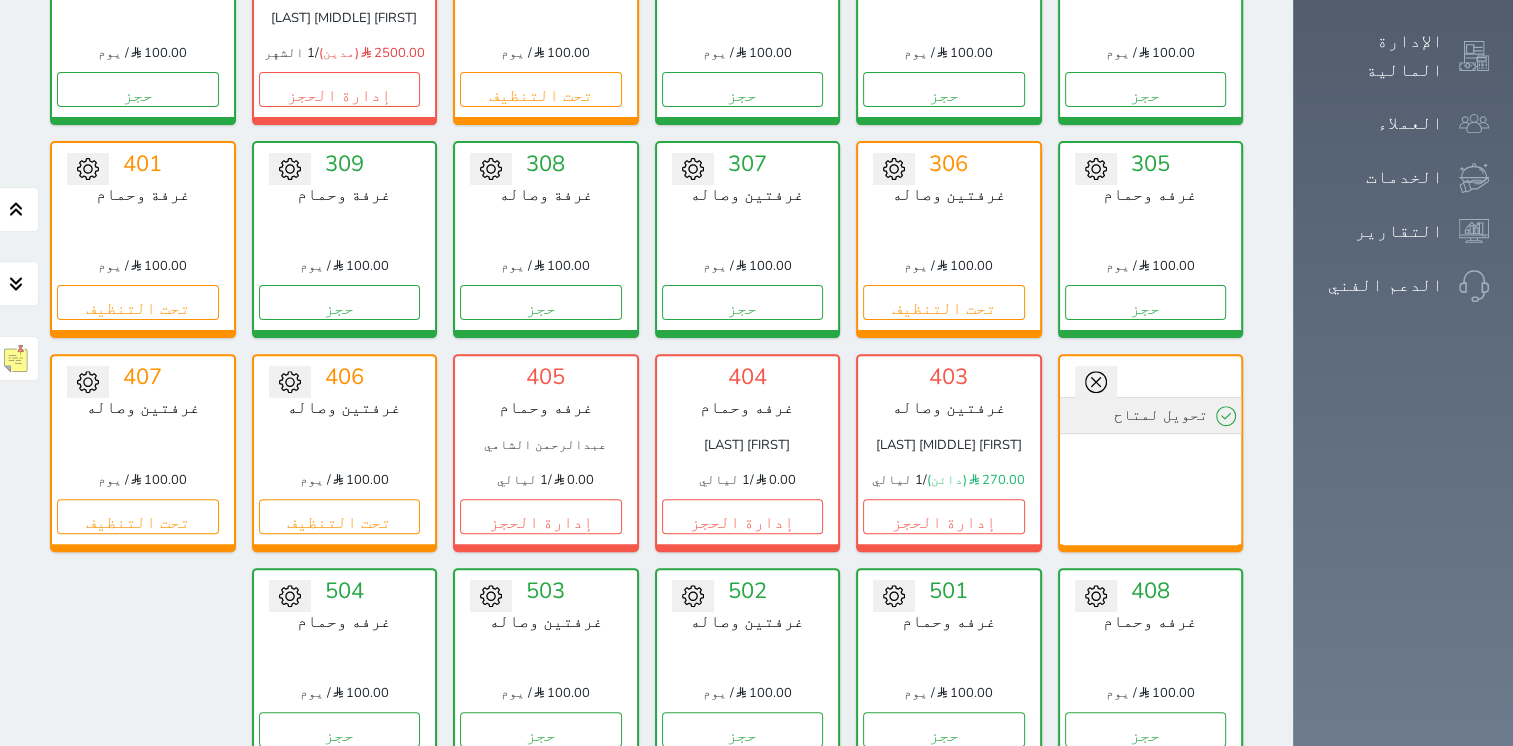 click on "تحويل لمتاح" at bounding box center (1151, 415) 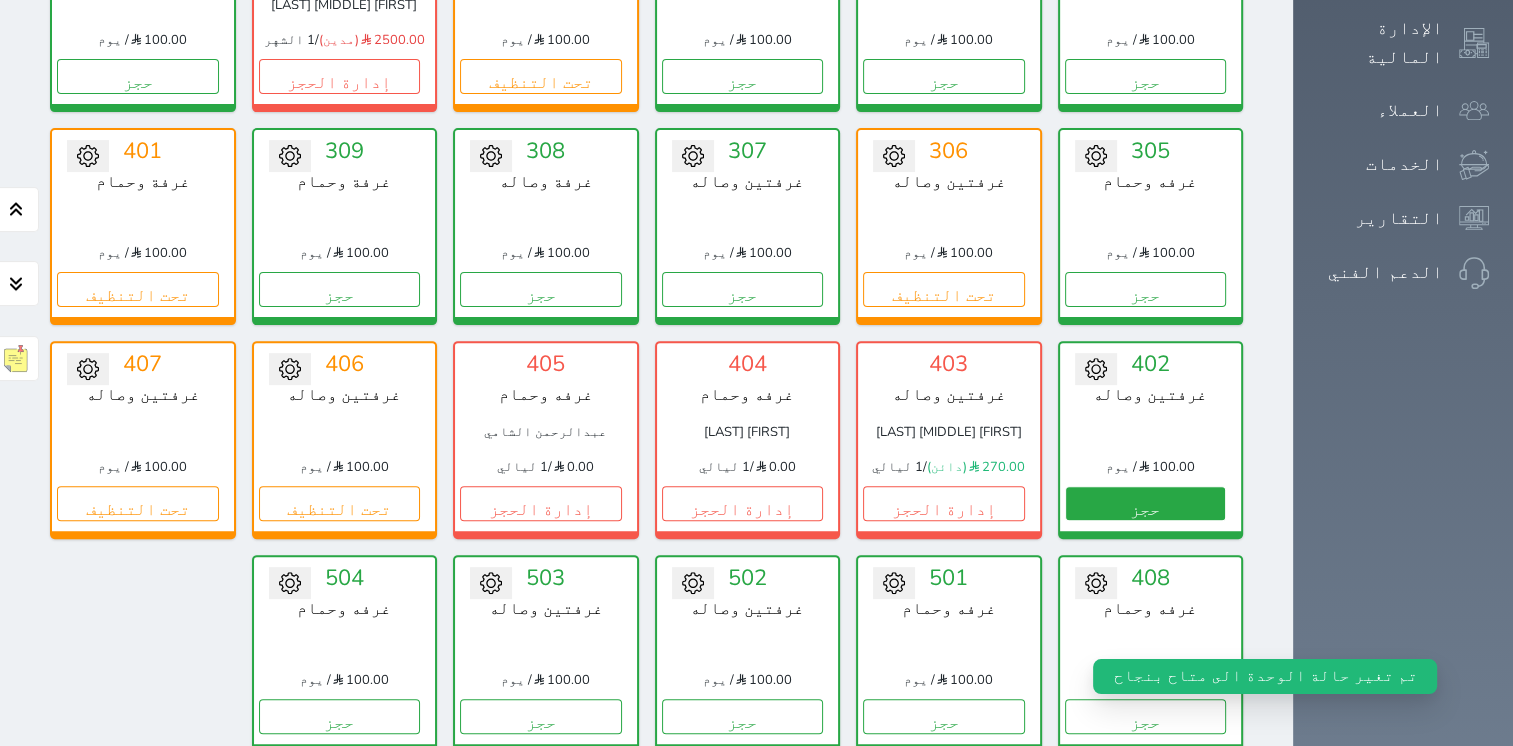 scroll, scrollTop: 625, scrollLeft: 0, axis: vertical 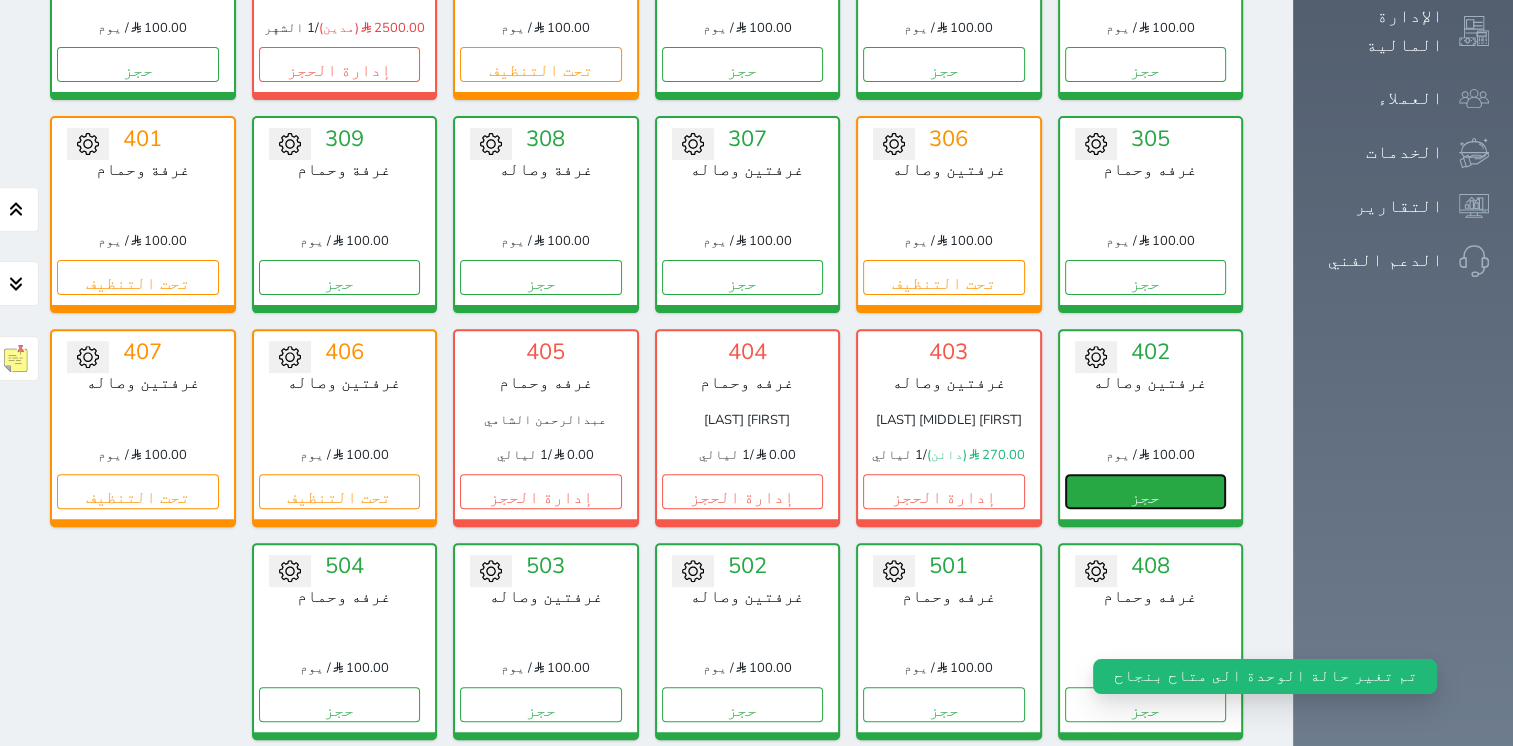 click on "حجز" at bounding box center (1146, 491) 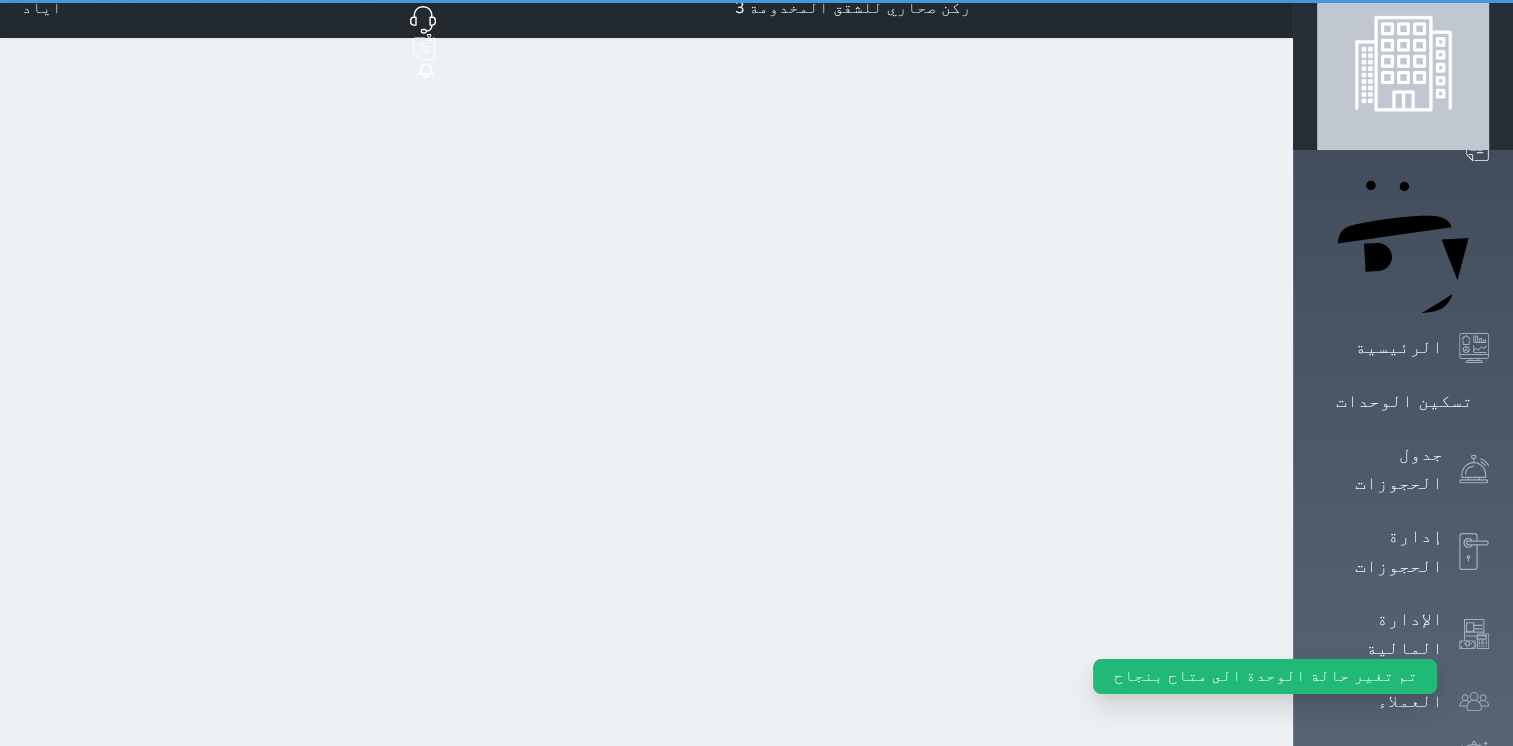 scroll, scrollTop: 0, scrollLeft: 0, axis: both 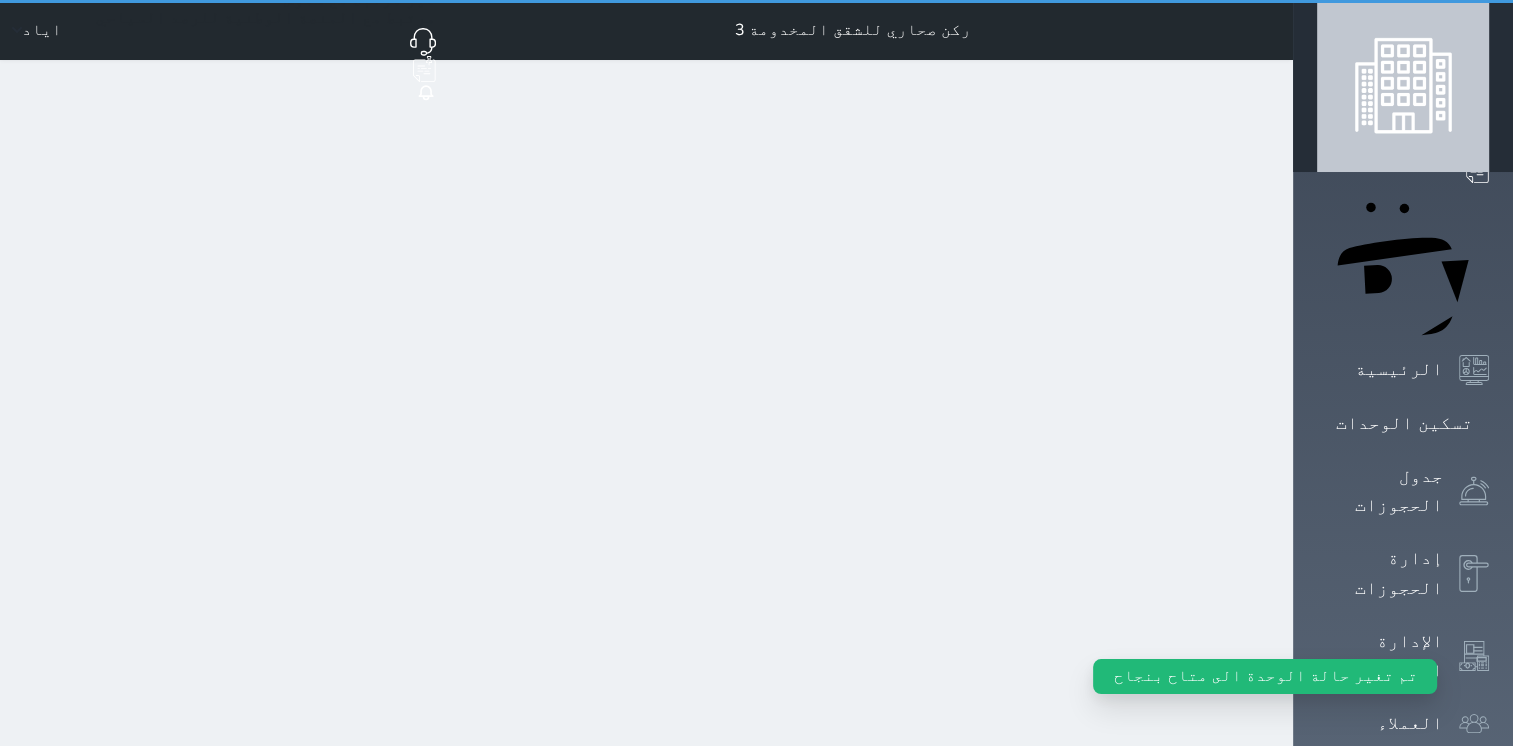 select on "1" 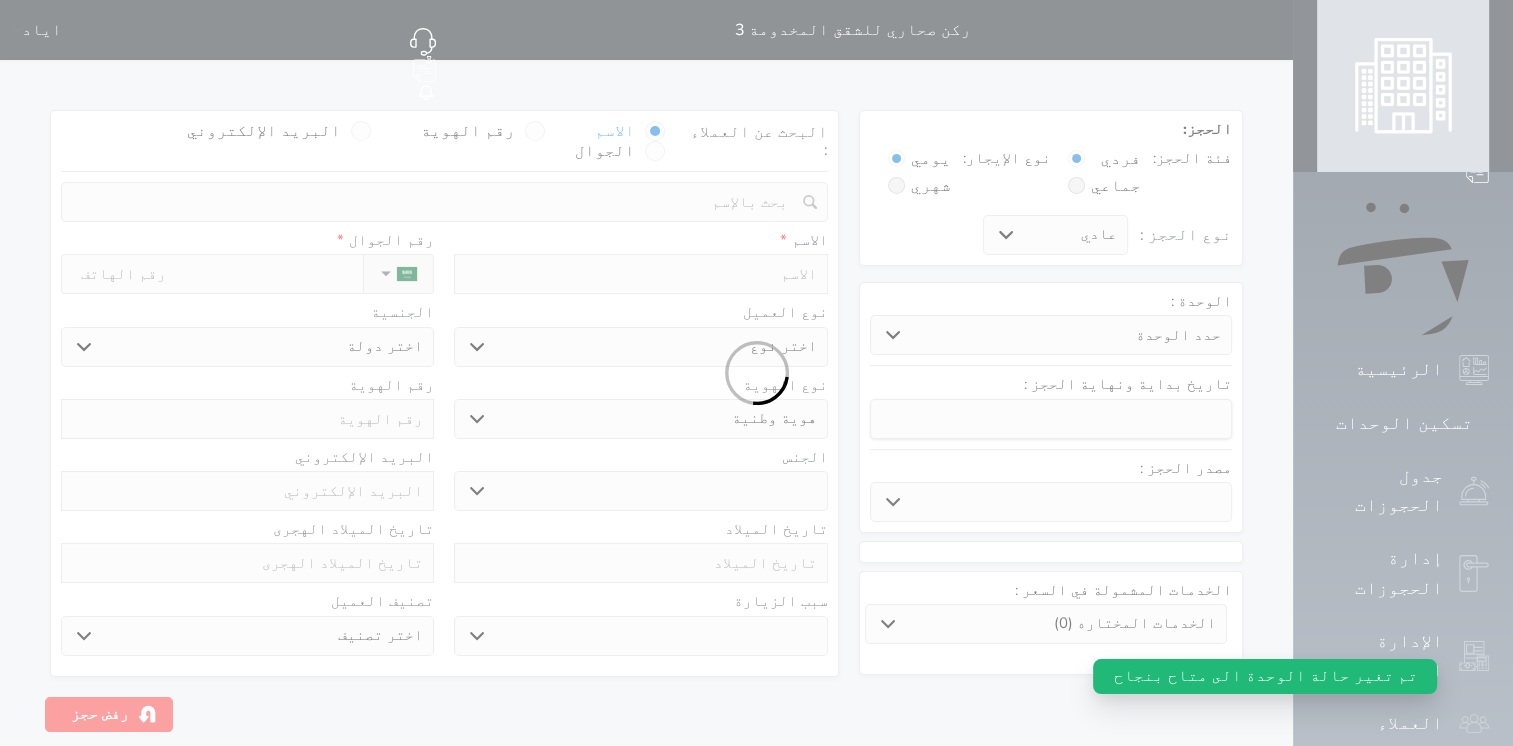 select 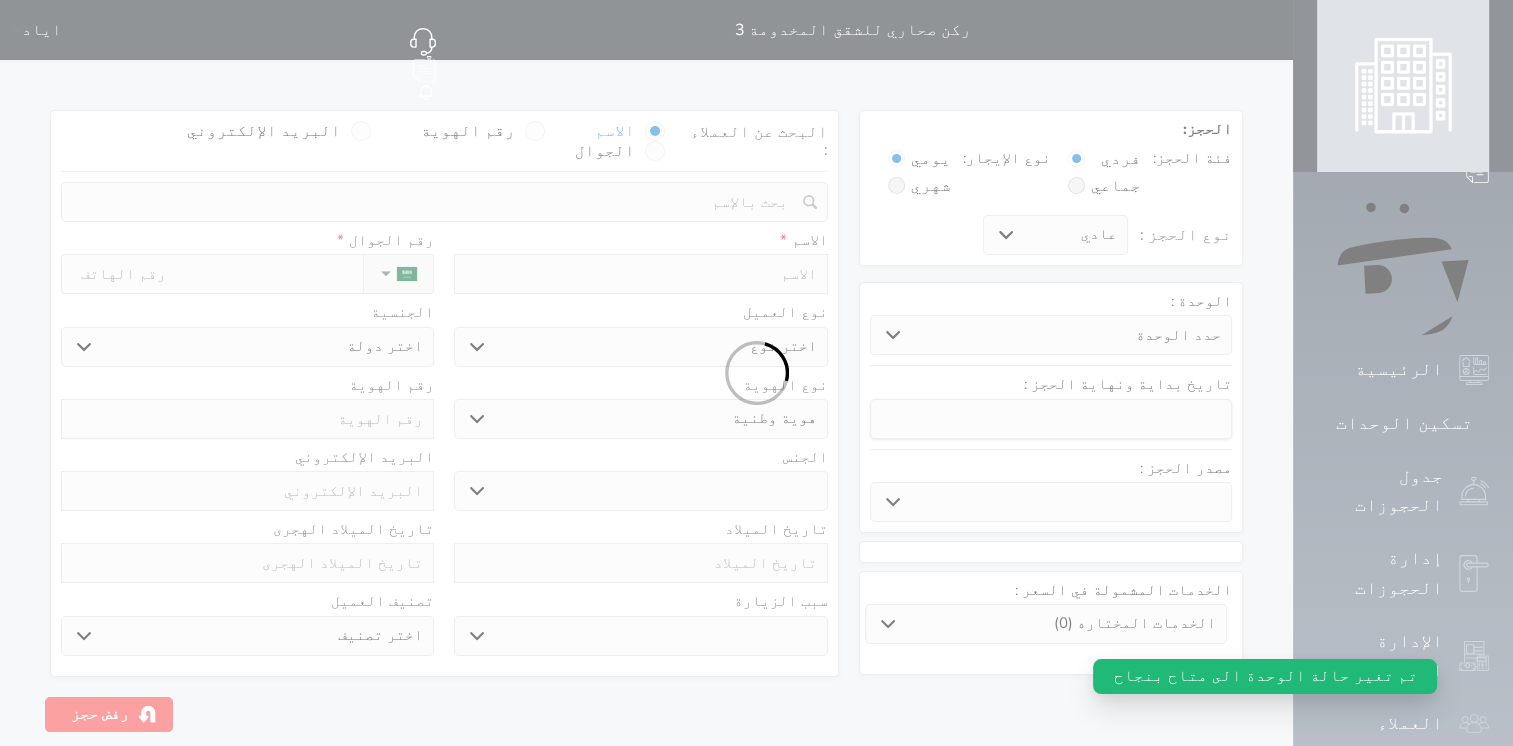 select 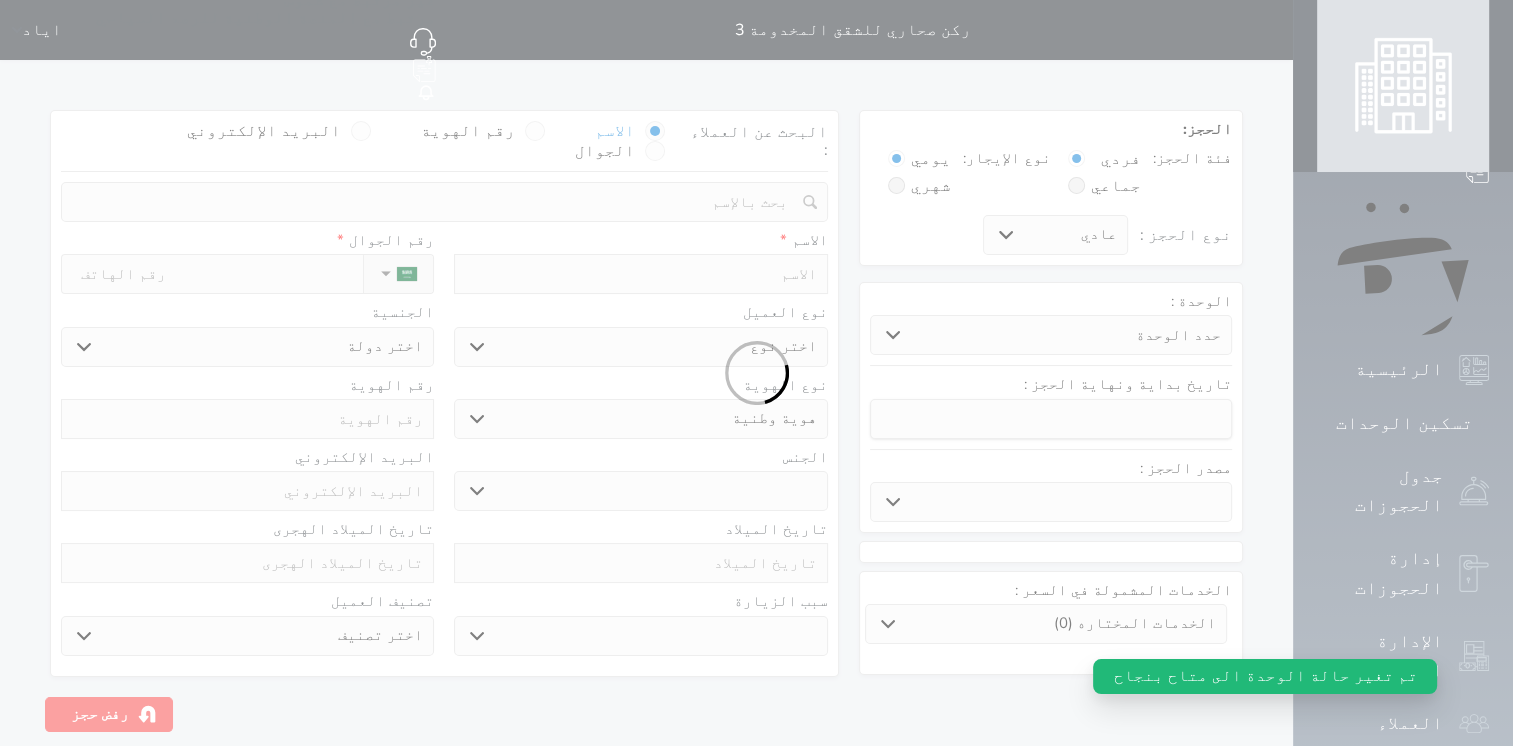 select 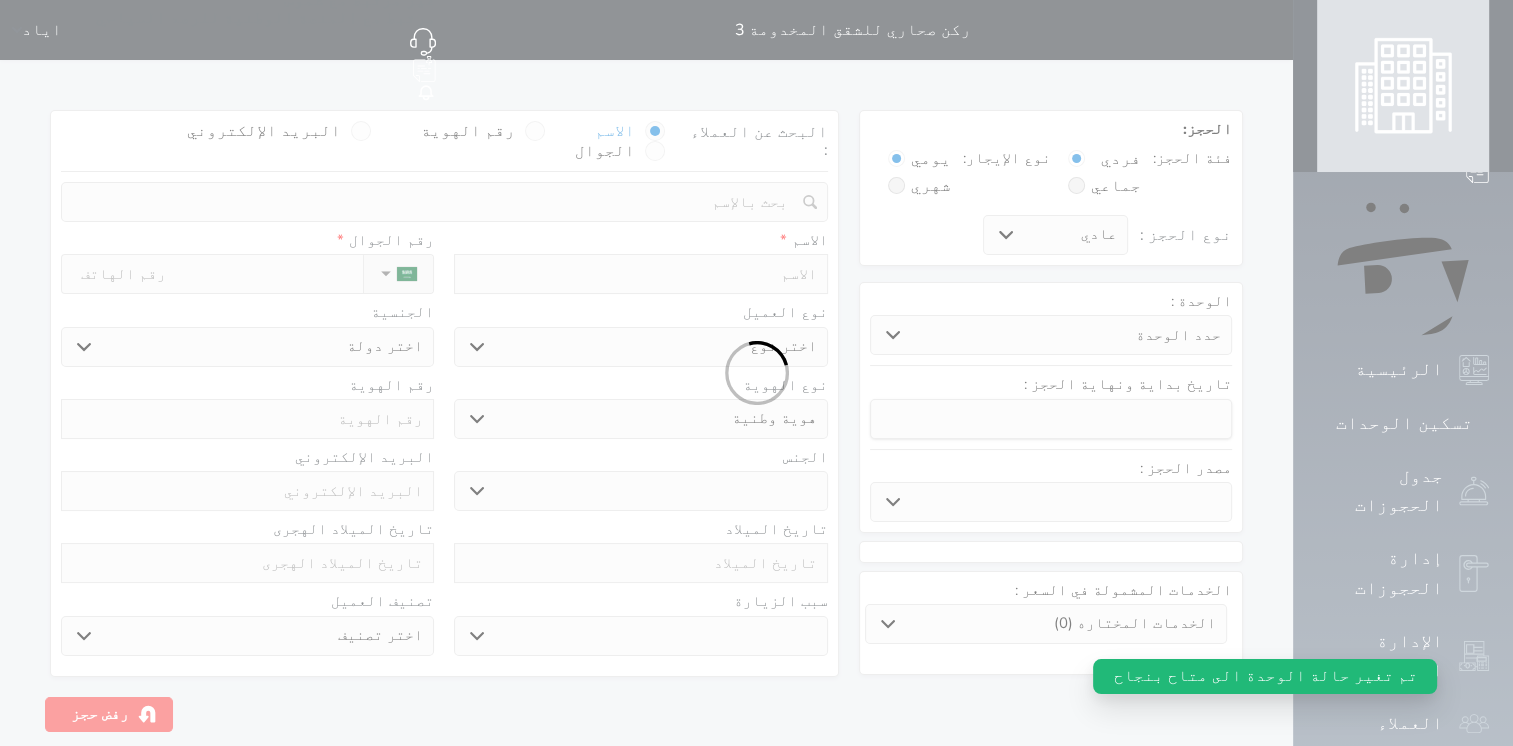 select 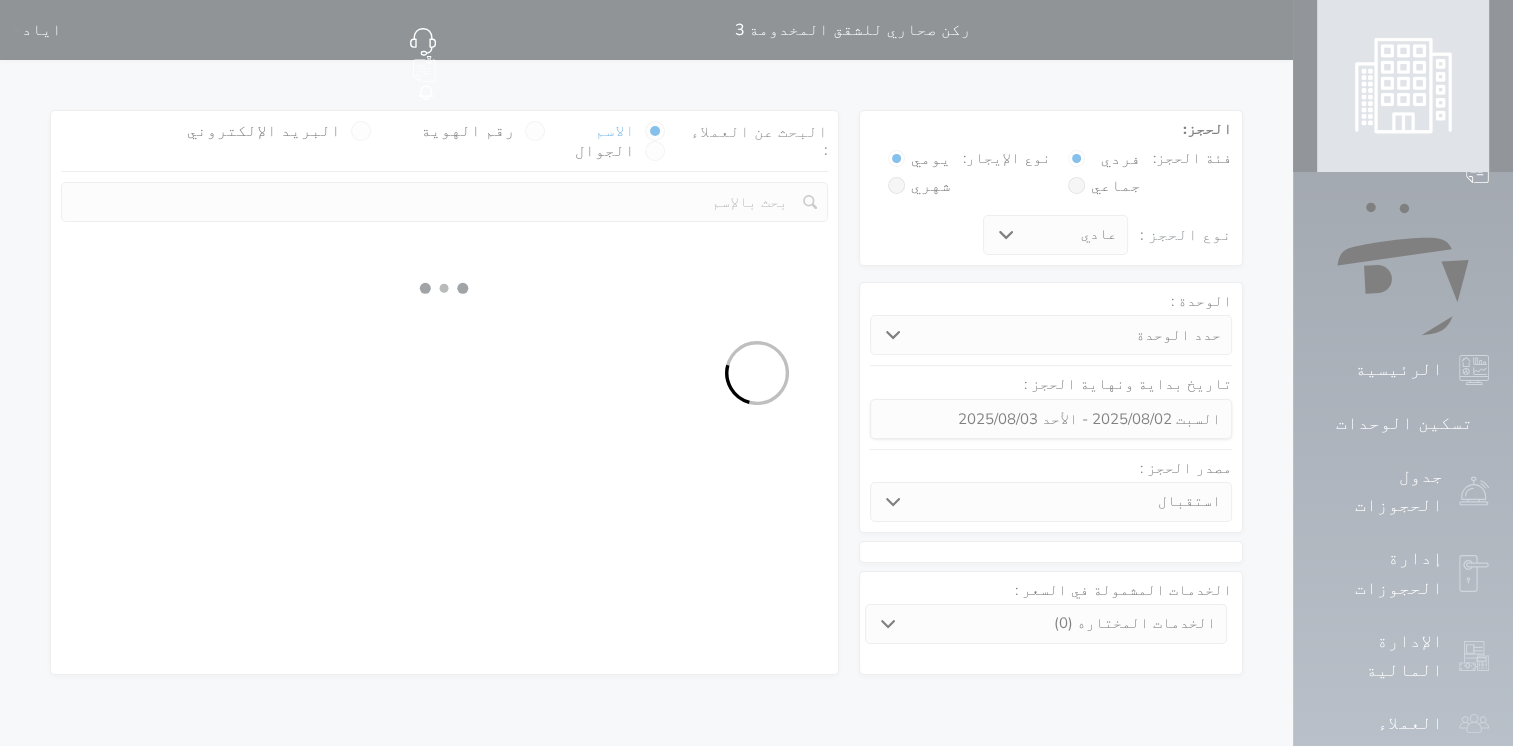 select 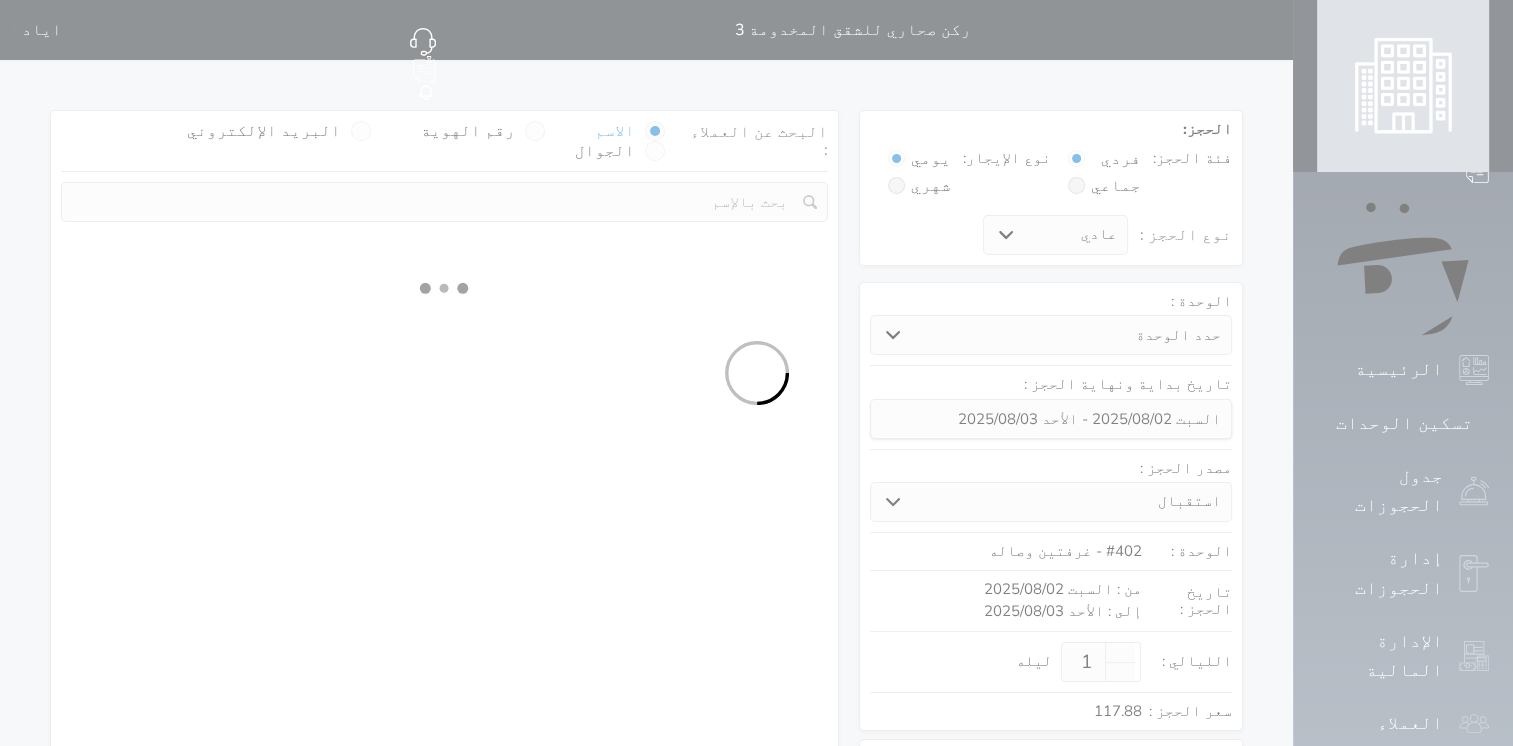 select on "1" 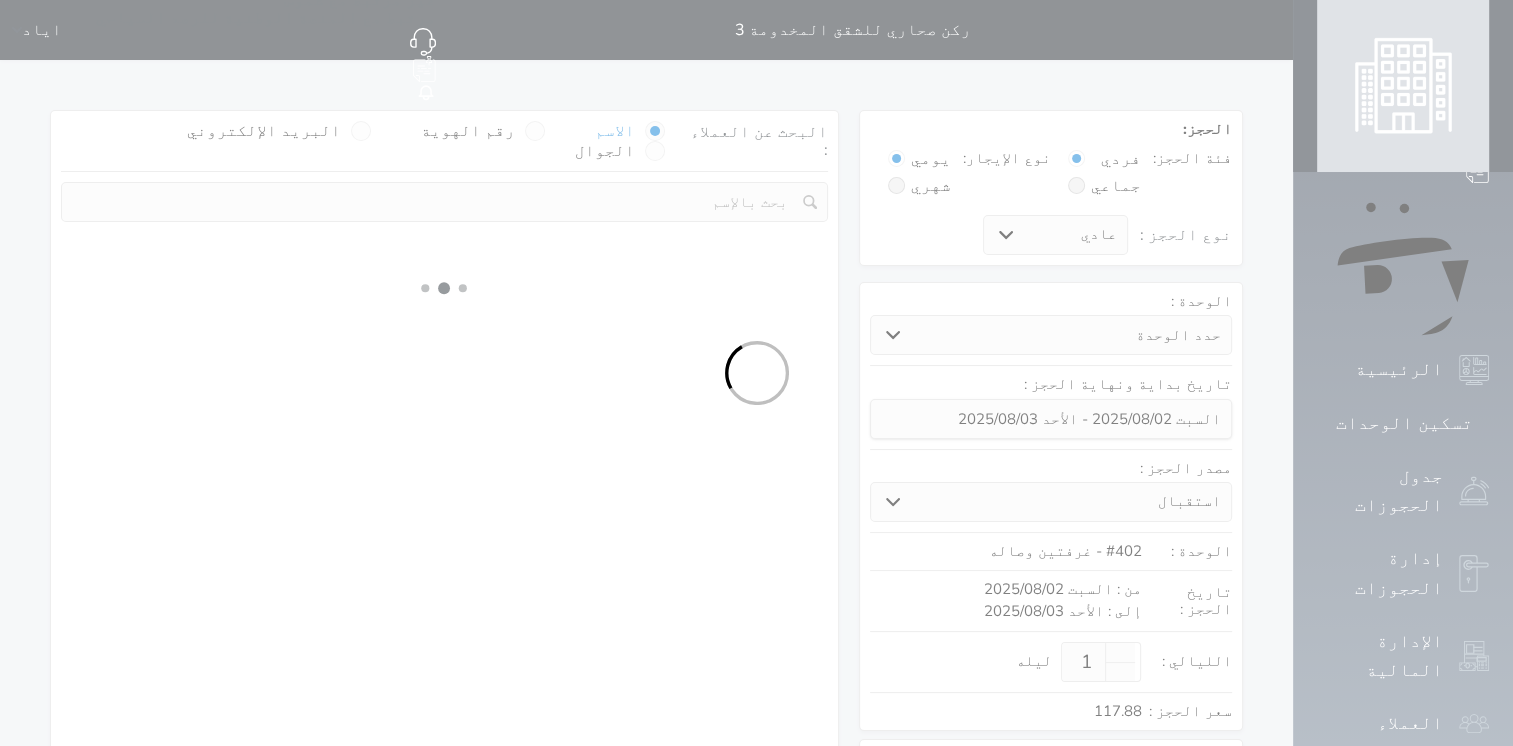 select on "113" 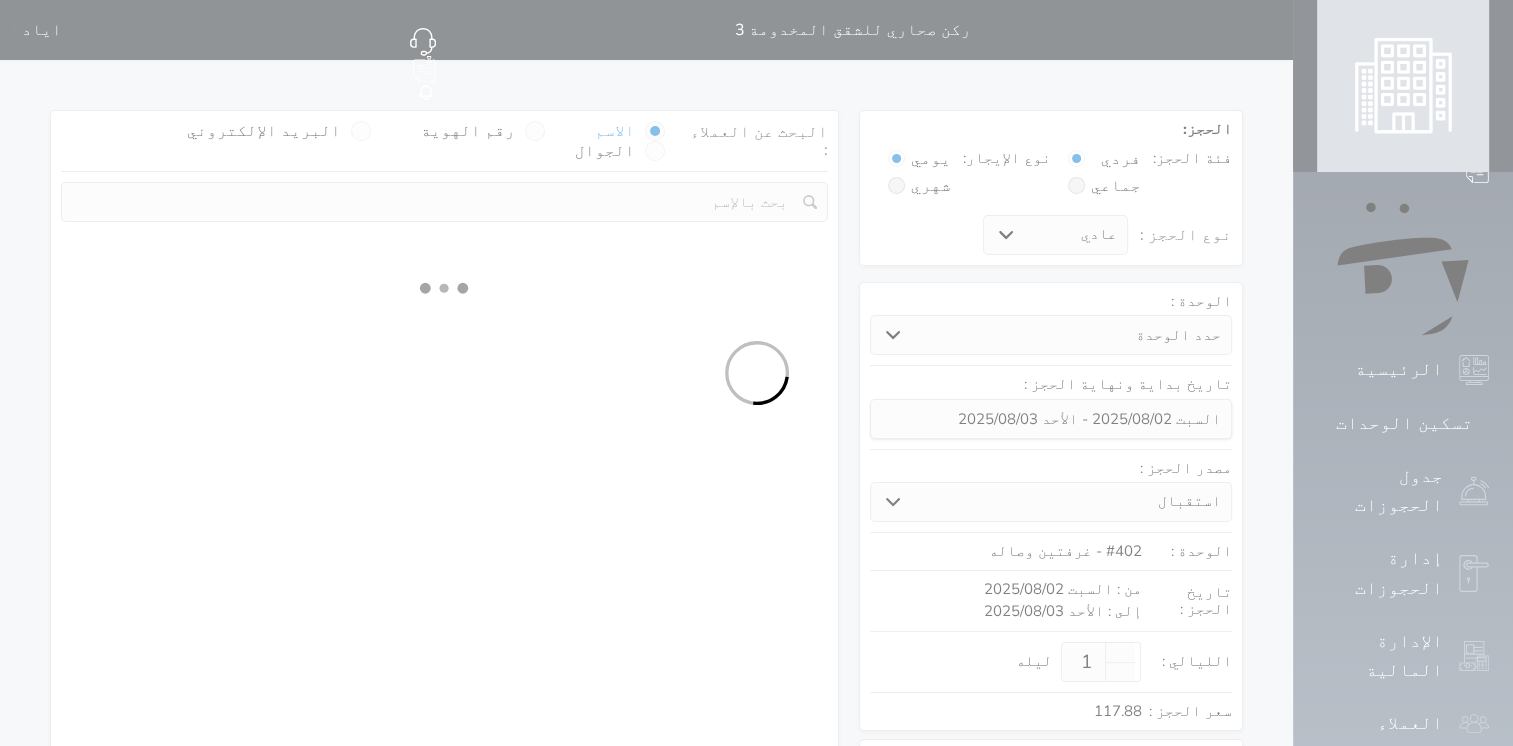 select on "1" 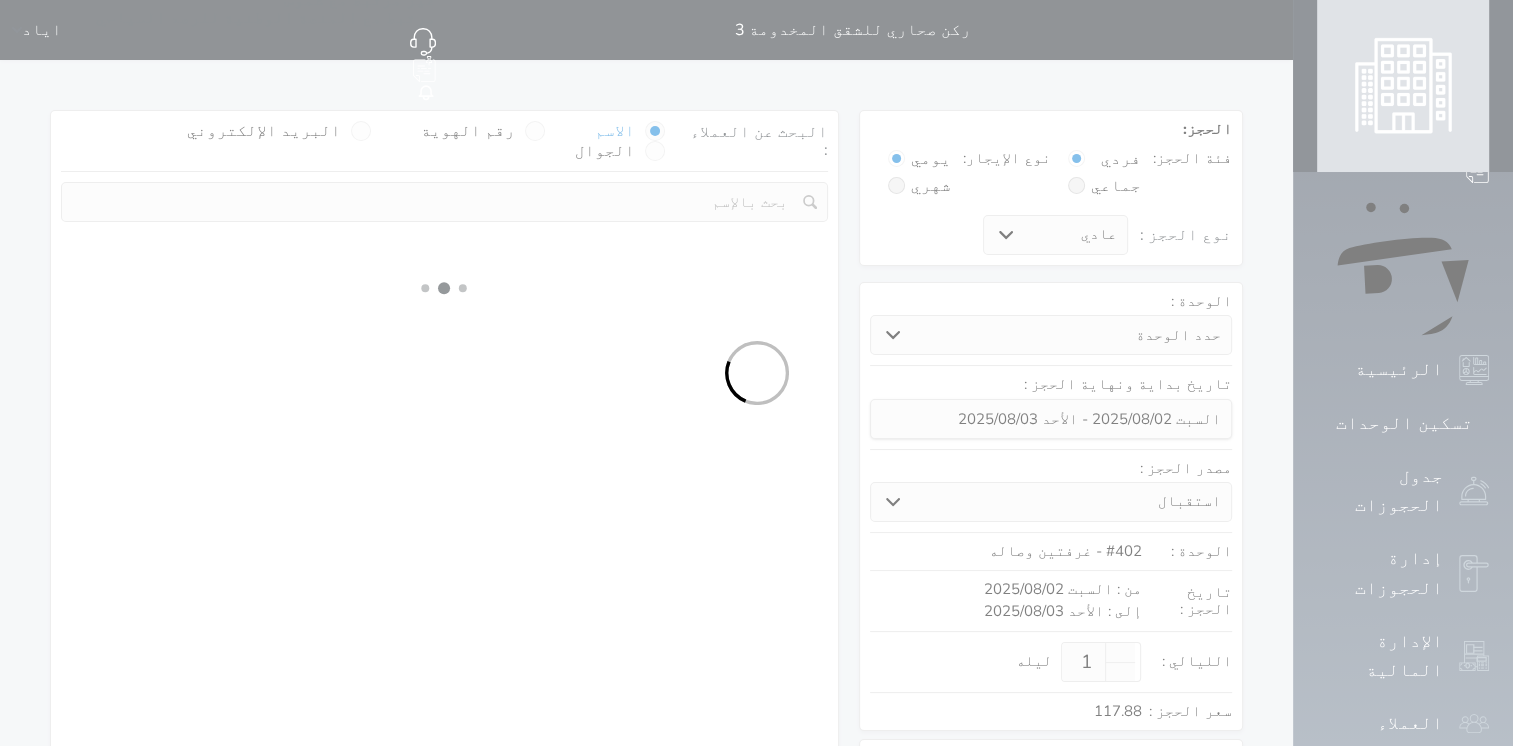 select 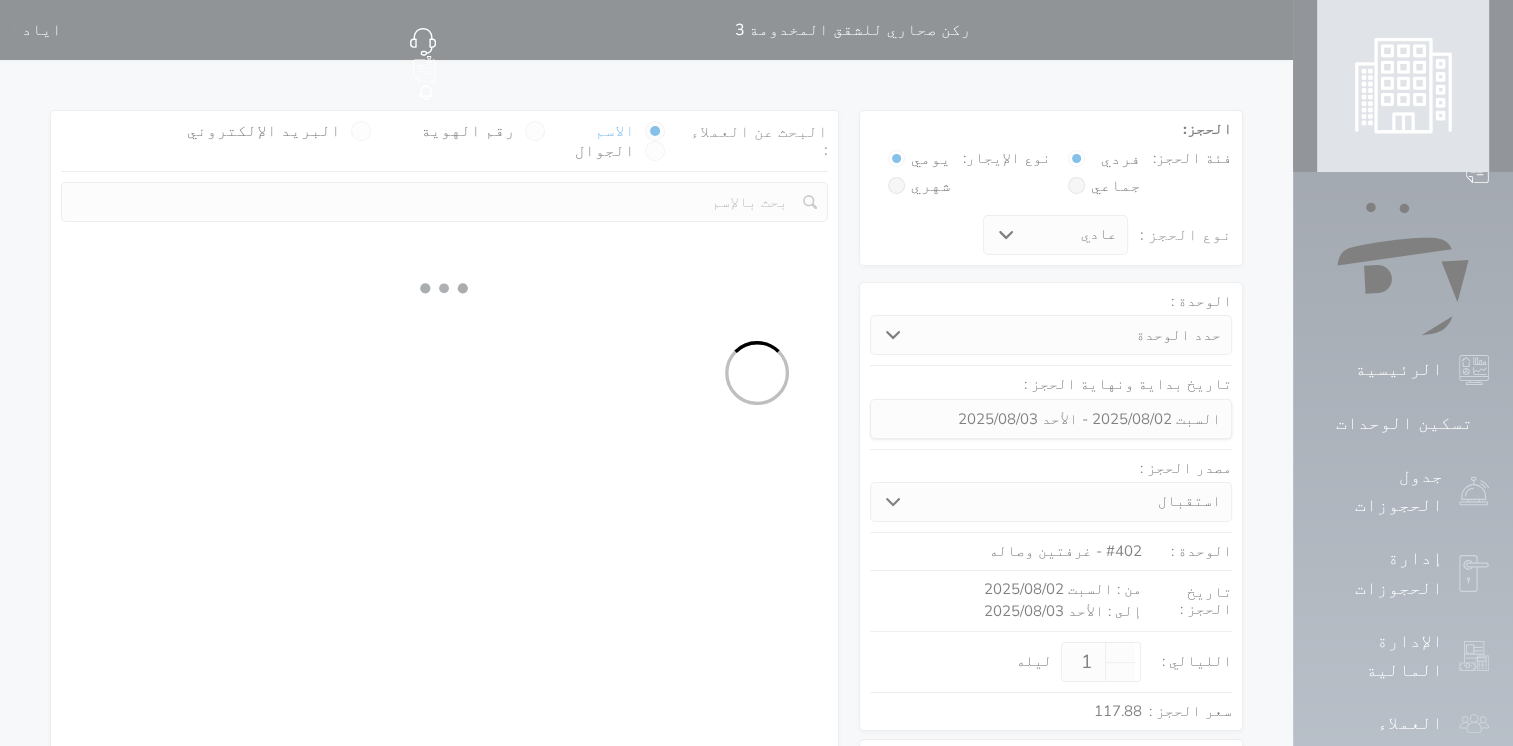 select on "7" 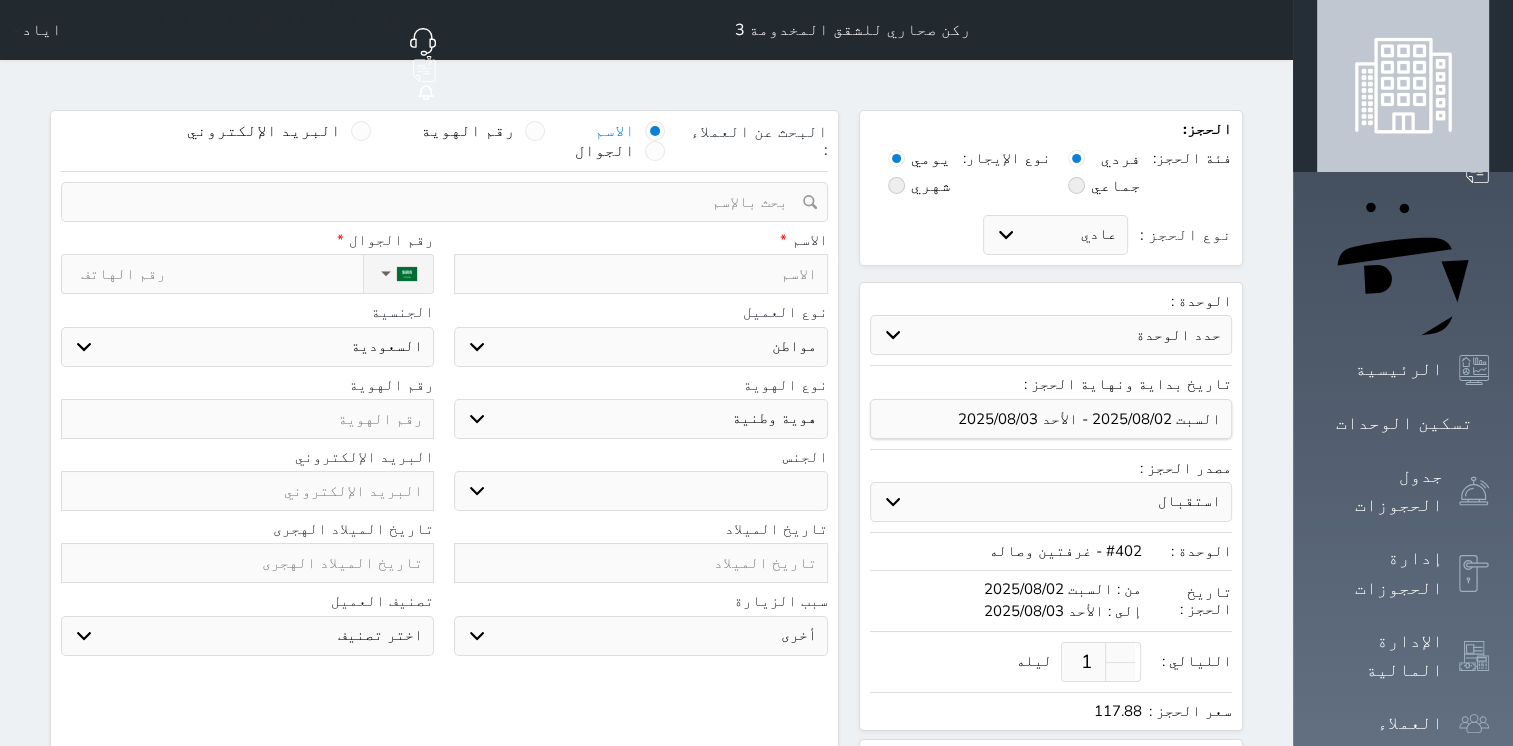 click at bounding box center [535, 131] 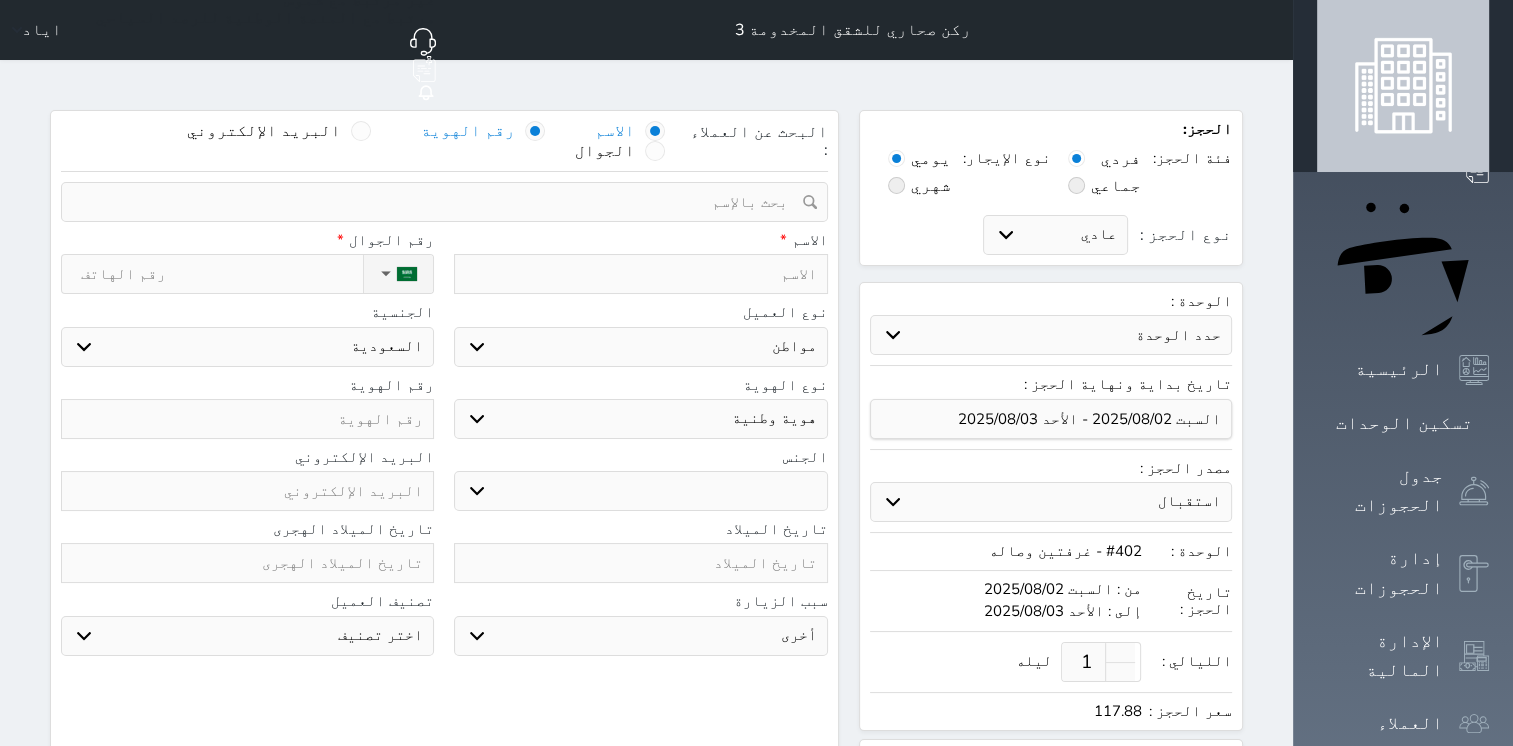 select 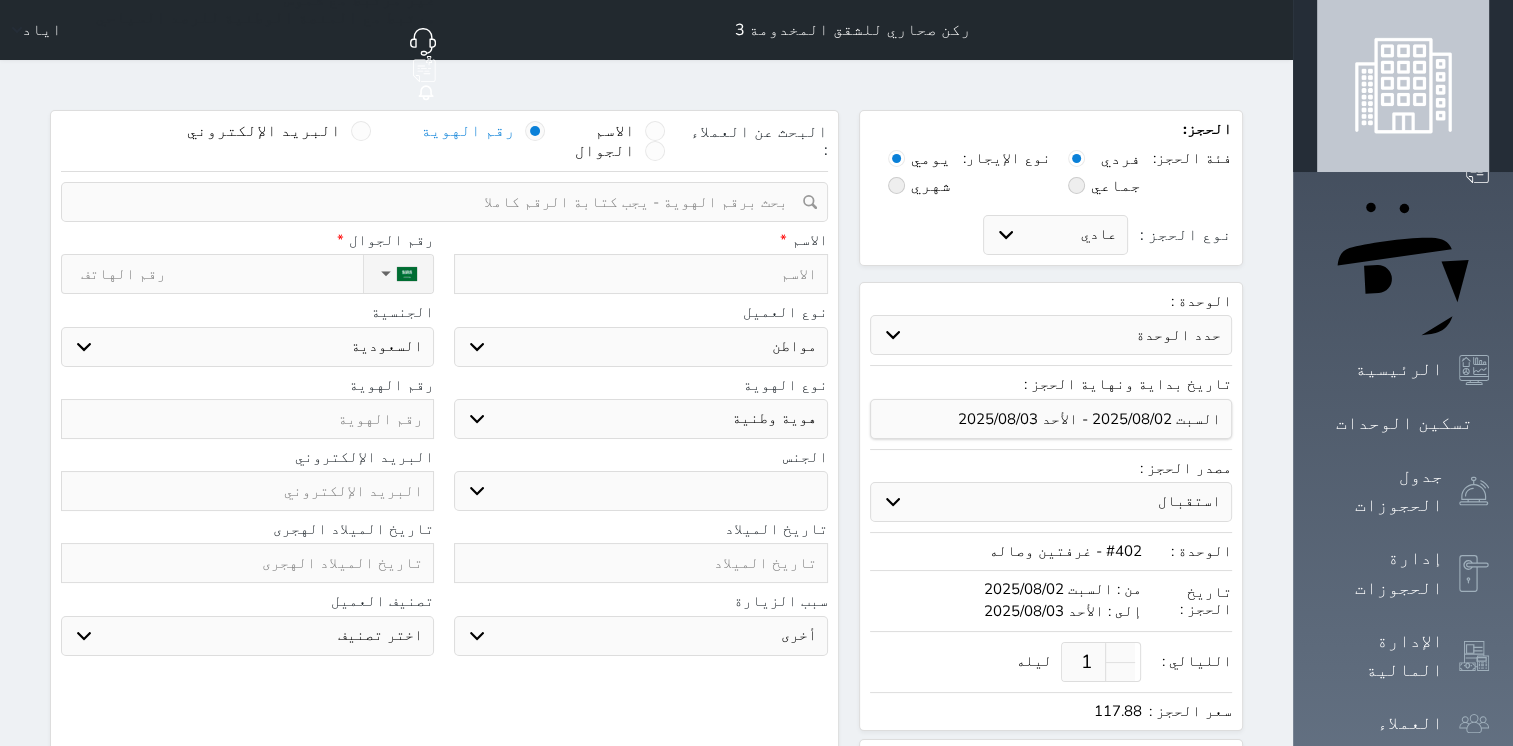 paste on "1007114901" 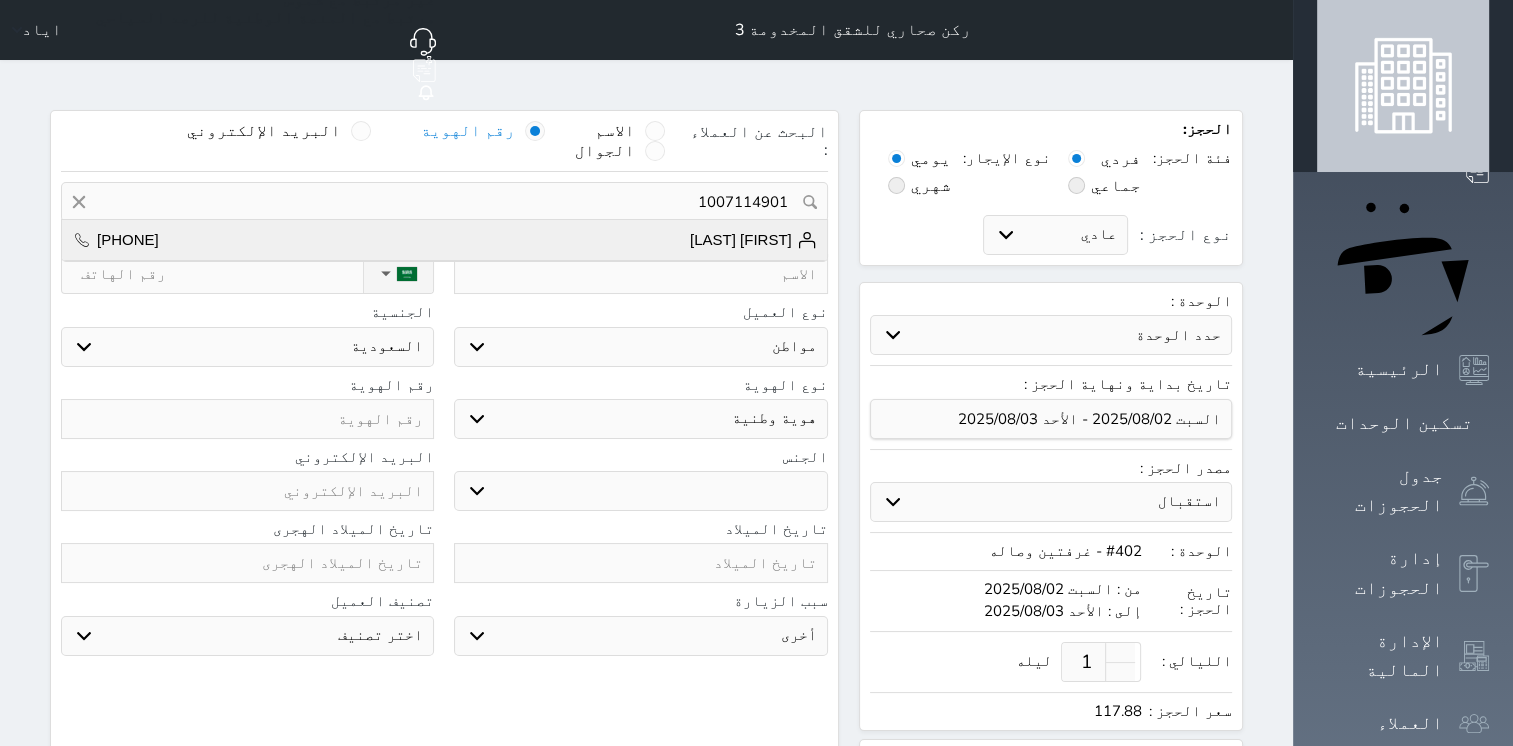 click on "[FIRST] [LAST]" at bounding box center [753, 240] 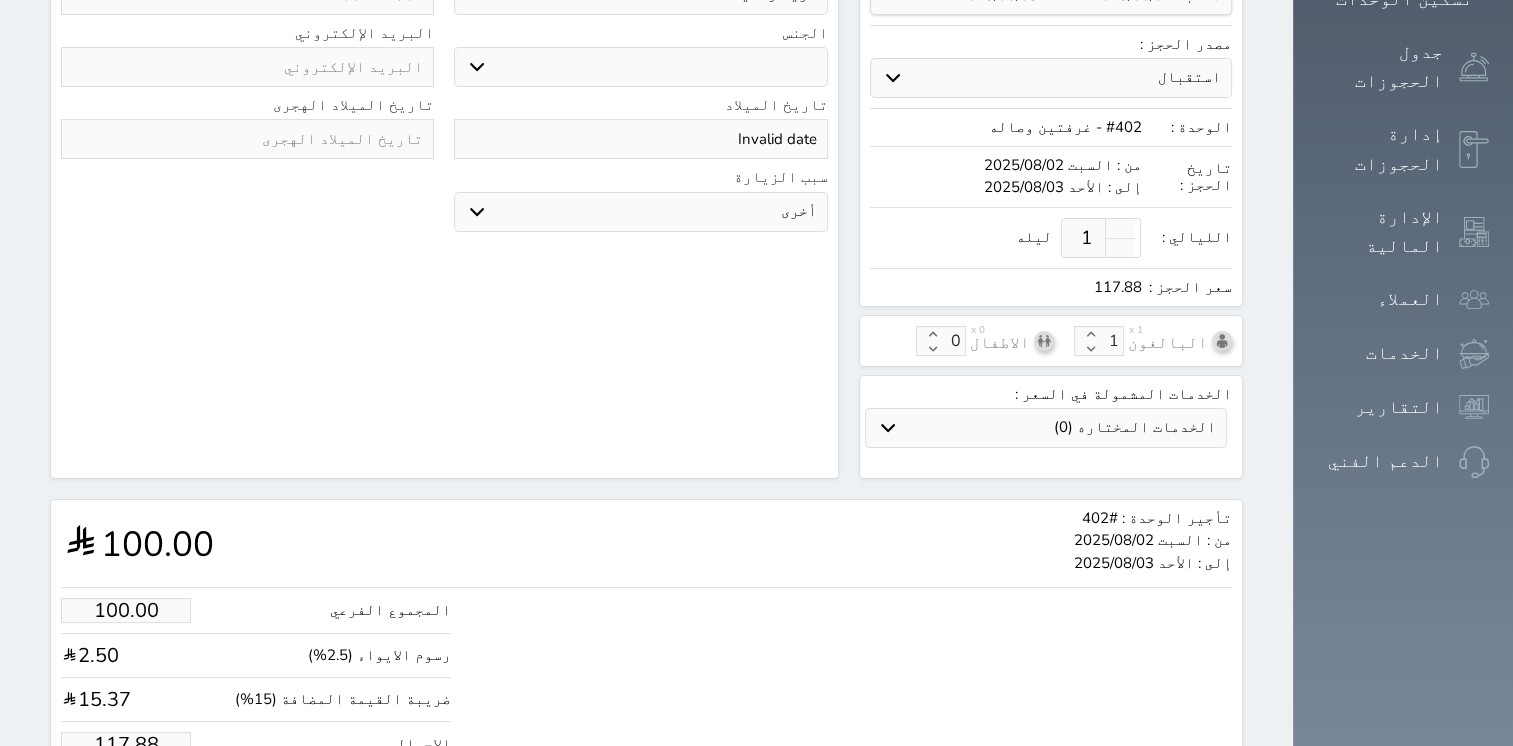 scroll, scrollTop: 481, scrollLeft: 0, axis: vertical 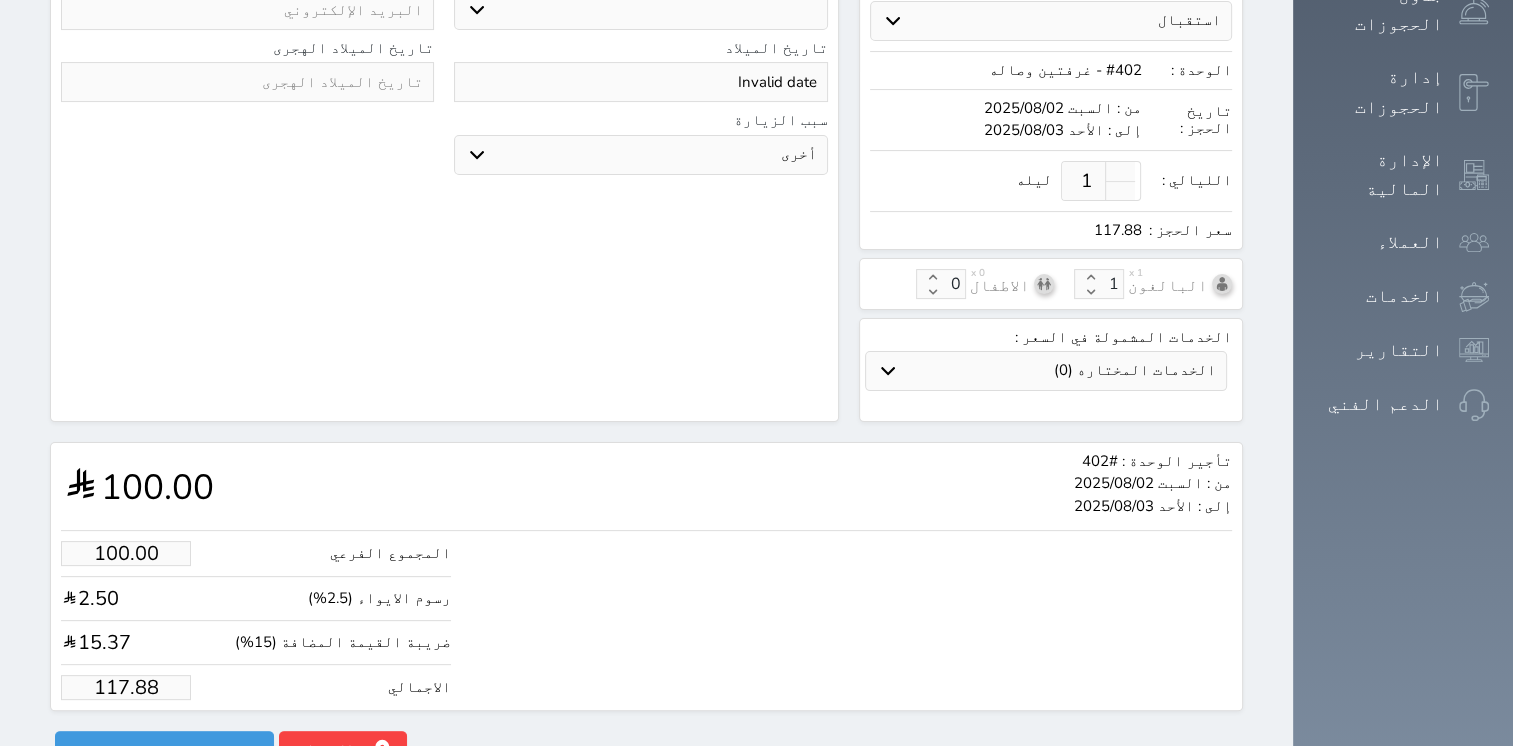 select 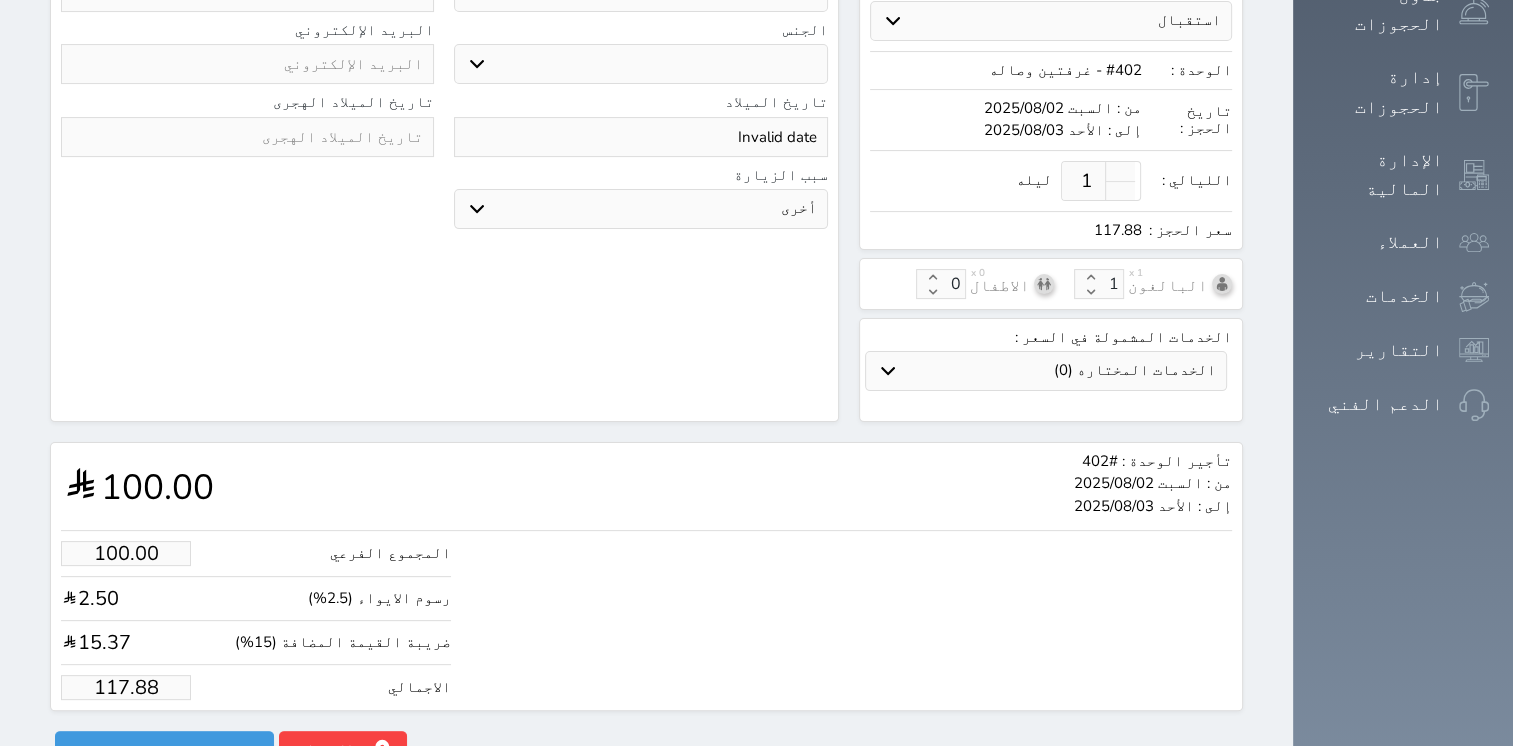 click on "117.88" at bounding box center [126, 687] 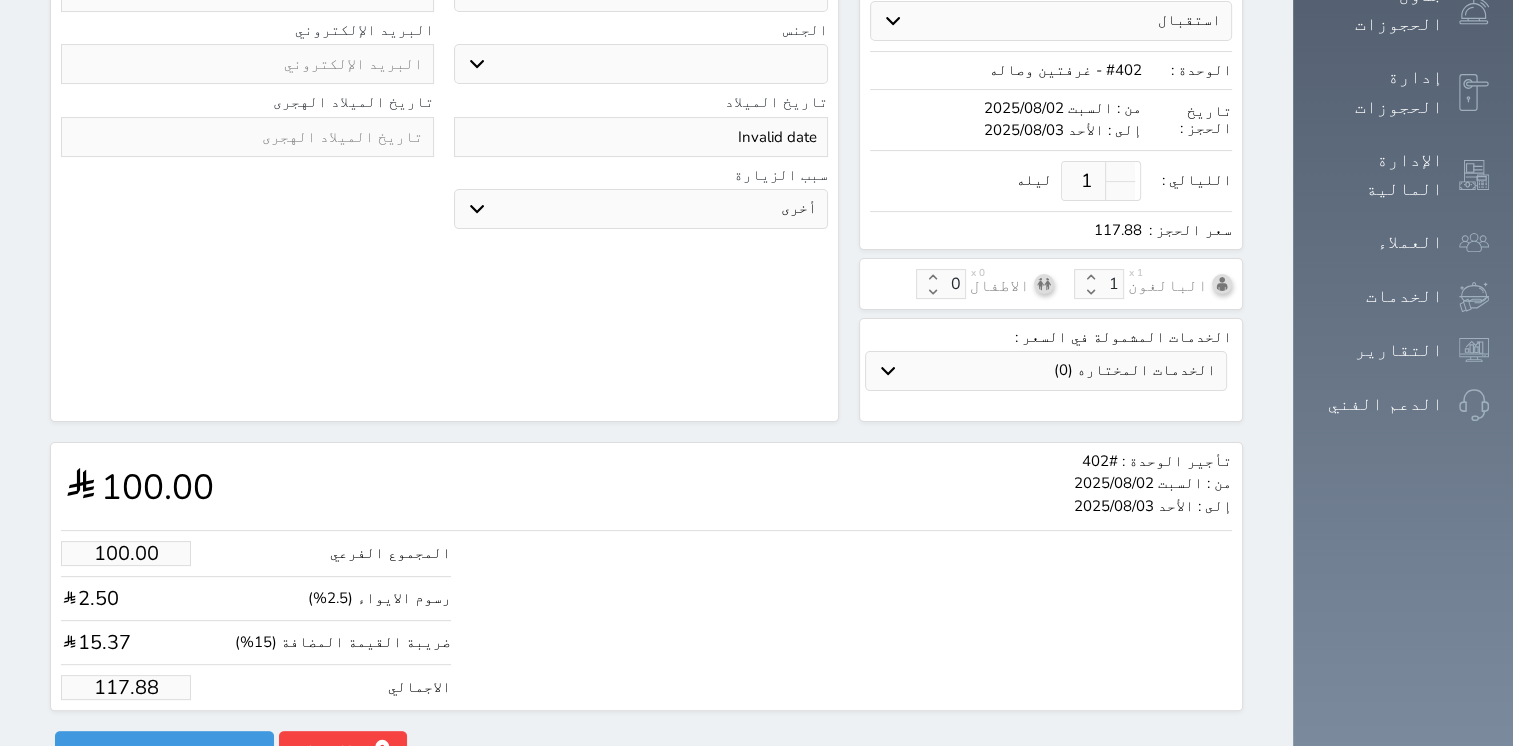 type on "99.94" 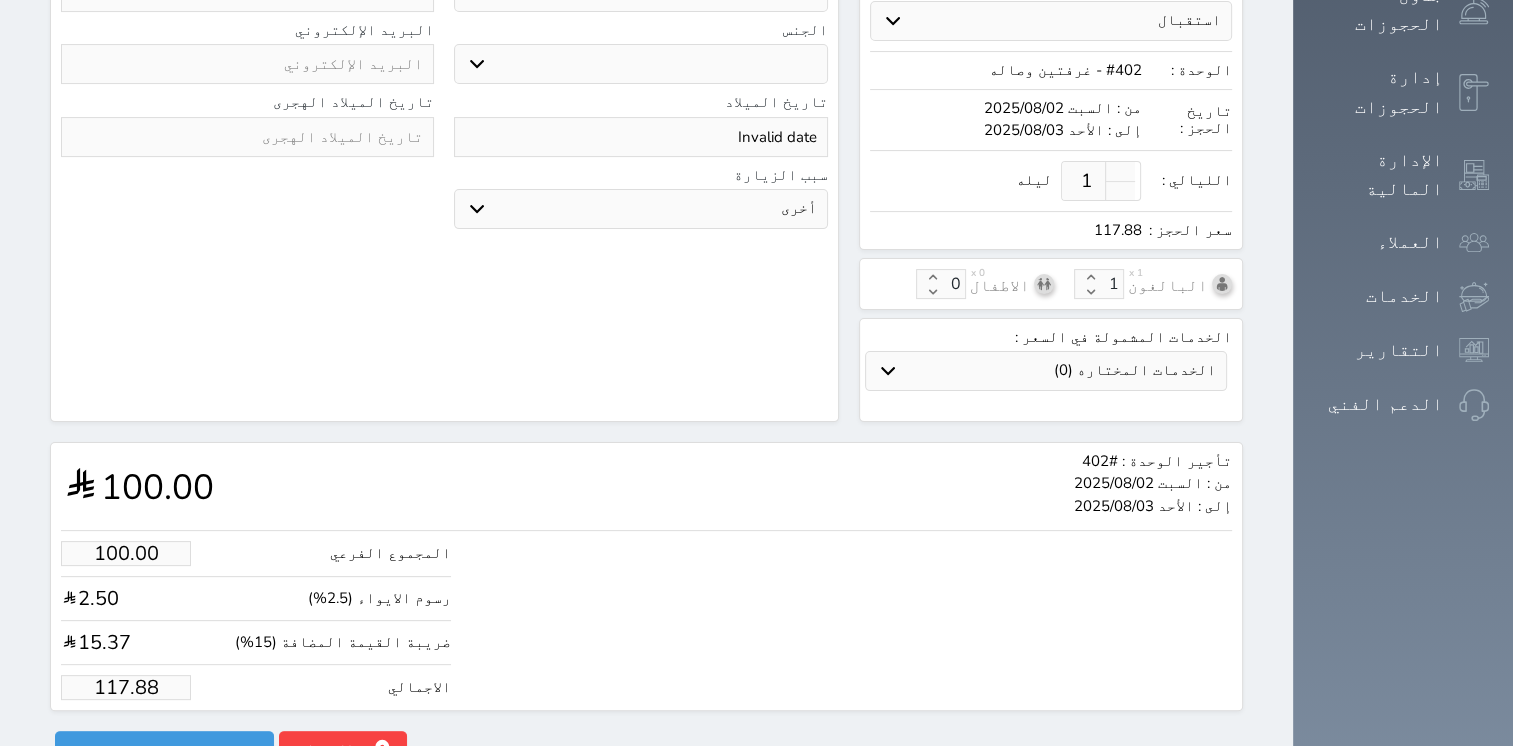 type on "117.8" 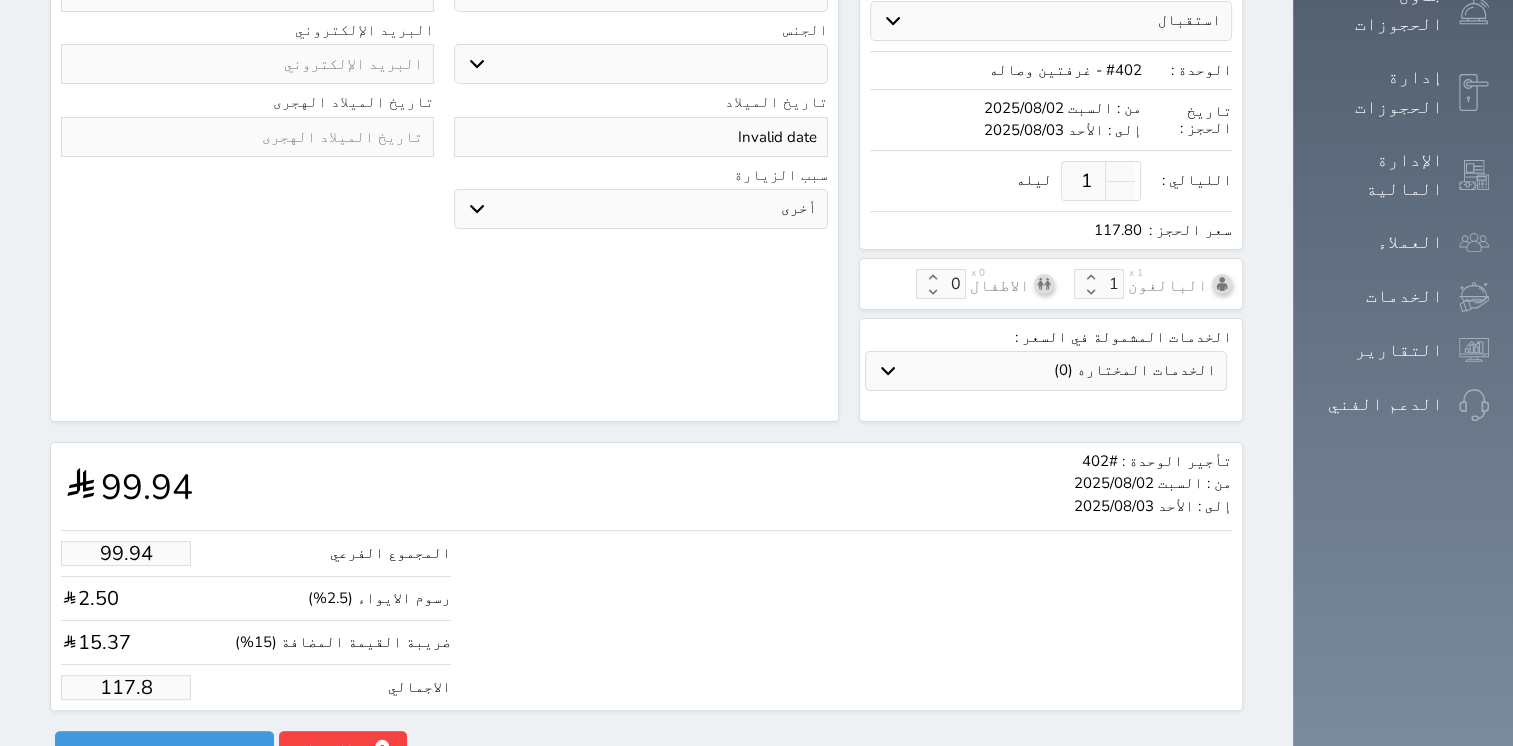 type on "99.26" 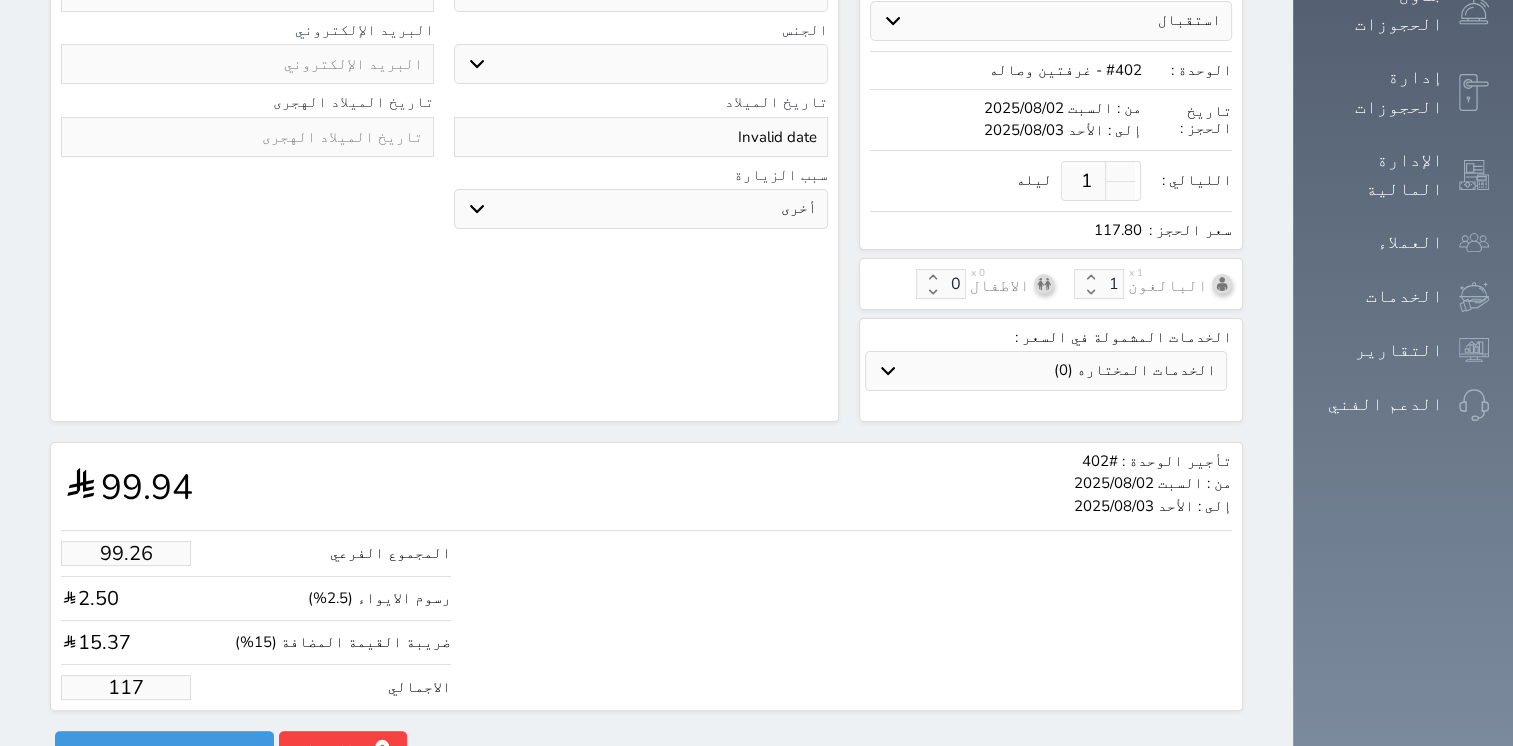 type on "9.33" 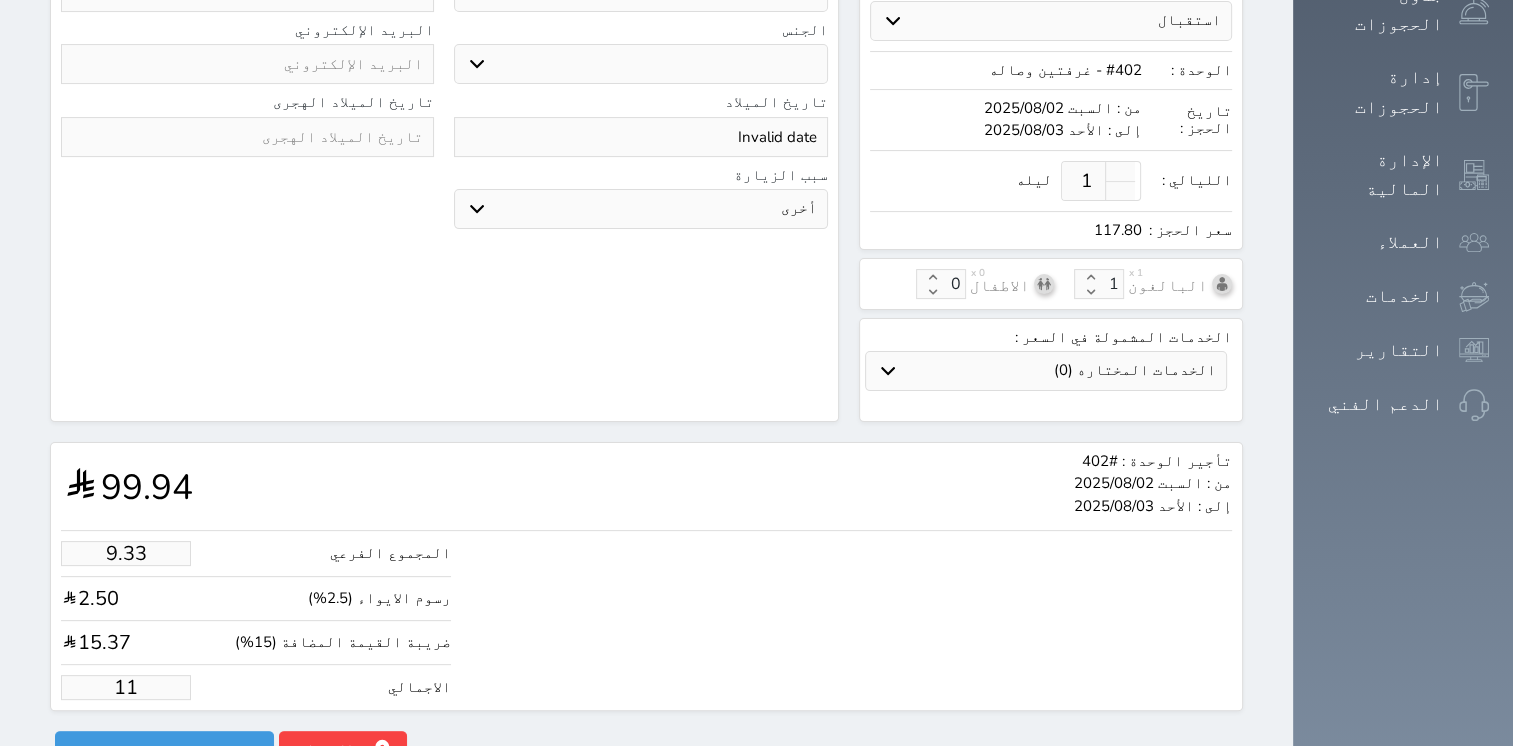 select 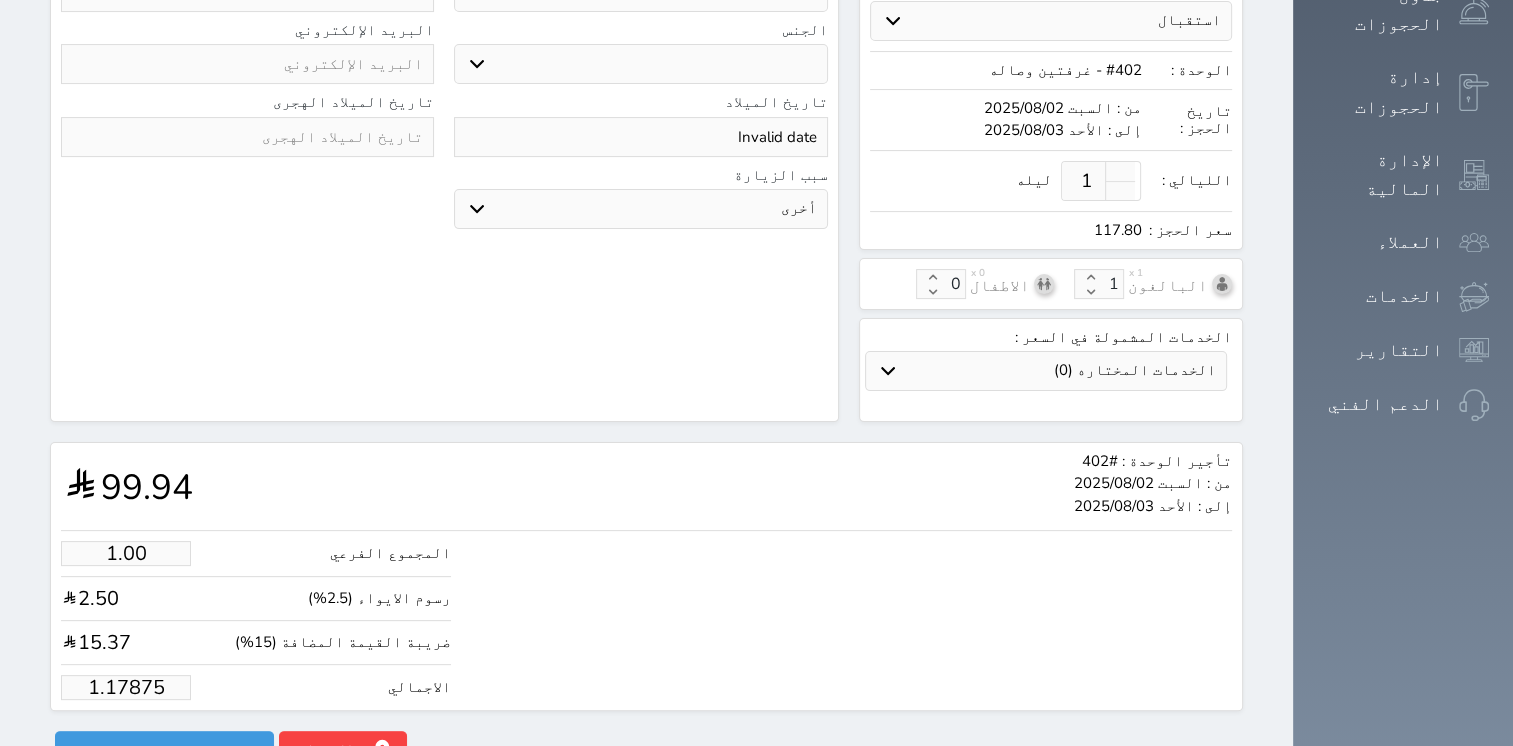 type on "1.1787" 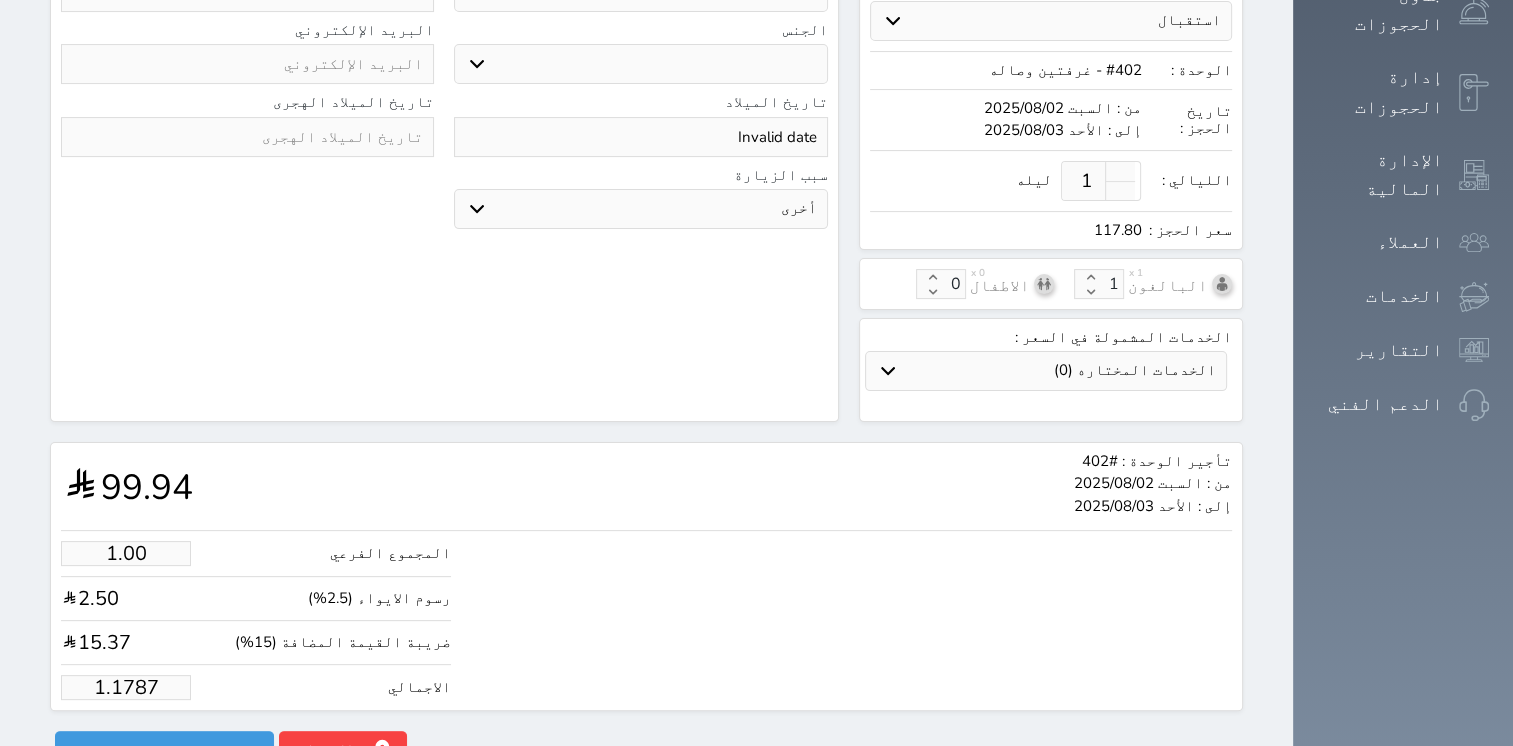 type on "1.178" 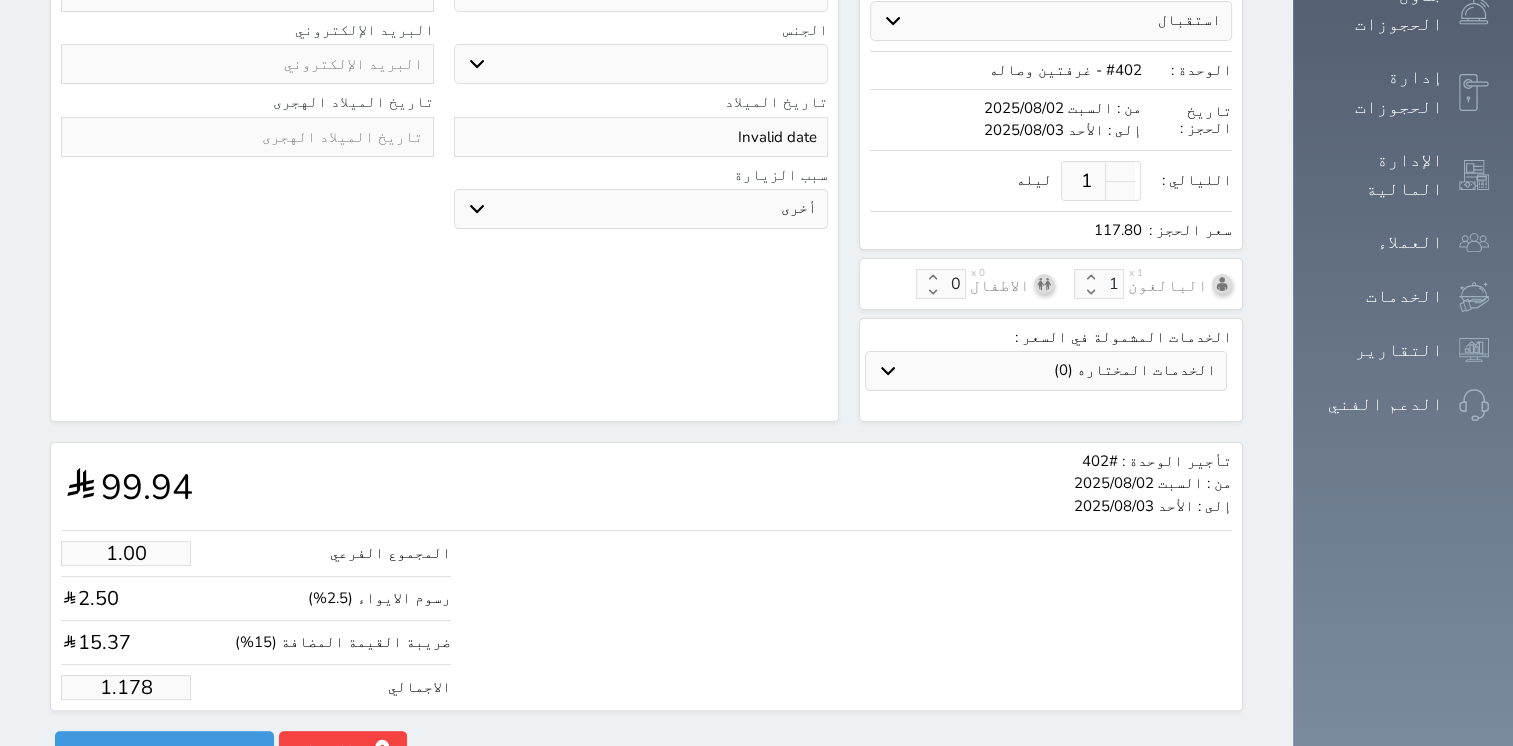 type on "1.17" 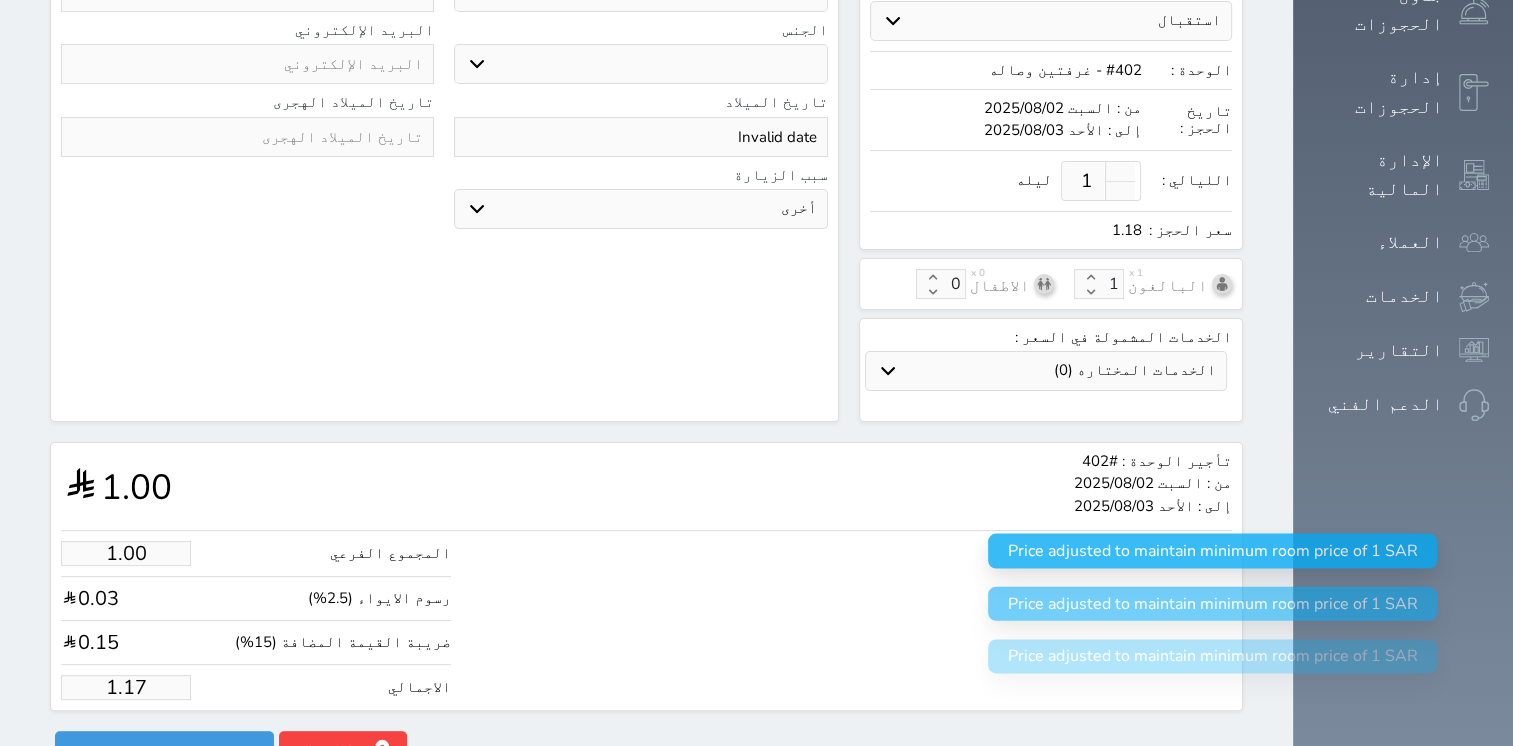 type on "1.1" 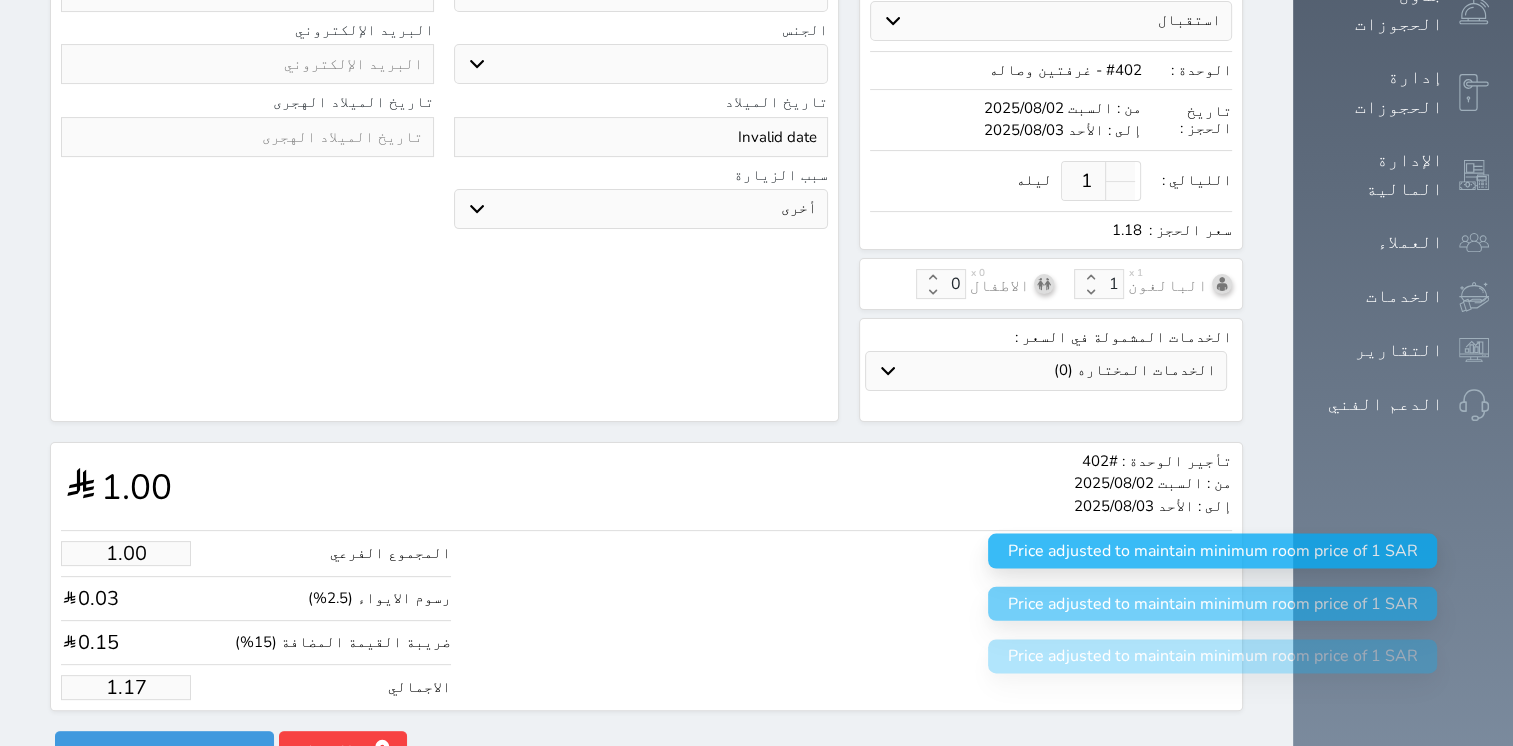 select 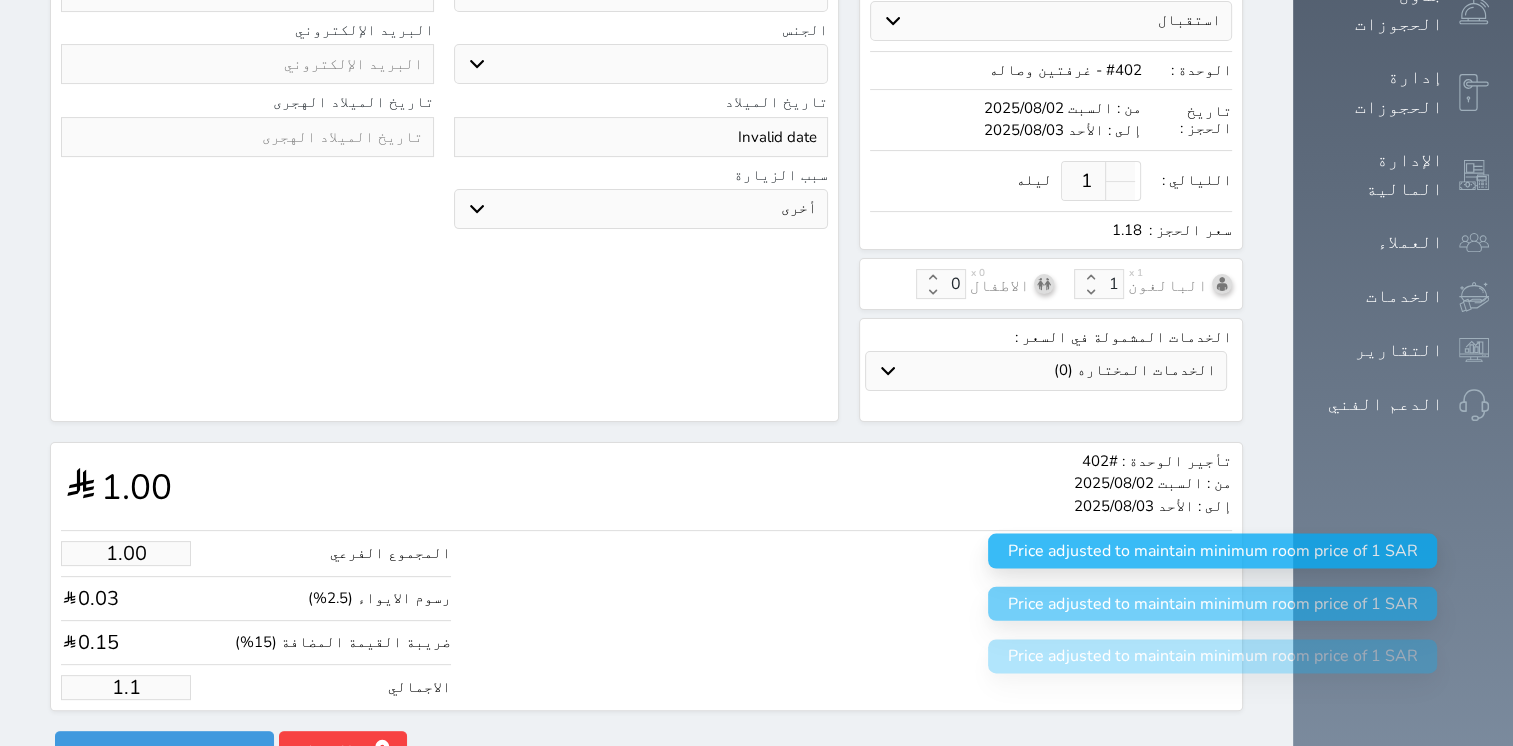 type on "1." 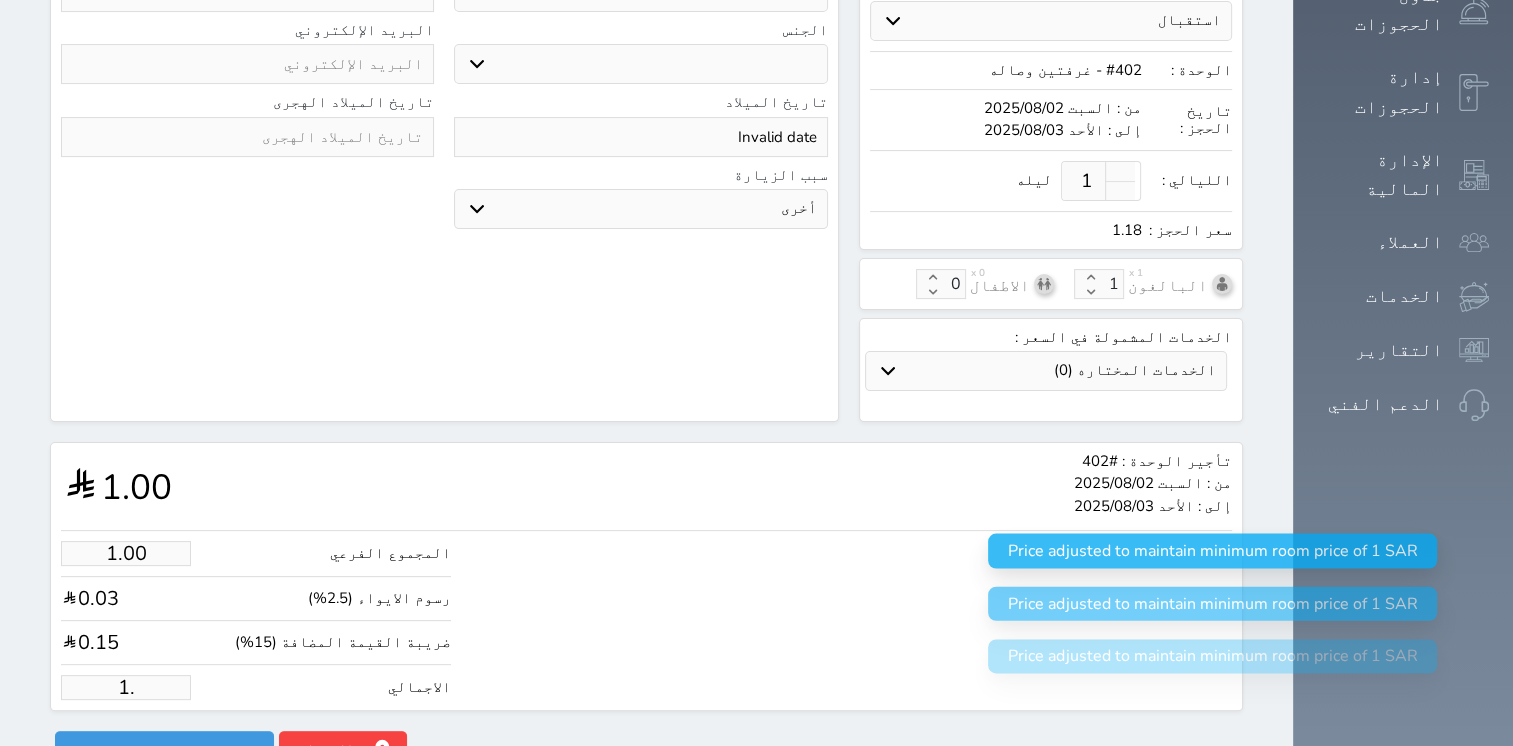 type on "1" 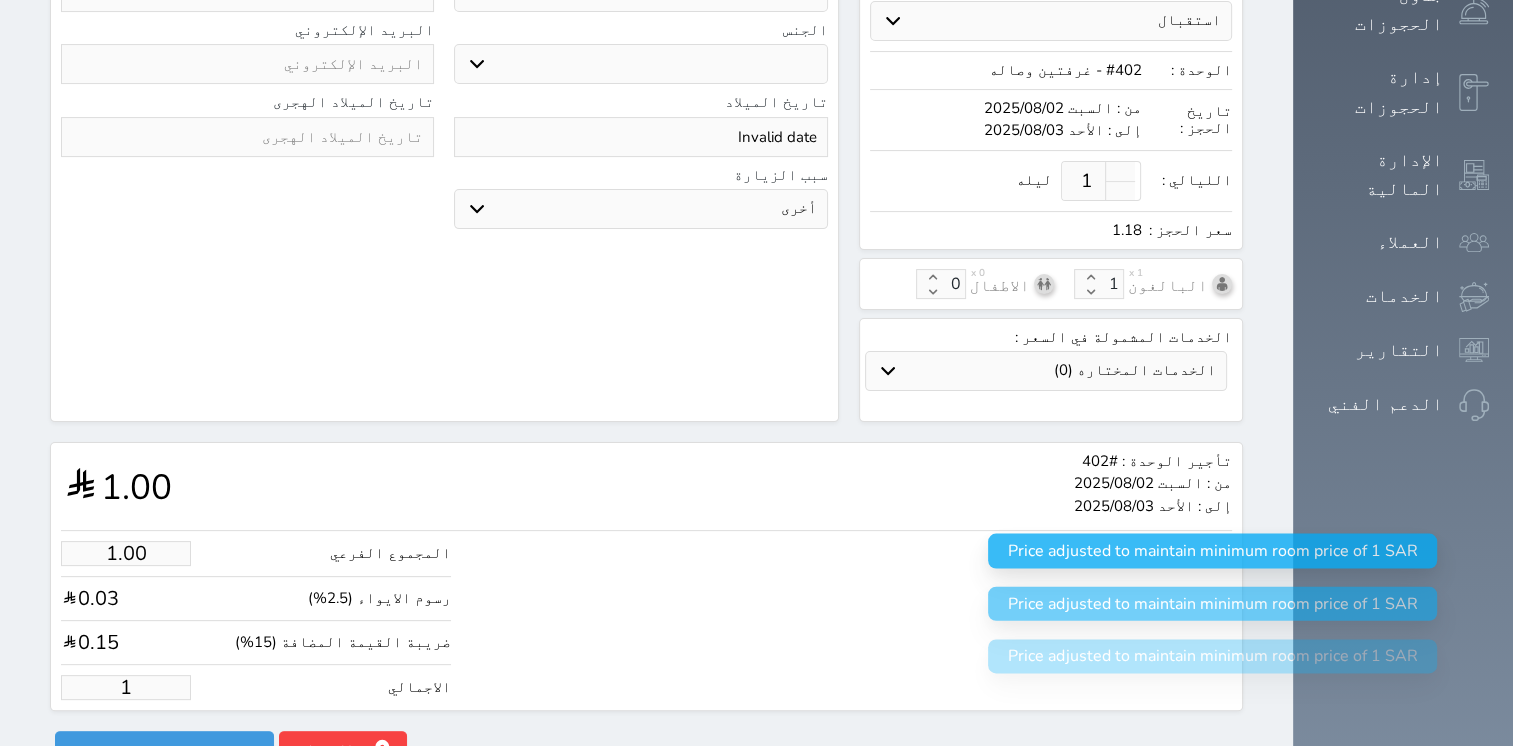 type 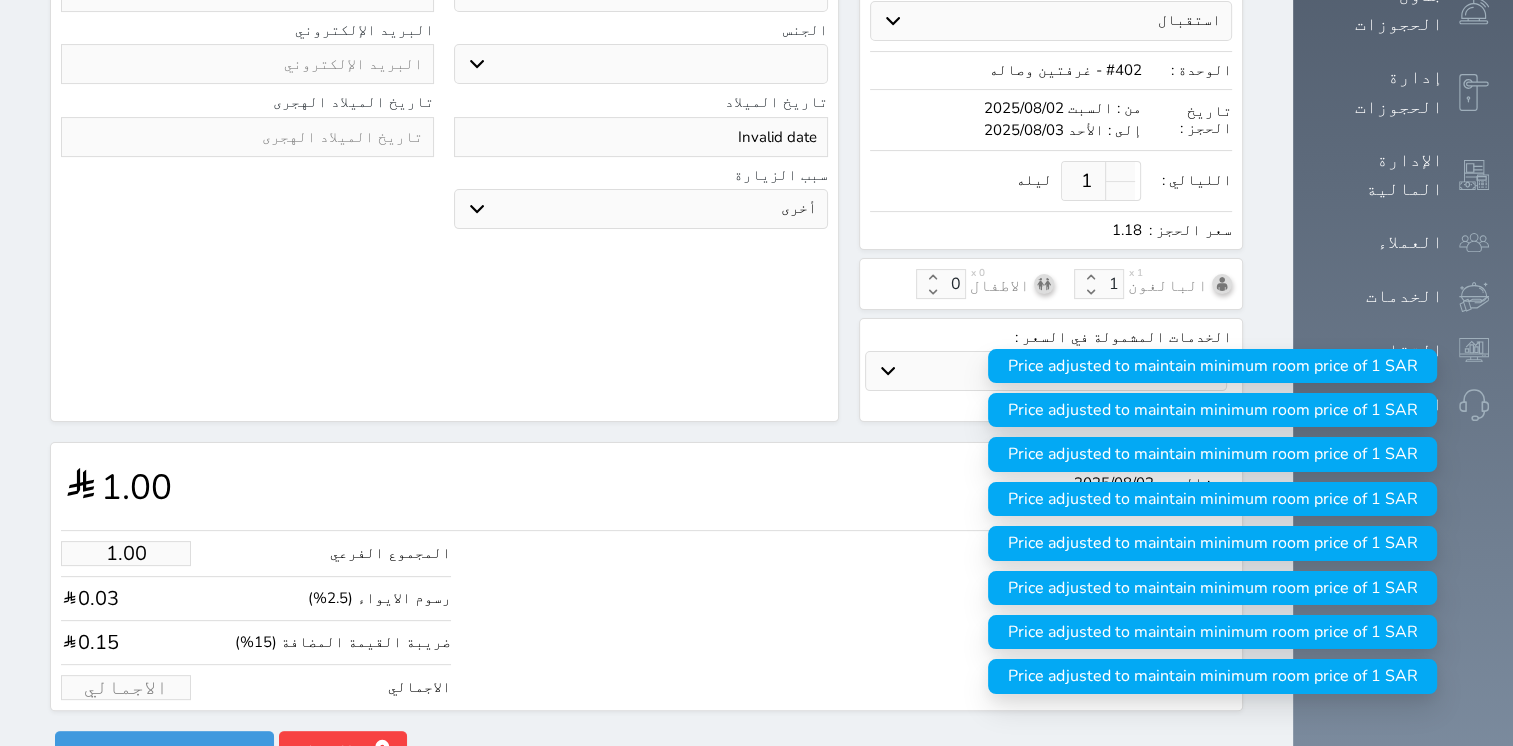 type on "2.55" 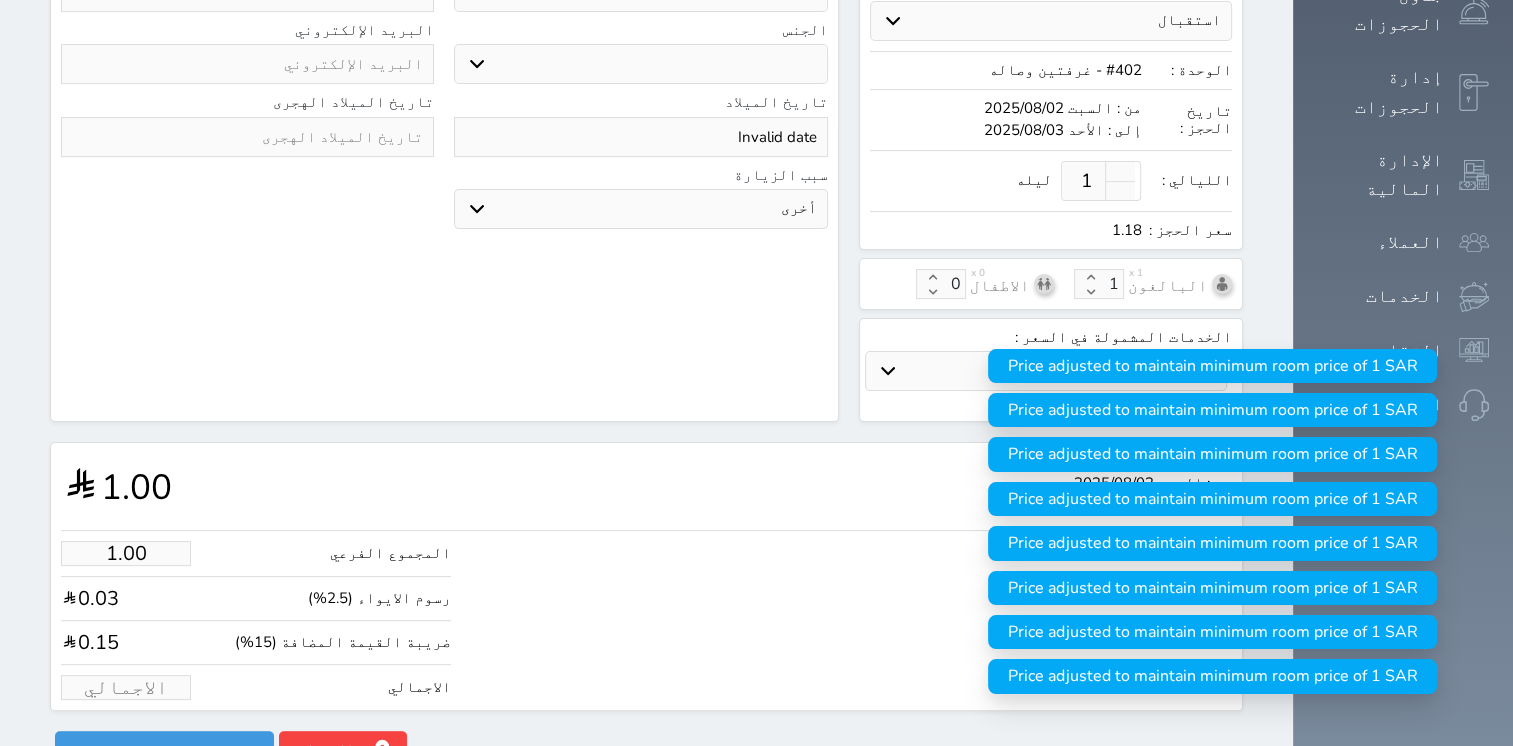 type on "3" 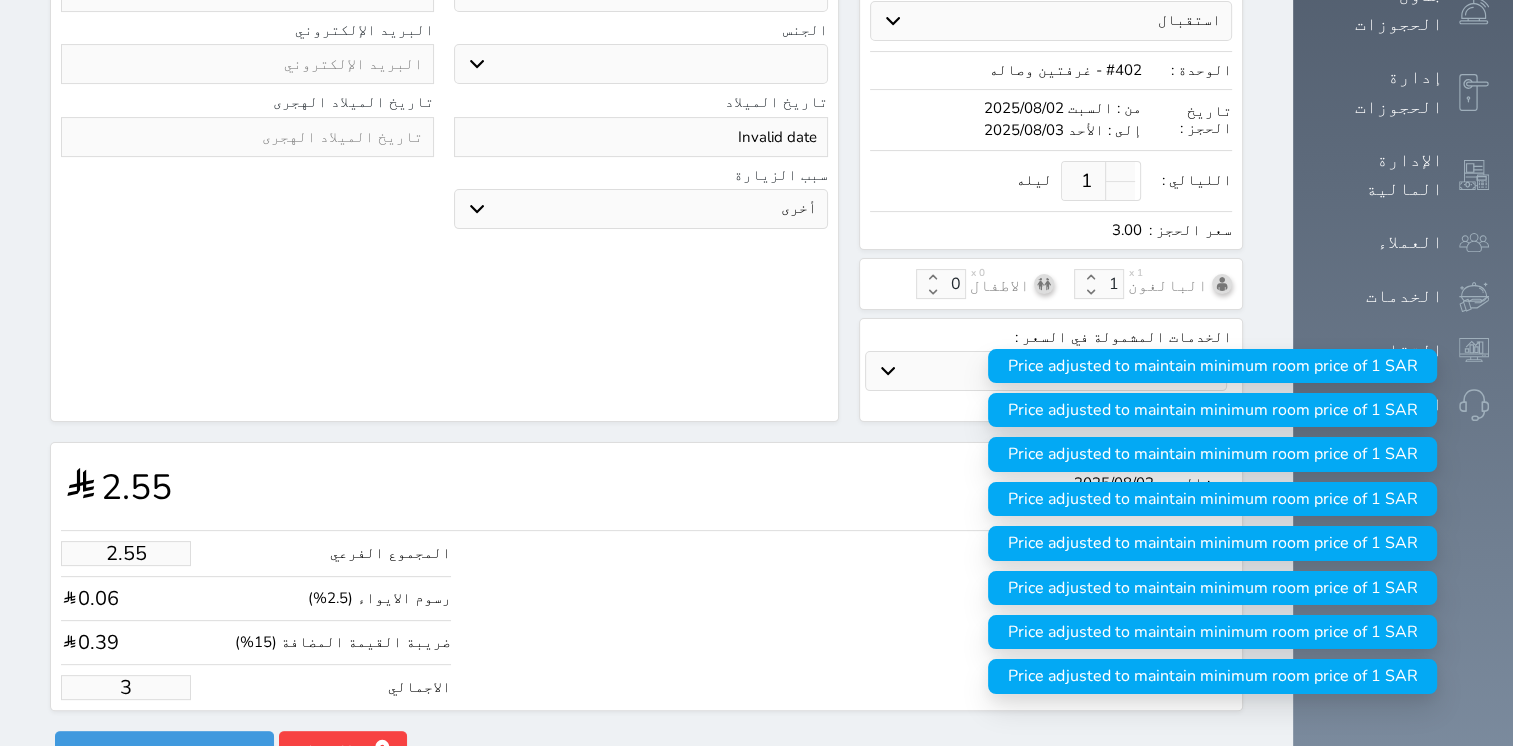 type on "25.45" 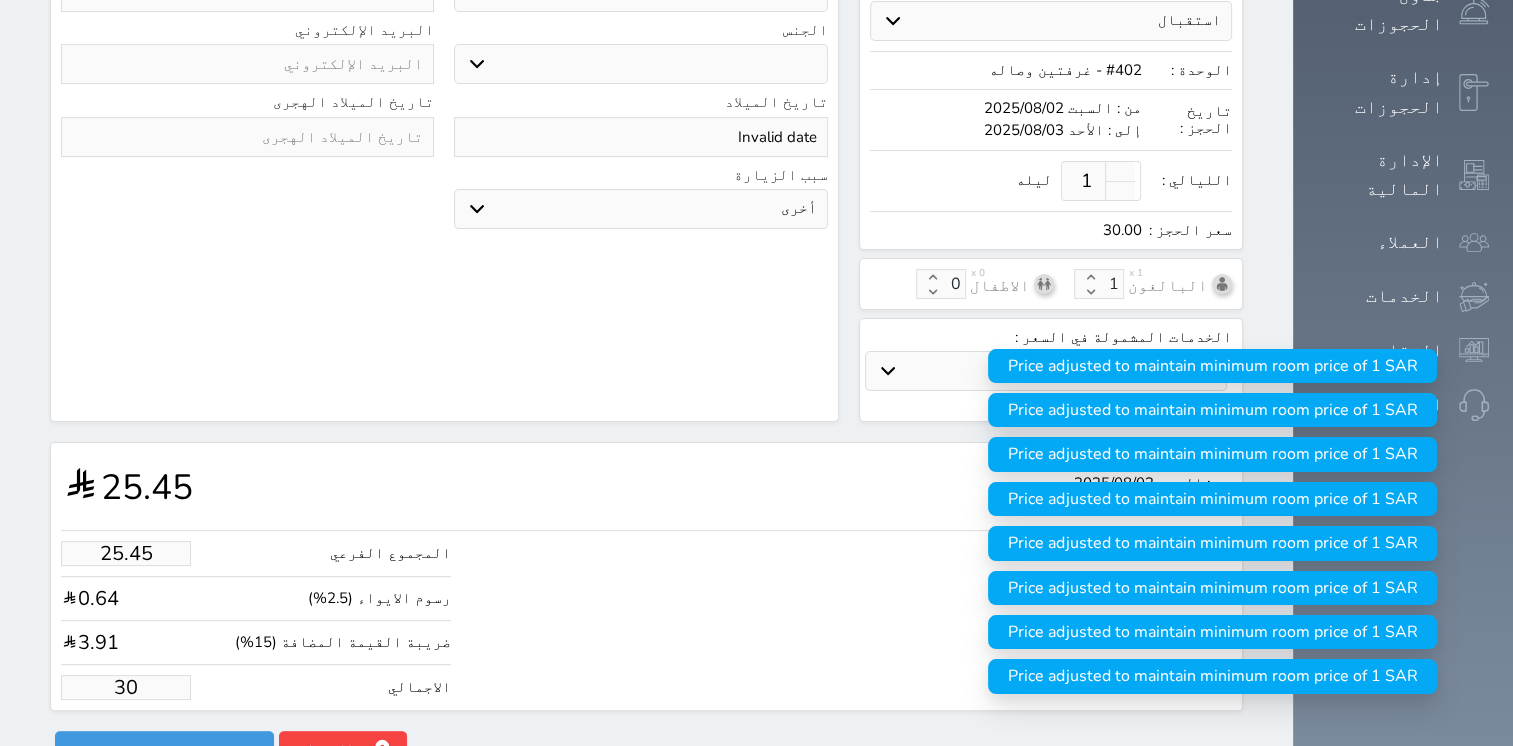 type on "254.51" 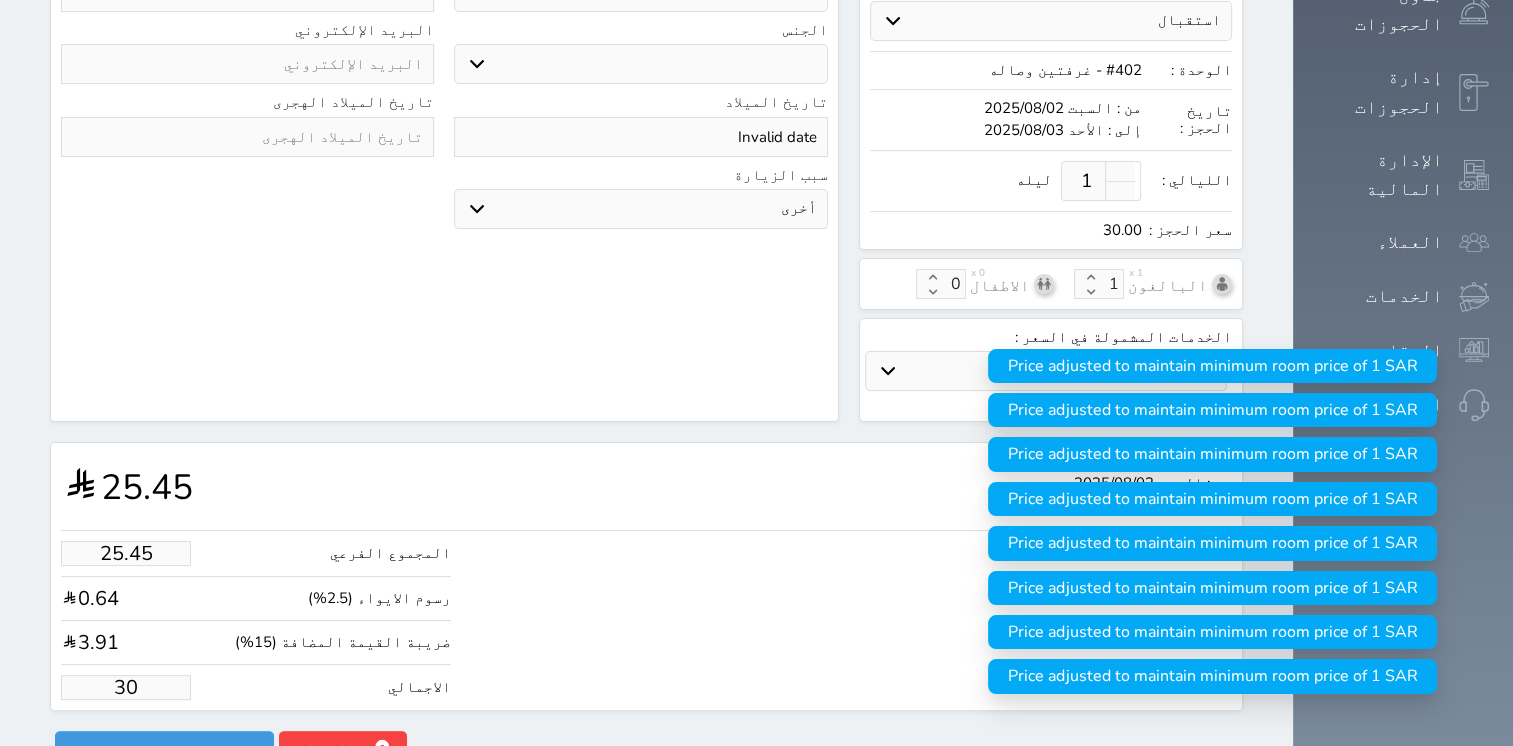 type on "300" 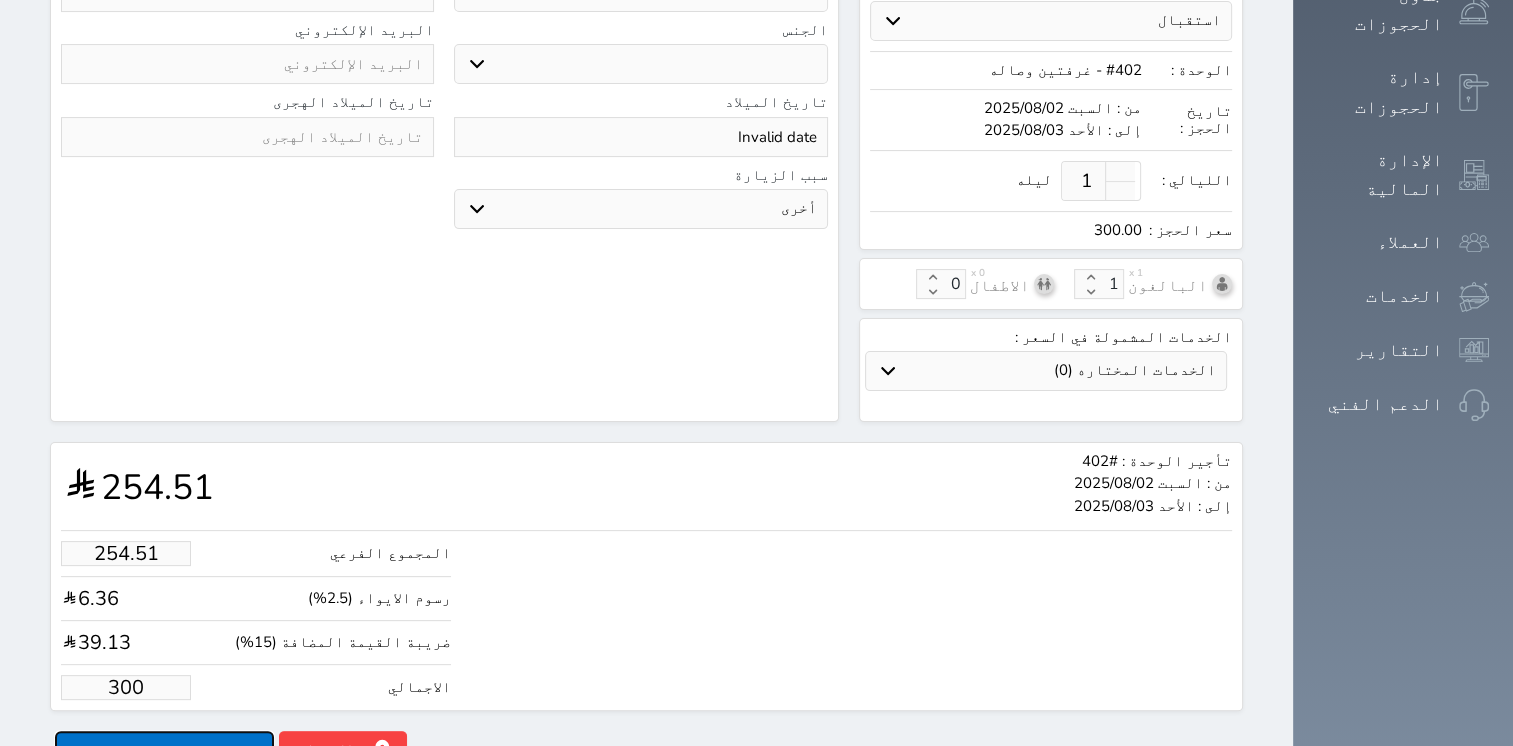 type on "300.00" 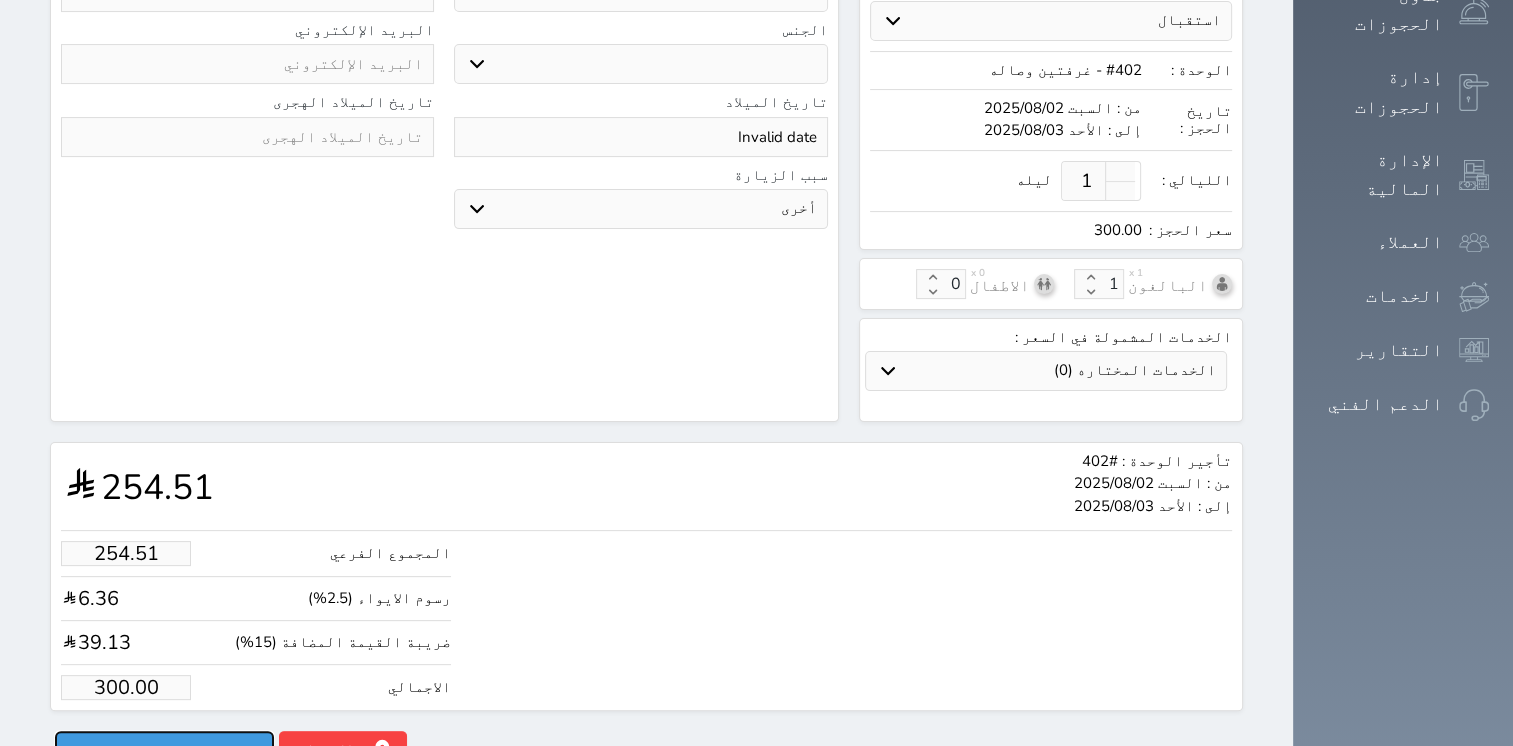 click on "حجز" at bounding box center [164, 748] 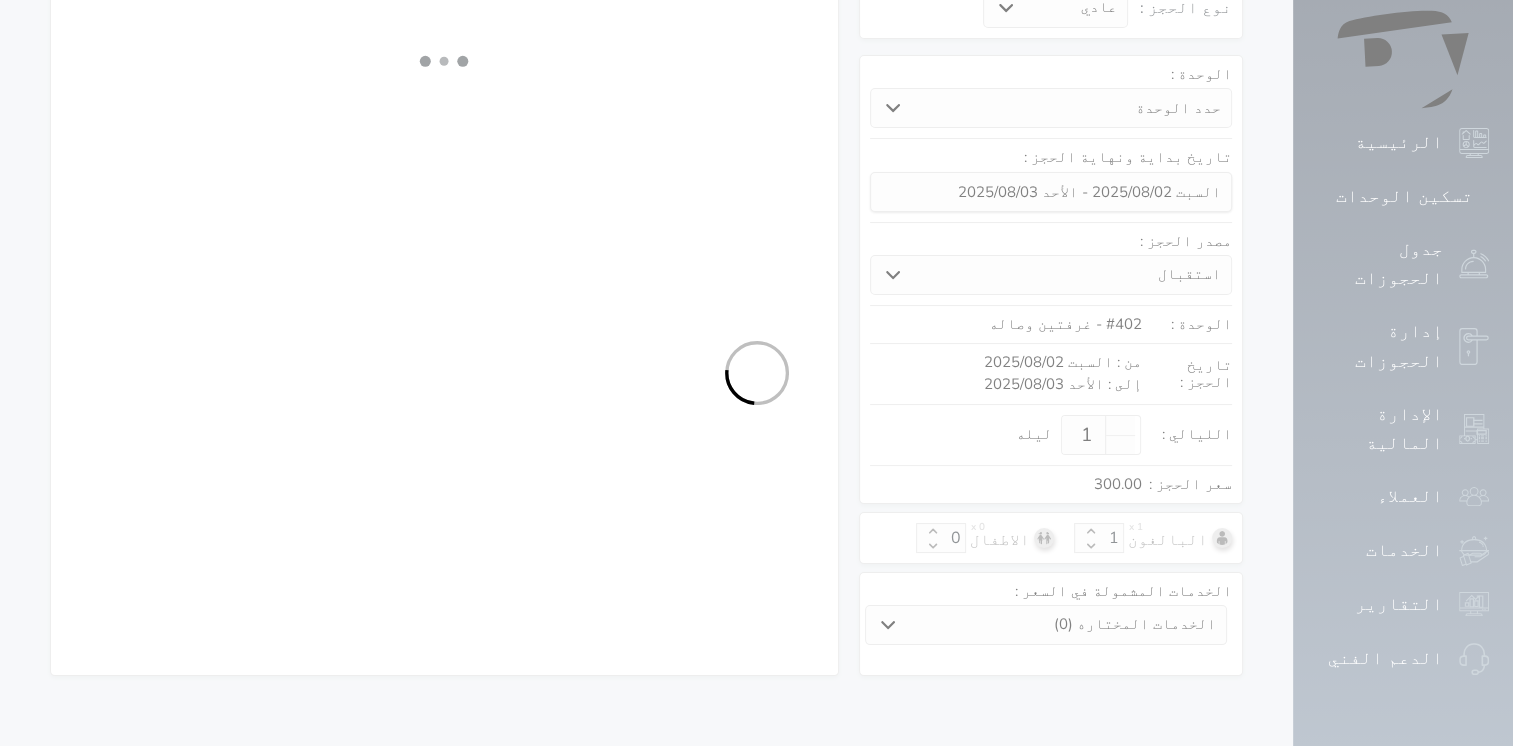 scroll, scrollTop: 160, scrollLeft: 0, axis: vertical 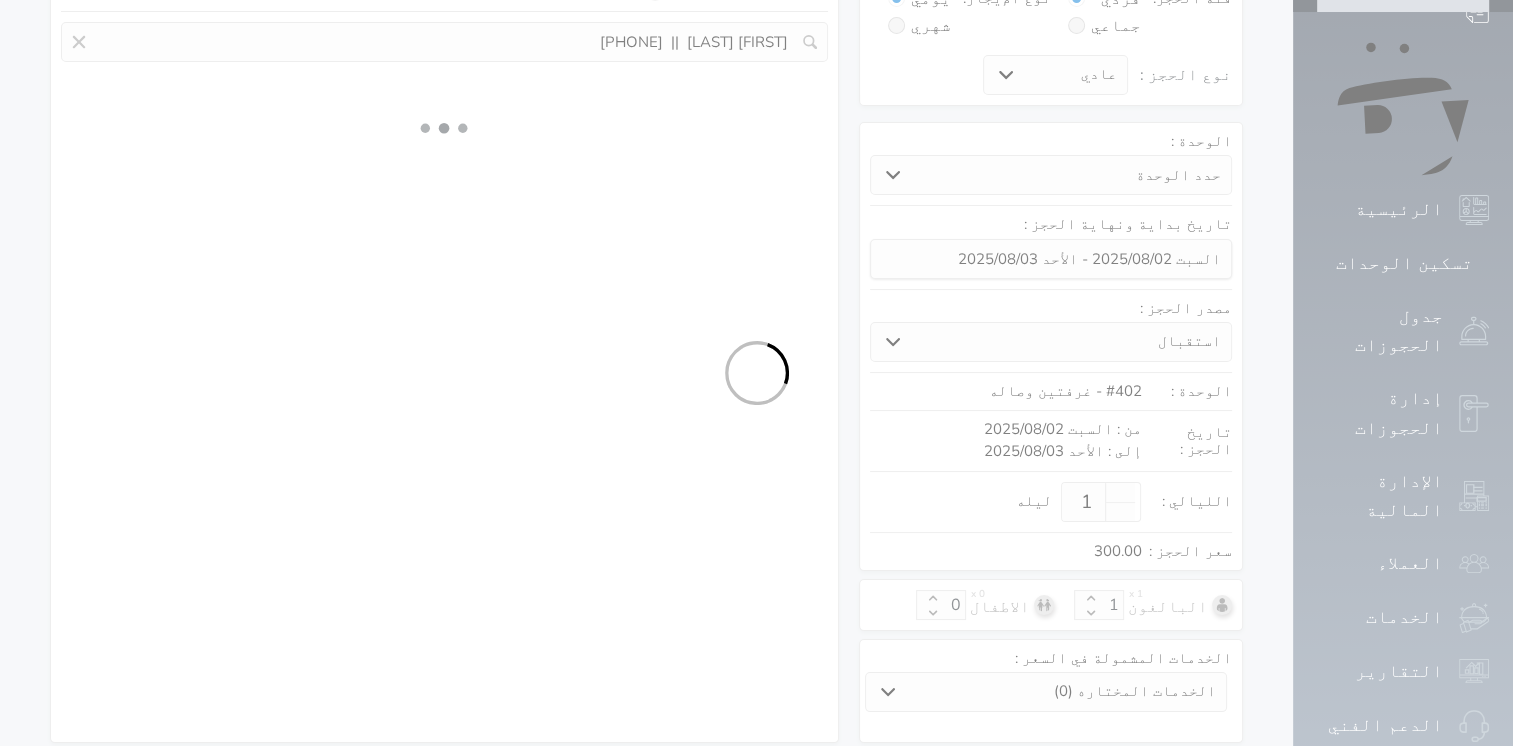 select on "1" 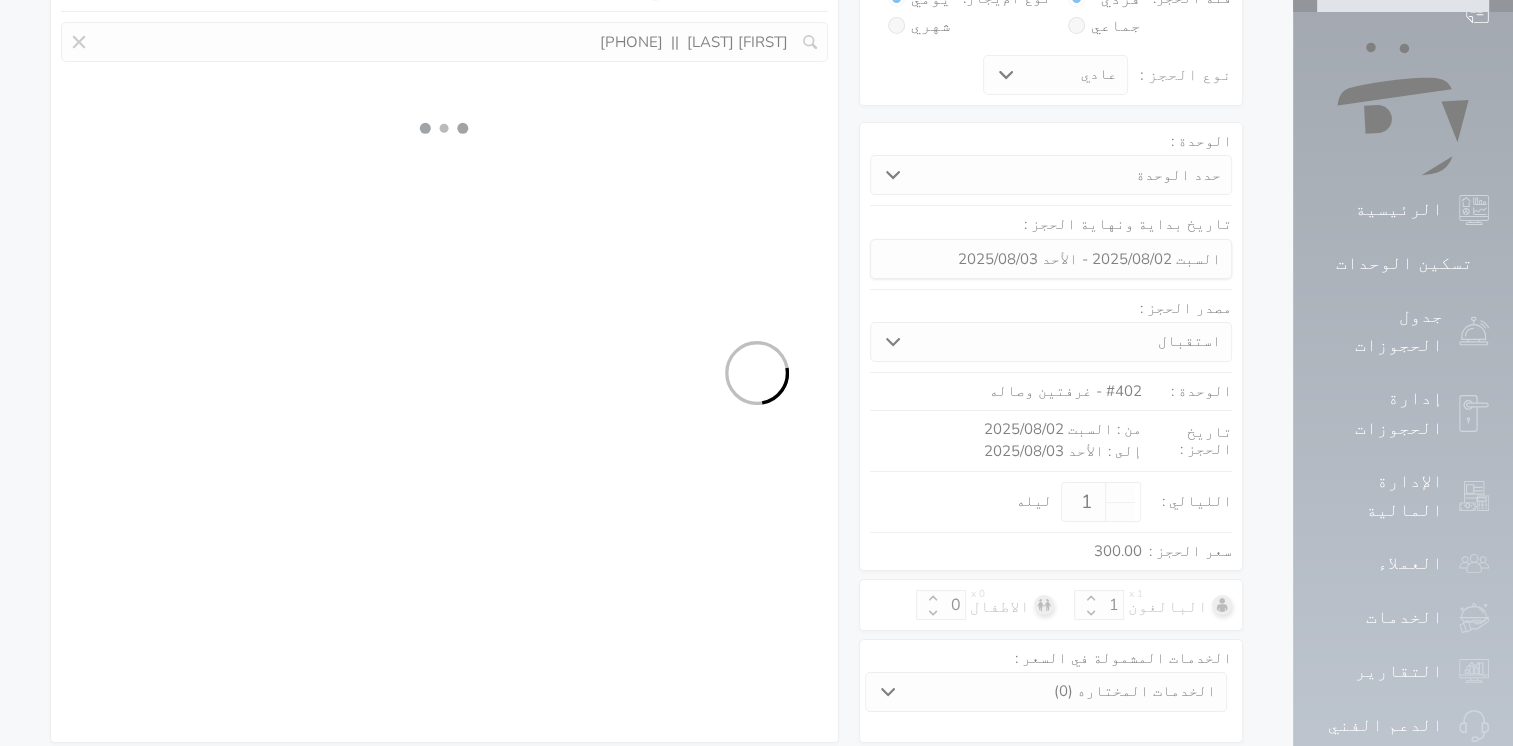 select on "113" 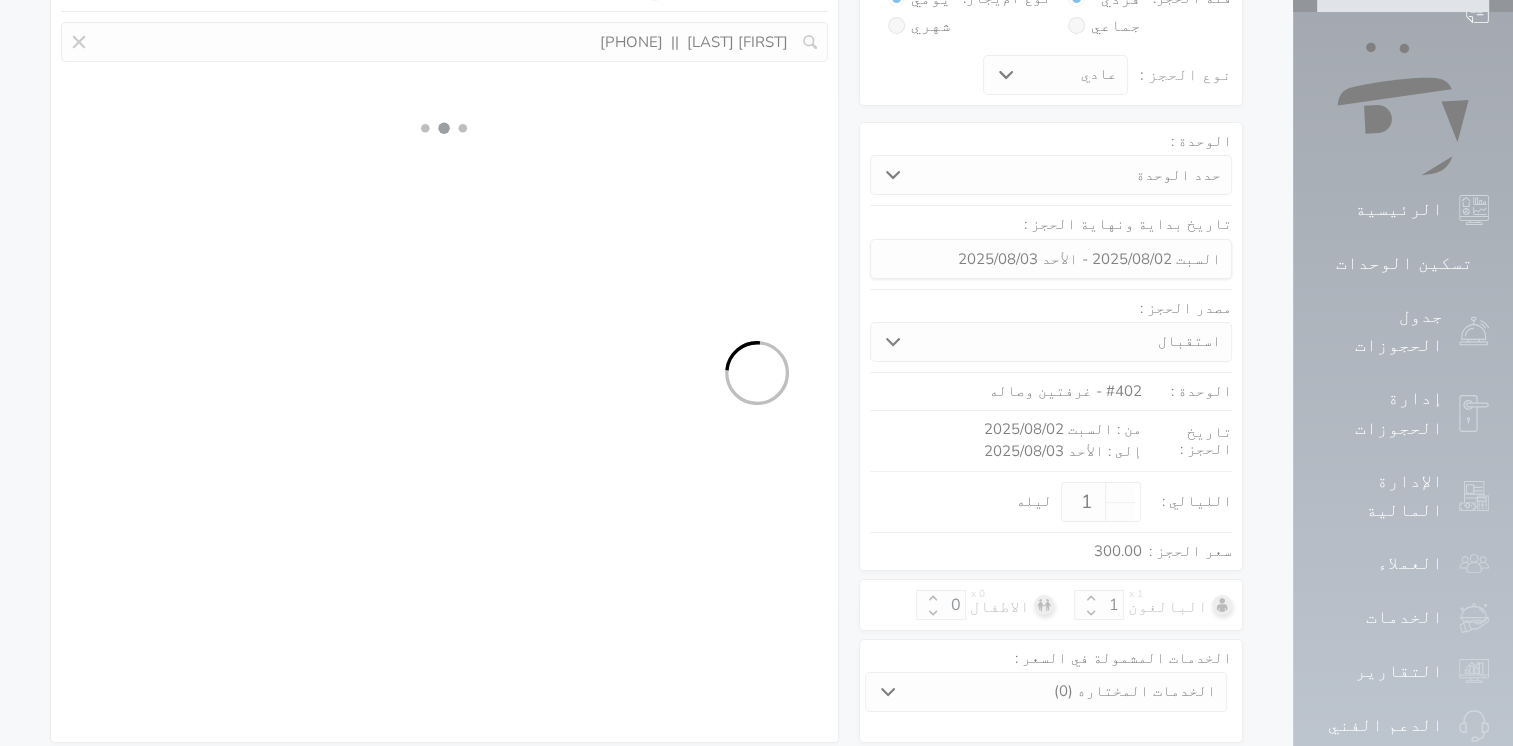 select on "1" 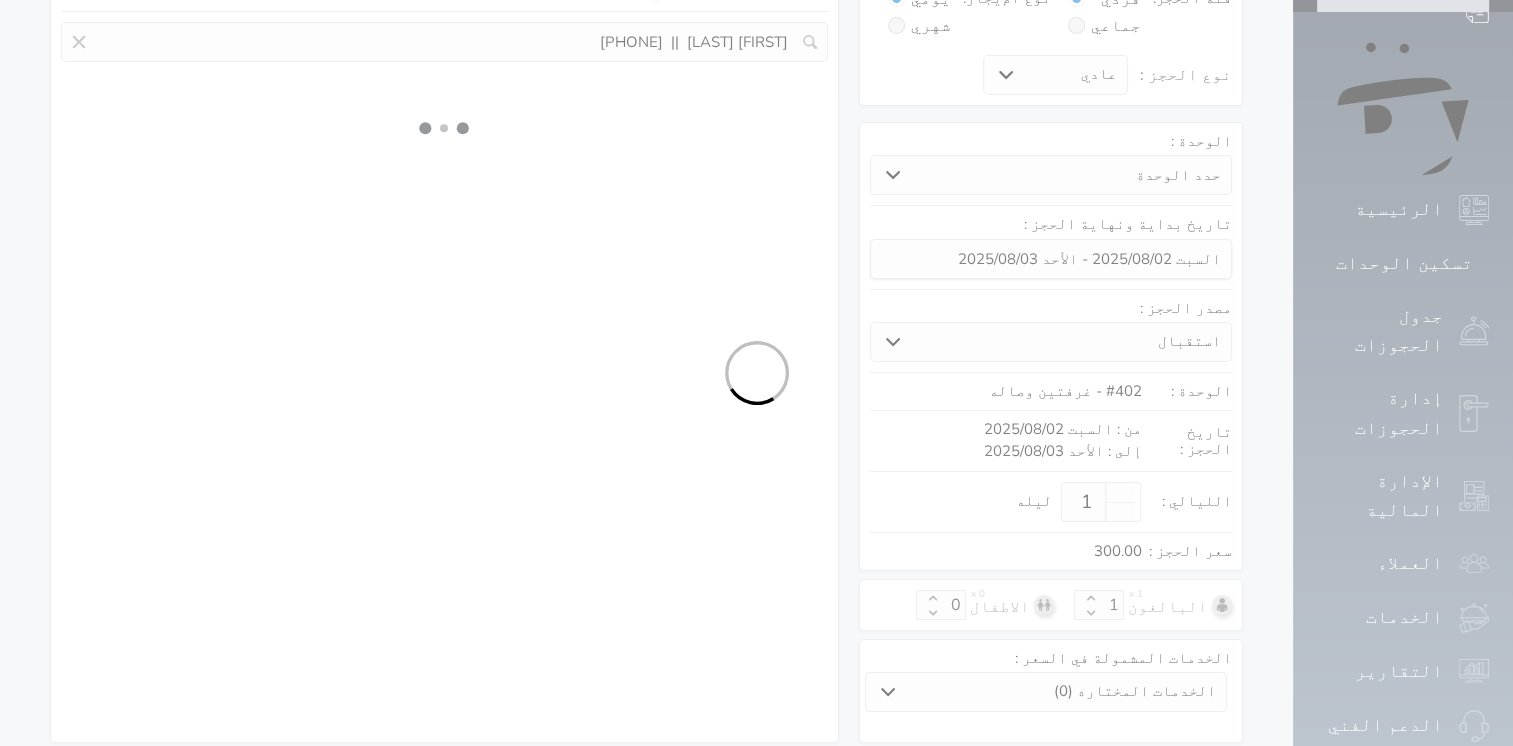 select 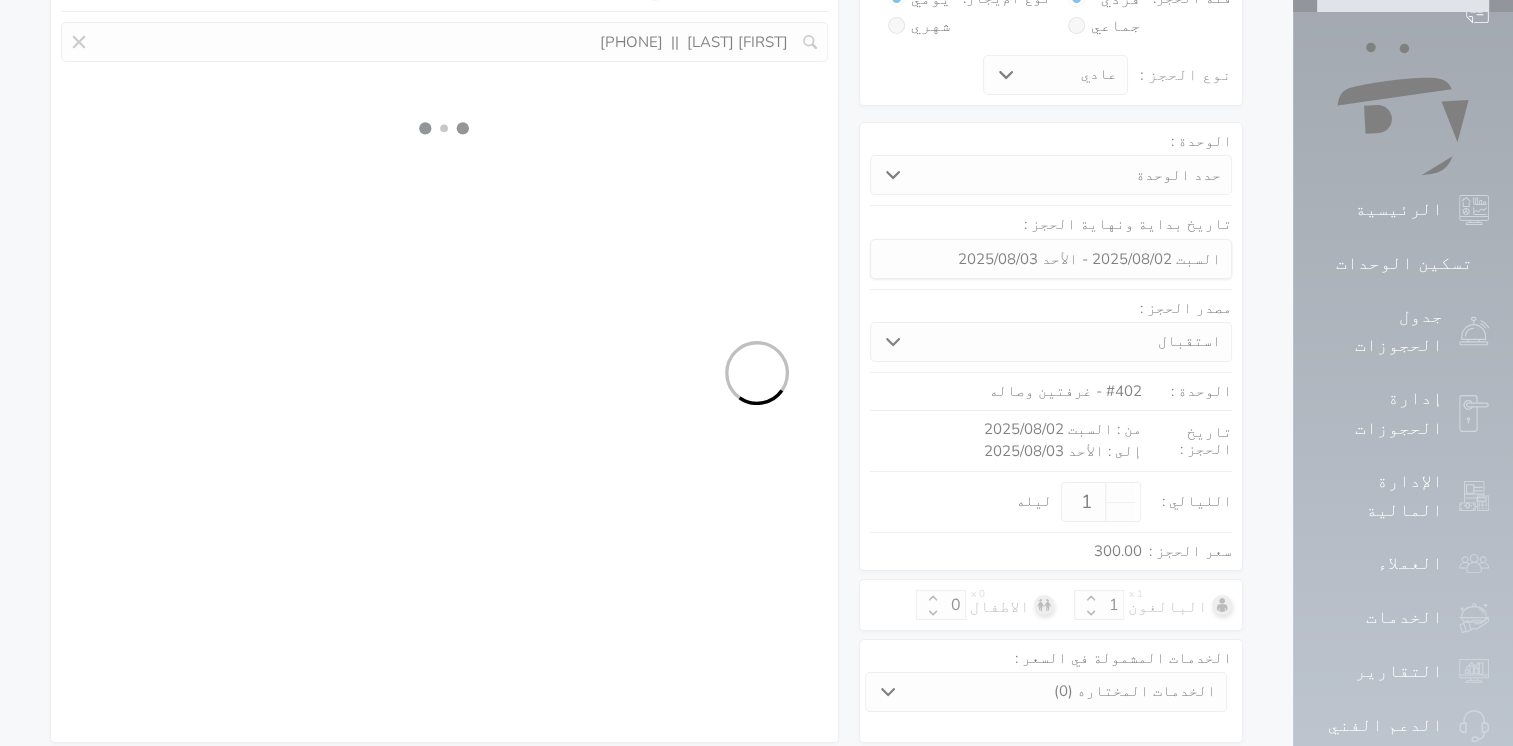 select on "7" 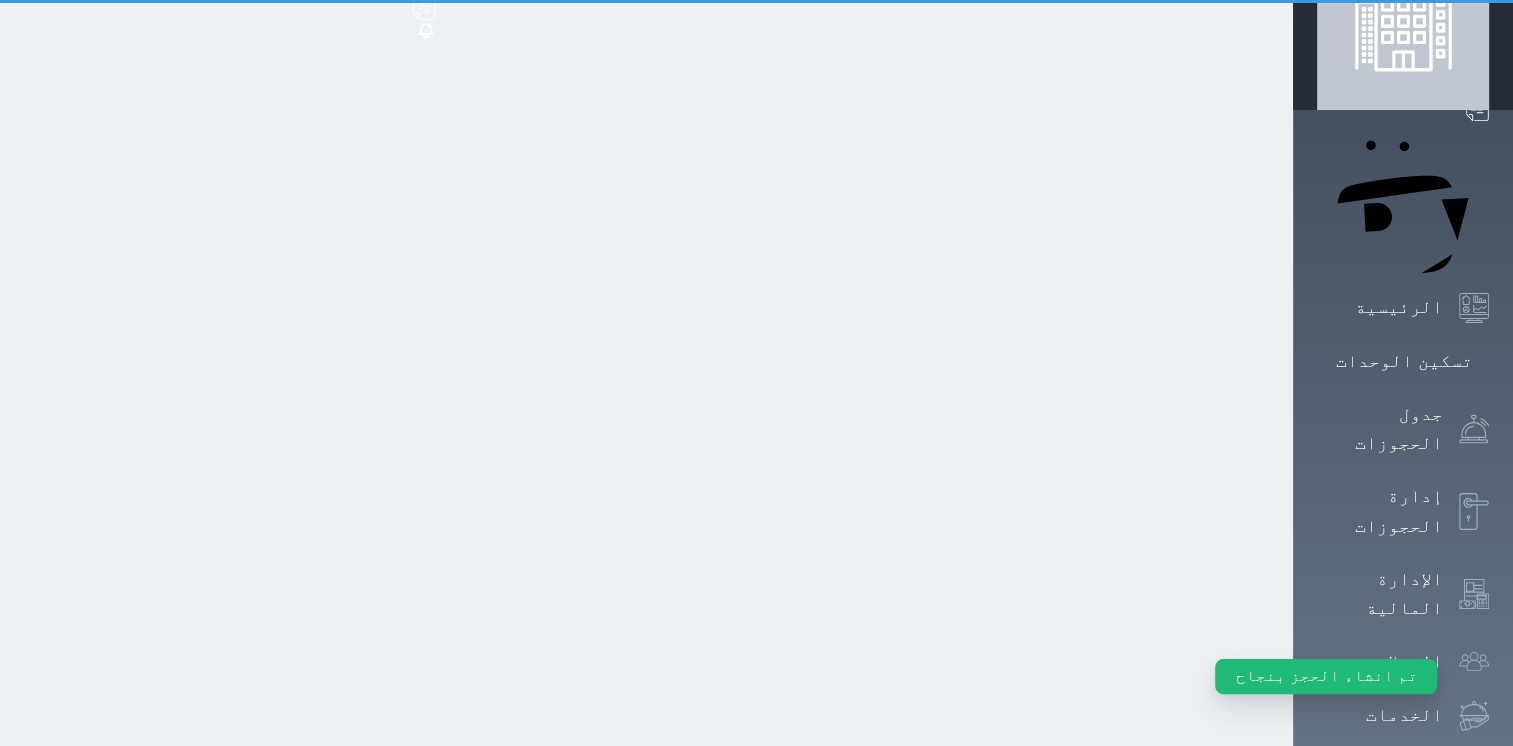 scroll, scrollTop: 0, scrollLeft: 0, axis: both 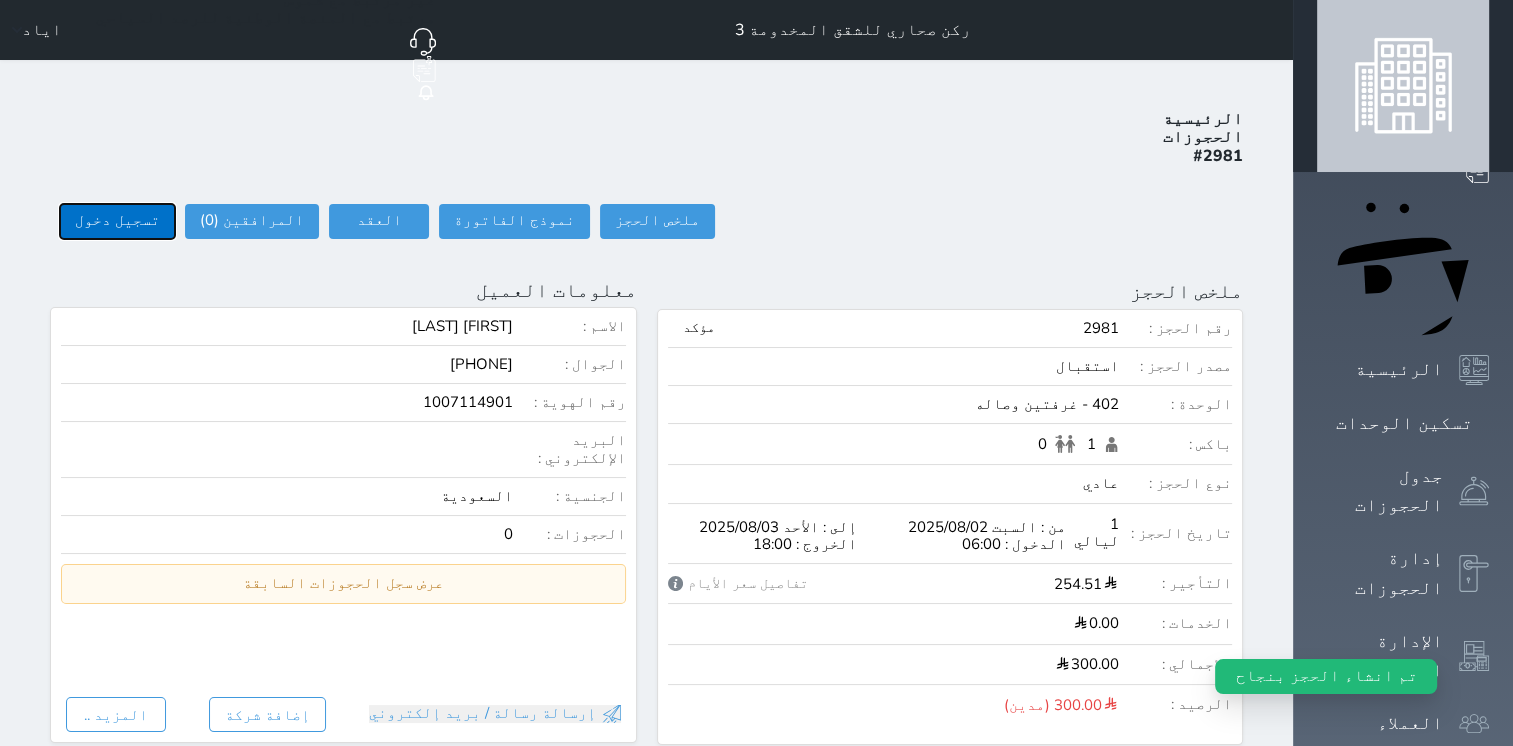 click on "تسجيل دخول" at bounding box center [117, 221] 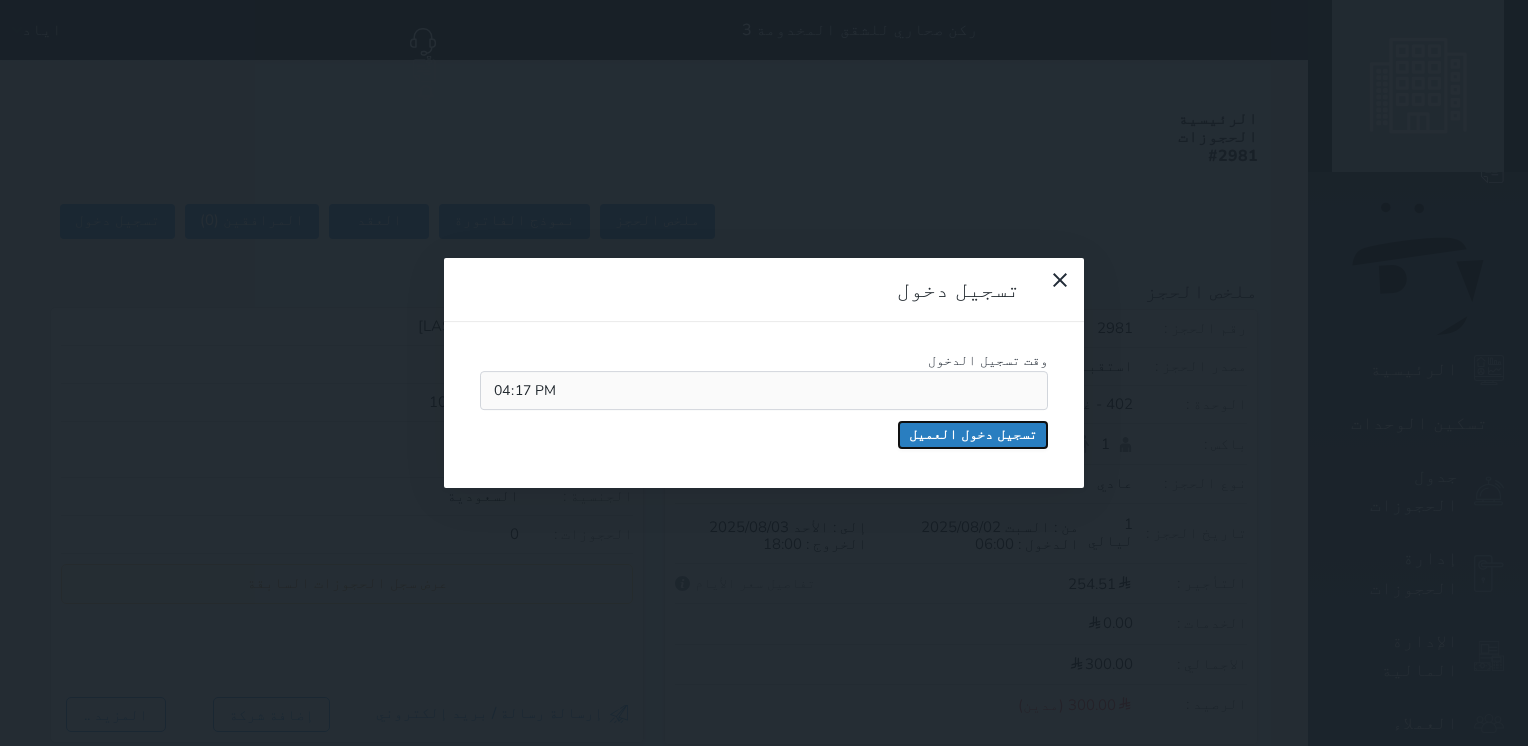 click on "تسجيل دخول العميل" at bounding box center [973, 435] 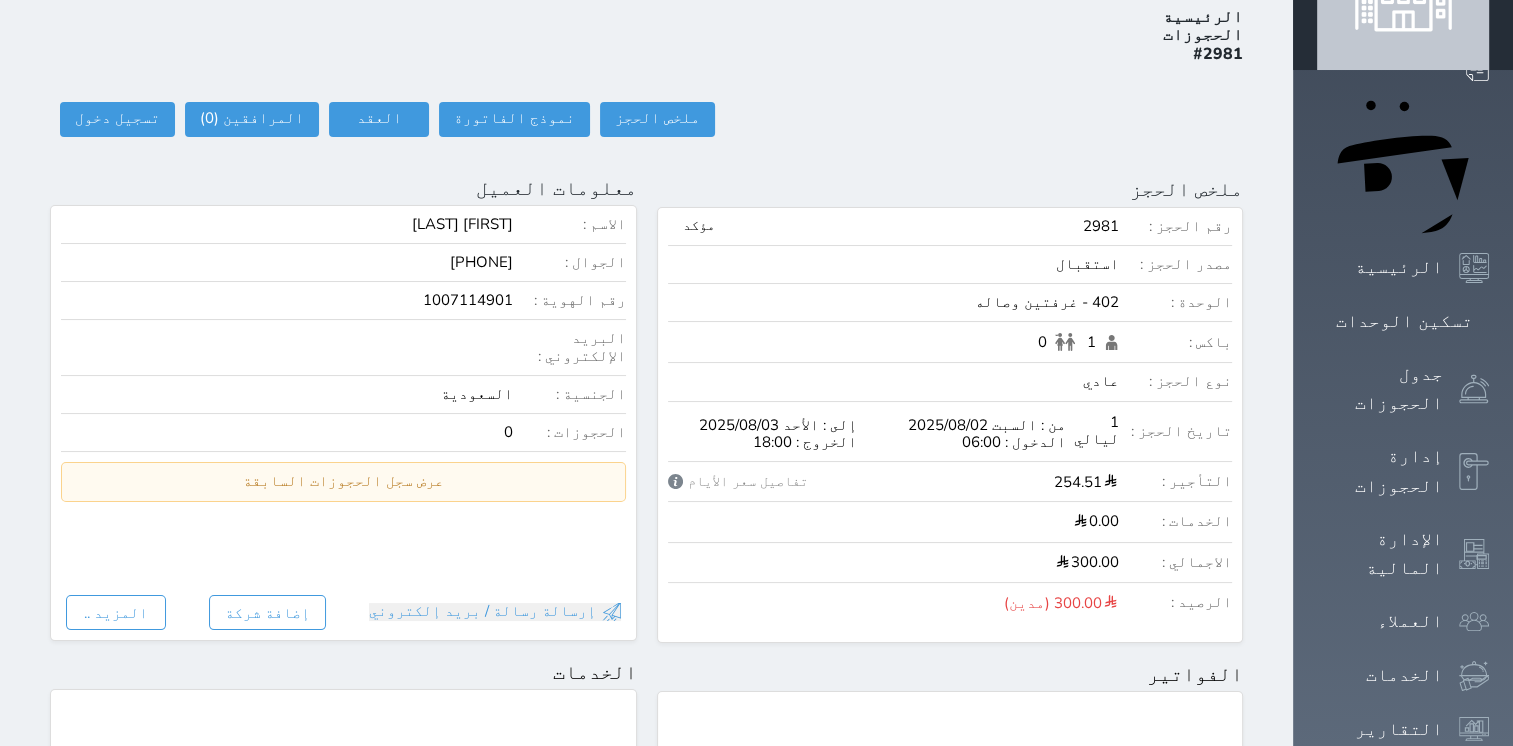 scroll, scrollTop: 100, scrollLeft: 0, axis: vertical 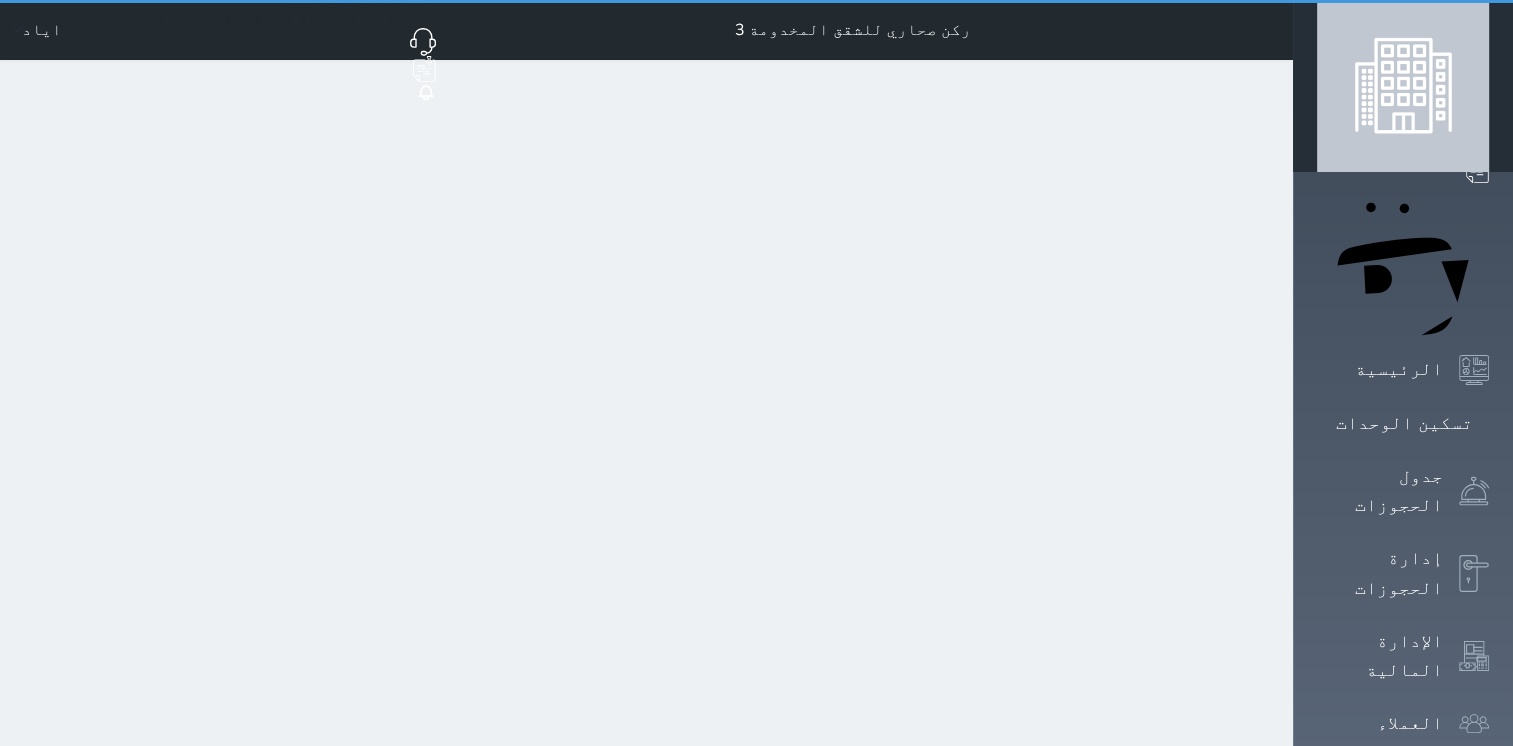 select on "1" 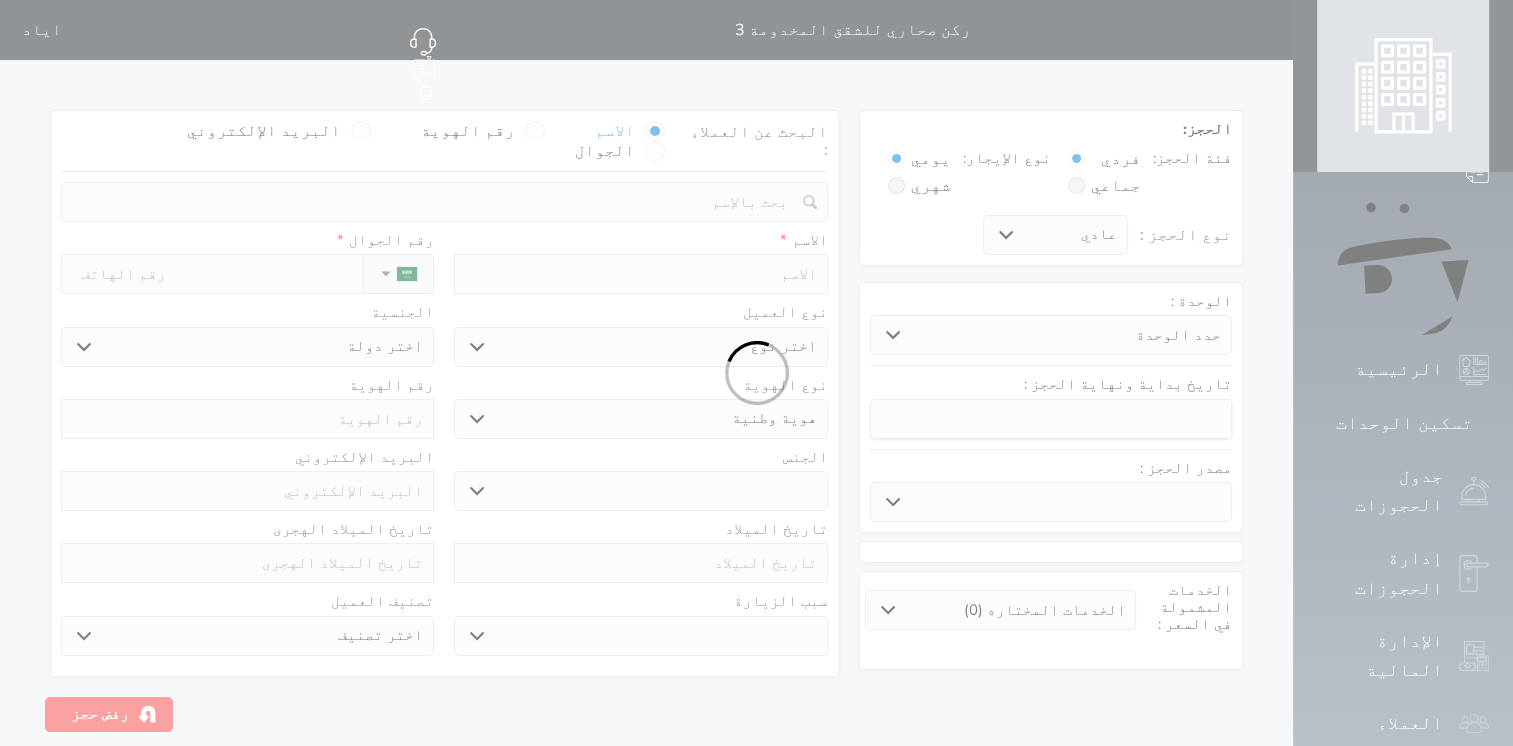 select 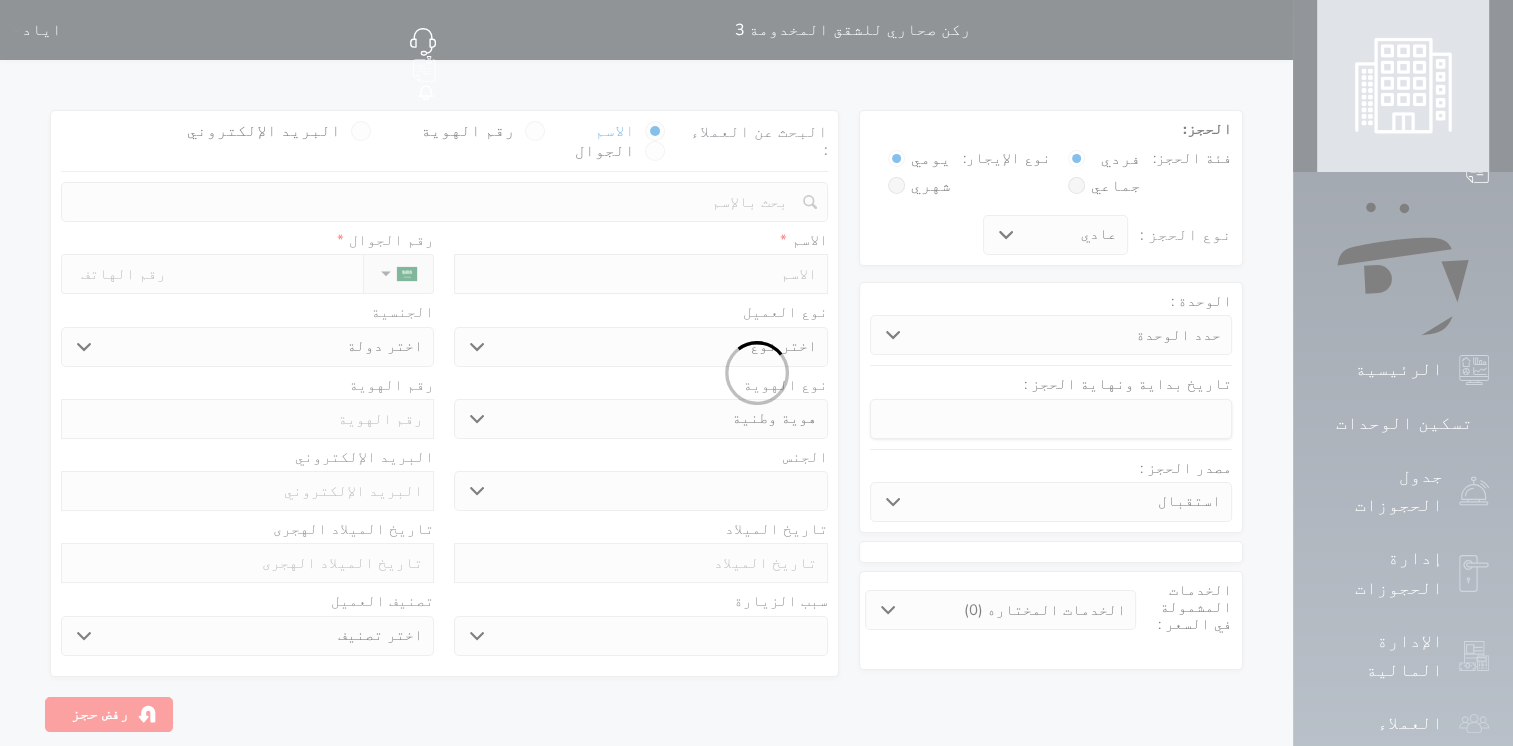 select 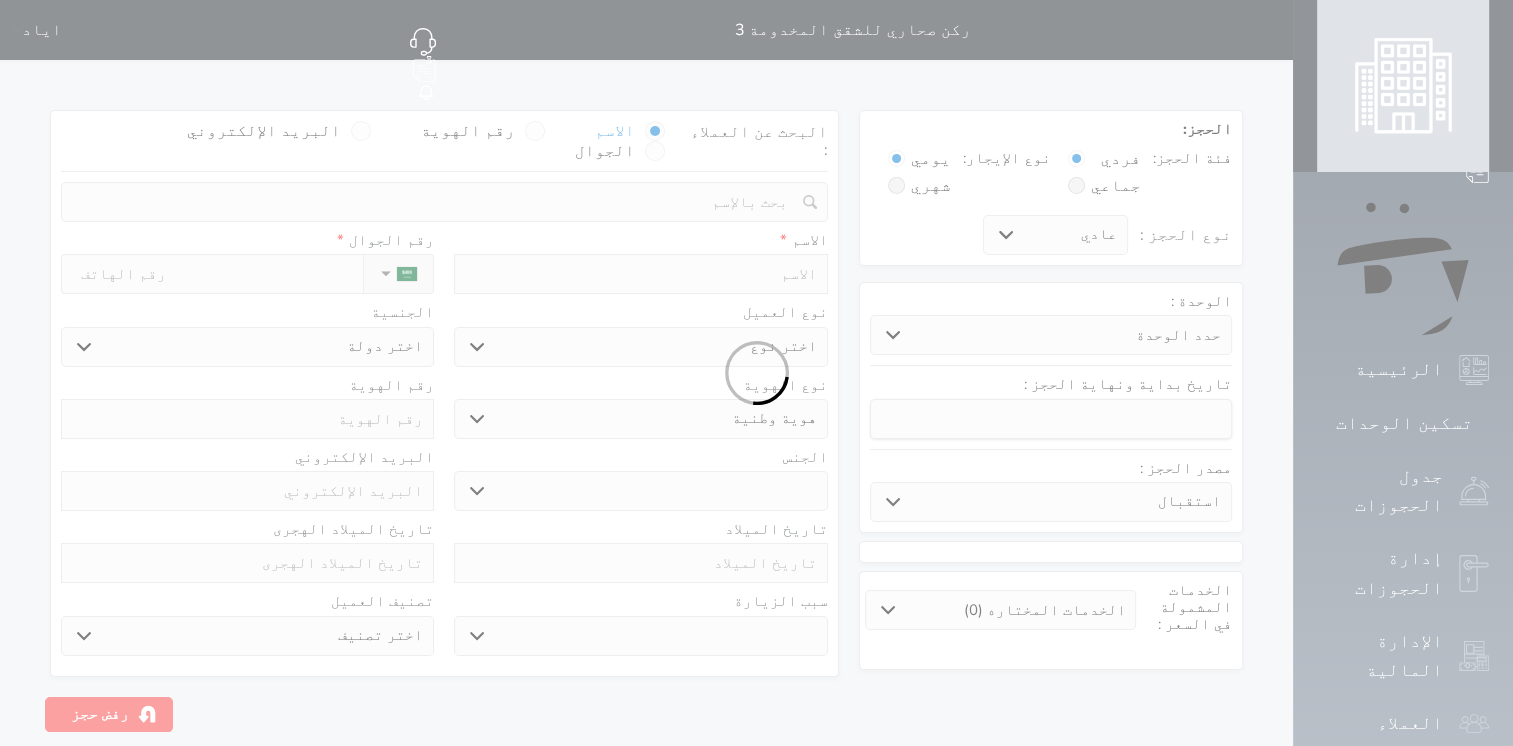 select 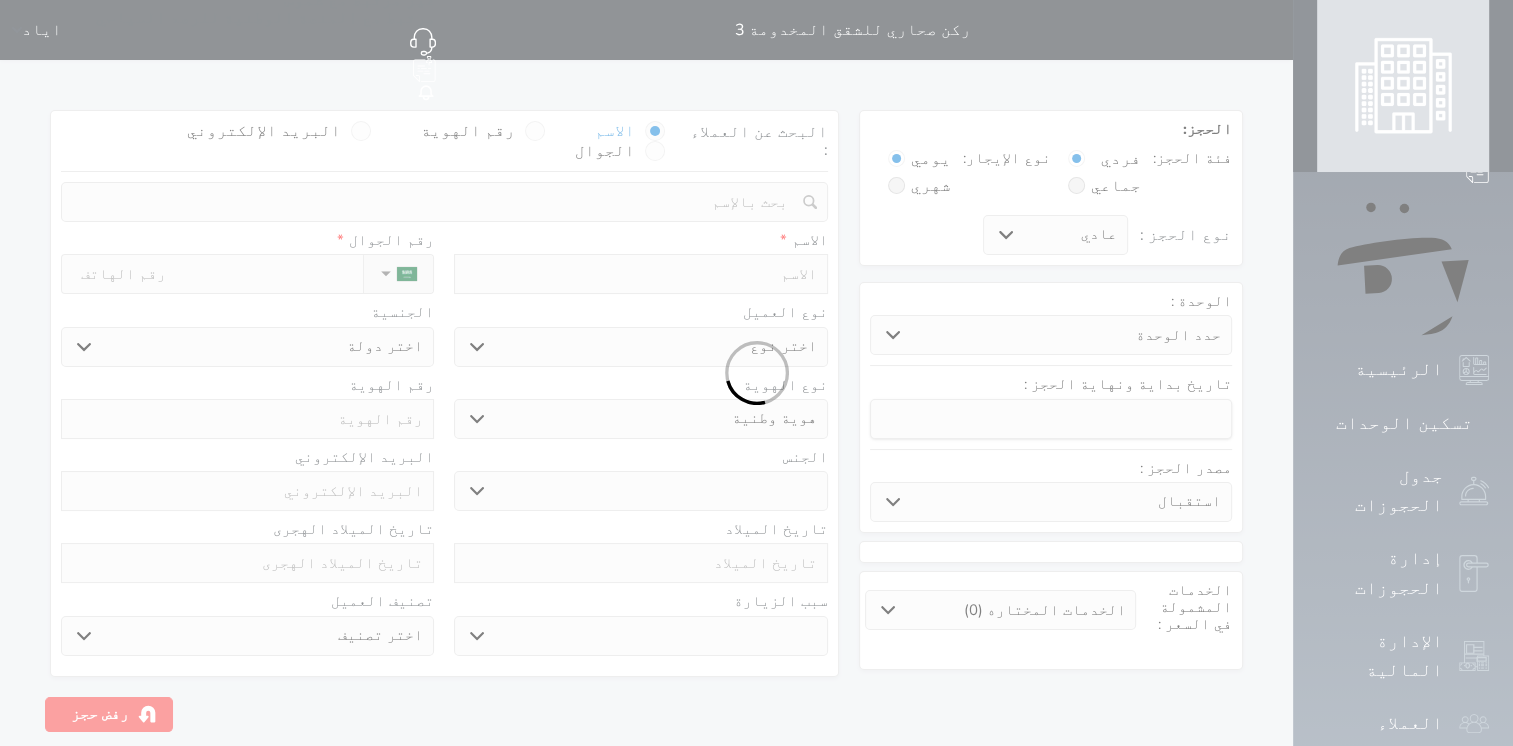 select 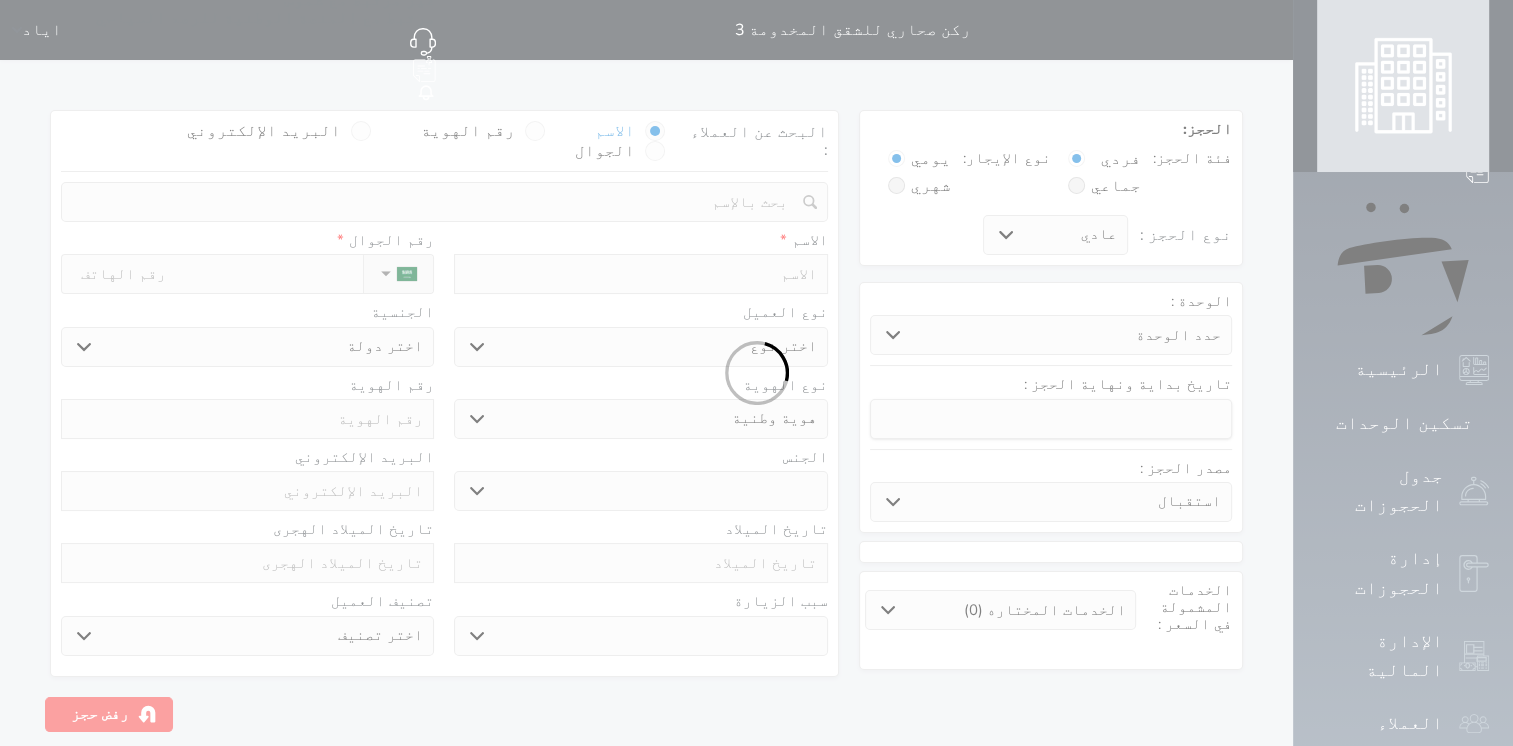 select 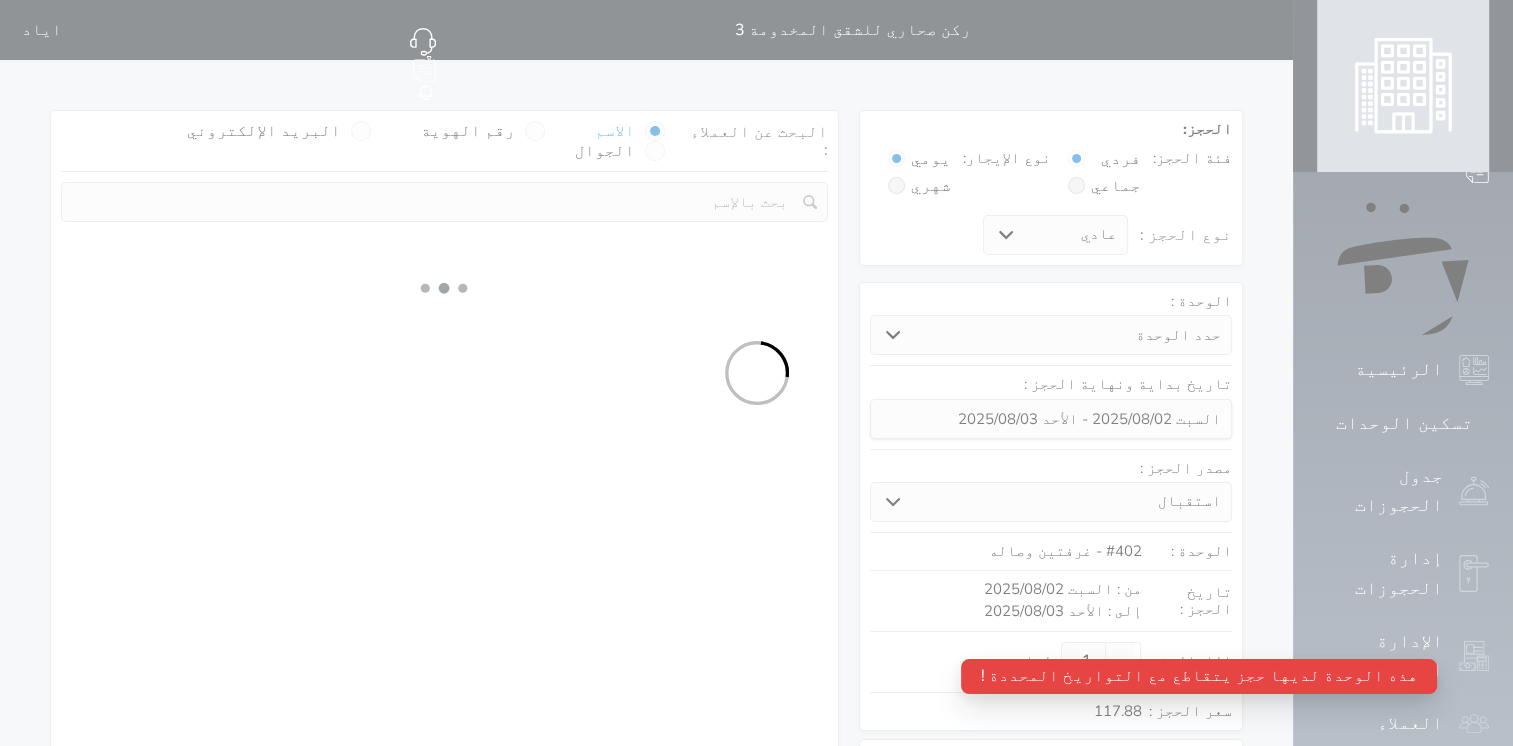 select 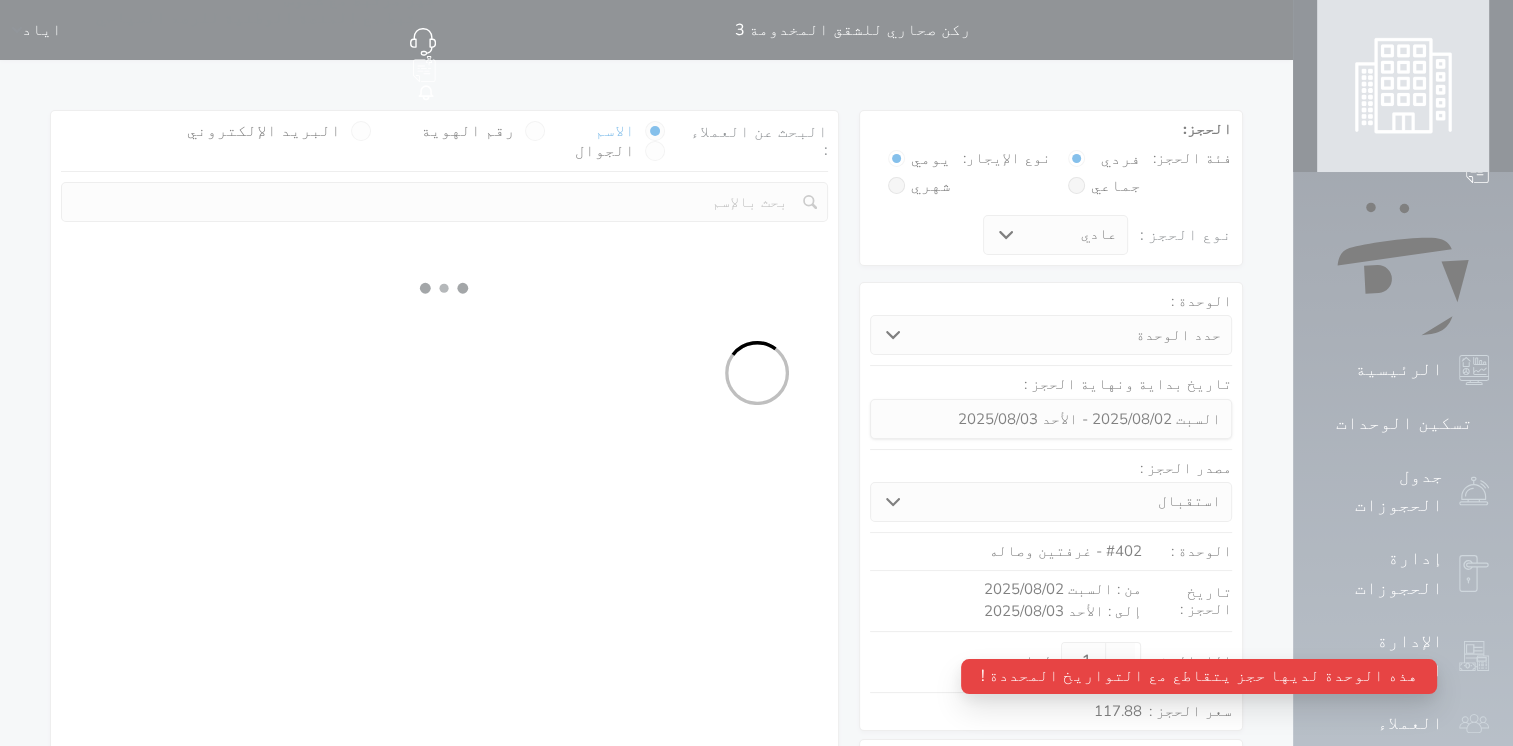 select on "1" 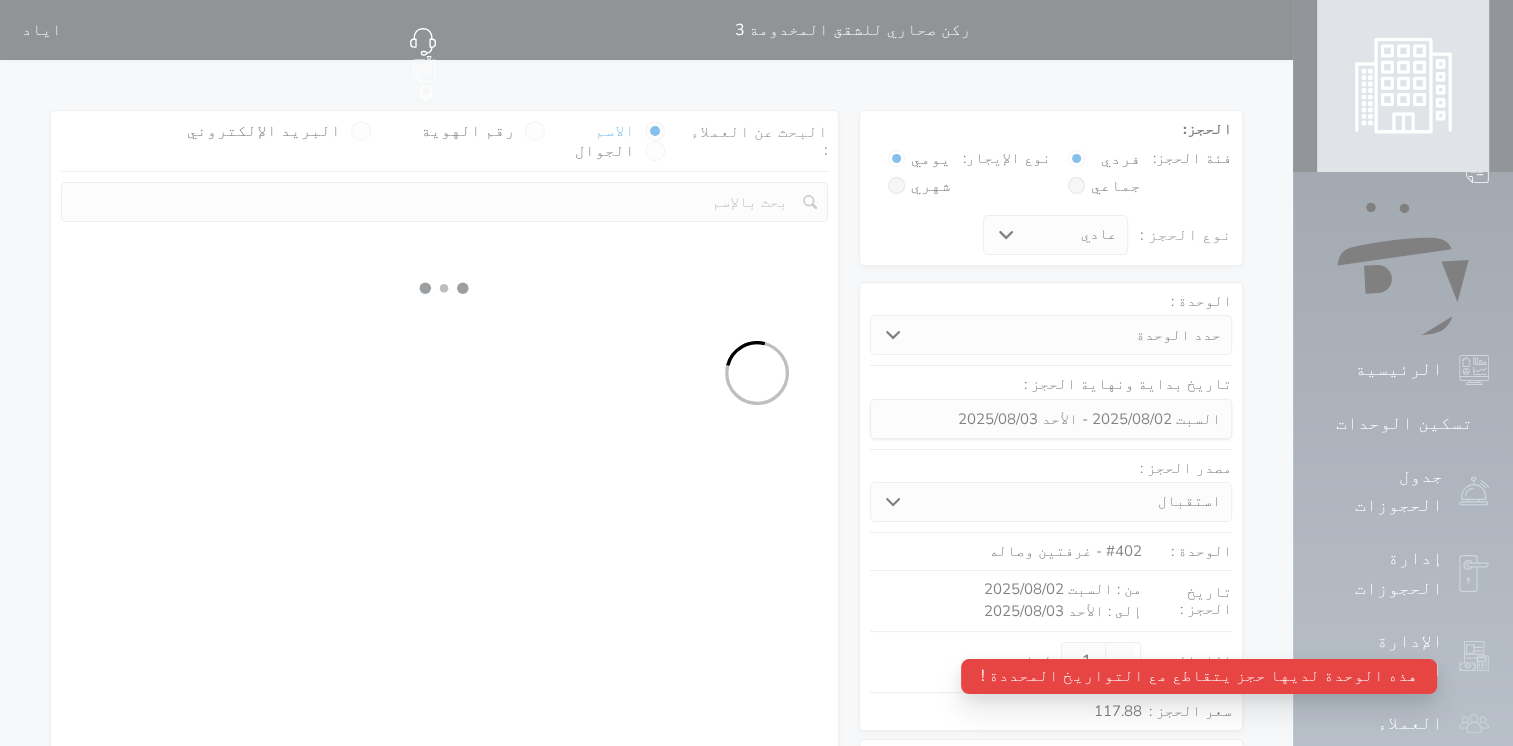 select on "113" 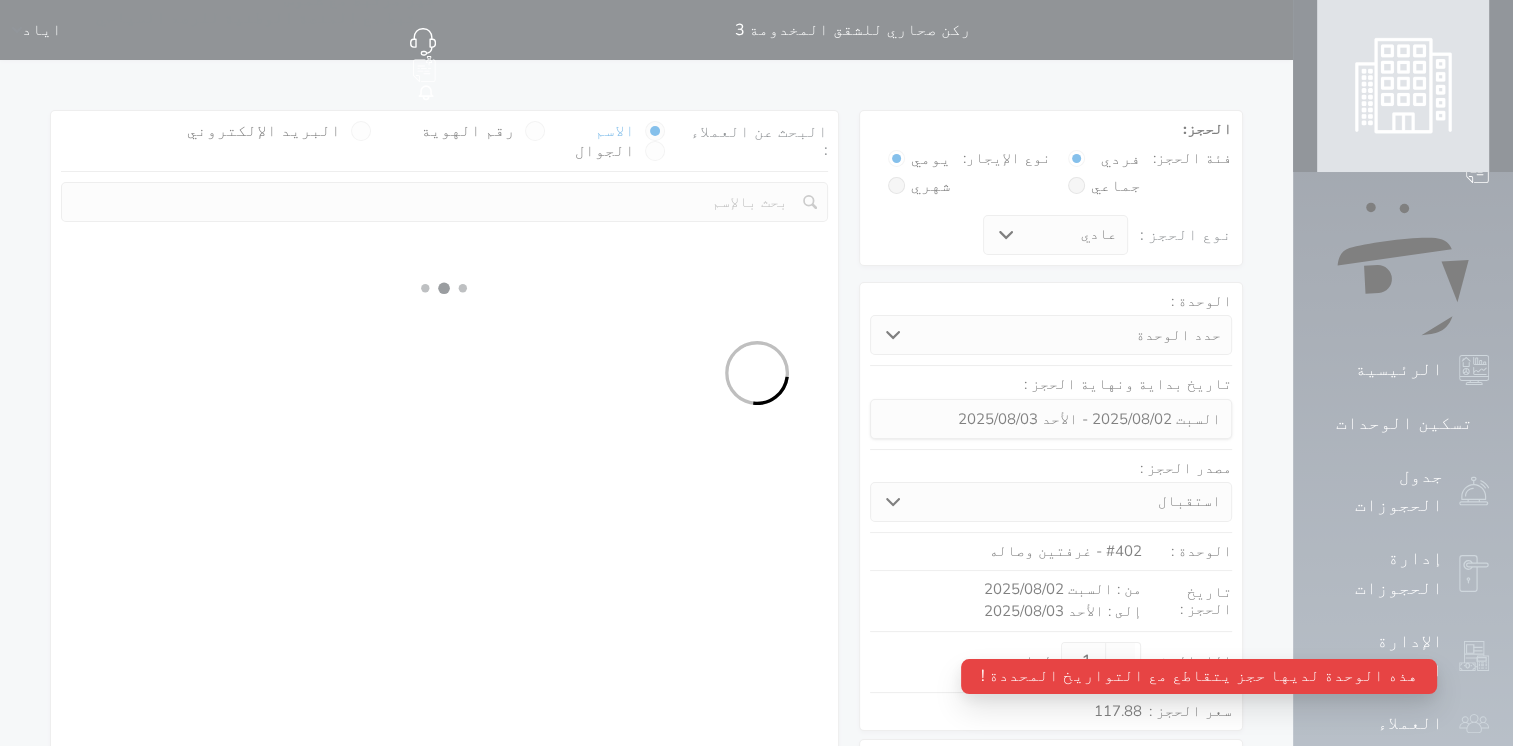 select on "1" 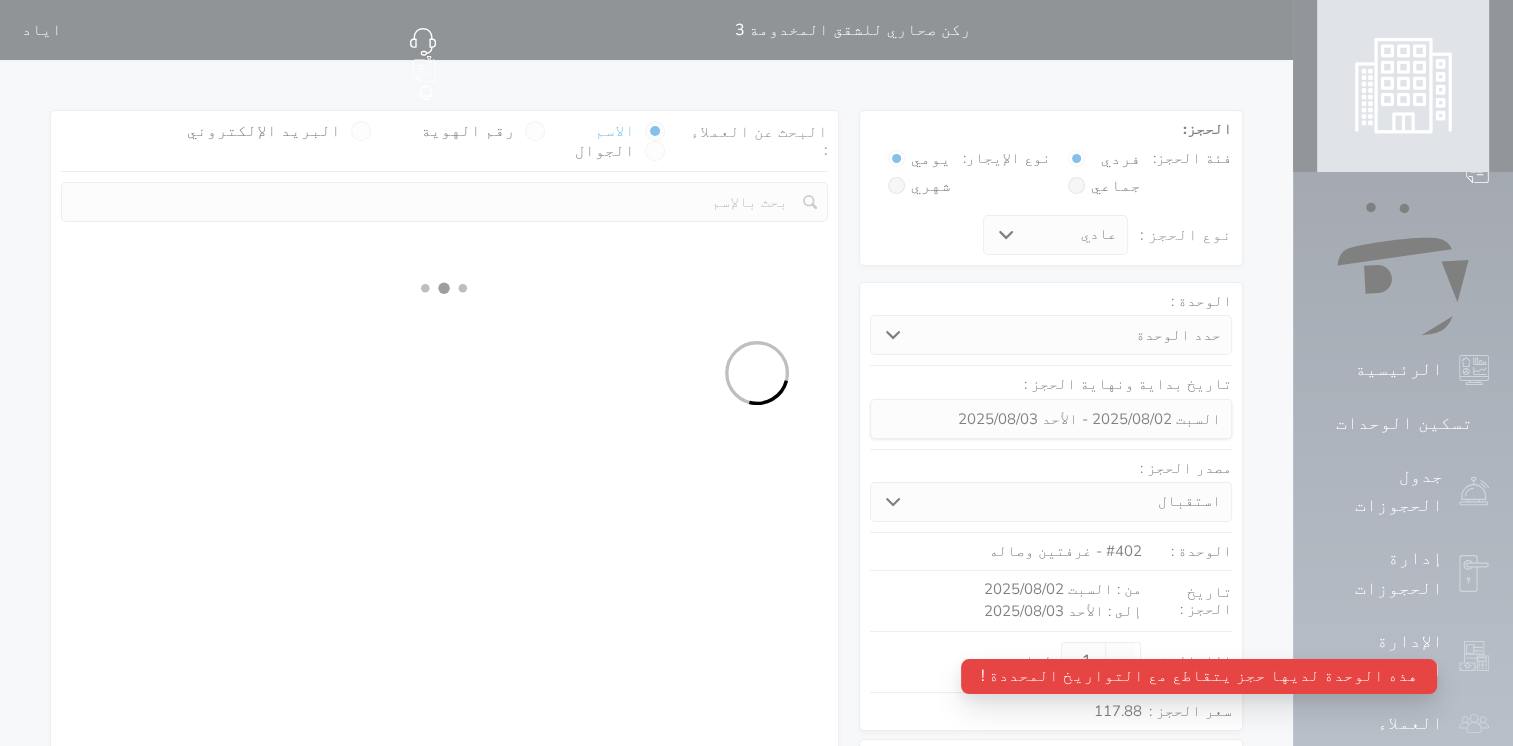 select 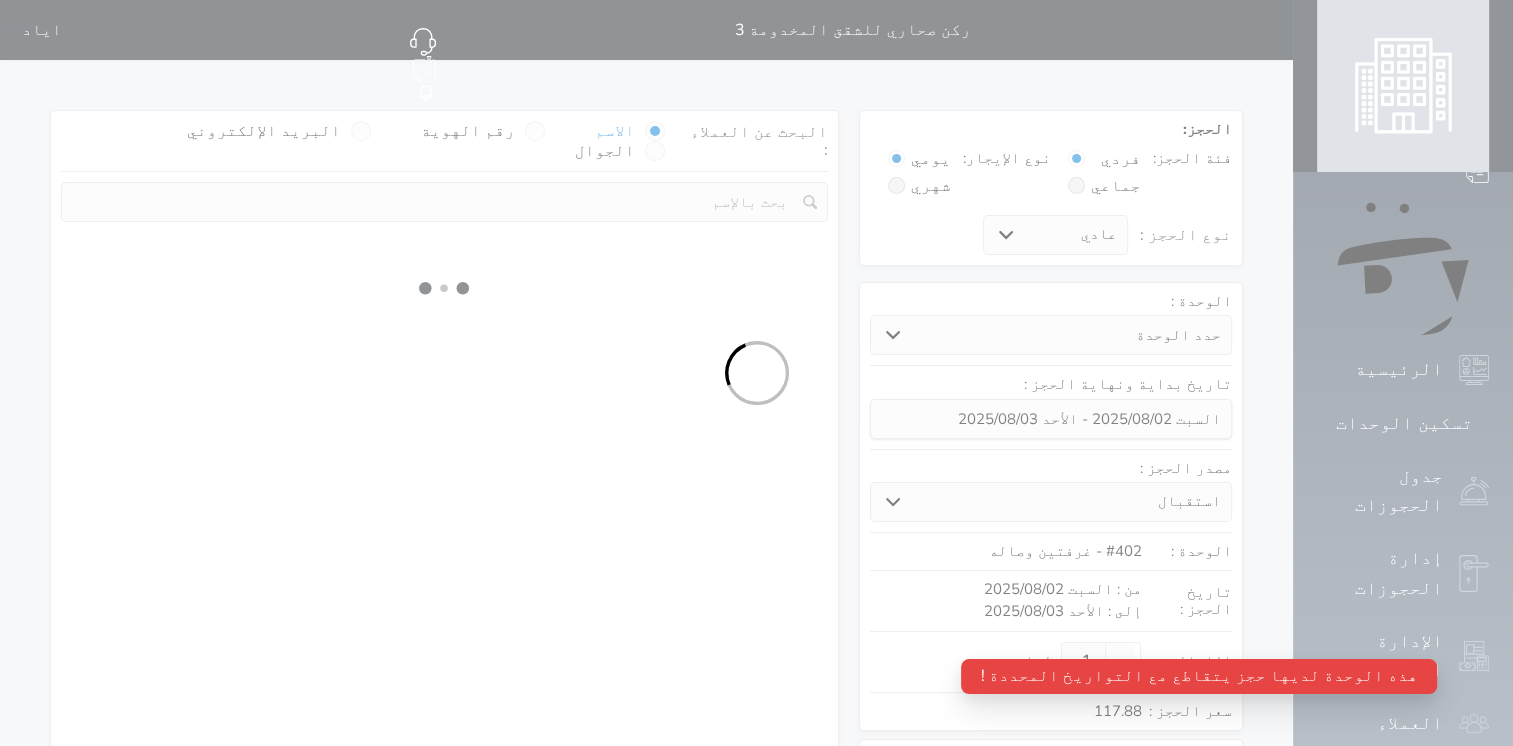 select on "7" 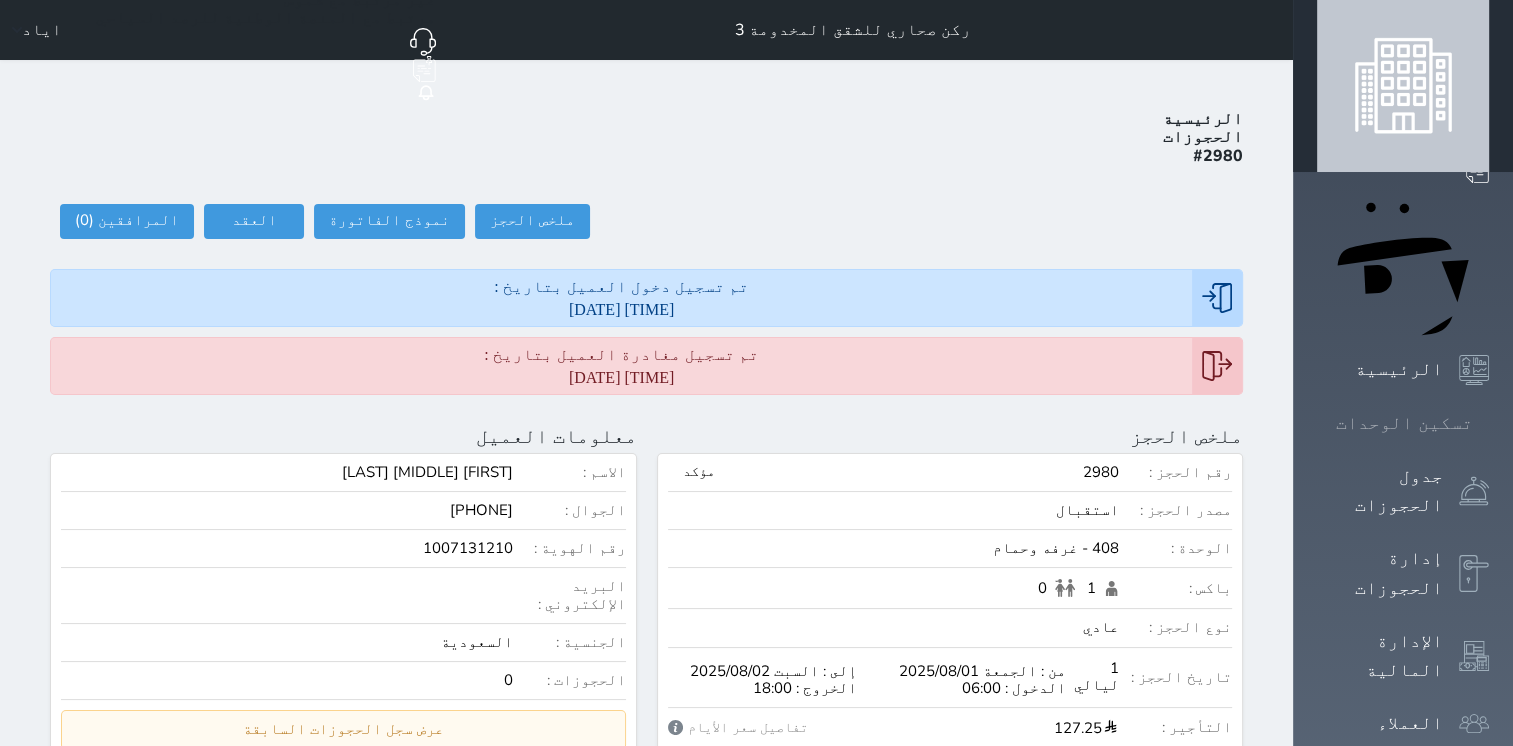click 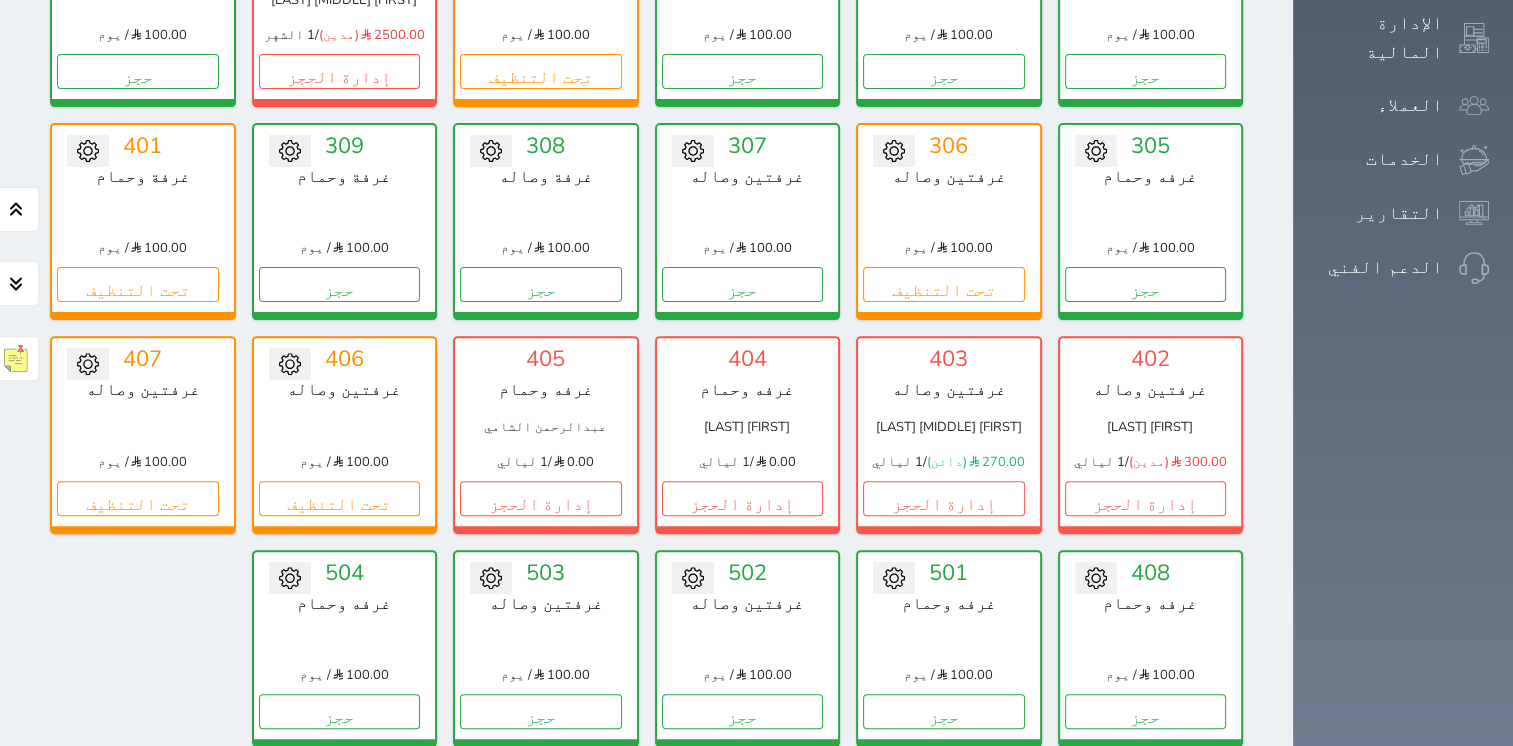 scroll, scrollTop: 678, scrollLeft: 0, axis: vertical 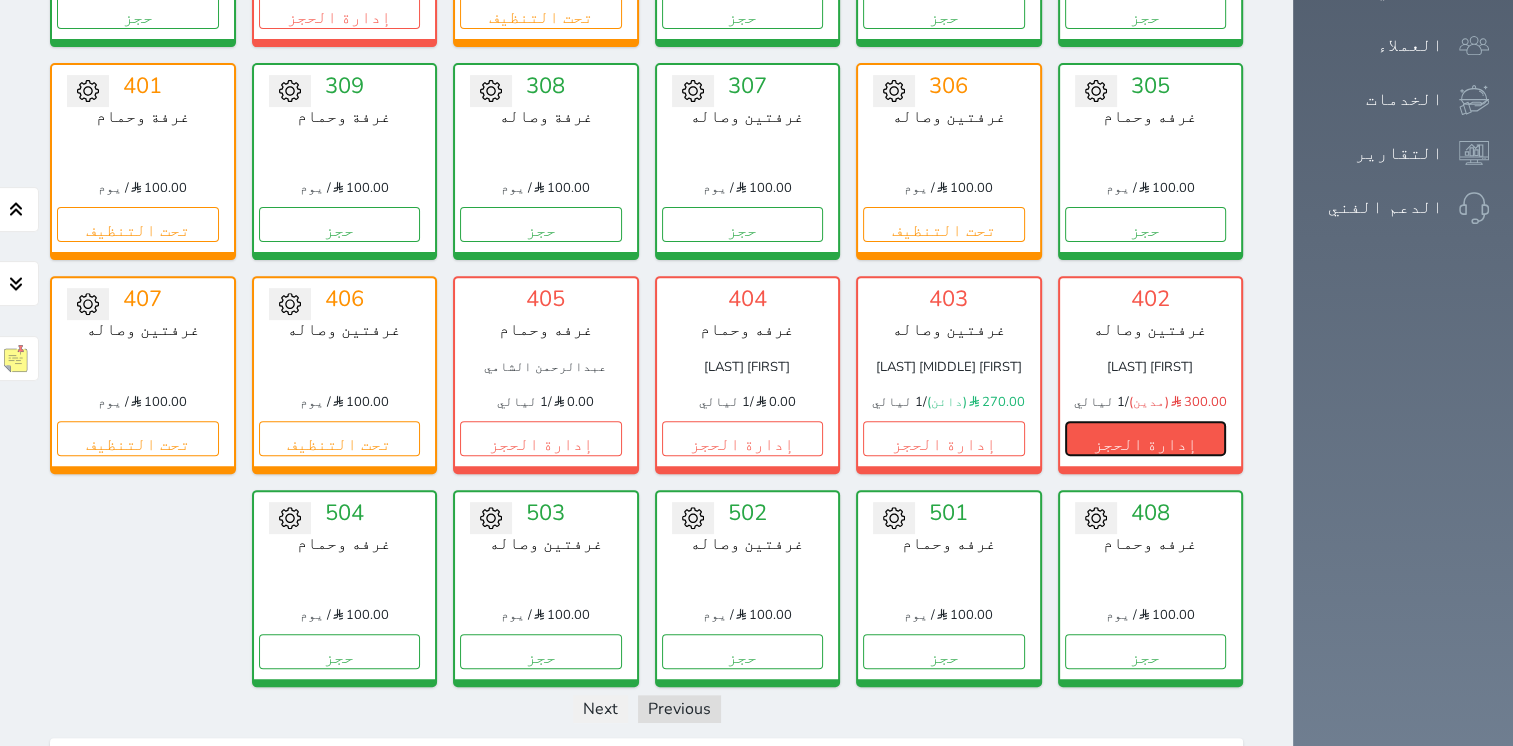 click on "إدارة الحجز" at bounding box center (1146, 438) 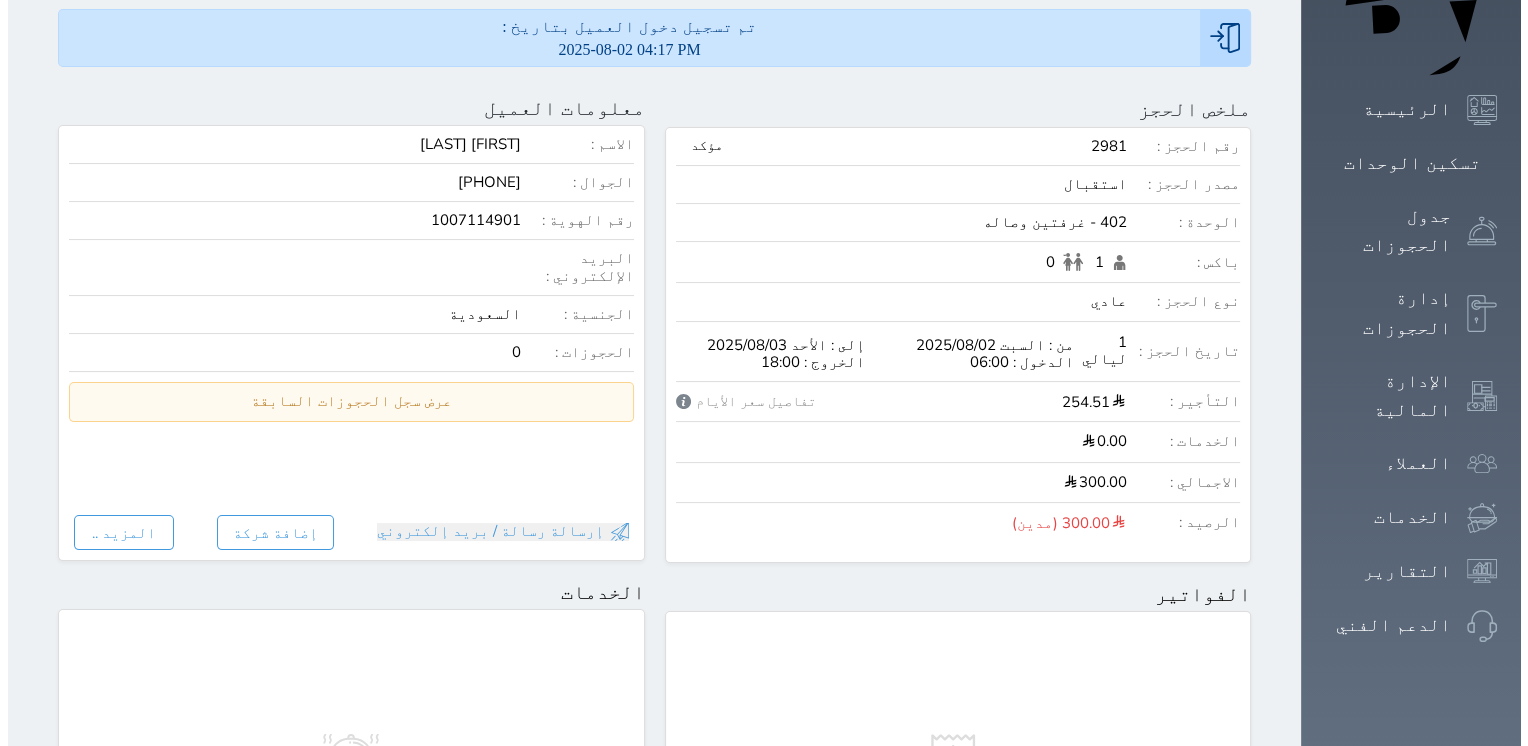 scroll, scrollTop: 76, scrollLeft: 0, axis: vertical 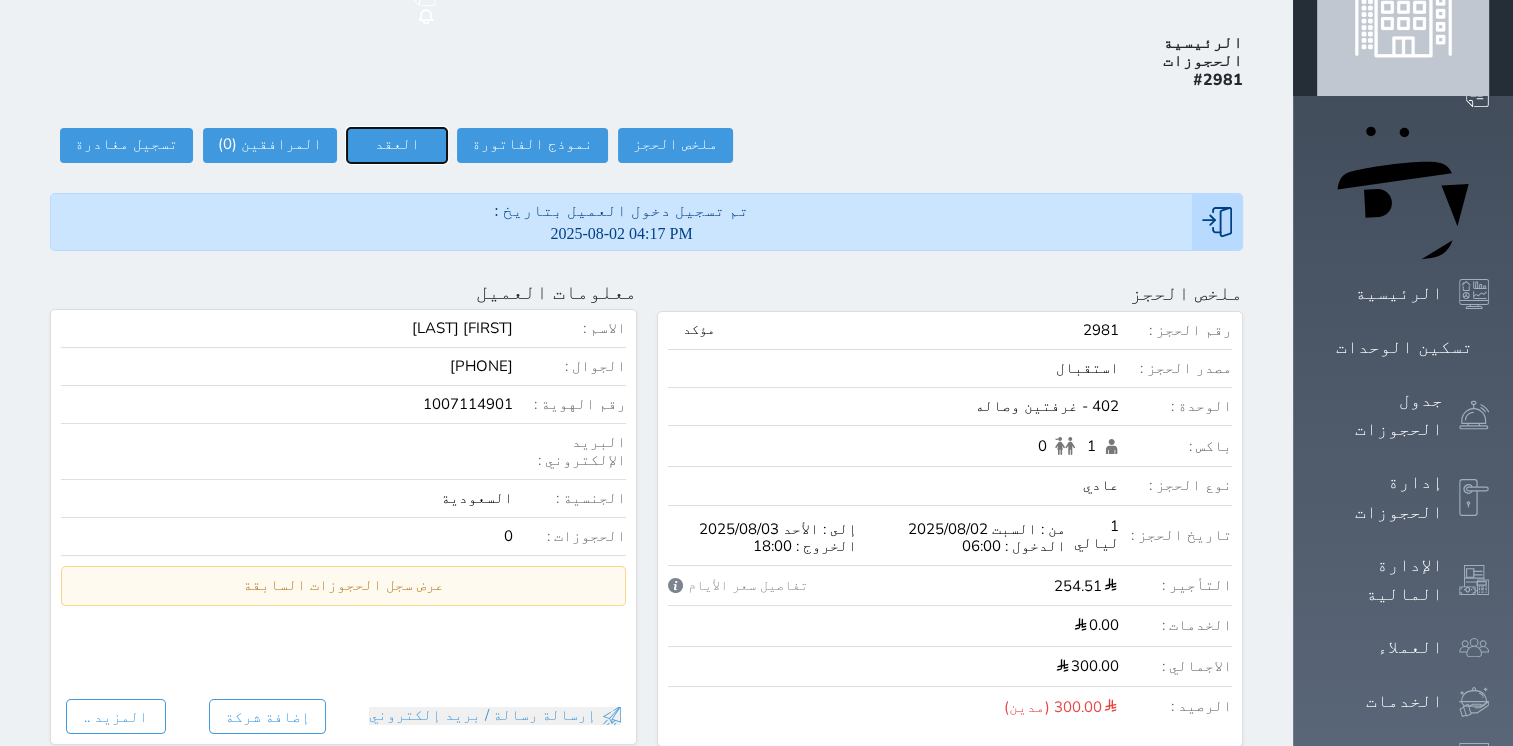 click on "العقد" at bounding box center [397, 145] 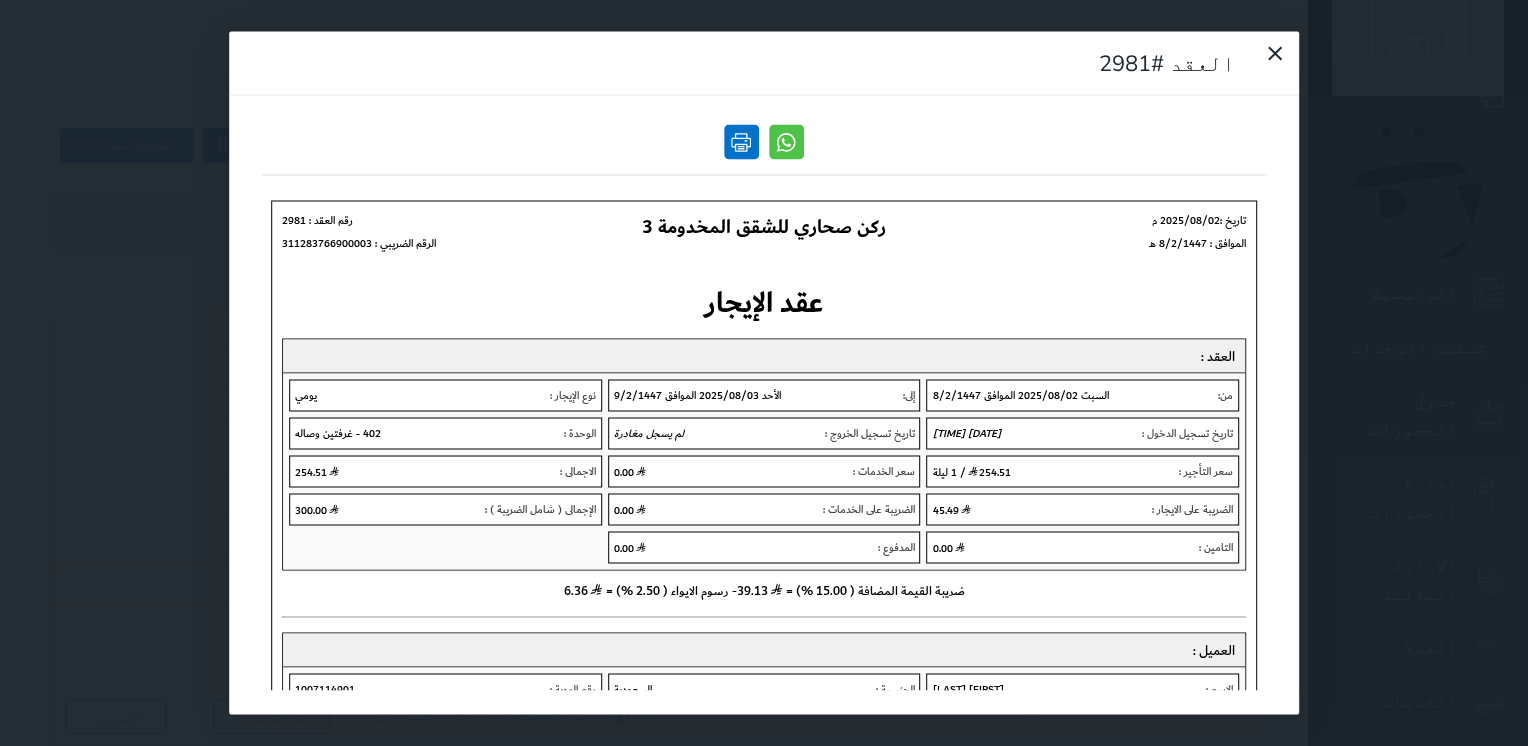 scroll, scrollTop: 0, scrollLeft: 0, axis: both 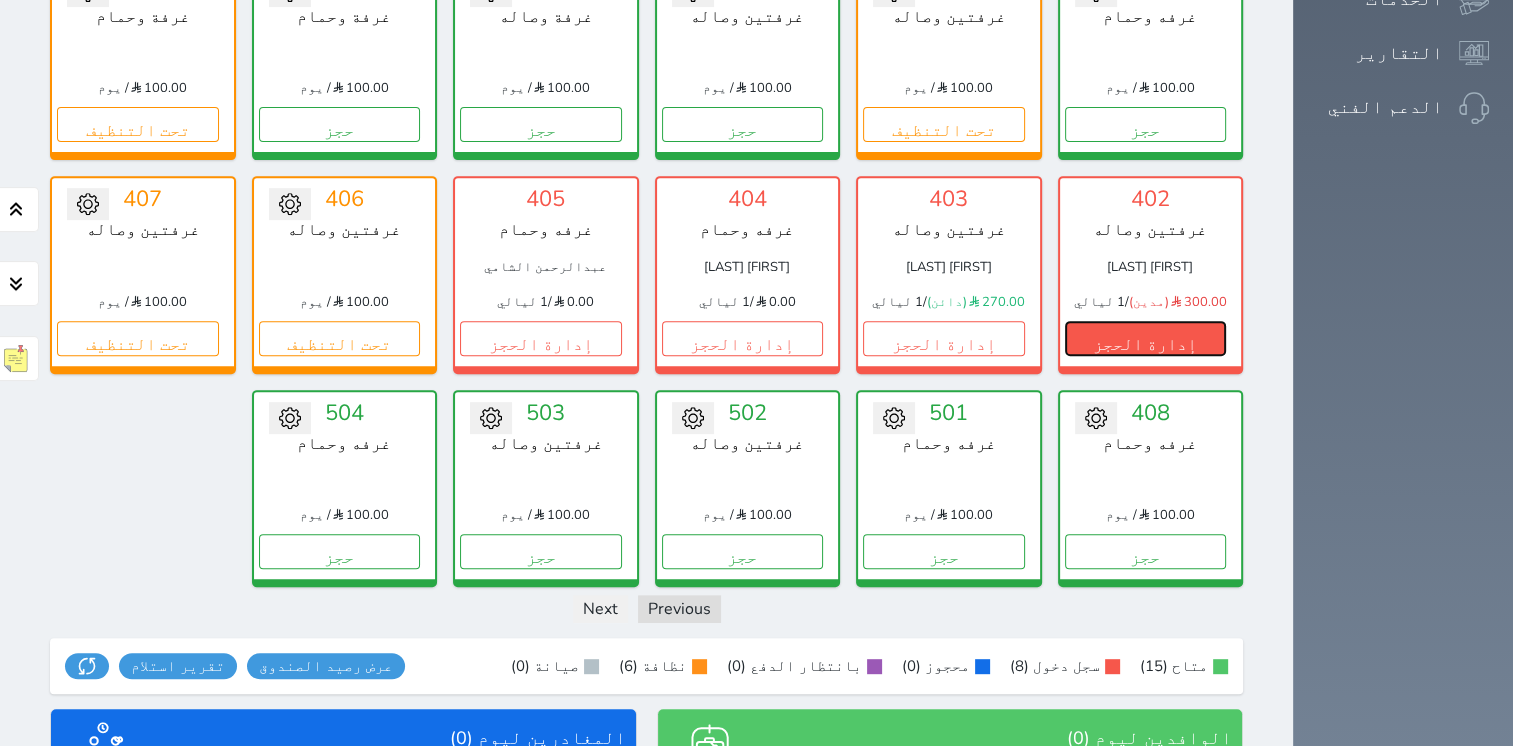 click on "إدارة الحجز" at bounding box center [1146, 338] 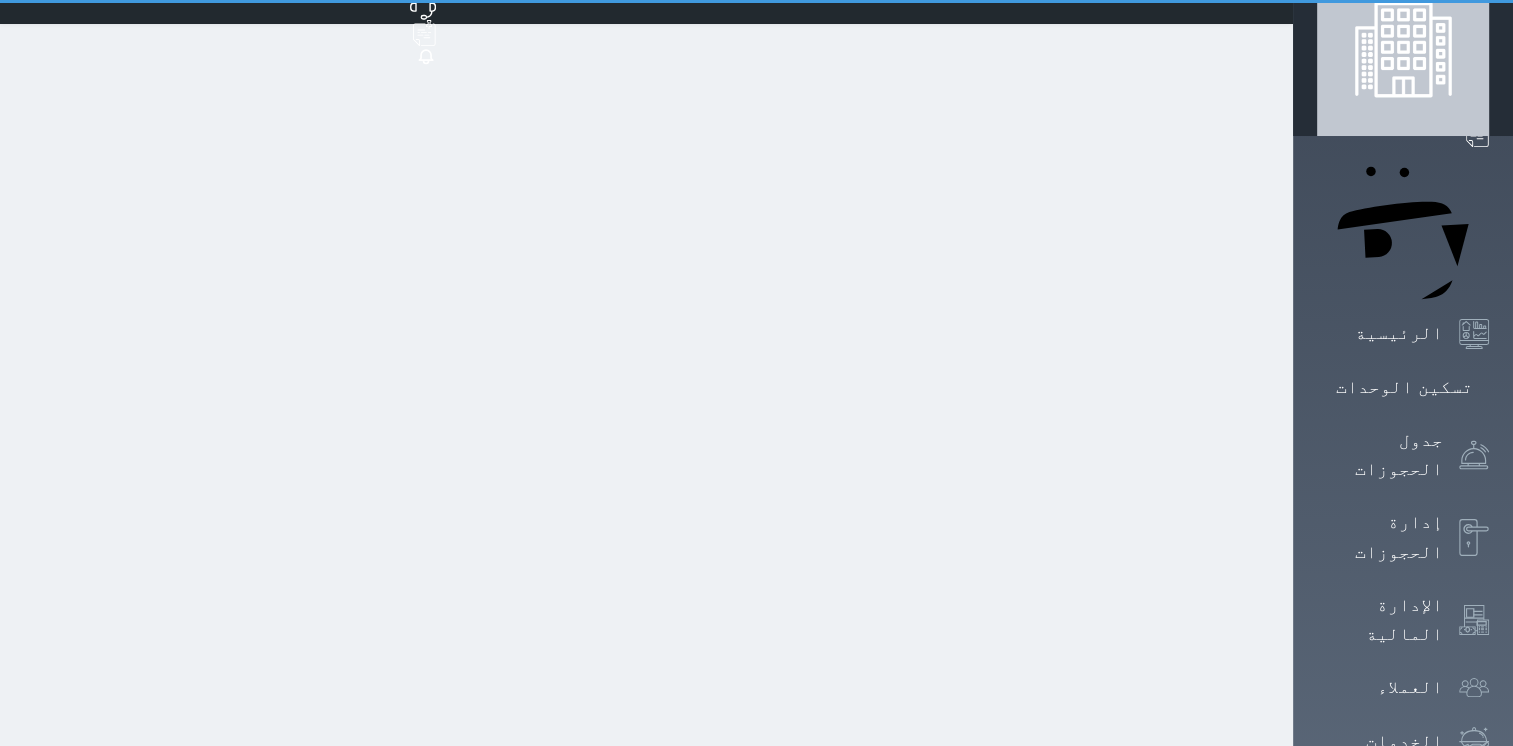 scroll, scrollTop: 0, scrollLeft: 0, axis: both 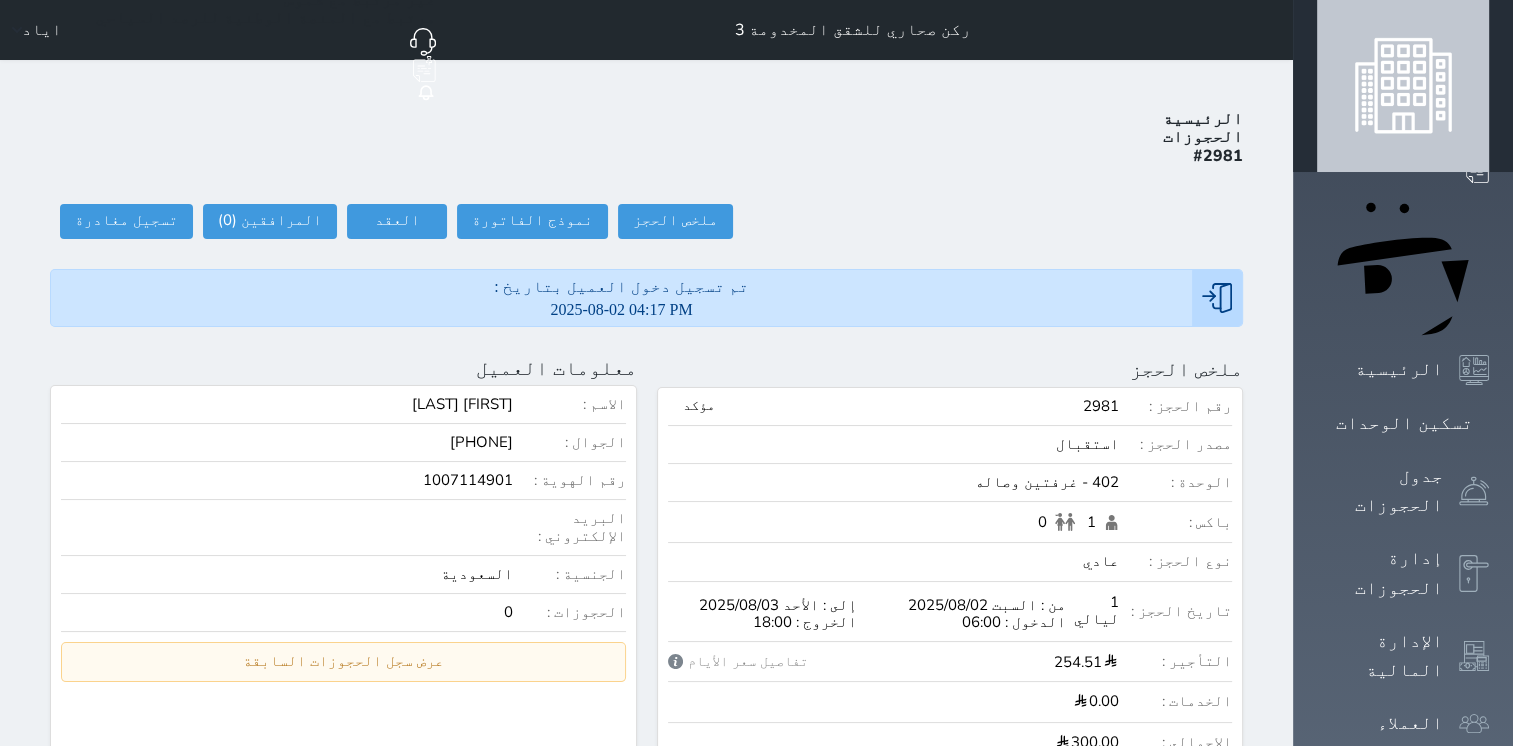 select 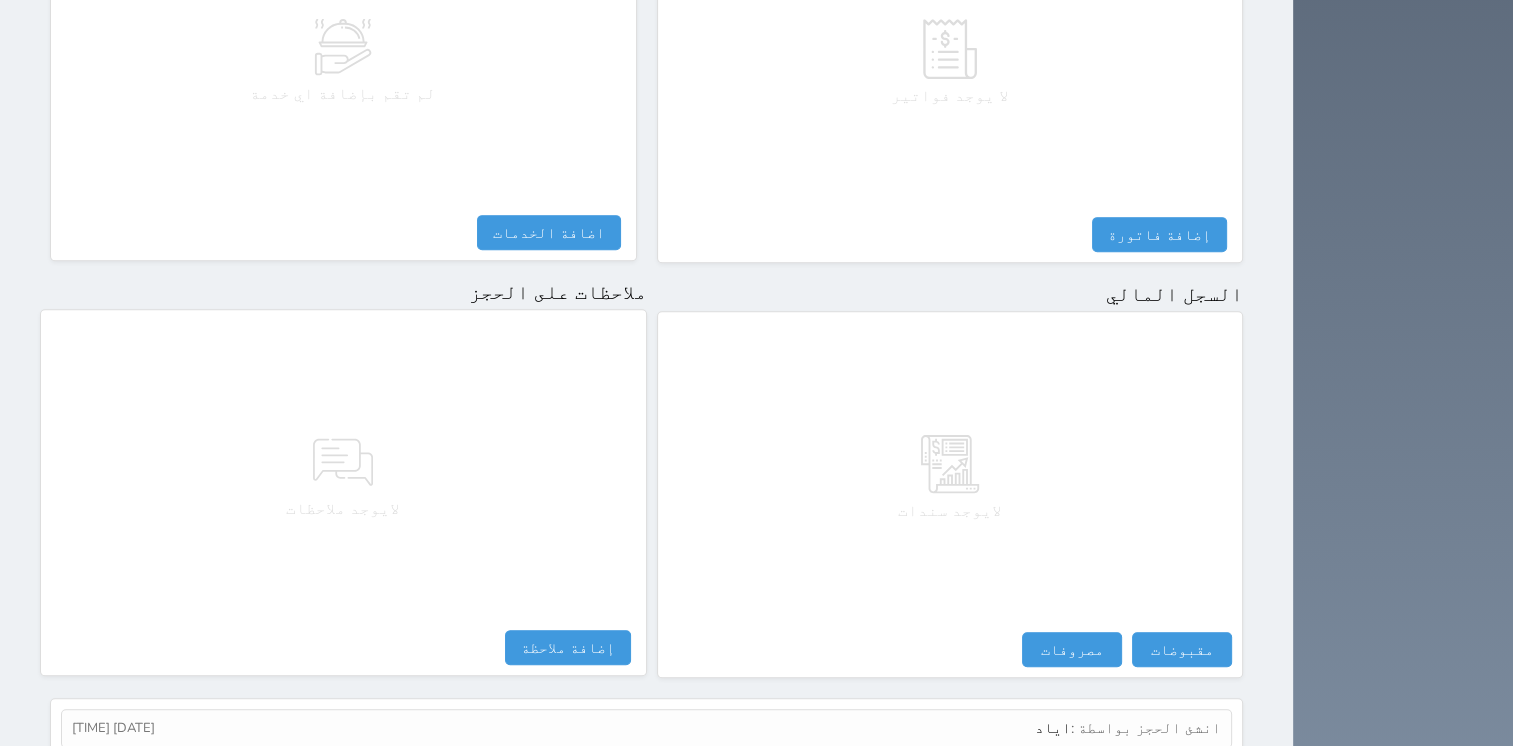 scroll, scrollTop: 976, scrollLeft: 0, axis: vertical 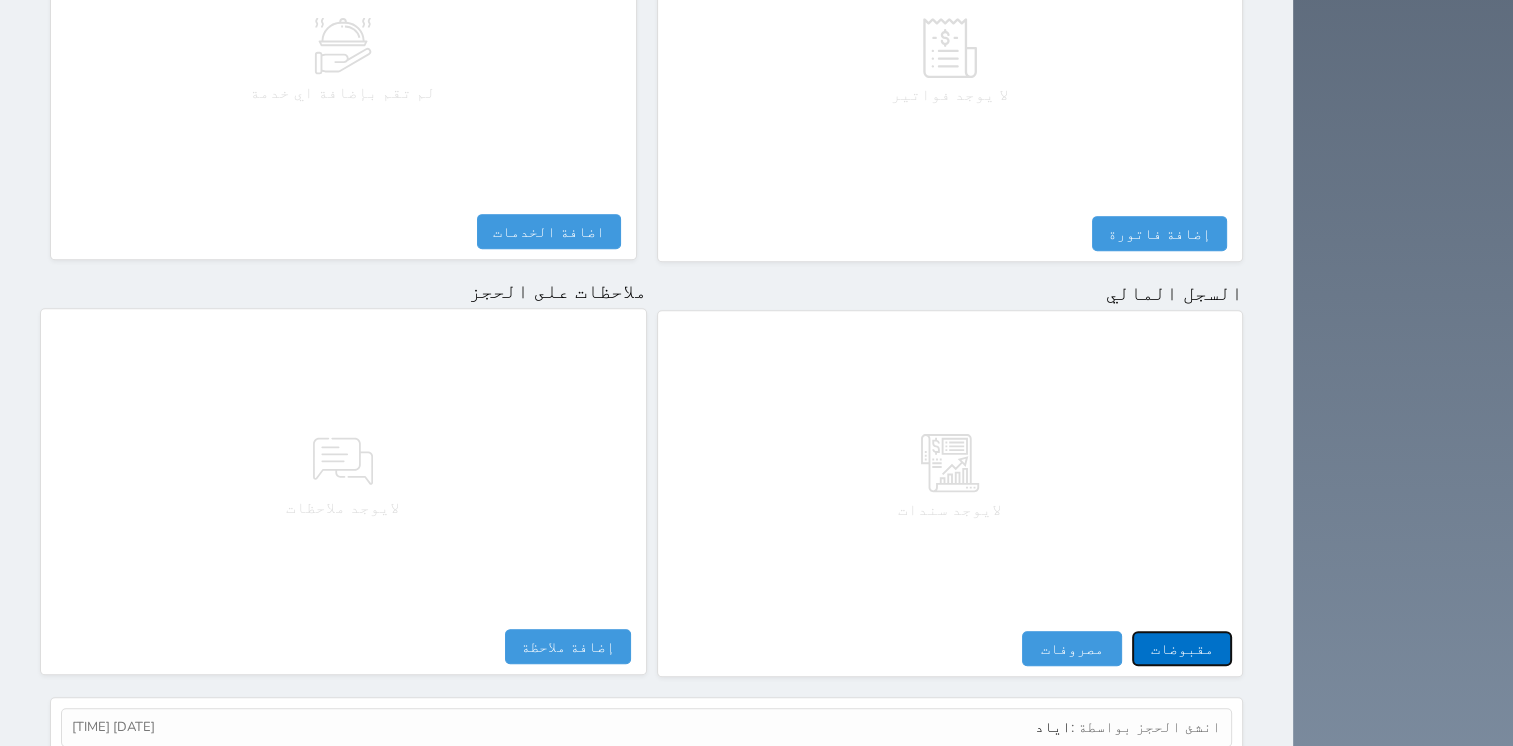 click on "مقبوضات" at bounding box center (1182, 648) 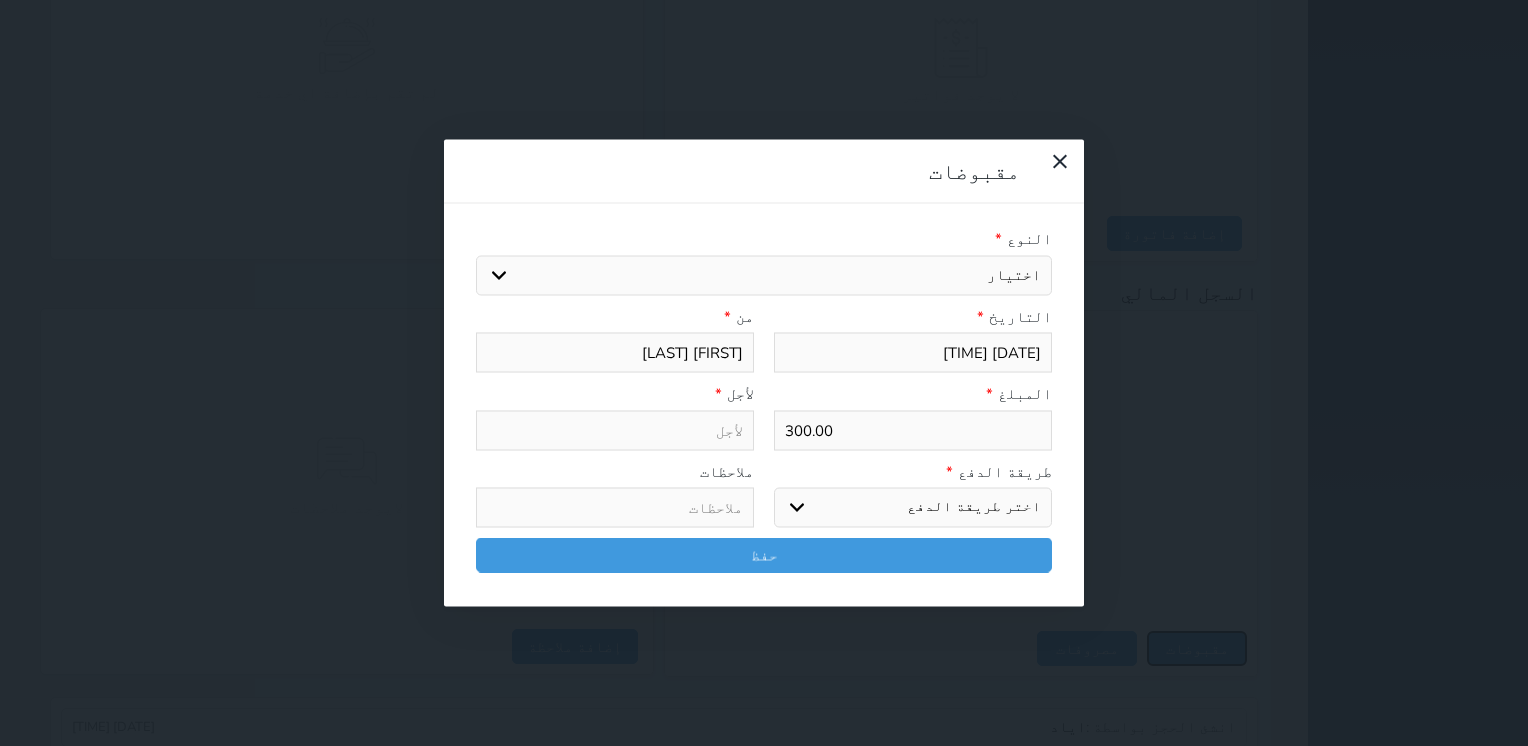 select 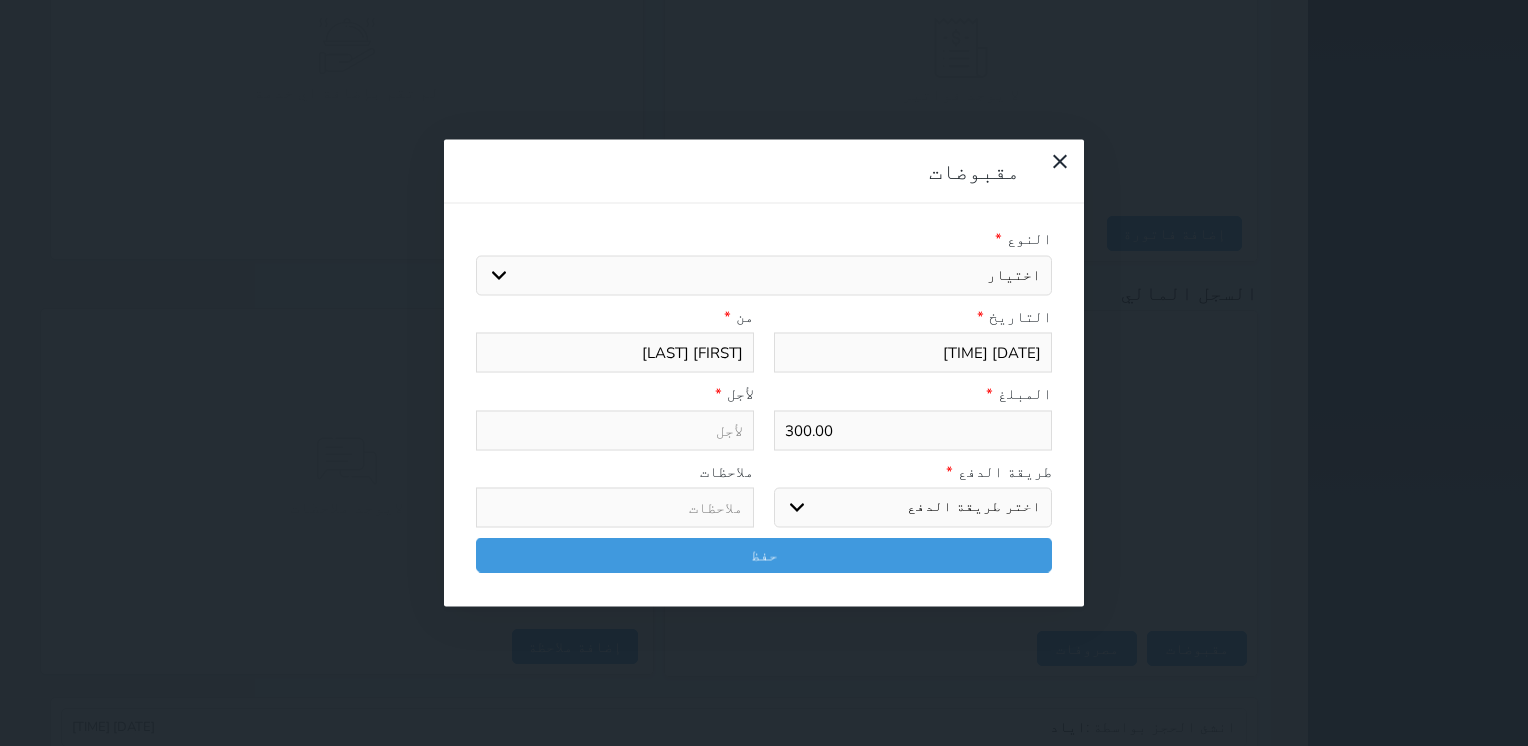 click on "اختيار   مقبوضات عامة قيمة إيجار فواتير تامين عربون لا ينطبق آخر مغسلة واي فاي - الإنترنت مواقف السيارات طعام الأغذية والمشروبات مشروبات المشروبات الباردة المشروبات الساخنة الإفطار غداء عشاء مخبز و كعك حمام سباحة الصالة الرياضية سبا و خدمات الجمال اختيار وإسقاط (خدمات النقل) ميني بار كابل - تلفزيون سرير إضافي تصفيف الشعر التسوق خدمات الجولات السياحية المنظمة خدمات الدليل السياحي" at bounding box center [764, 275] 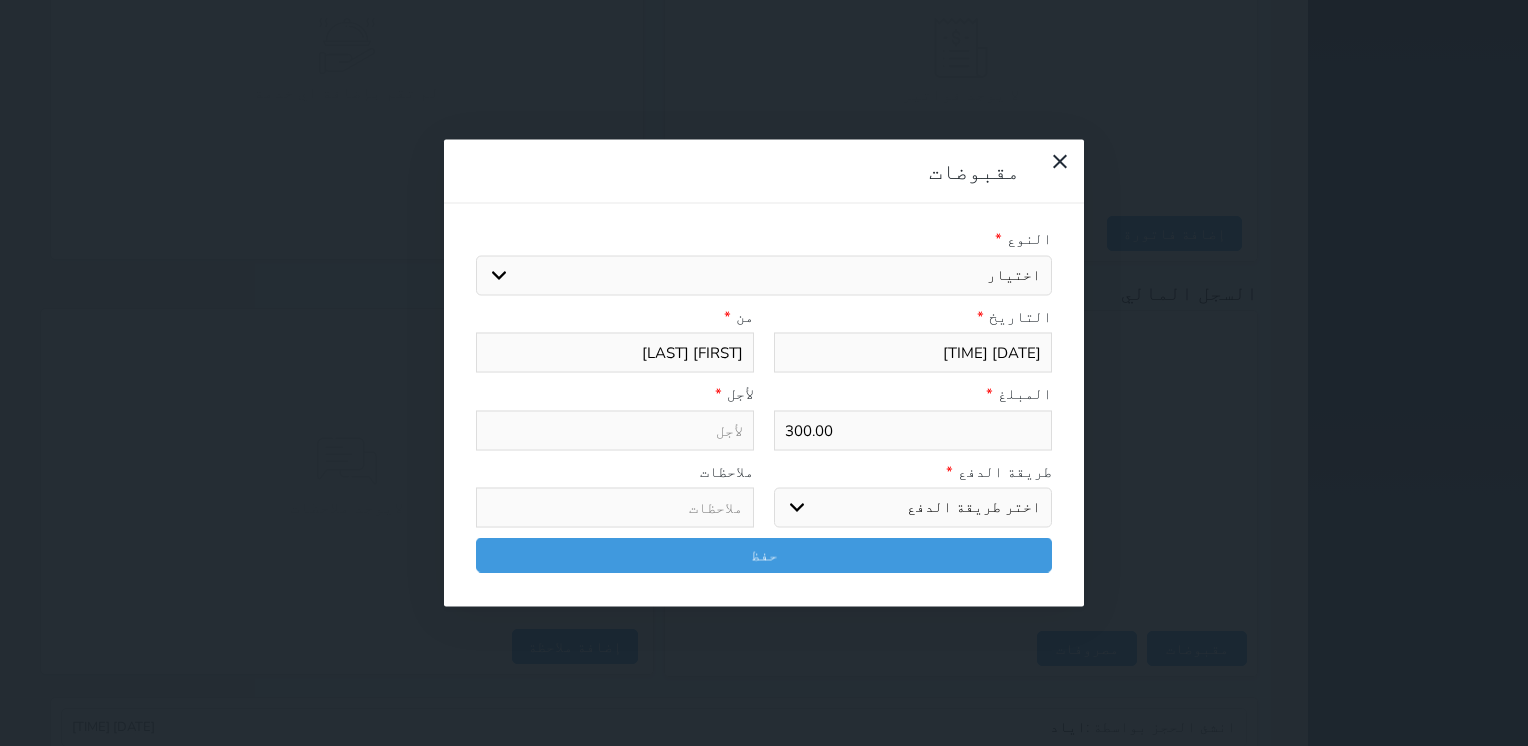 select on "135922" 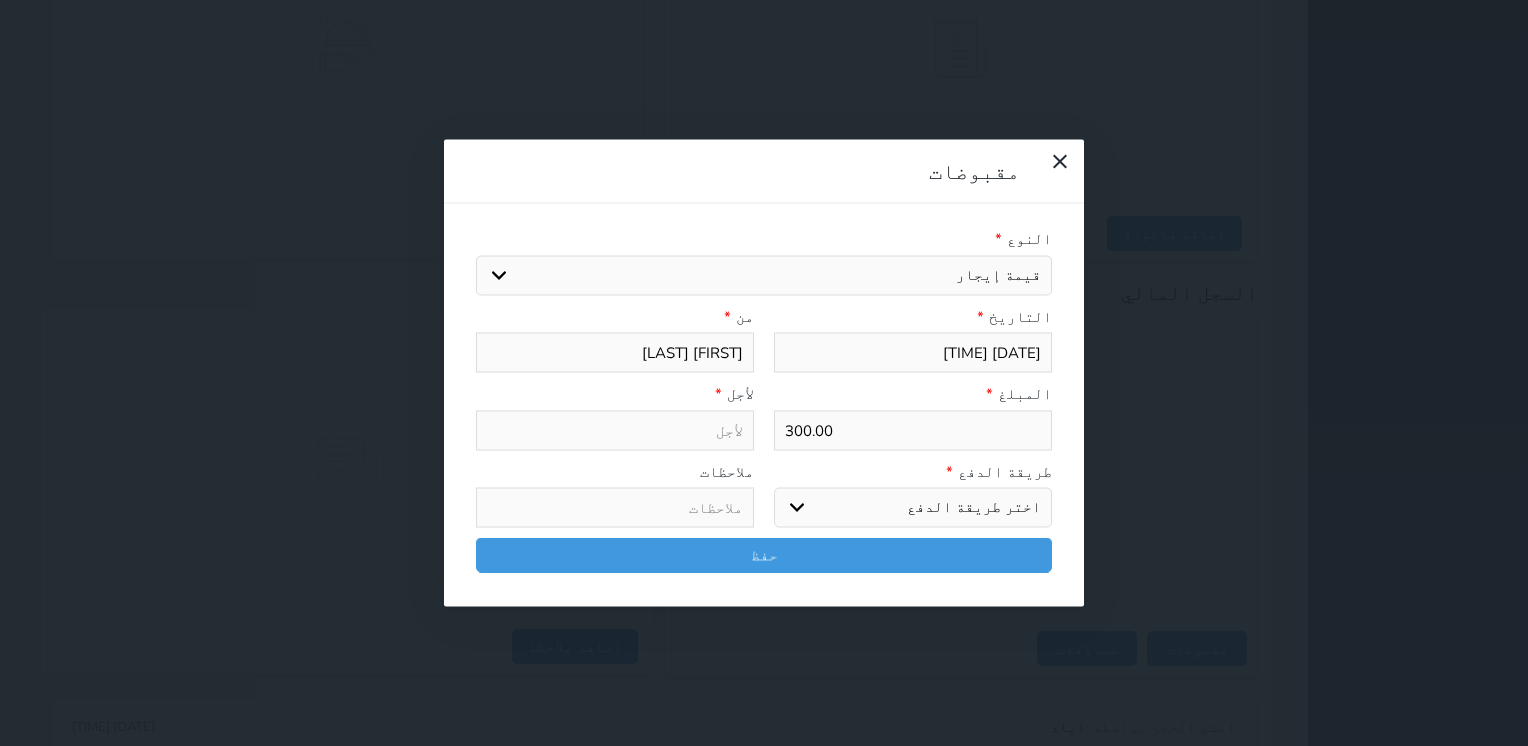 click on "اختيار   مقبوضات عامة قيمة إيجار فواتير تامين عربون لا ينطبق آخر مغسلة واي فاي - الإنترنت مواقف السيارات طعام الأغذية والمشروبات مشروبات المشروبات الباردة المشروبات الساخنة الإفطار غداء عشاء مخبز و كعك حمام سباحة الصالة الرياضية سبا و خدمات الجمال اختيار وإسقاط (خدمات النقل) ميني بار كابل - تلفزيون سرير إضافي تصفيف الشعر التسوق خدمات الجولات السياحية المنظمة خدمات الدليل السياحي" at bounding box center (764, 275) 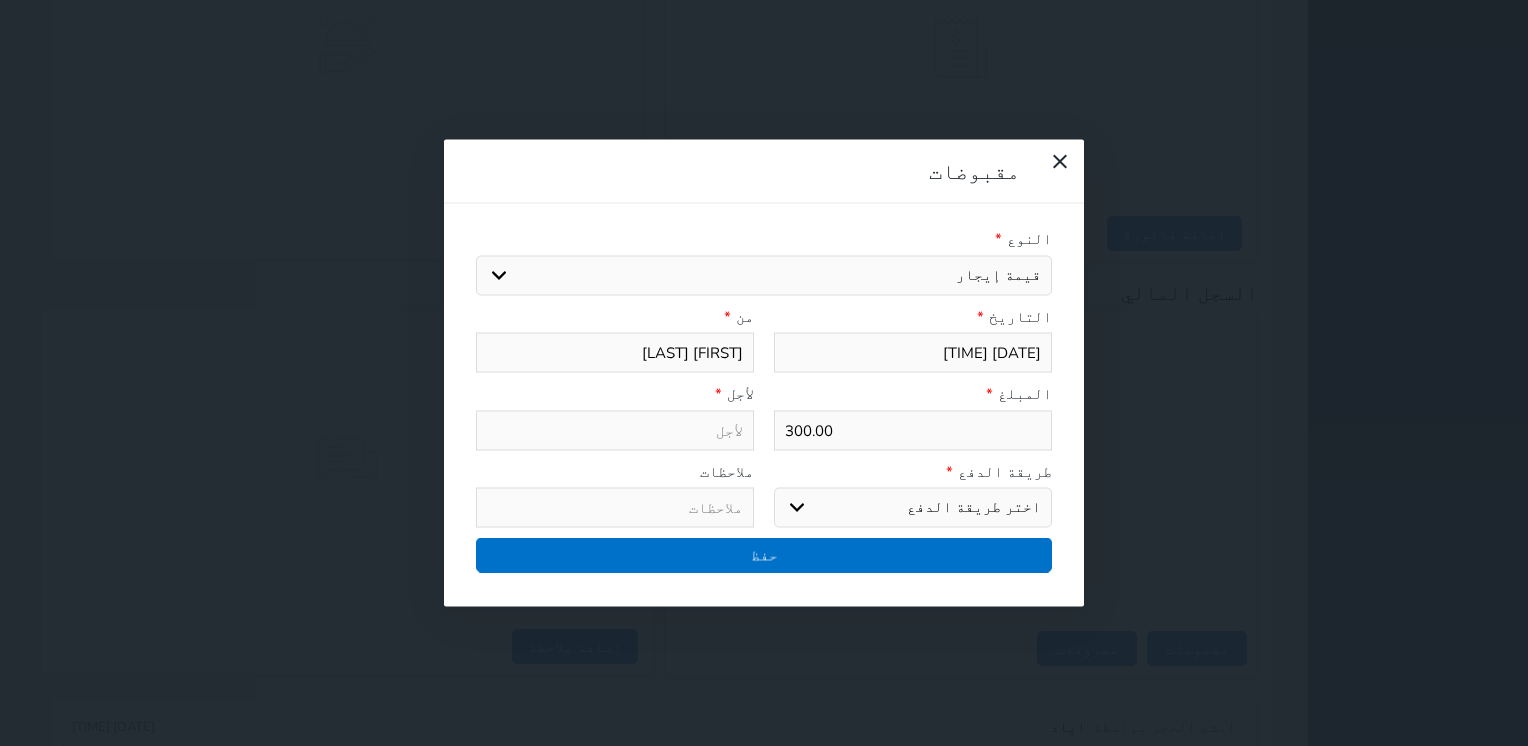 type on "قيمة إيجار - الوحدة - 402" 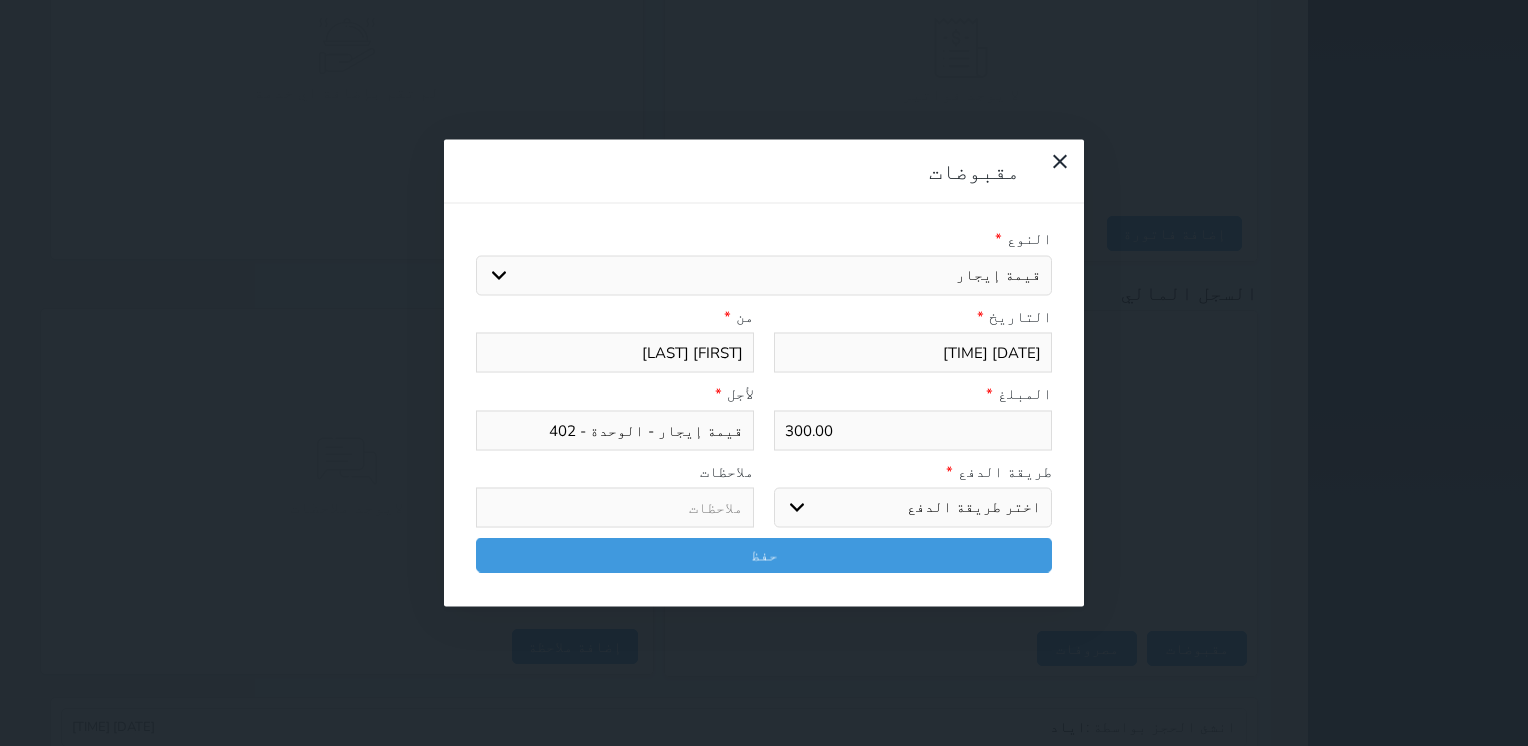 click on "اختر طريقة الدفع   دفع نقدى   تحويل بنكى   مدى   بطاقة ائتمان   آجل" at bounding box center (913, 508) 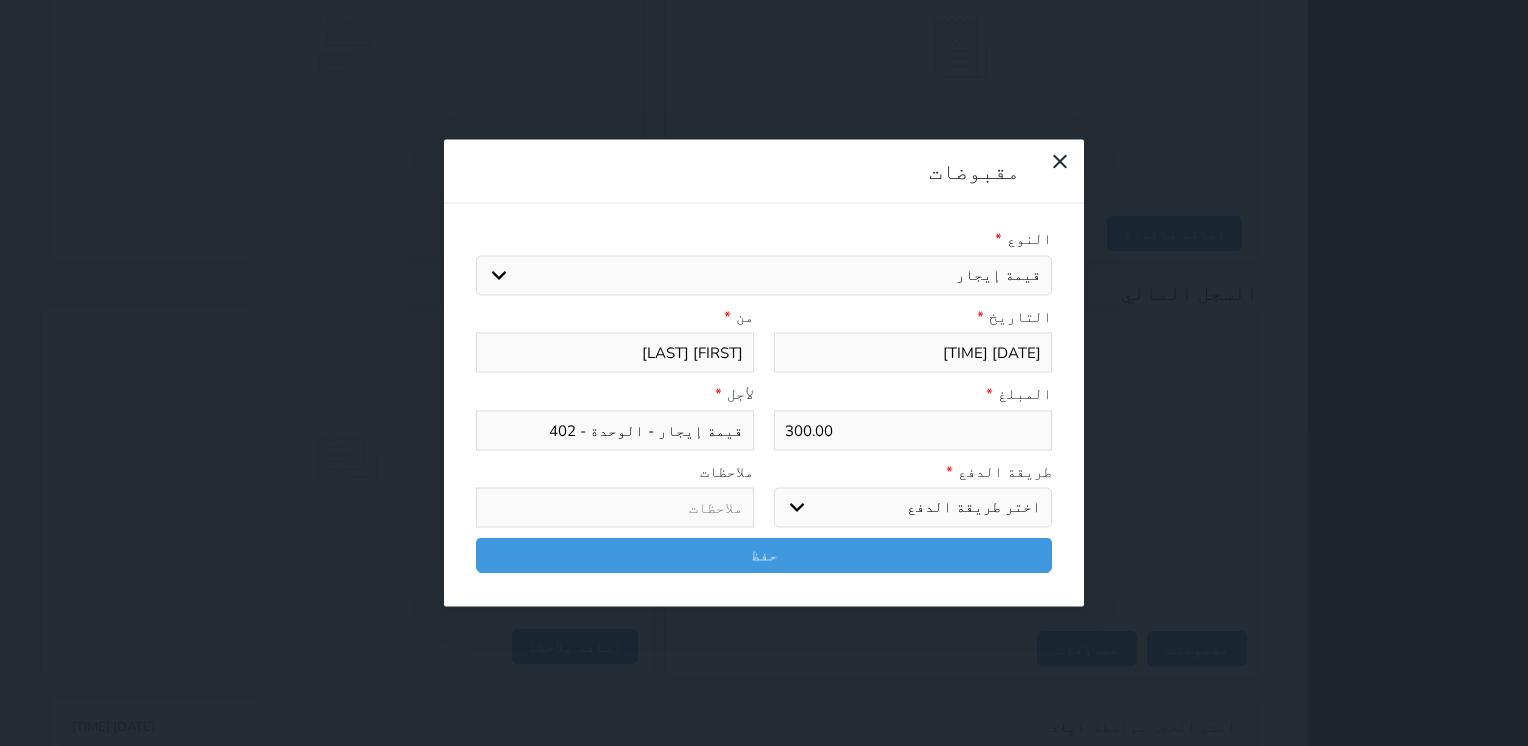 select on "mada" 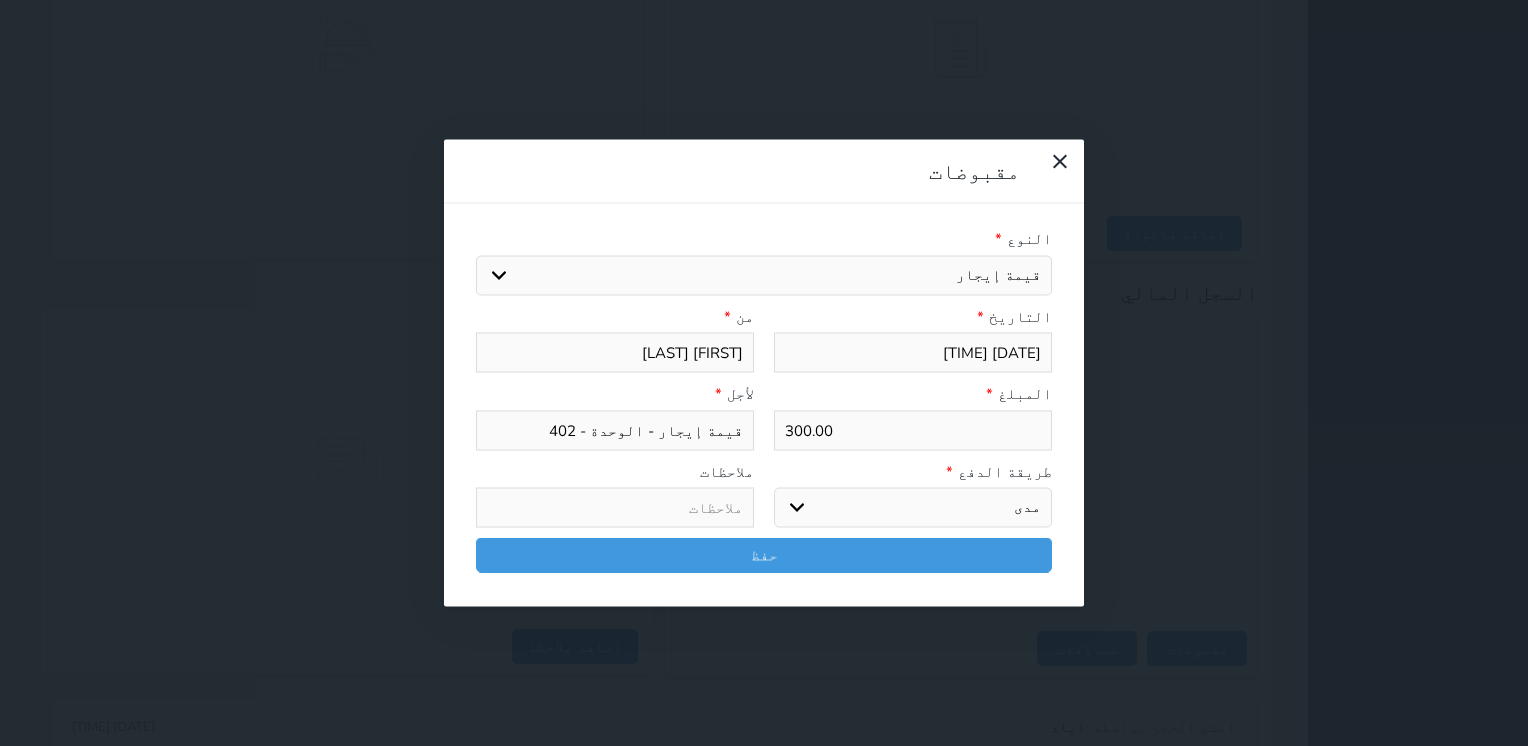 click on "اختر طريقة الدفع   دفع نقدى   تحويل بنكى   مدى   بطاقة ائتمان   آجل" at bounding box center (913, 508) 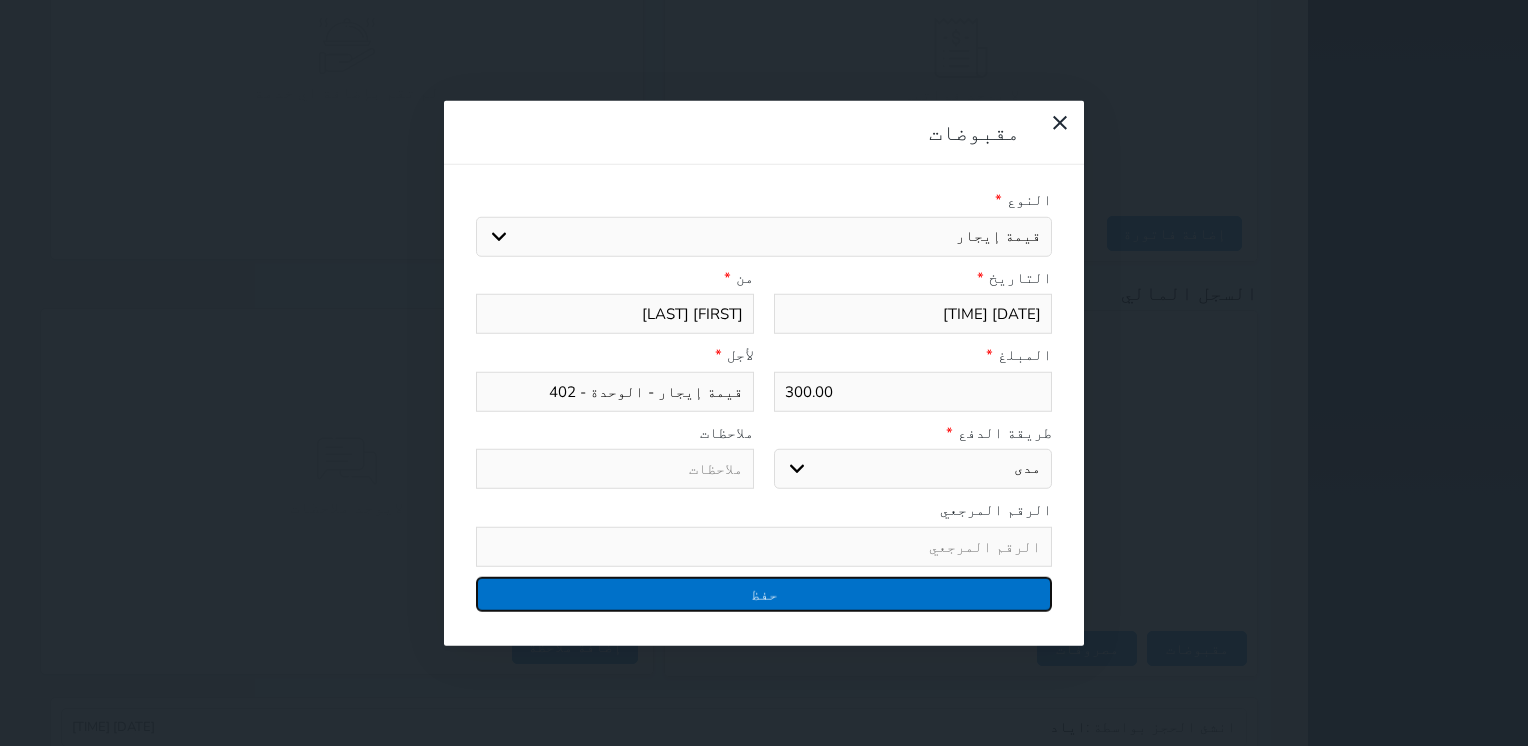 click on "حفظ" at bounding box center (764, 593) 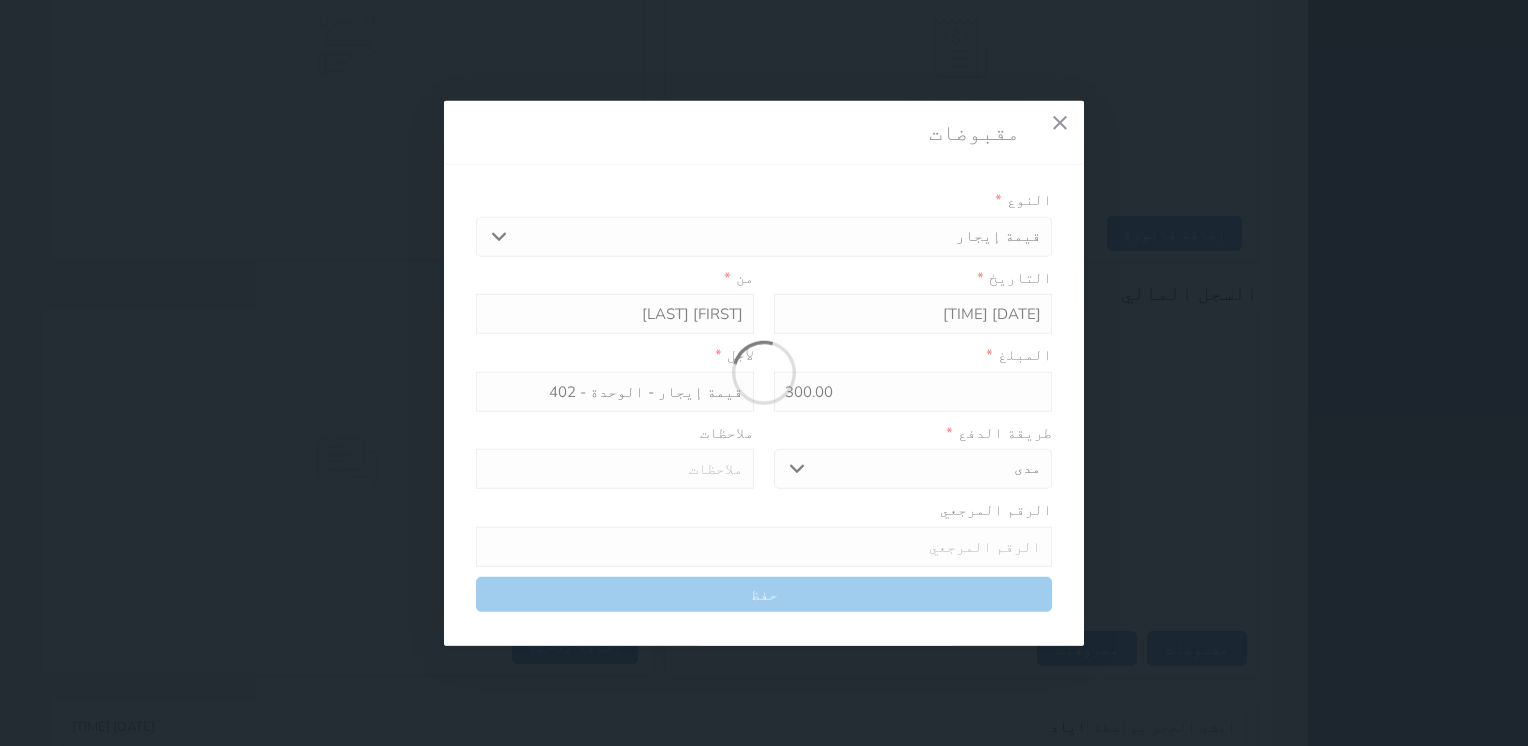 select 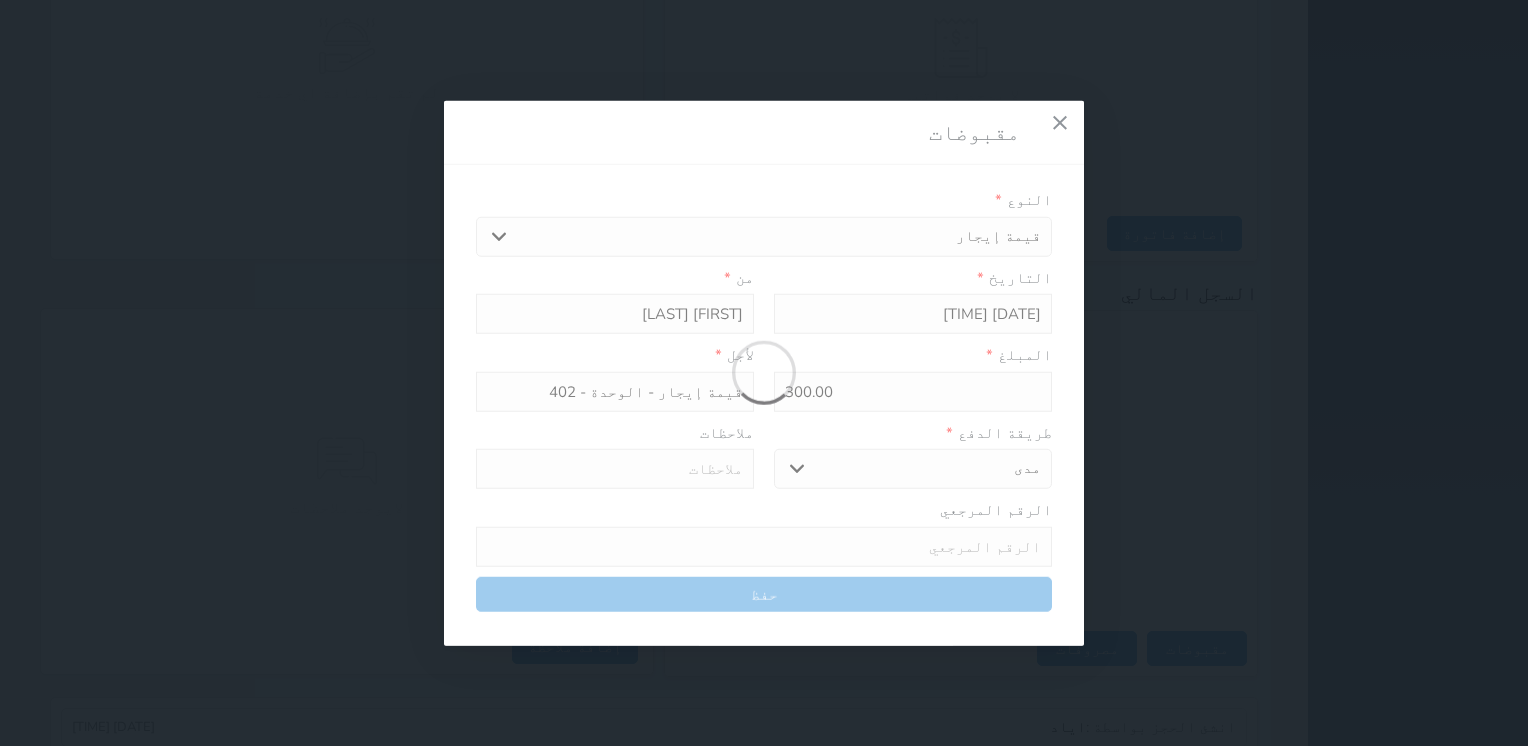 type 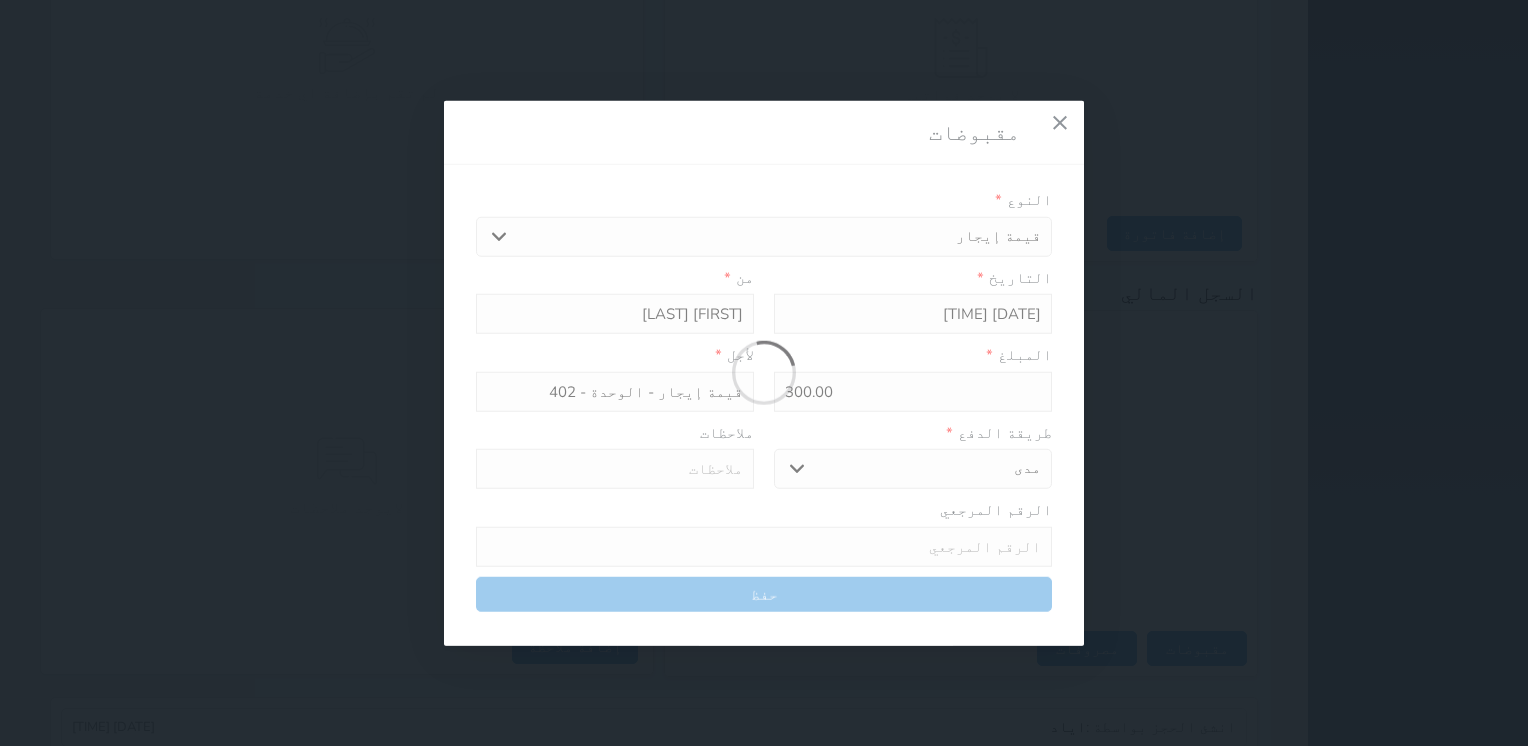 type on "0" 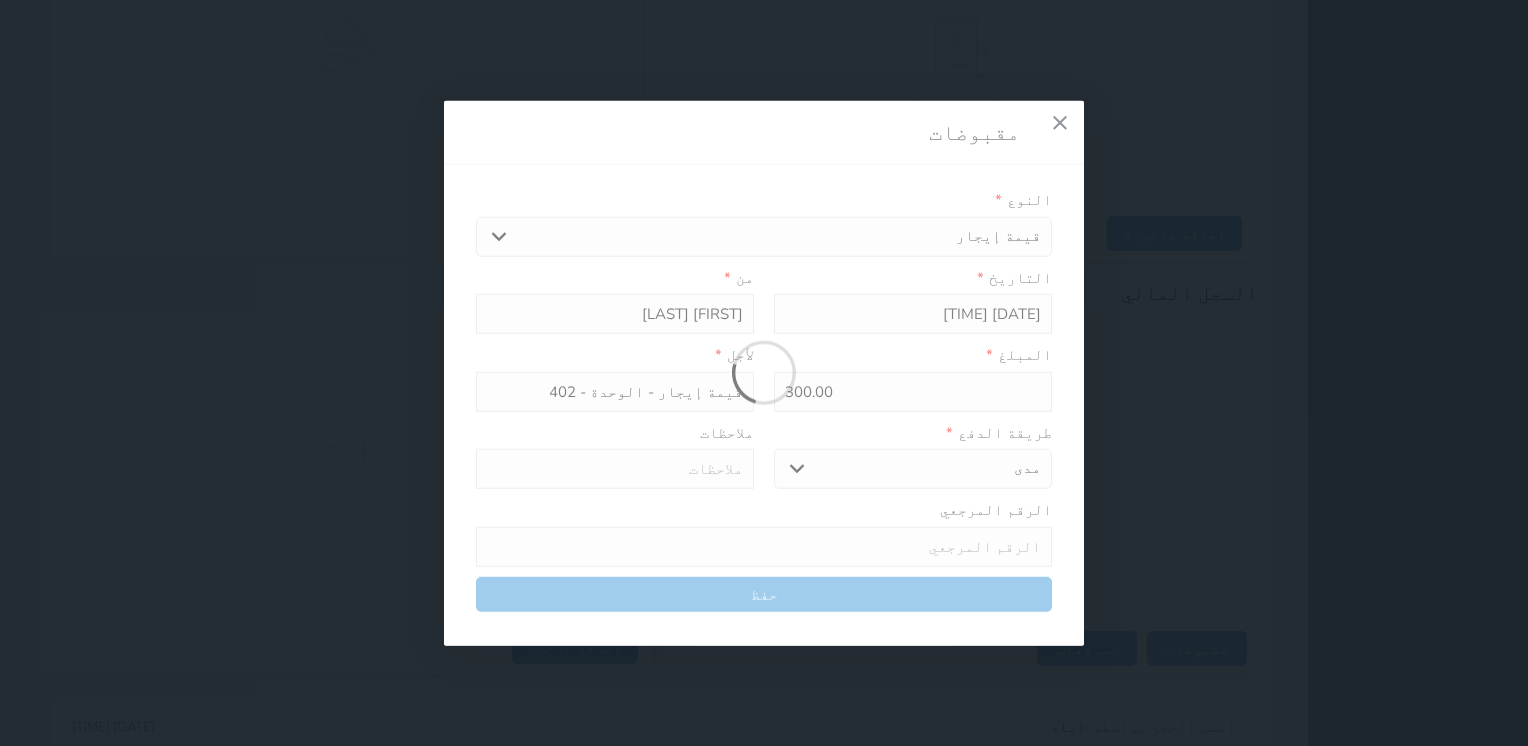 select 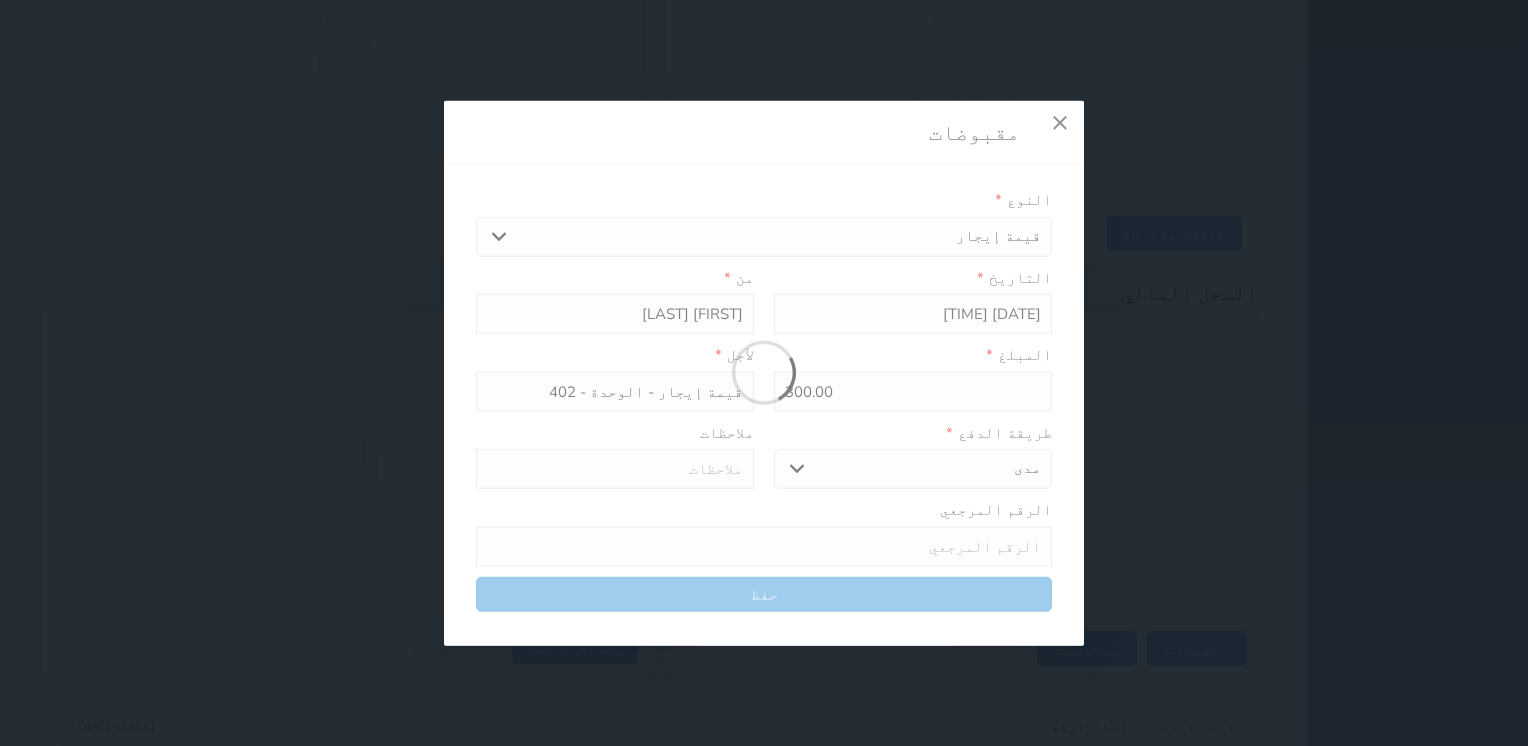 type on "0" 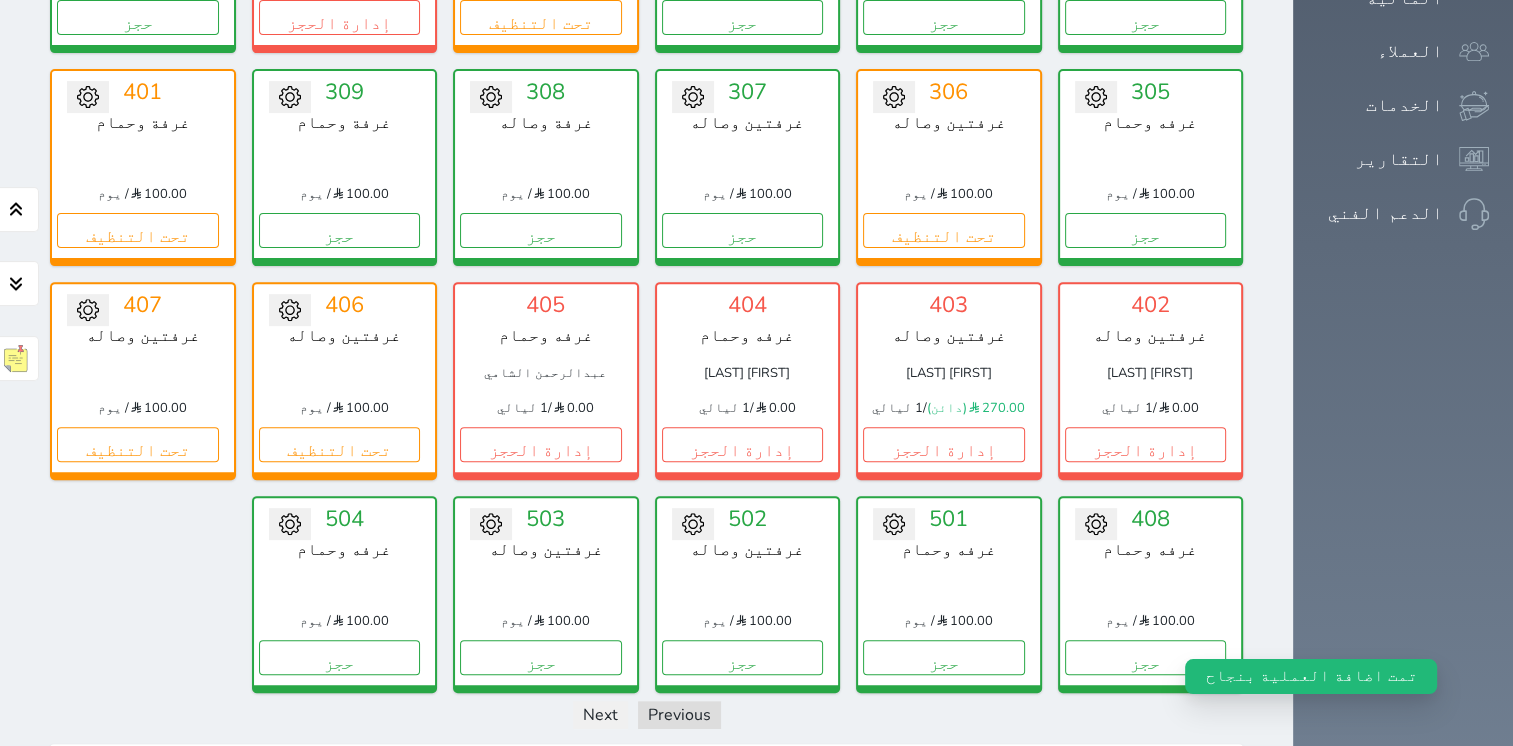 scroll, scrollTop: 678, scrollLeft: 0, axis: vertical 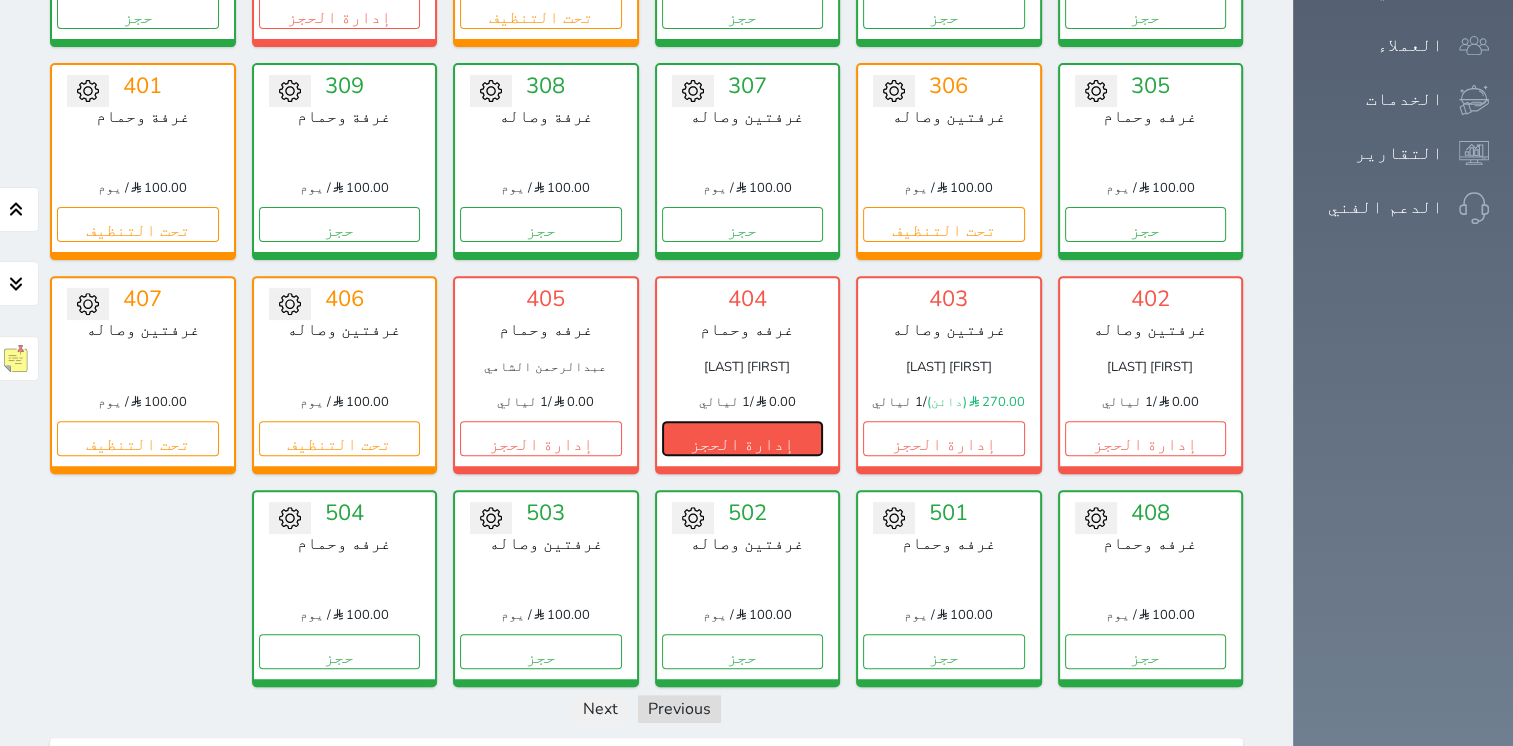 click on "إدارة الحجز" at bounding box center (743, 438) 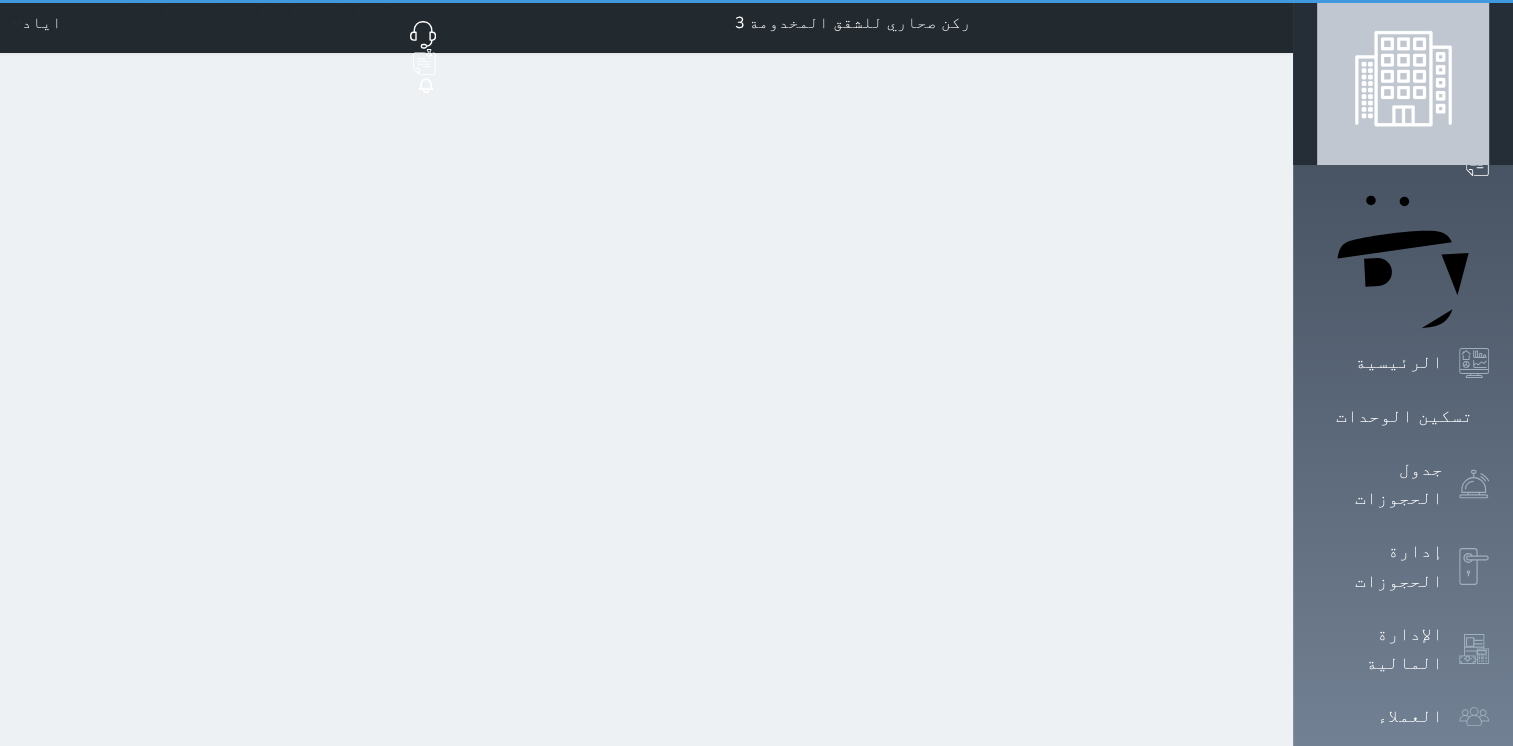 scroll, scrollTop: 0, scrollLeft: 0, axis: both 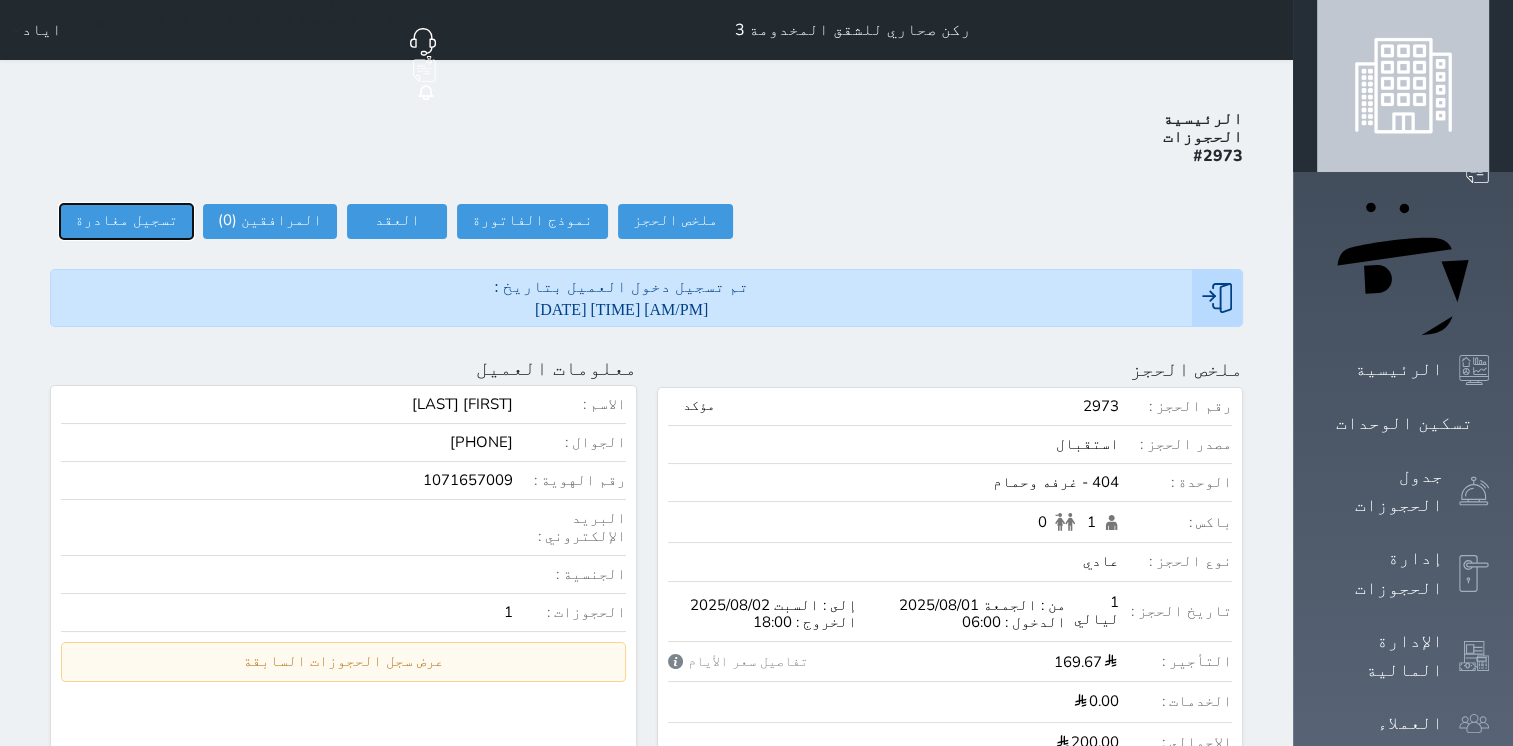 click on "تسجيل مغادرة" at bounding box center (126, 221) 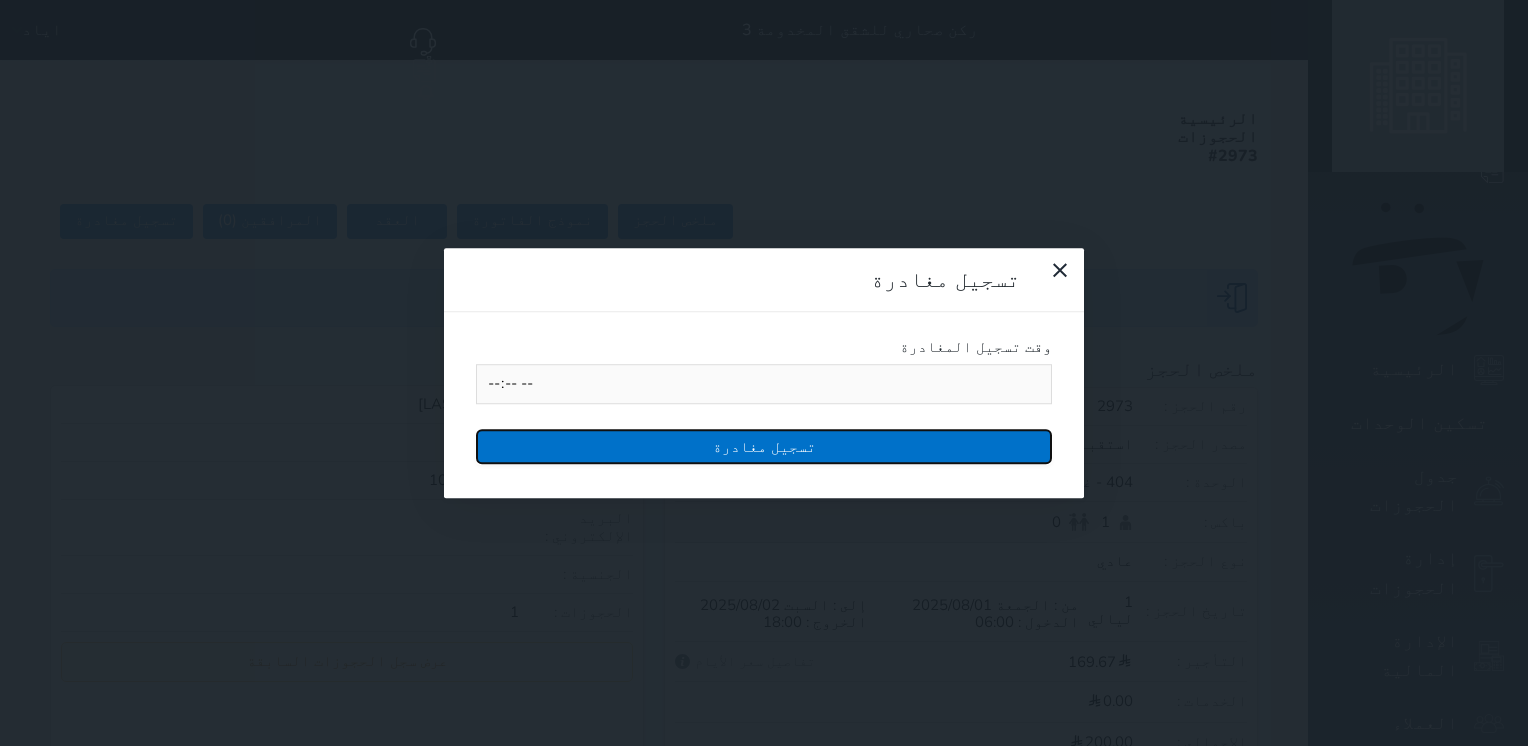 click on "تسجيل مغادرة" at bounding box center [764, 446] 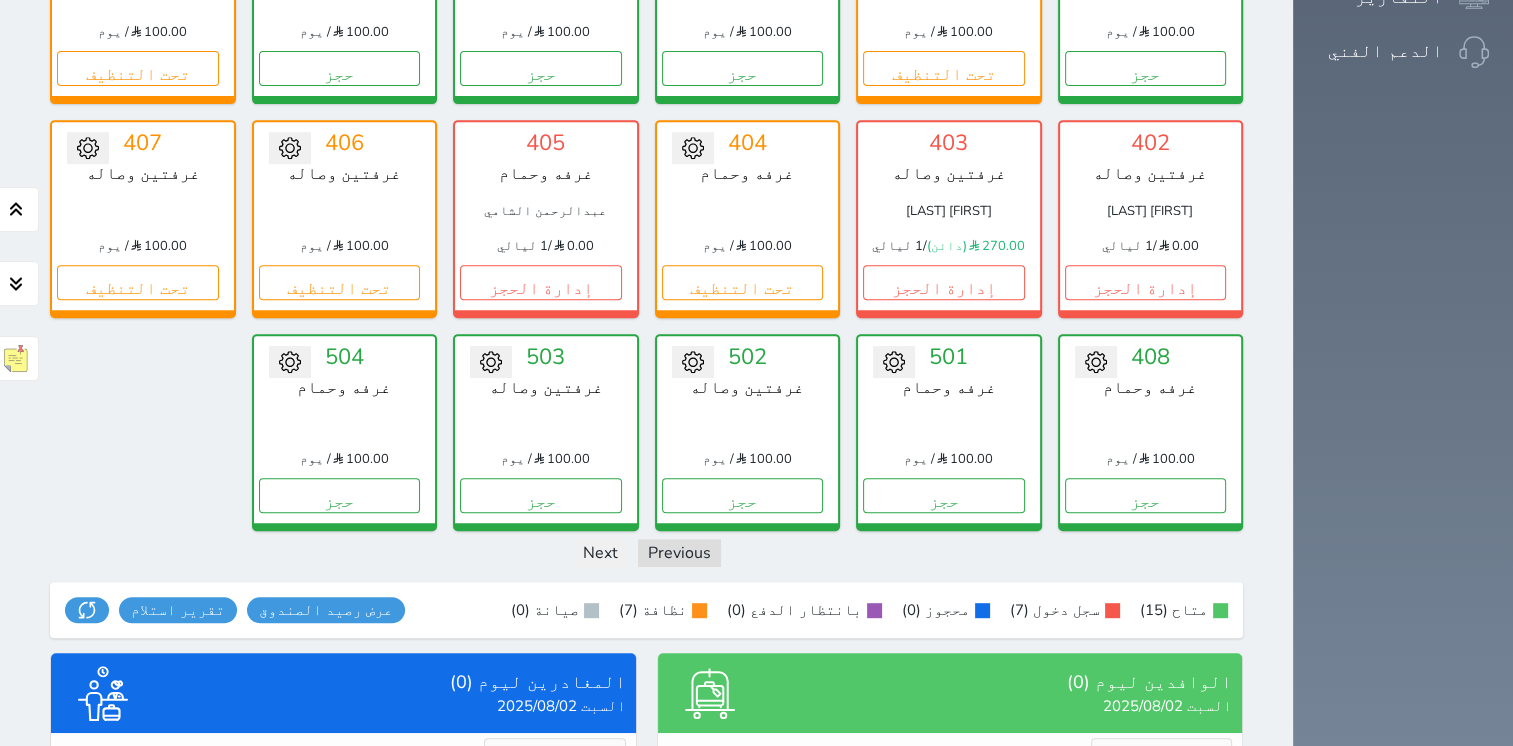 scroll, scrollTop: 878, scrollLeft: 0, axis: vertical 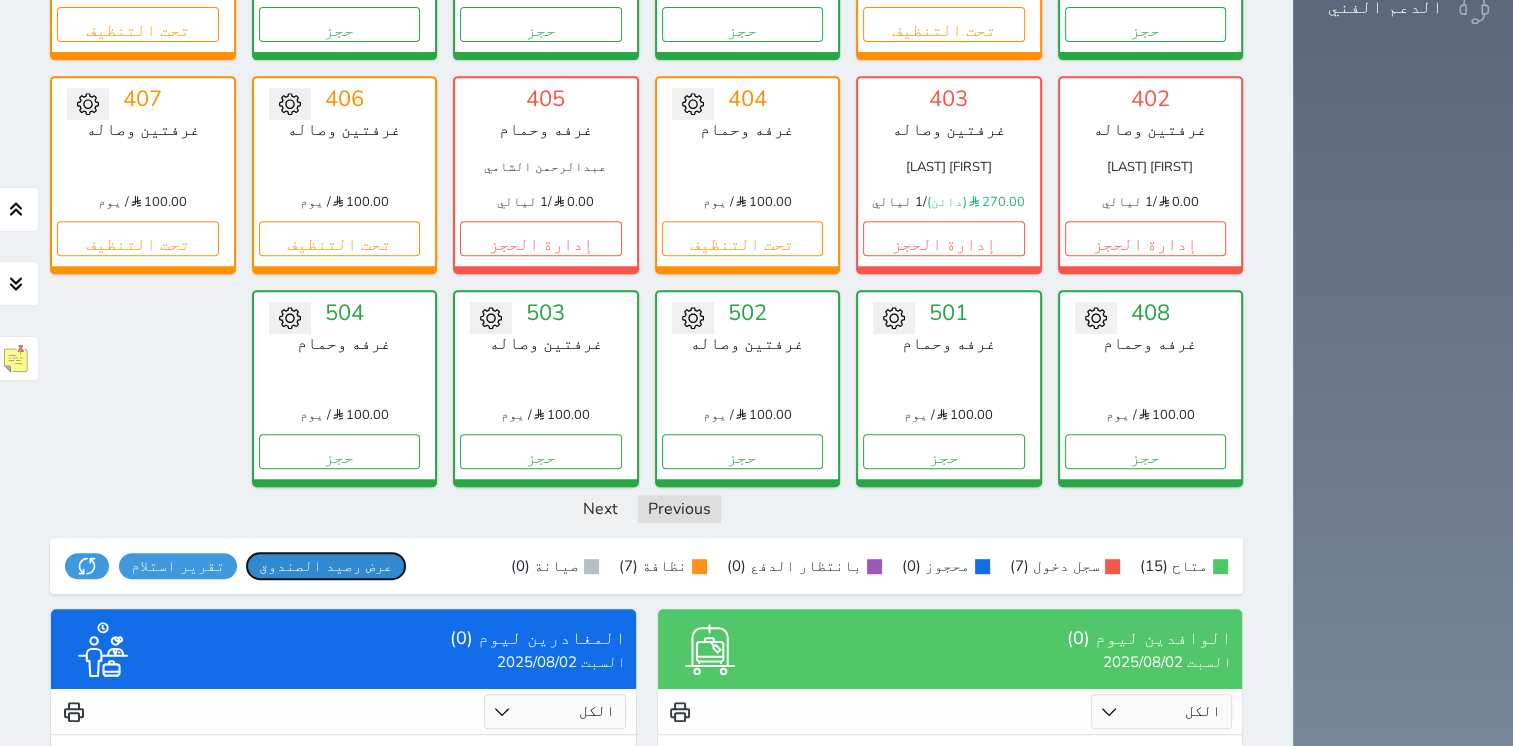 click on "عرض رصيد الصندوق" at bounding box center (326, 566) 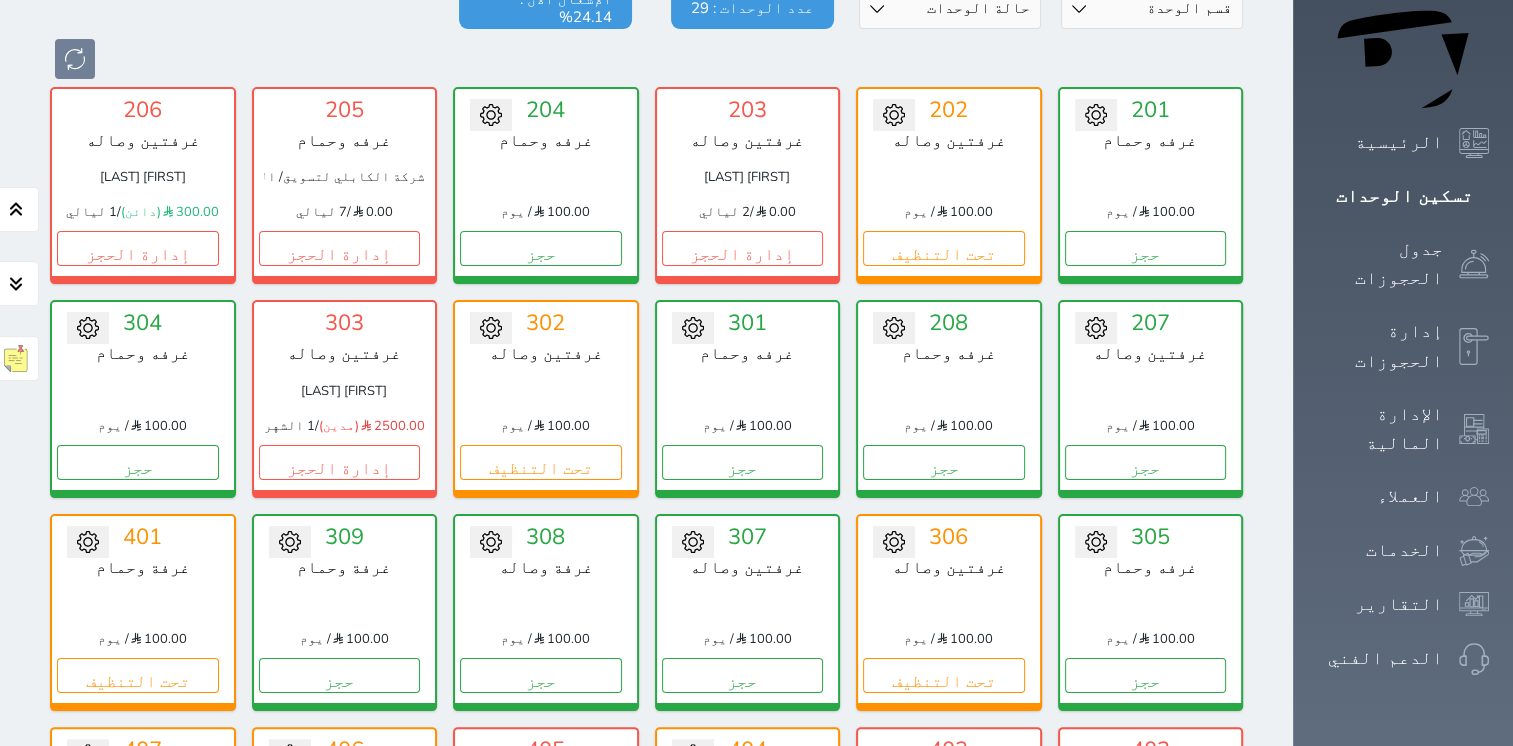 scroll, scrollTop: 178, scrollLeft: 0, axis: vertical 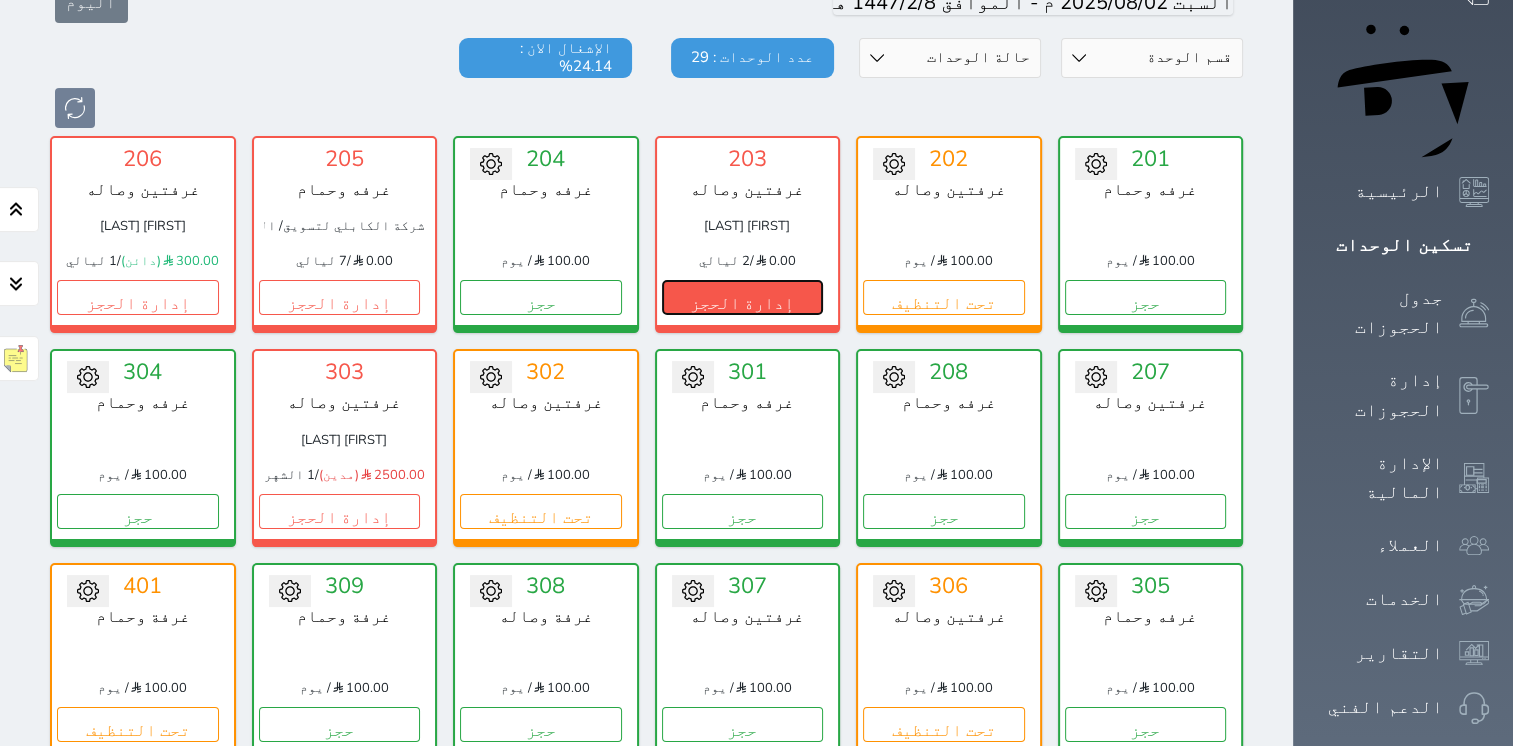 click on "إدارة الحجز" at bounding box center [743, 297] 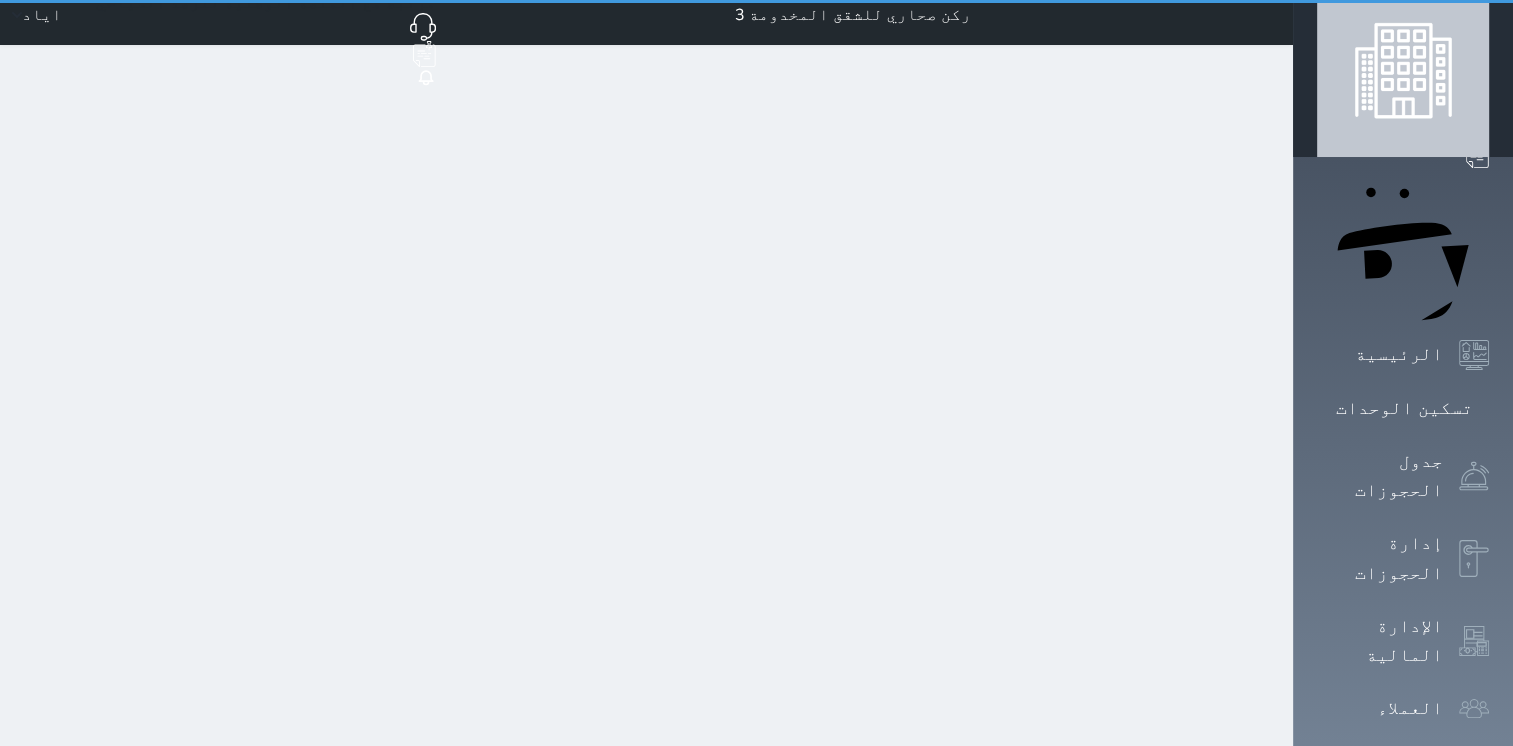 scroll, scrollTop: 0, scrollLeft: 0, axis: both 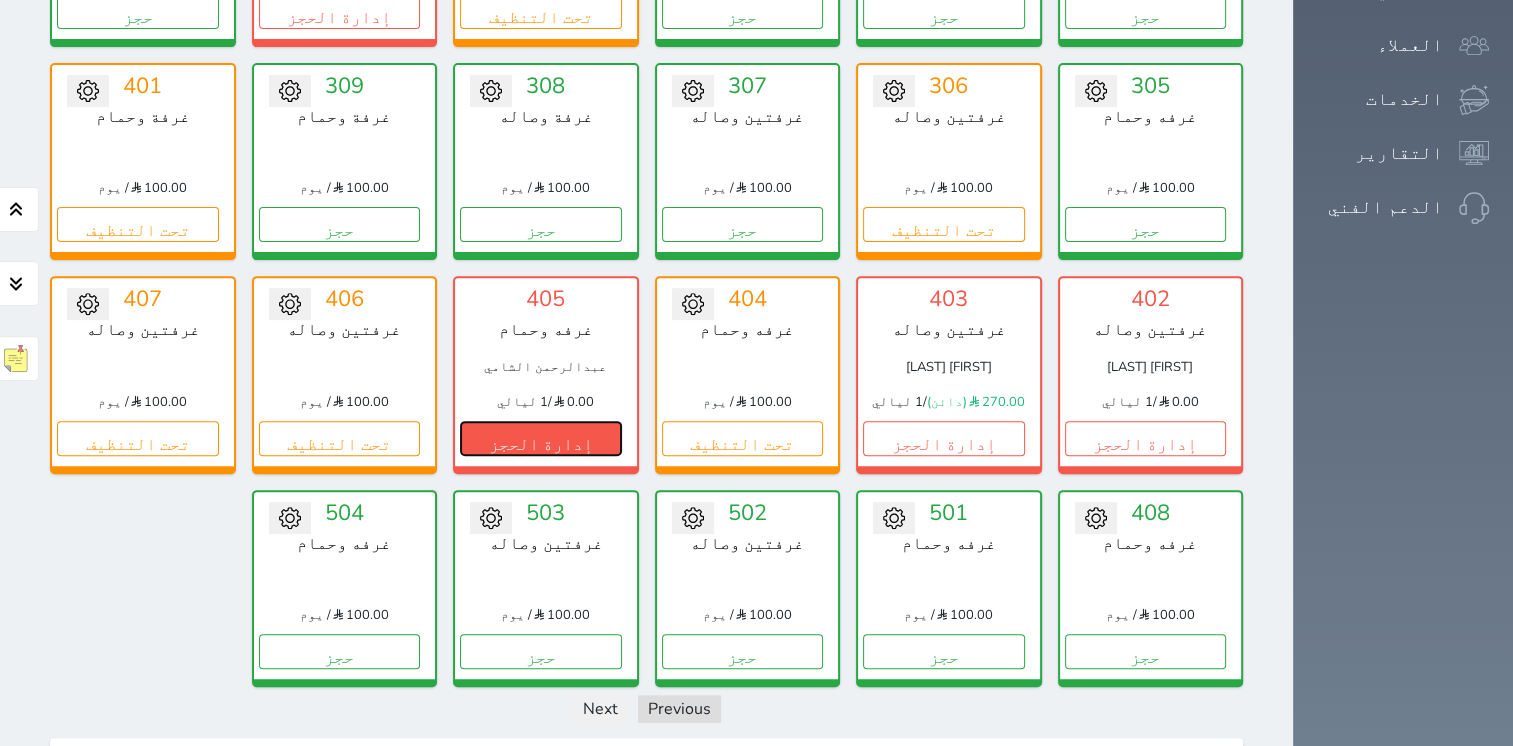 click on "إدارة الحجز" at bounding box center (541, 438) 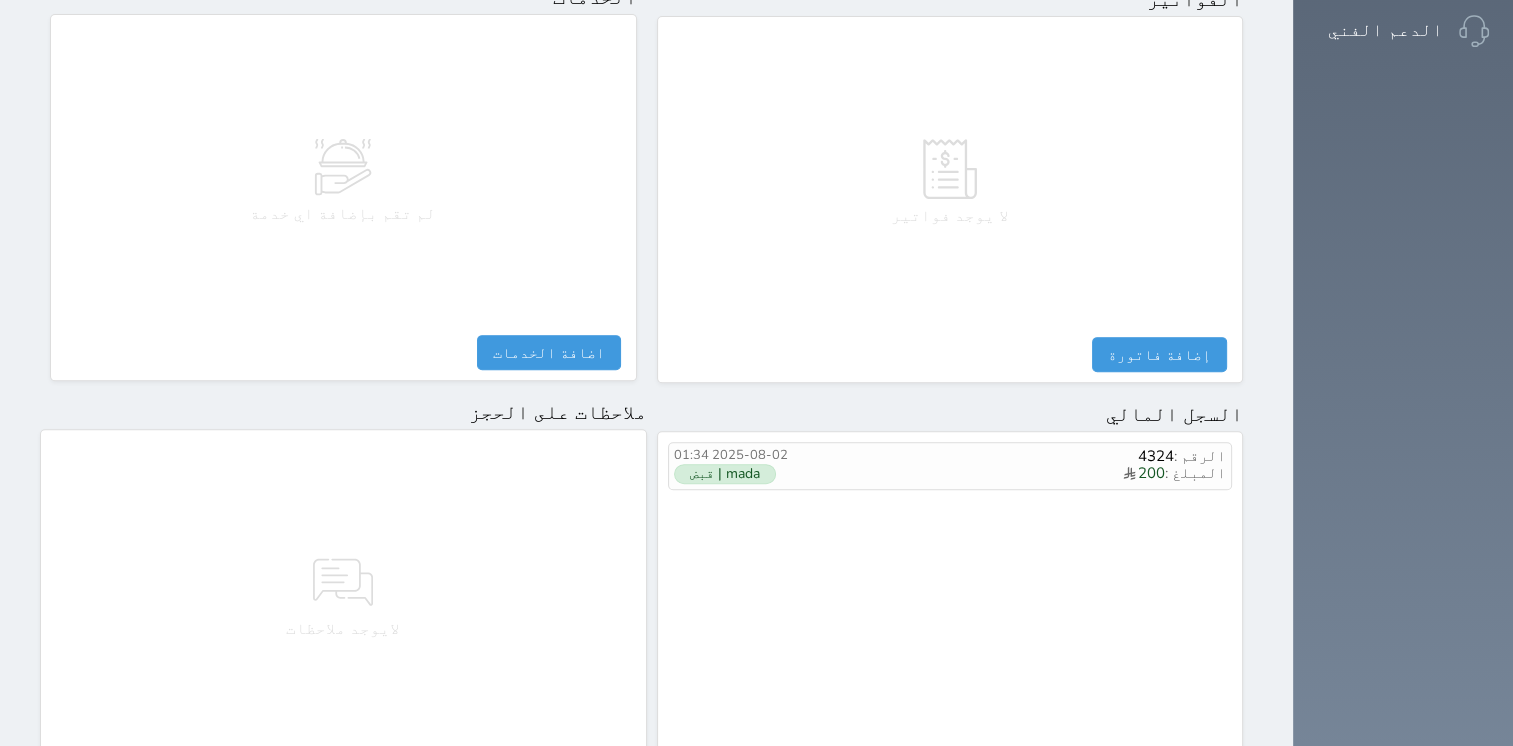 scroll, scrollTop: 976, scrollLeft: 0, axis: vertical 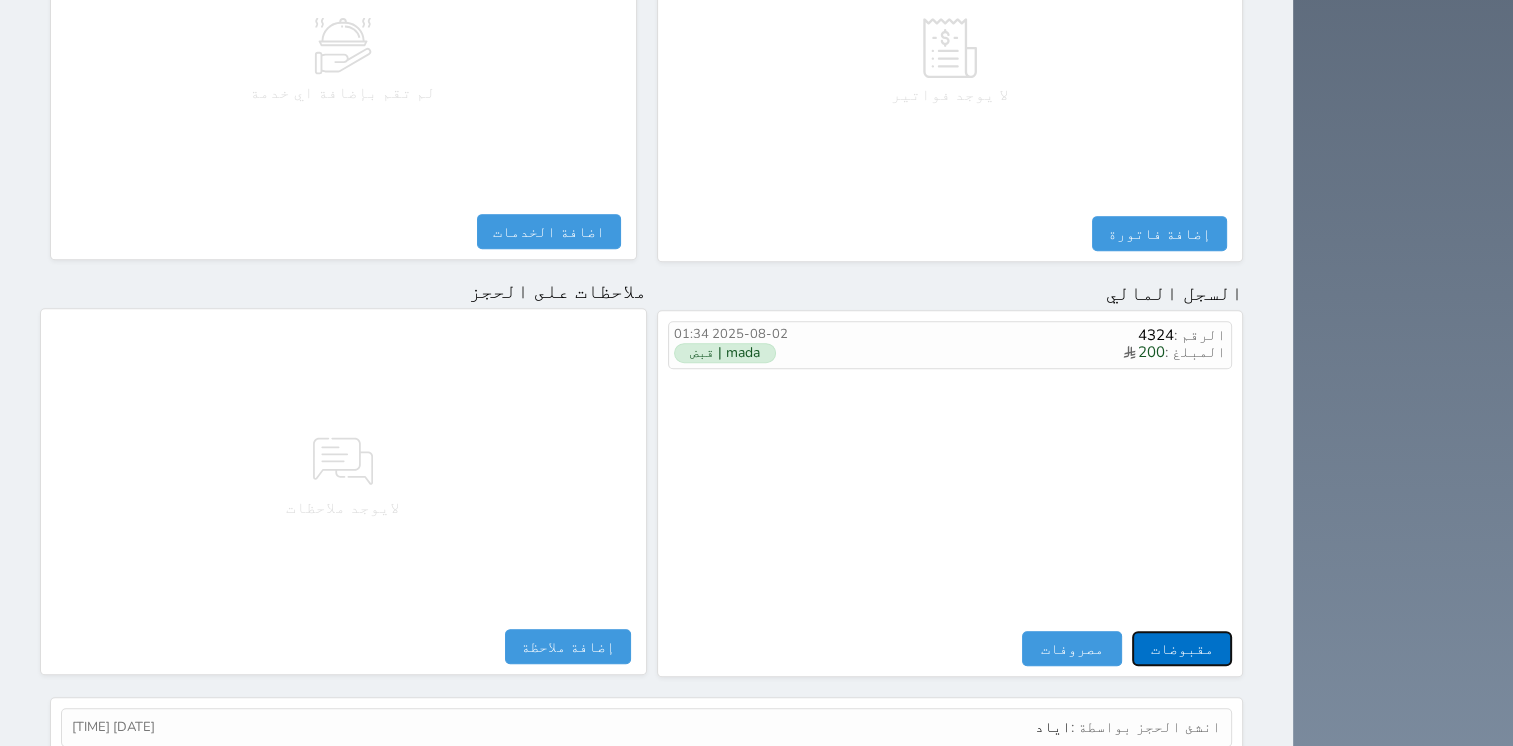 click on "مقبوضات" at bounding box center [1182, 648] 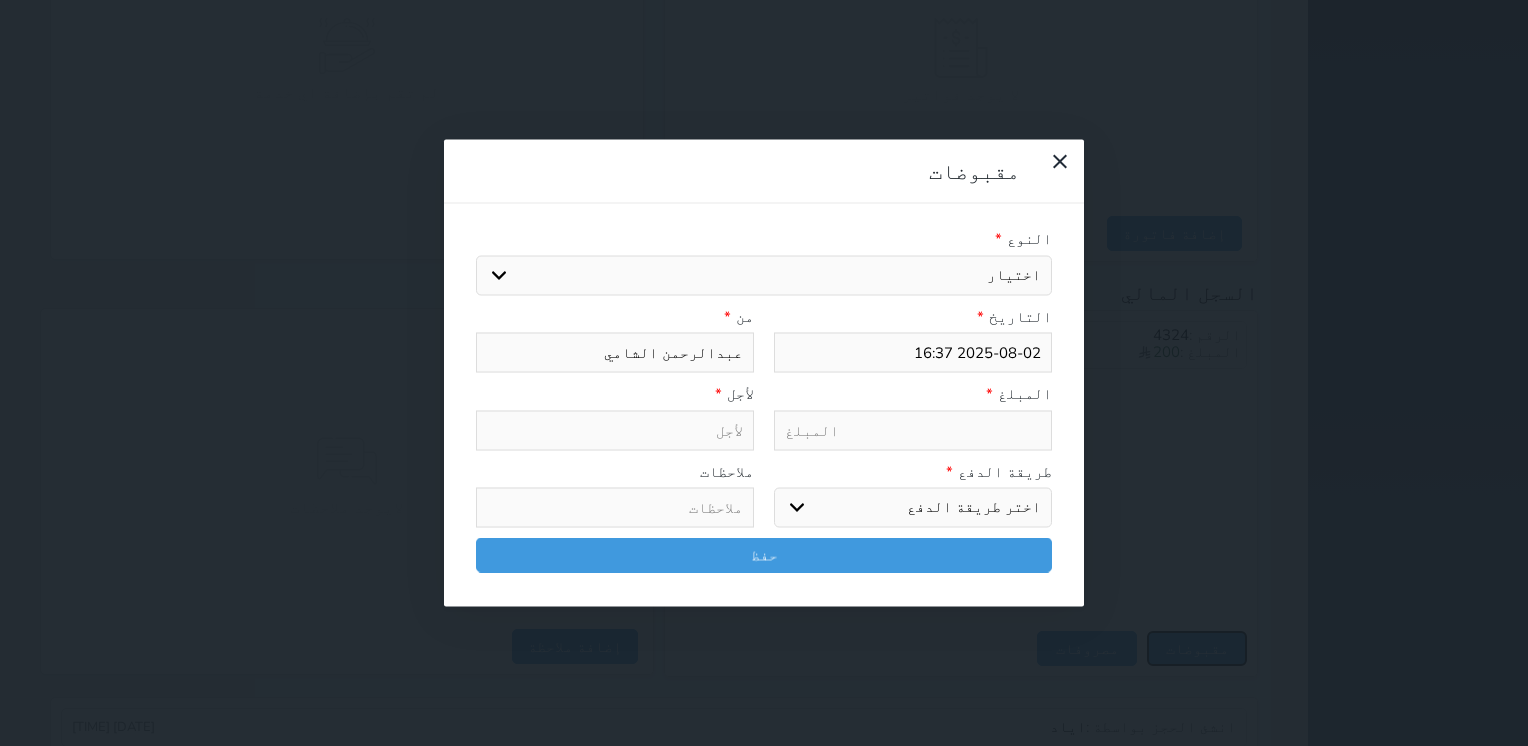 select 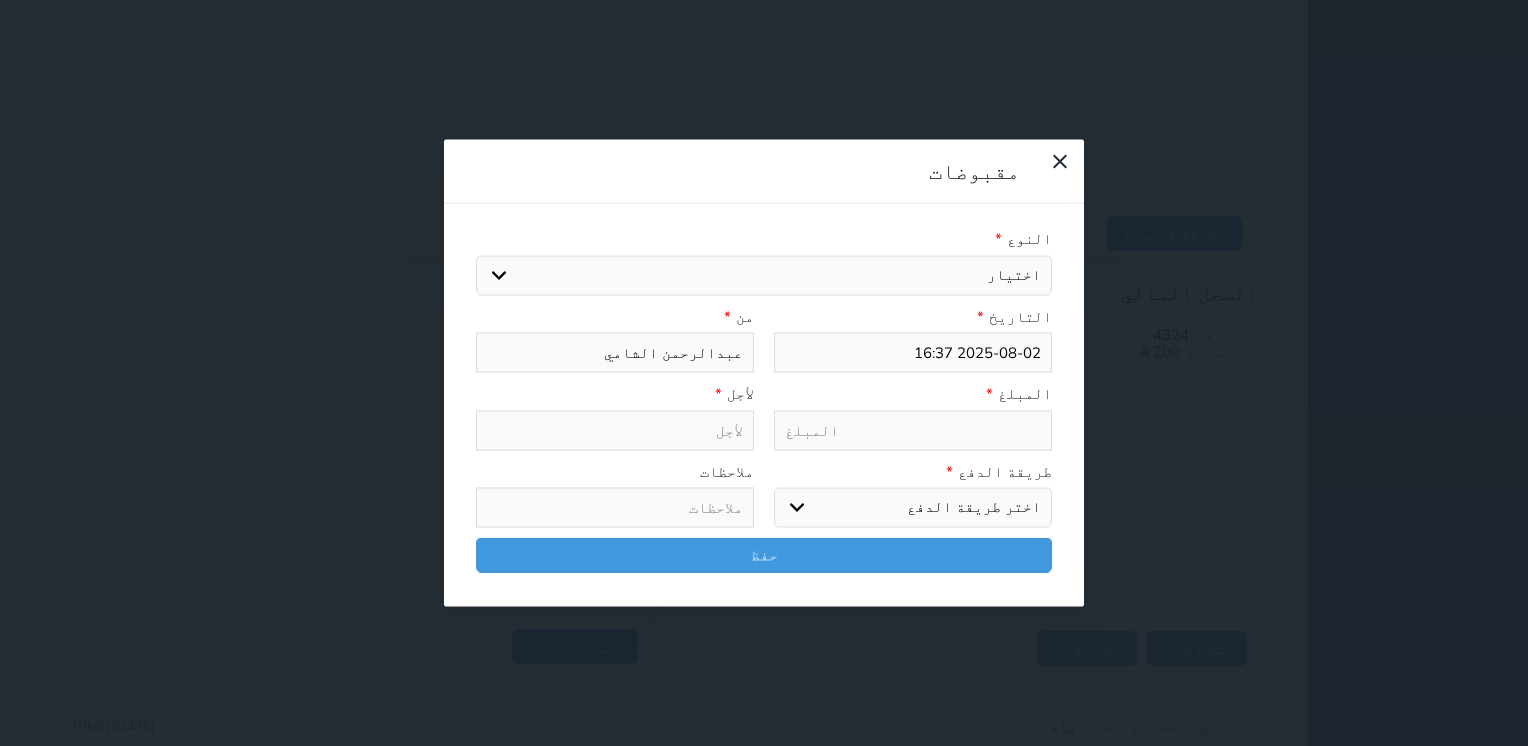 click on "اختيار   مقبوضات عامة قيمة إيجار فواتير تامين عربون لا ينطبق آخر مغسلة واي فاي - الإنترنت مواقف السيارات طعام الأغذية والمشروبات مشروبات المشروبات الباردة المشروبات الساخنة الإفطار غداء عشاء مخبز و كعك حمام سباحة الصالة الرياضية سبا و خدمات الجمال اختيار وإسقاط (خدمات النقل) ميني بار كابل - تلفزيون سرير إضافي تصفيف الشعر التسوق خدمات الجولات السياحية المنظمة خدمات الدليل السياحي" at bounding box center (764, 275) 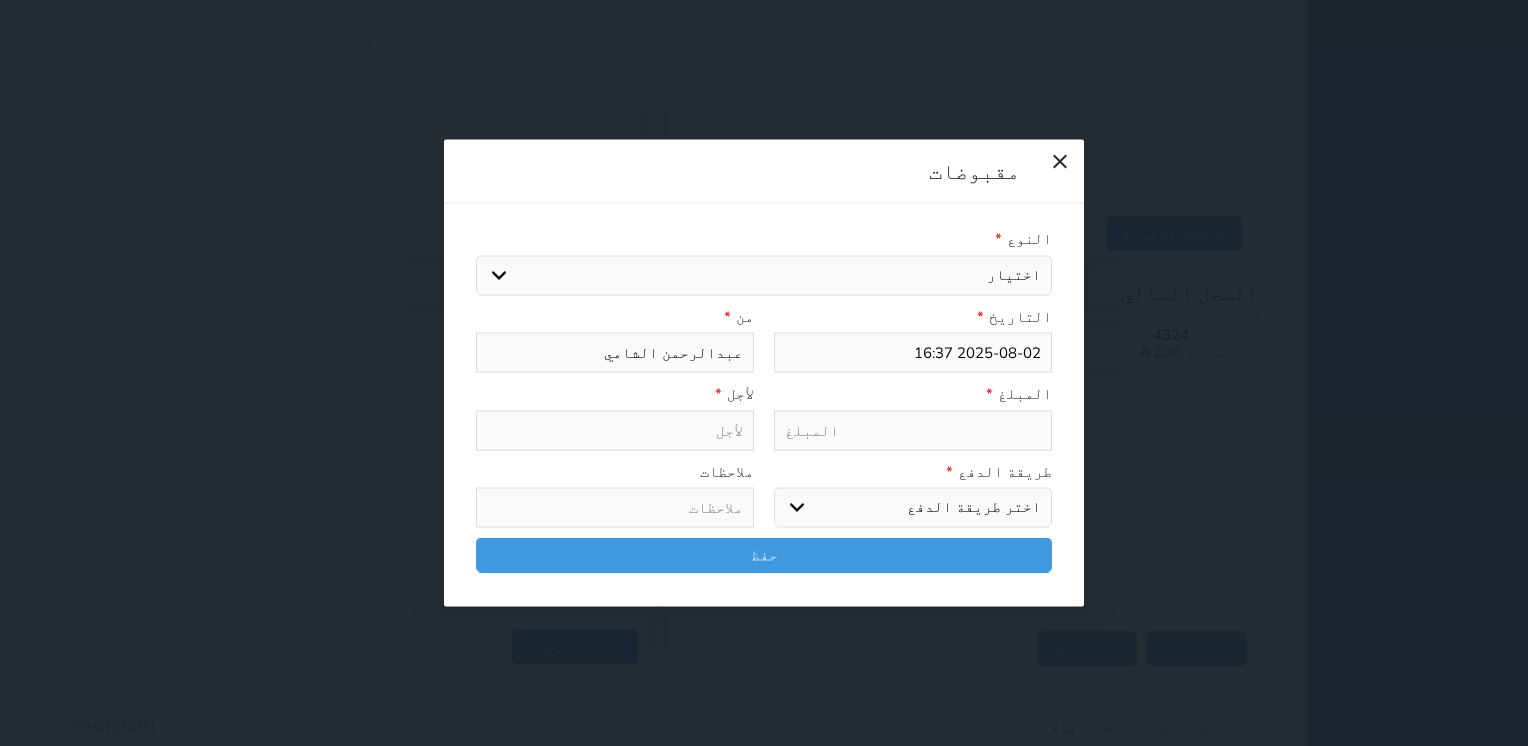 select on "135922" 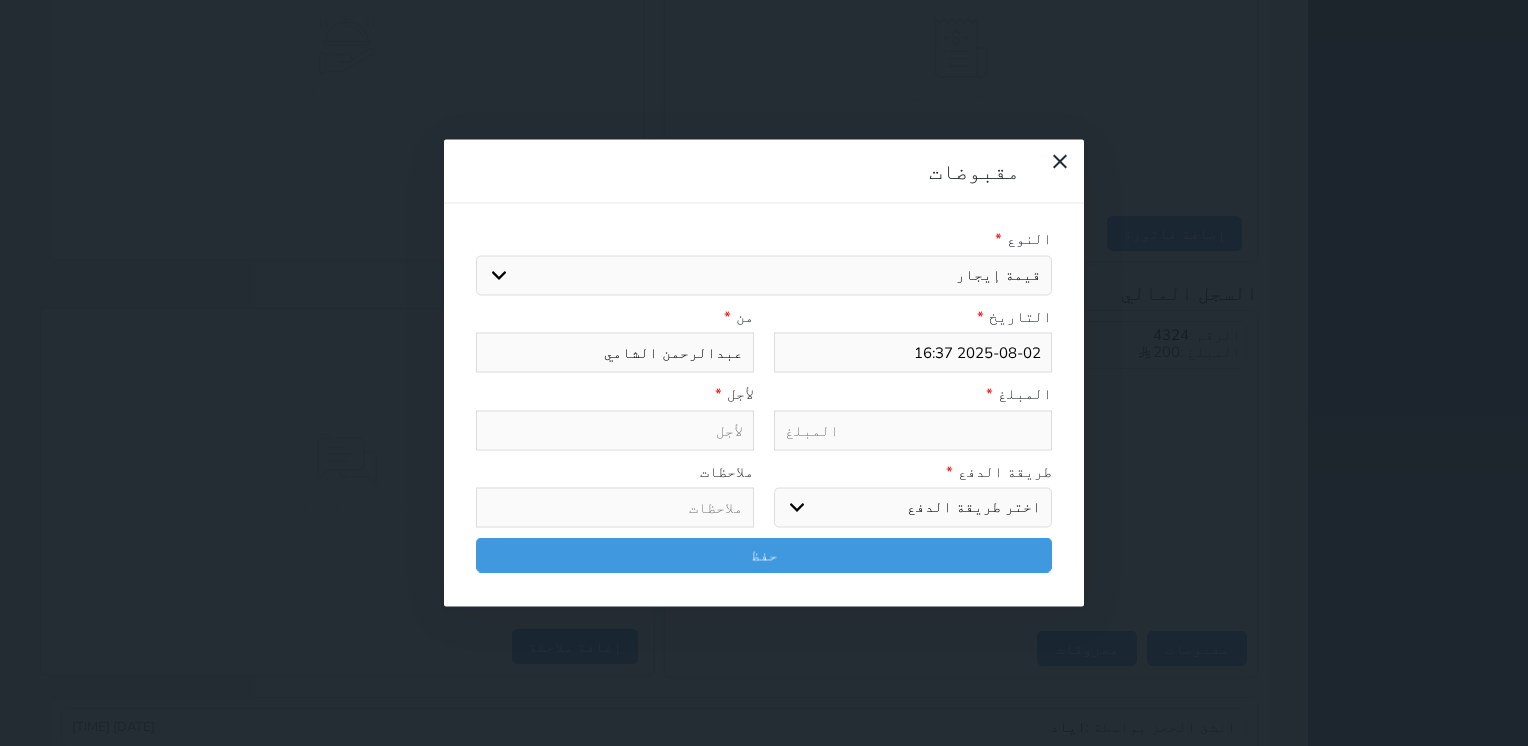 click on "اختيار   مقبوضات عامة قيمة إيجار فواتير تامين عربون لا ينطبق آخر مغسلة واي فاي - الإنترنت مواقف السيارات طعام الأغذية والمشروبات مشروبات المشروبات الباردة المشروبات الساخنة الإفطار غداء عشاء مخبز و كعك حمام سباحة الصالة الرياضية سبا و خدمات الجمال اختيار وإسقاط (خدمات النقل) ميني بار كابل - تلفزيون سرير إضافي تصفيف الشعر التسوق خدمات الجولات السياحية المنظمة خدمات الدليل السياحي" at bounding box center (764, 275) 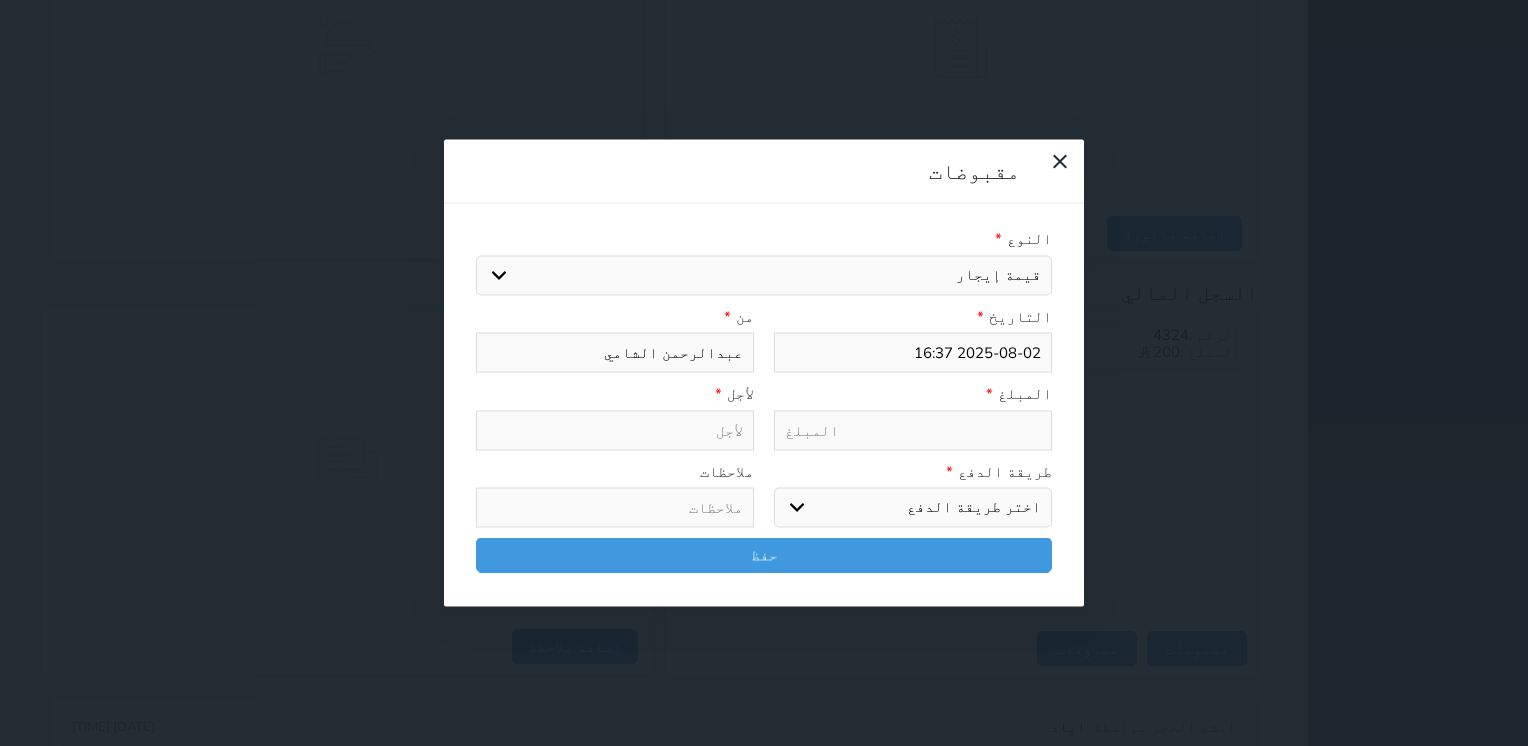 select 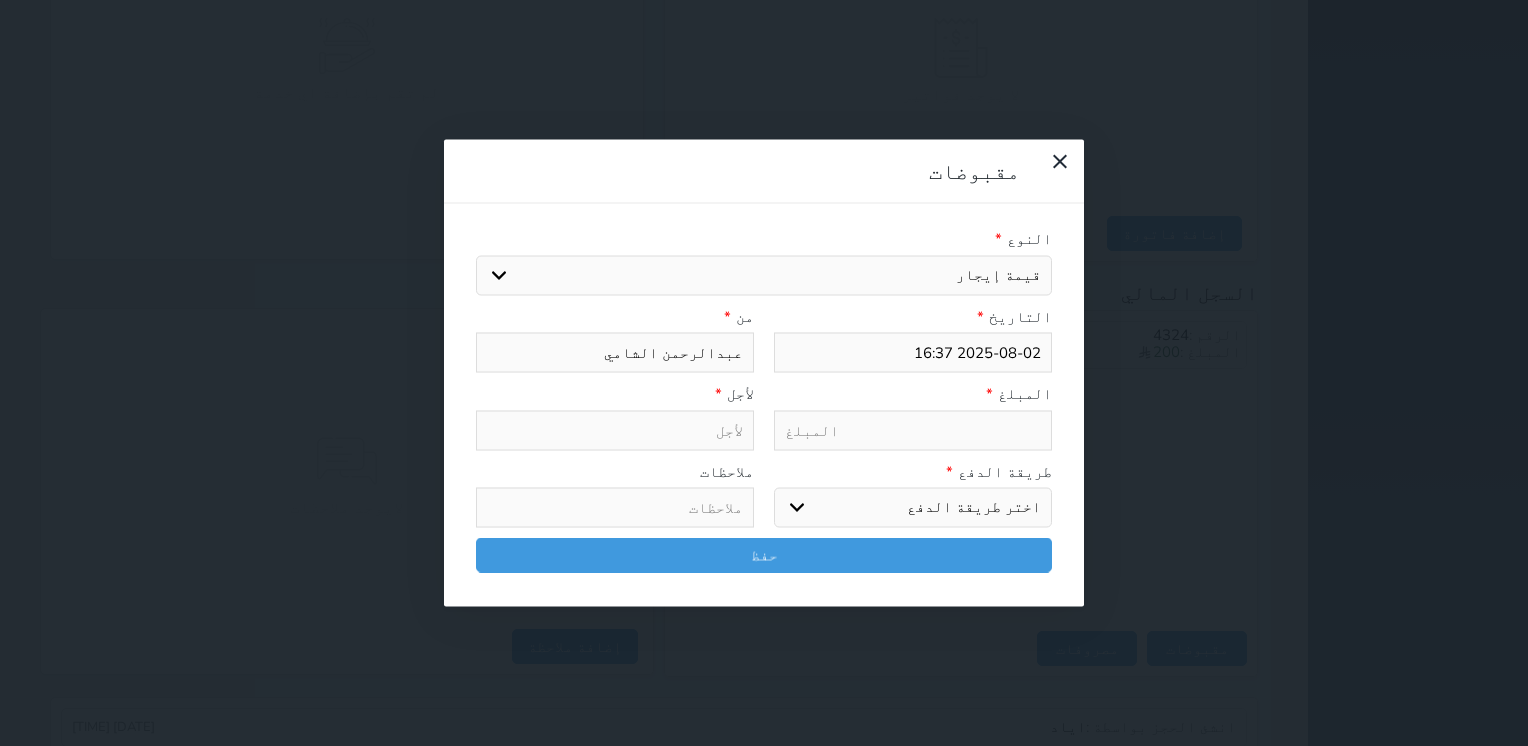 select 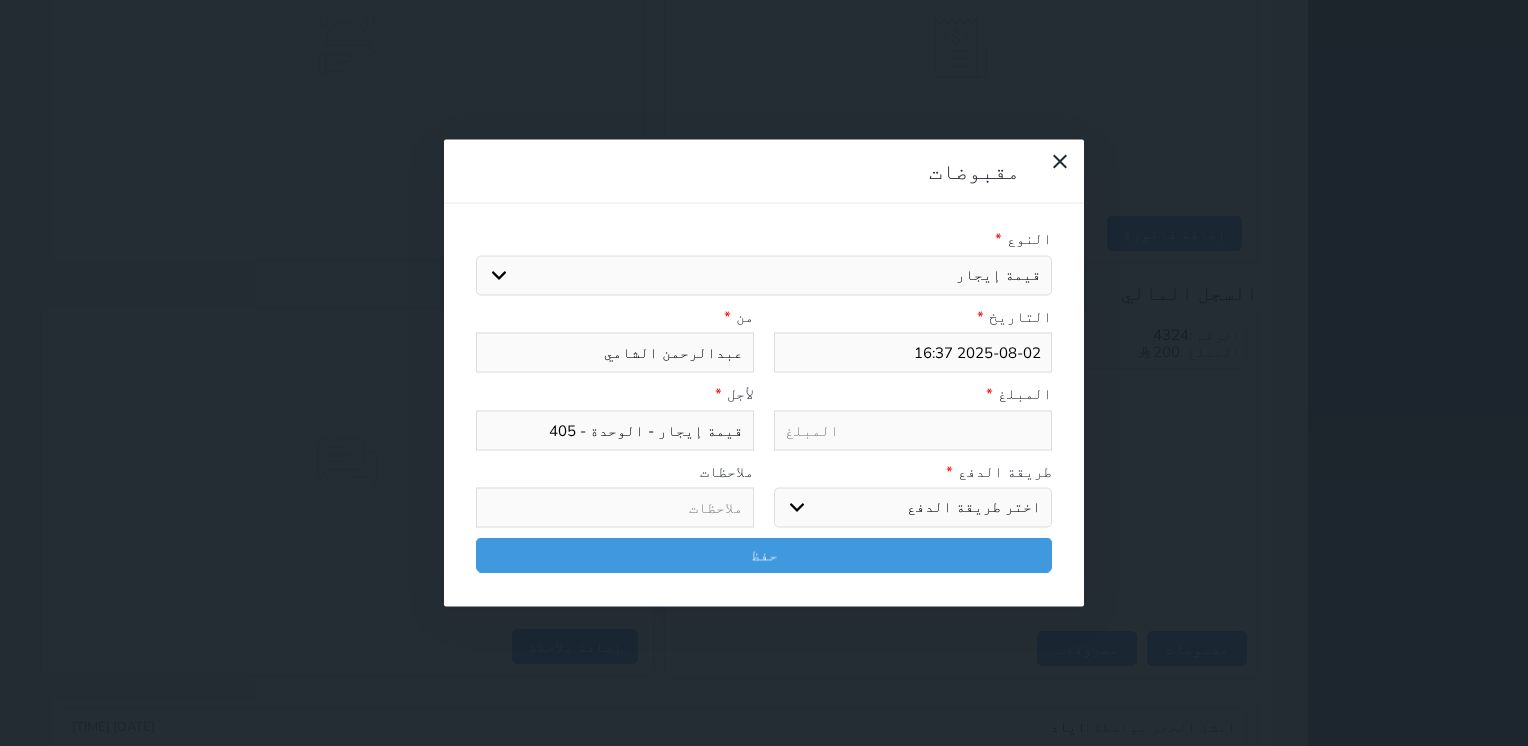 click at bounding box center [913, 430] 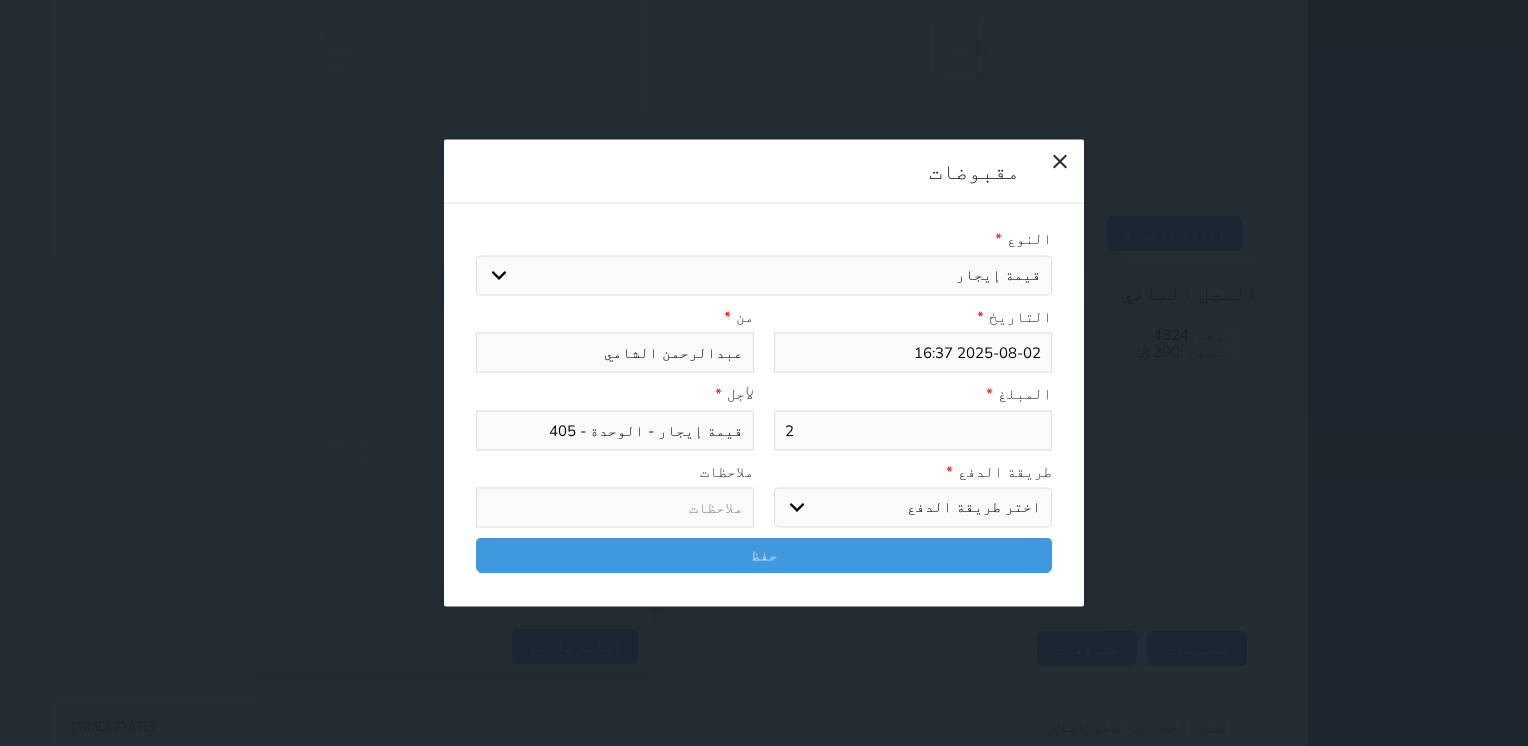type on "20" 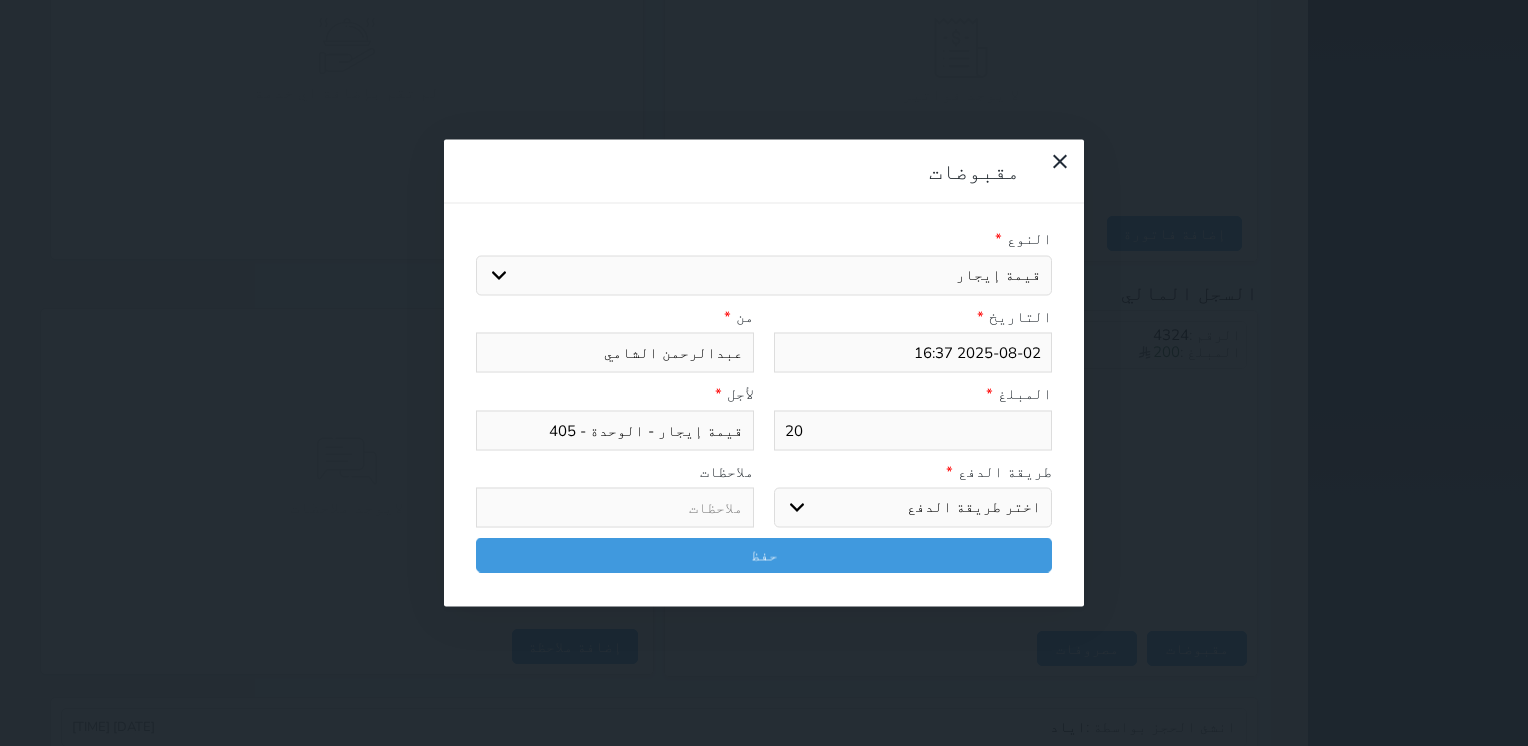 select 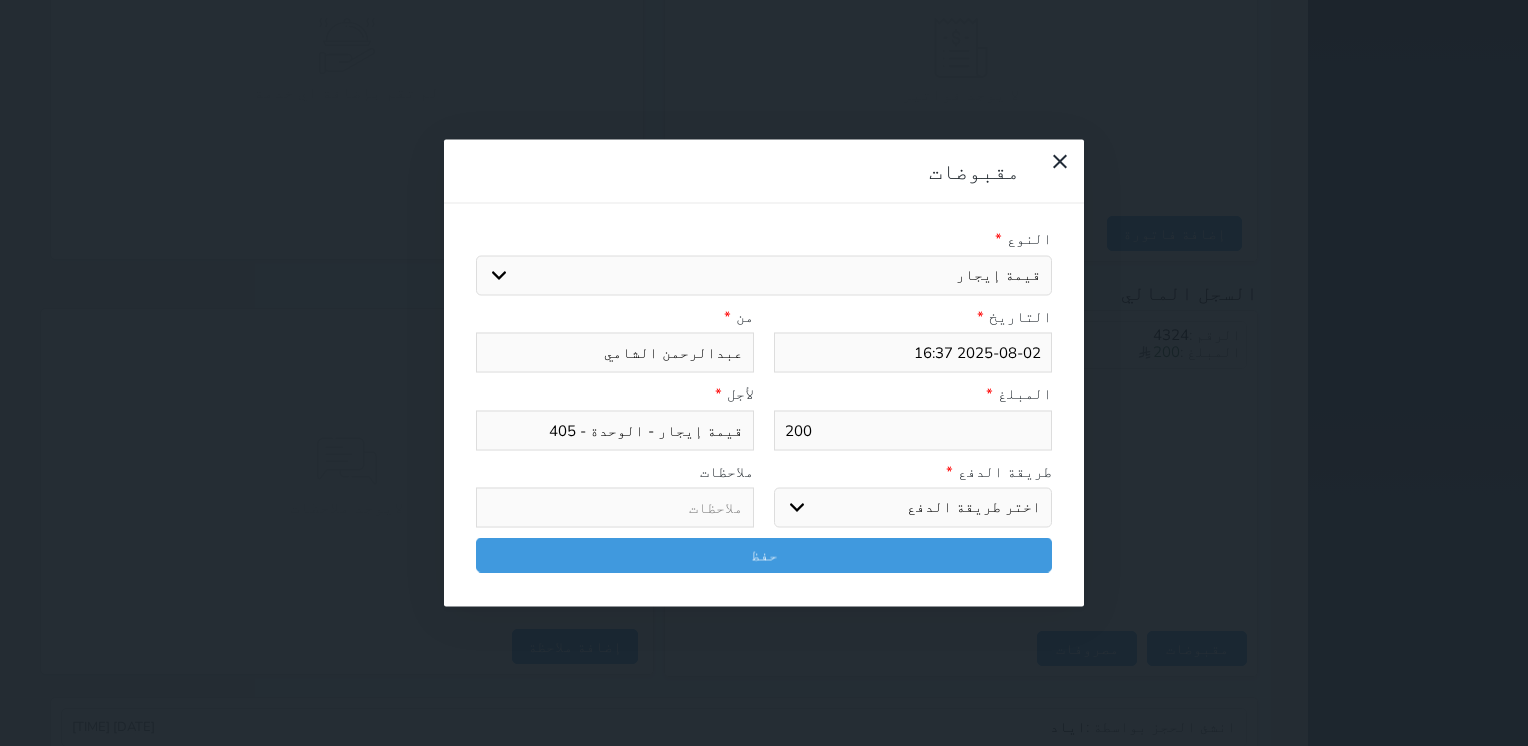 type on "200" 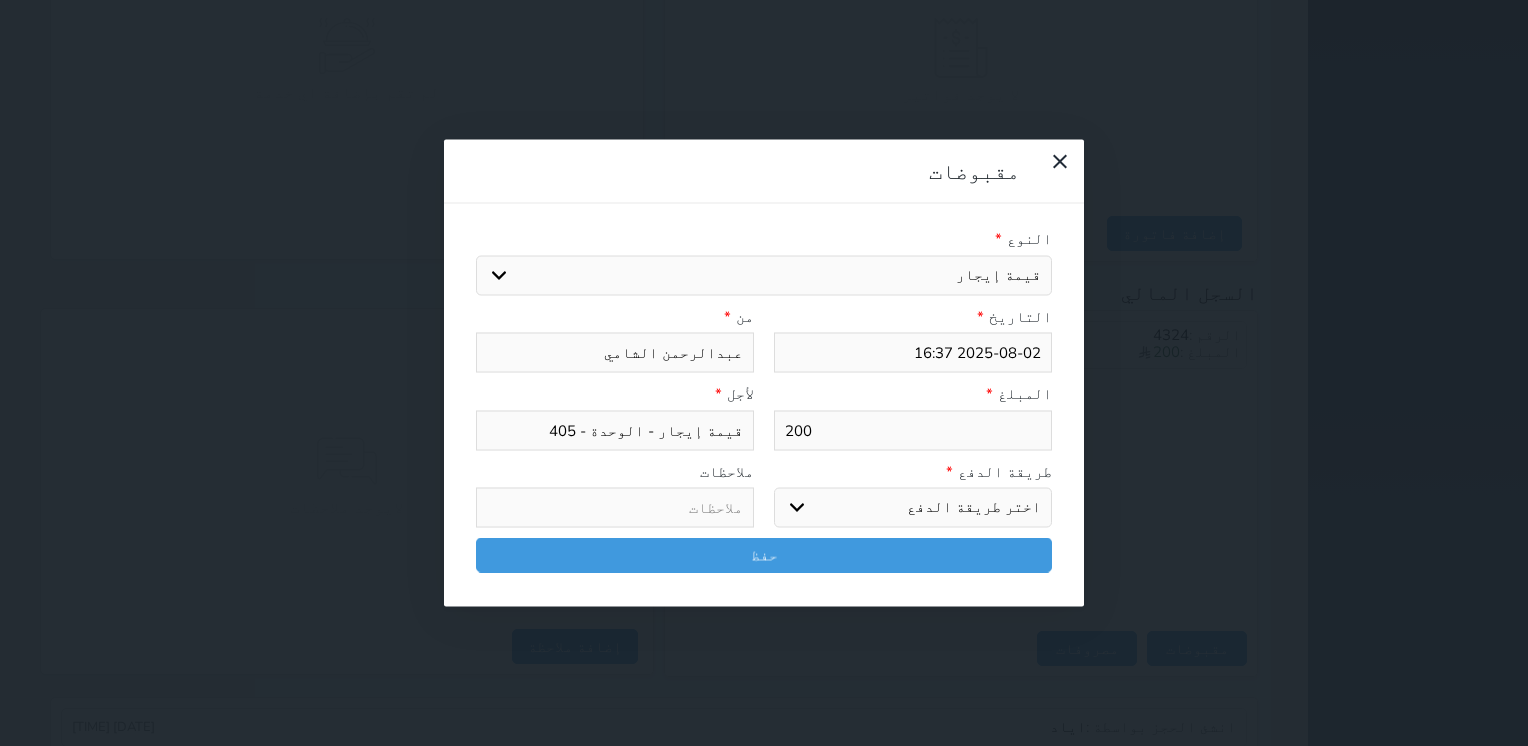 click on "اختر طريقة الدفع   دفع نقدى   تحويل بنكى   مدى   بطاقة ائتمان   آجل" at bounding box center (913, 508) 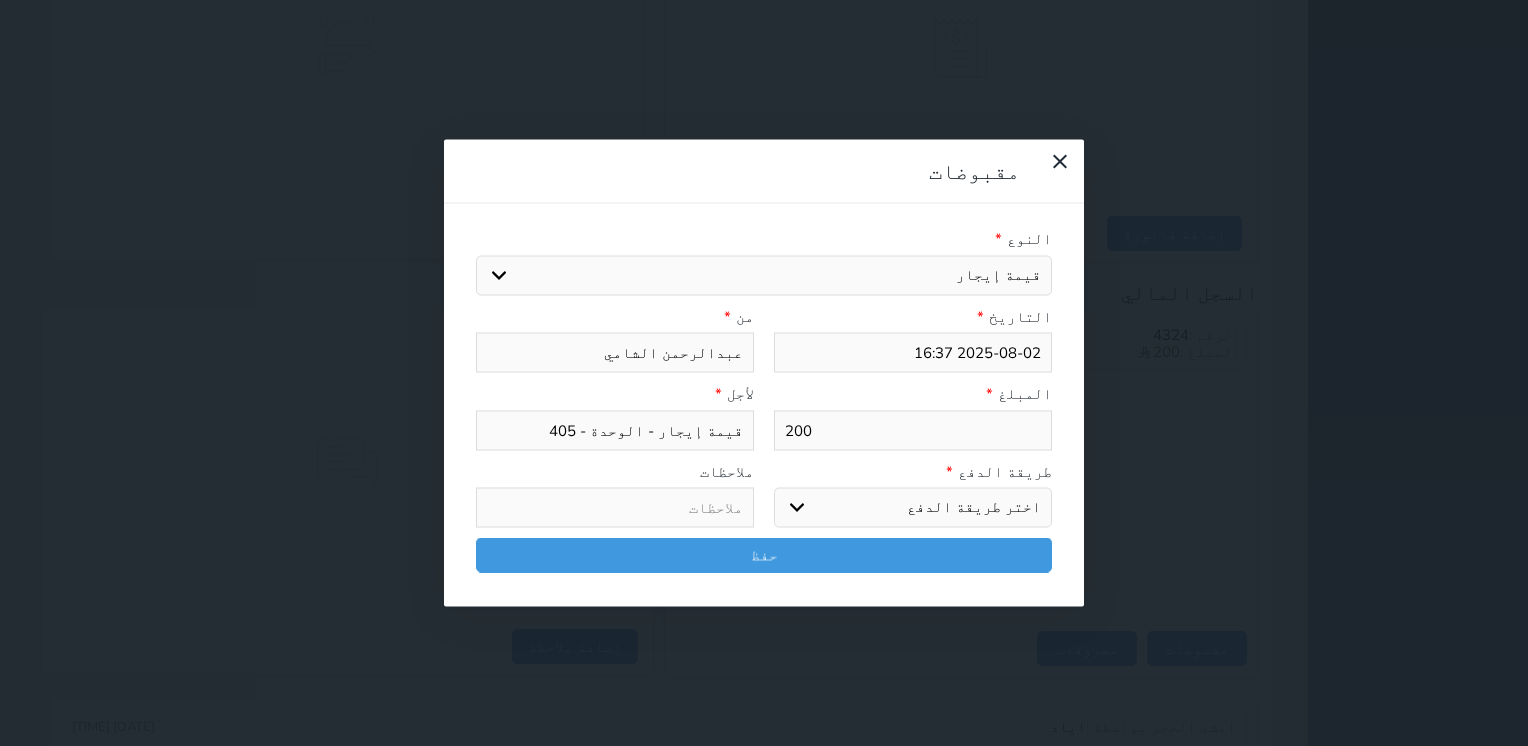 select on "mada" 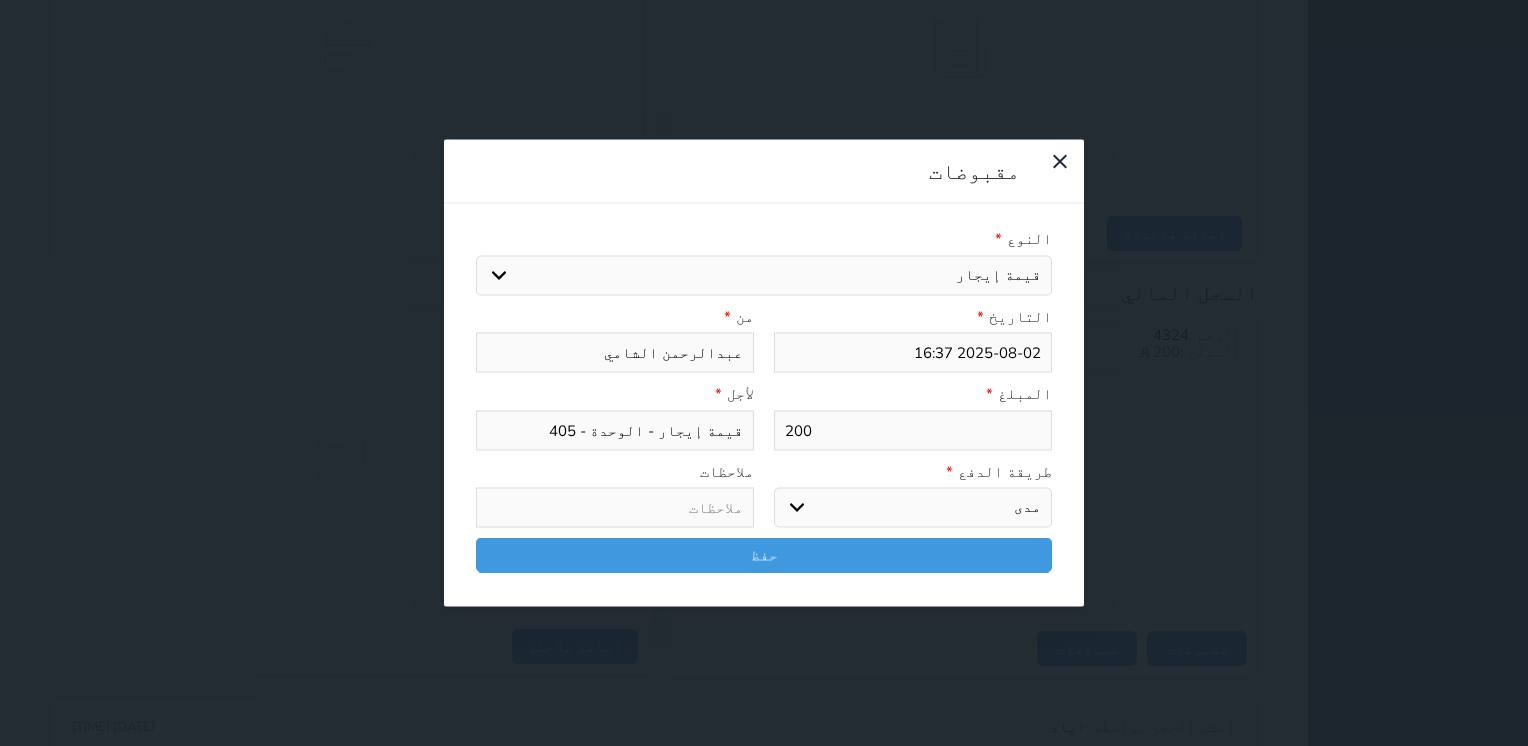 click on "اختر طريقة الدفع   دفع نقدى   تحويل بنكى   مدى   بطاقة ائتمان   آجل" at bounding box center (913, 508) 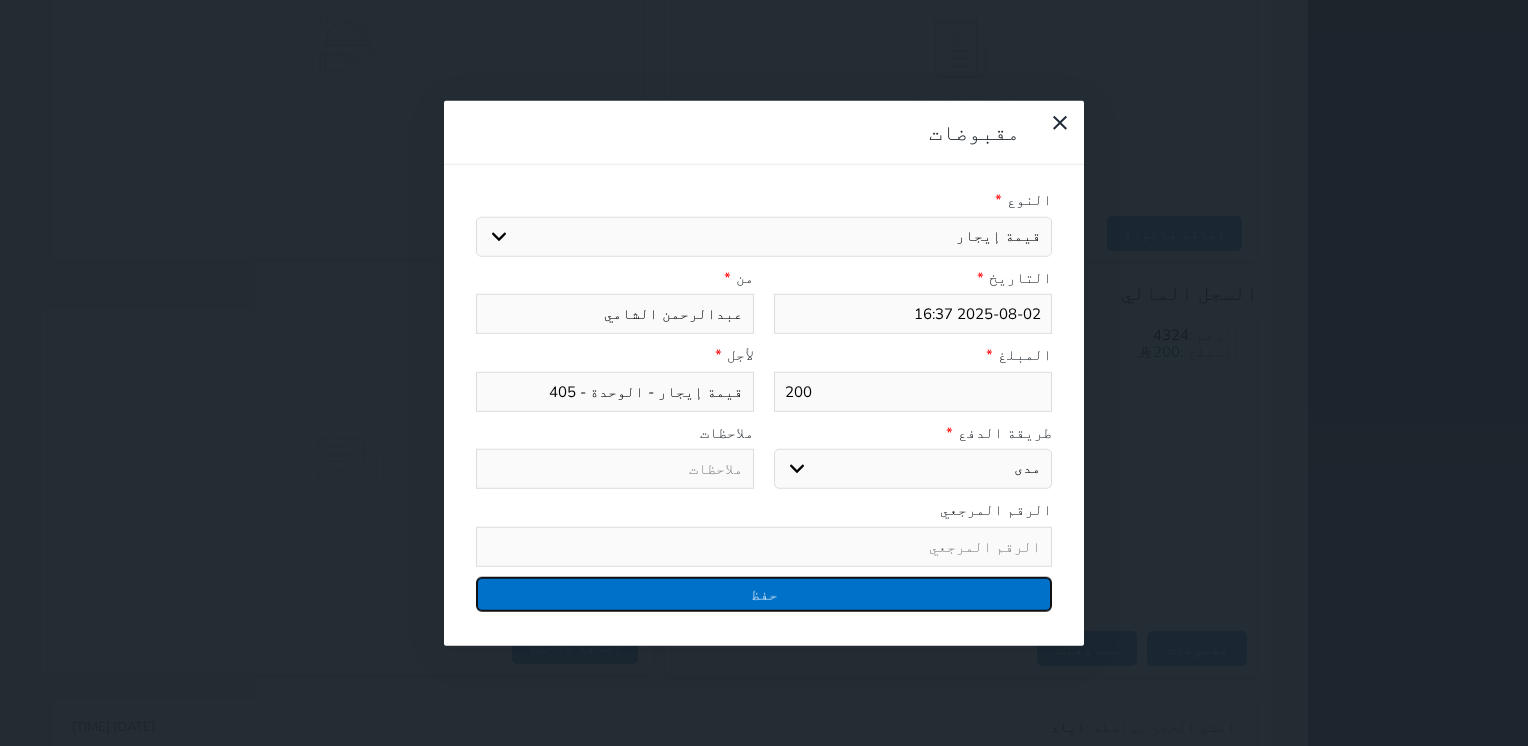 click on "حفظ" at bounding box center [764, 593] 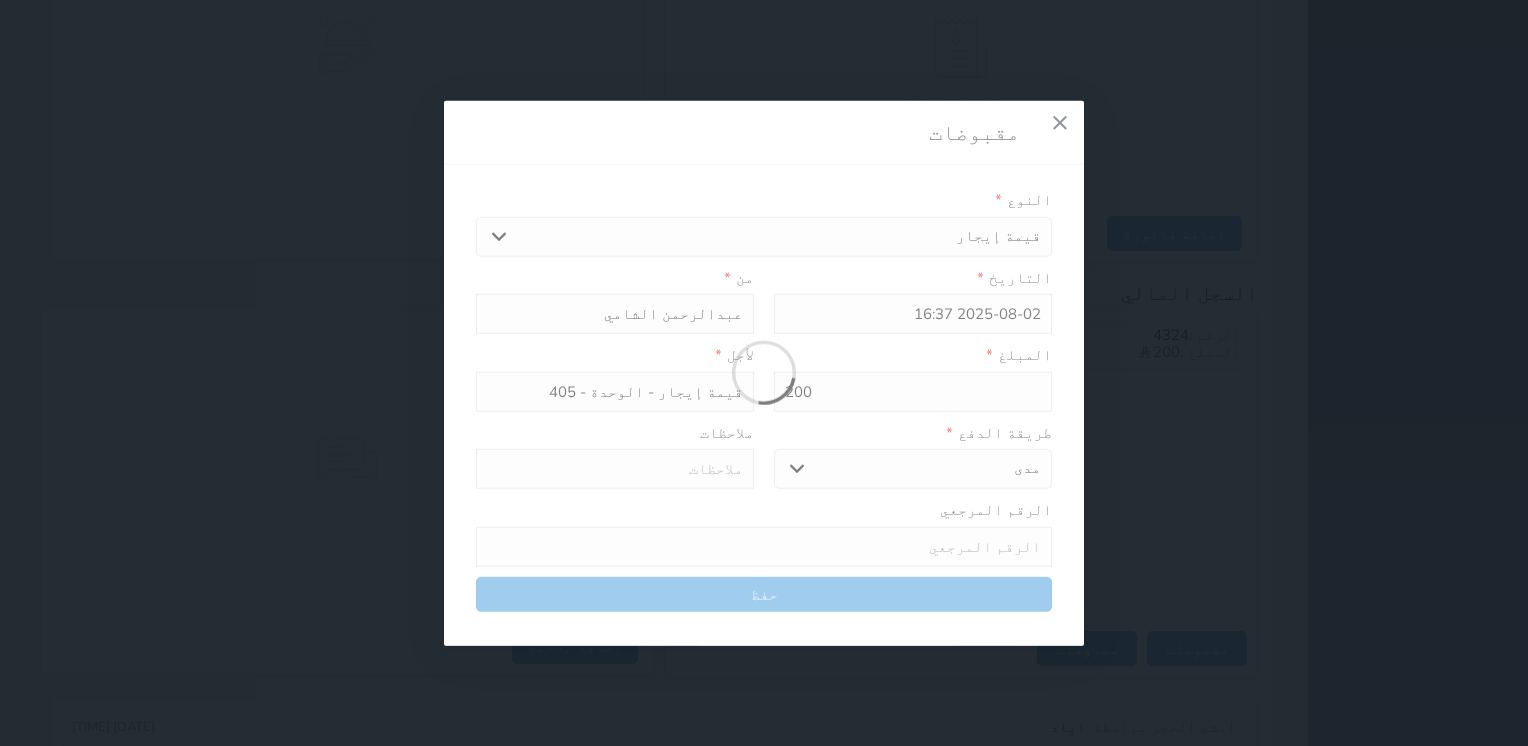 select 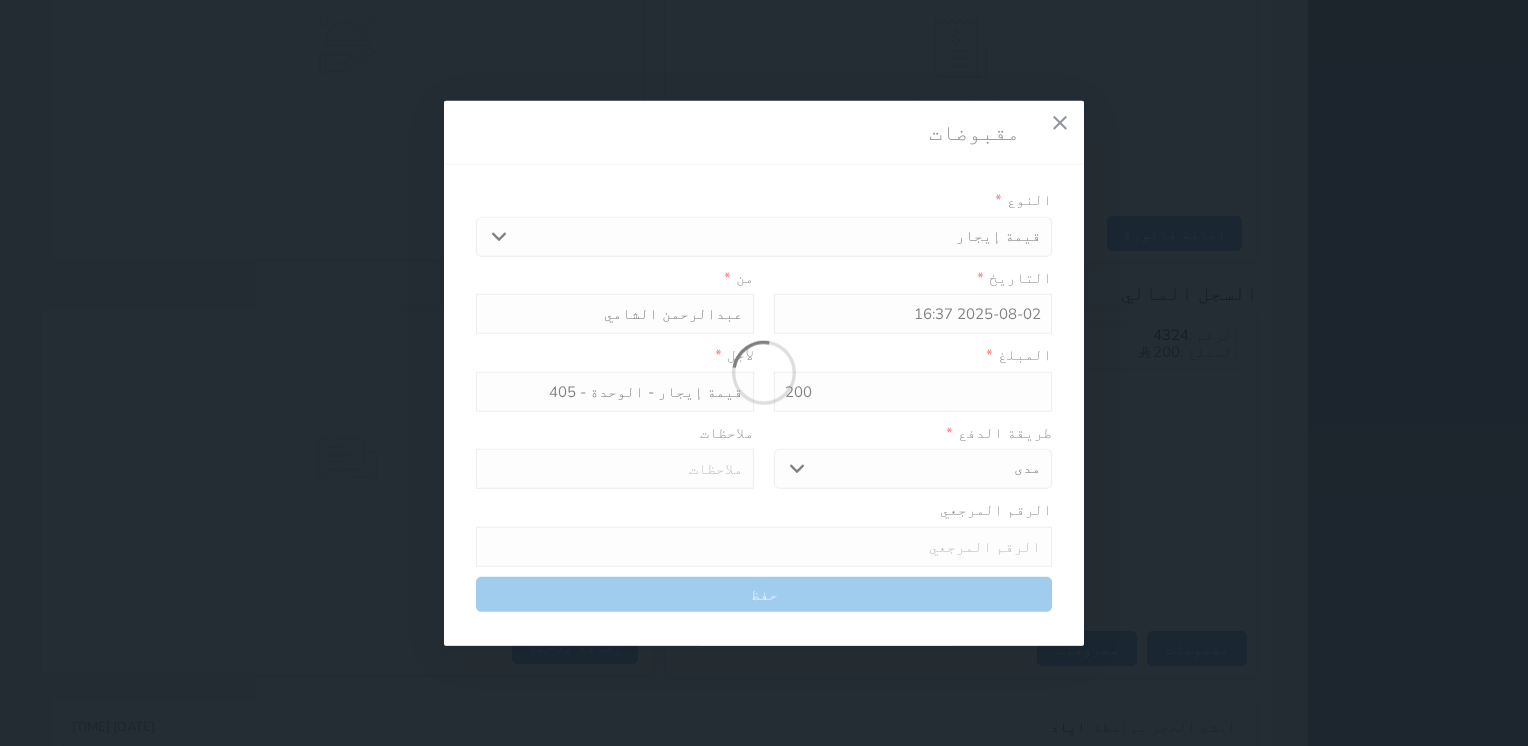 type 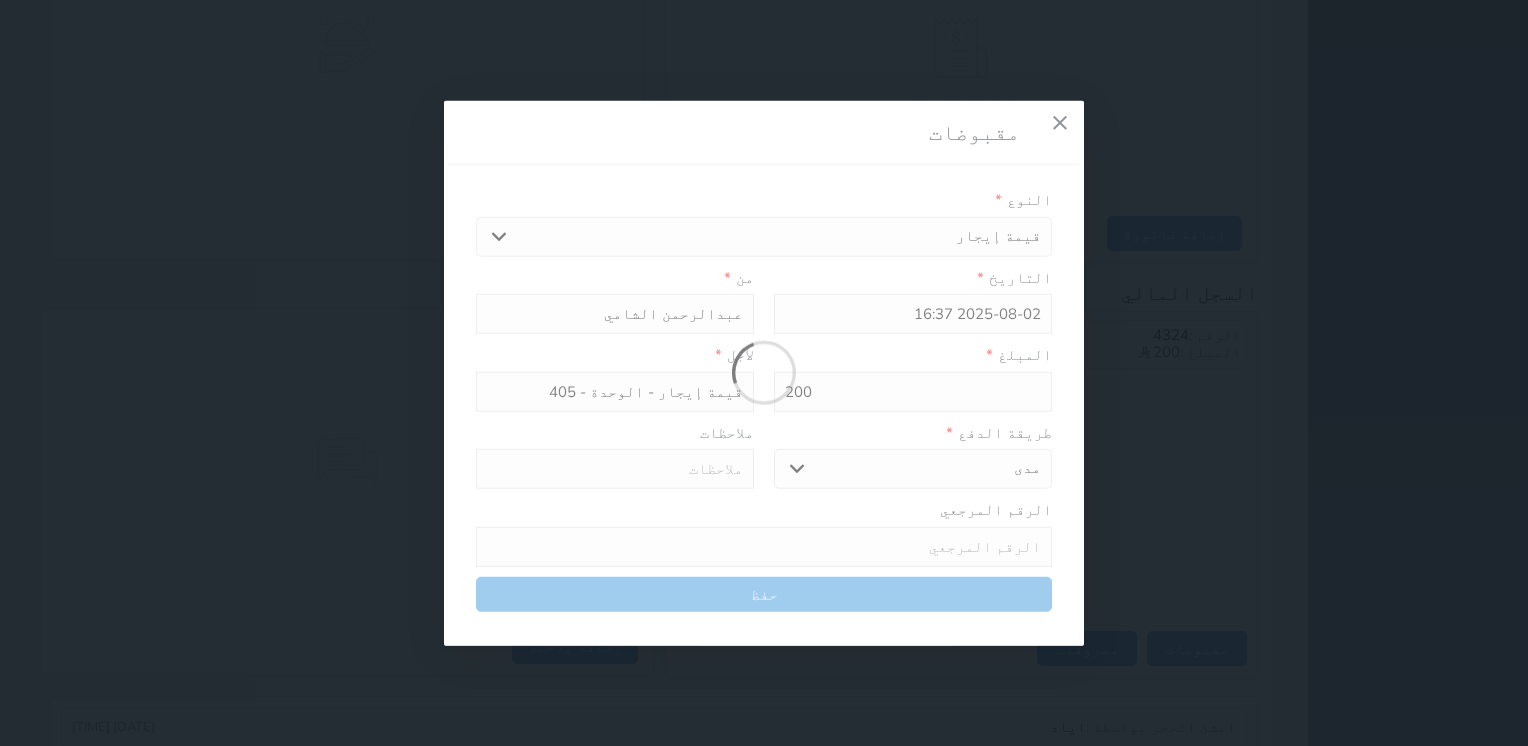 type on "0" 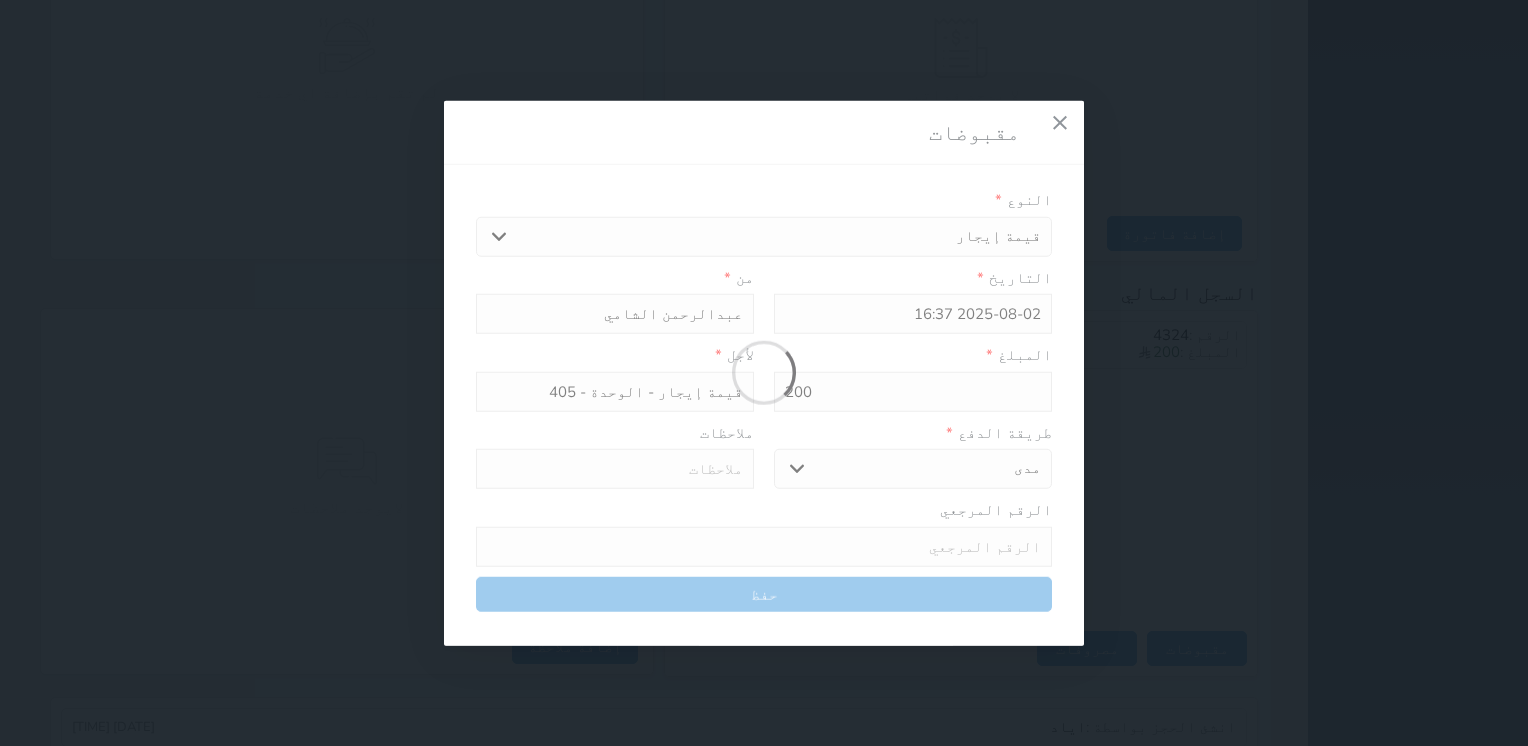 select 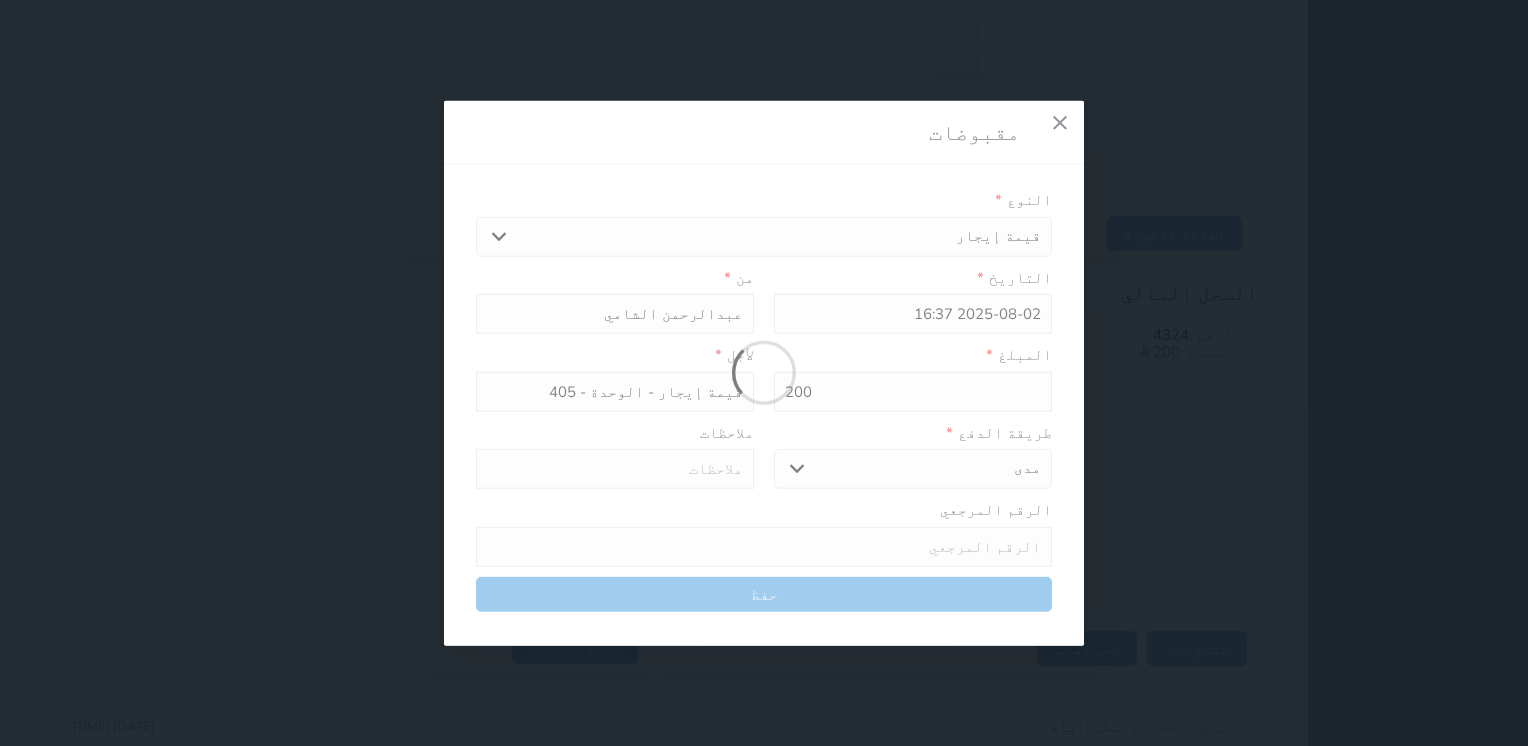 type on "0" 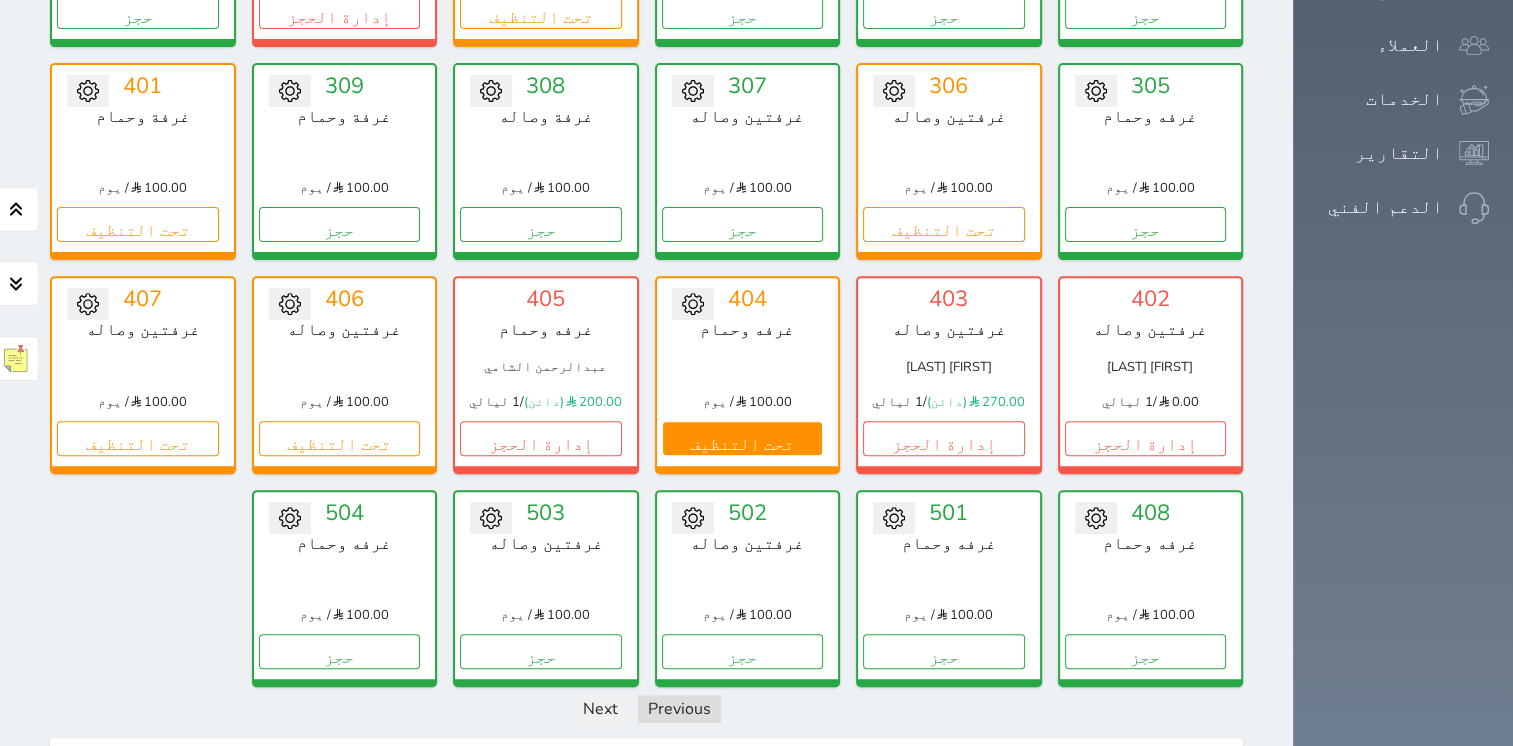 scroll, scrollTop: 778, scrollLeft: 0, axis: vertical 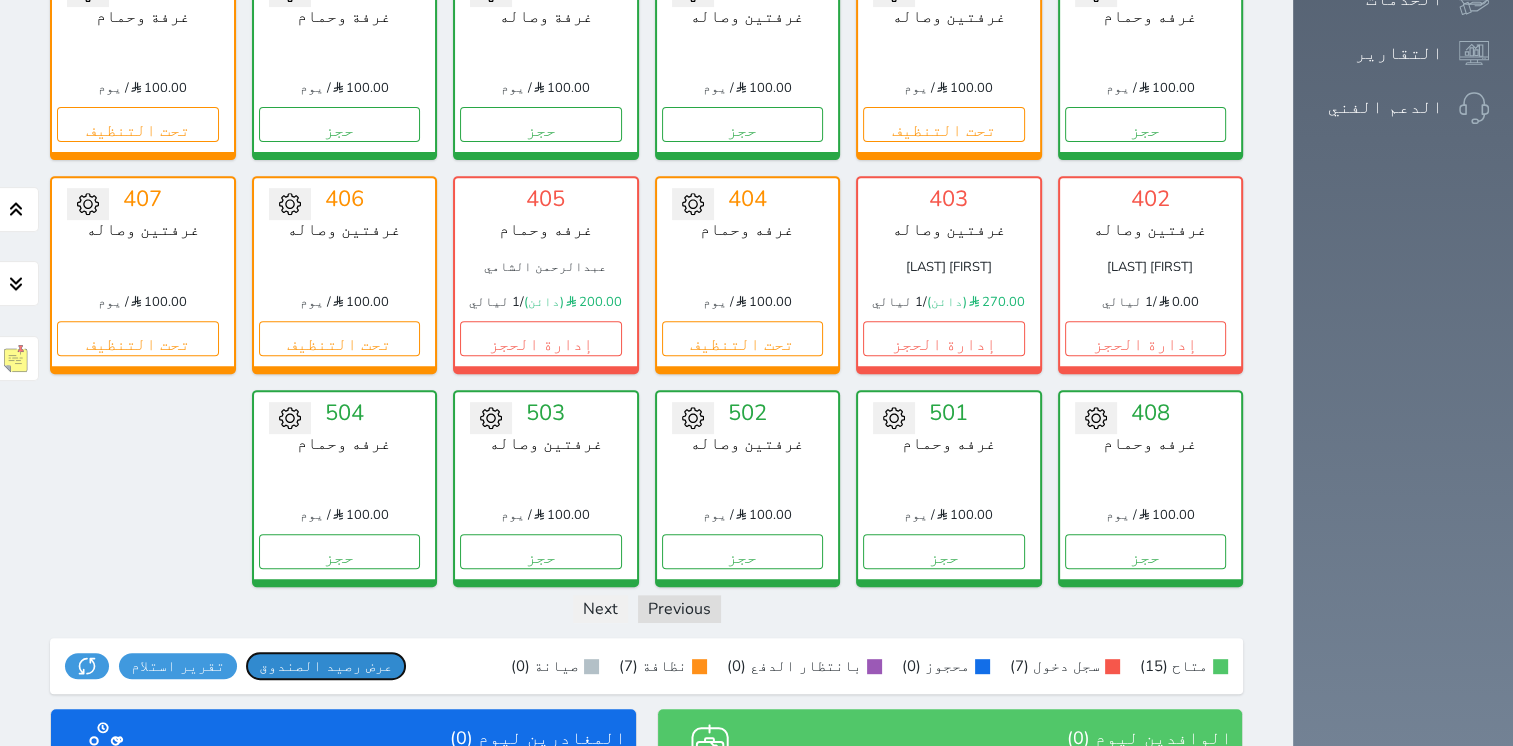 click on "عرض رصيد الصندوق" at bounding box center [326, 666] 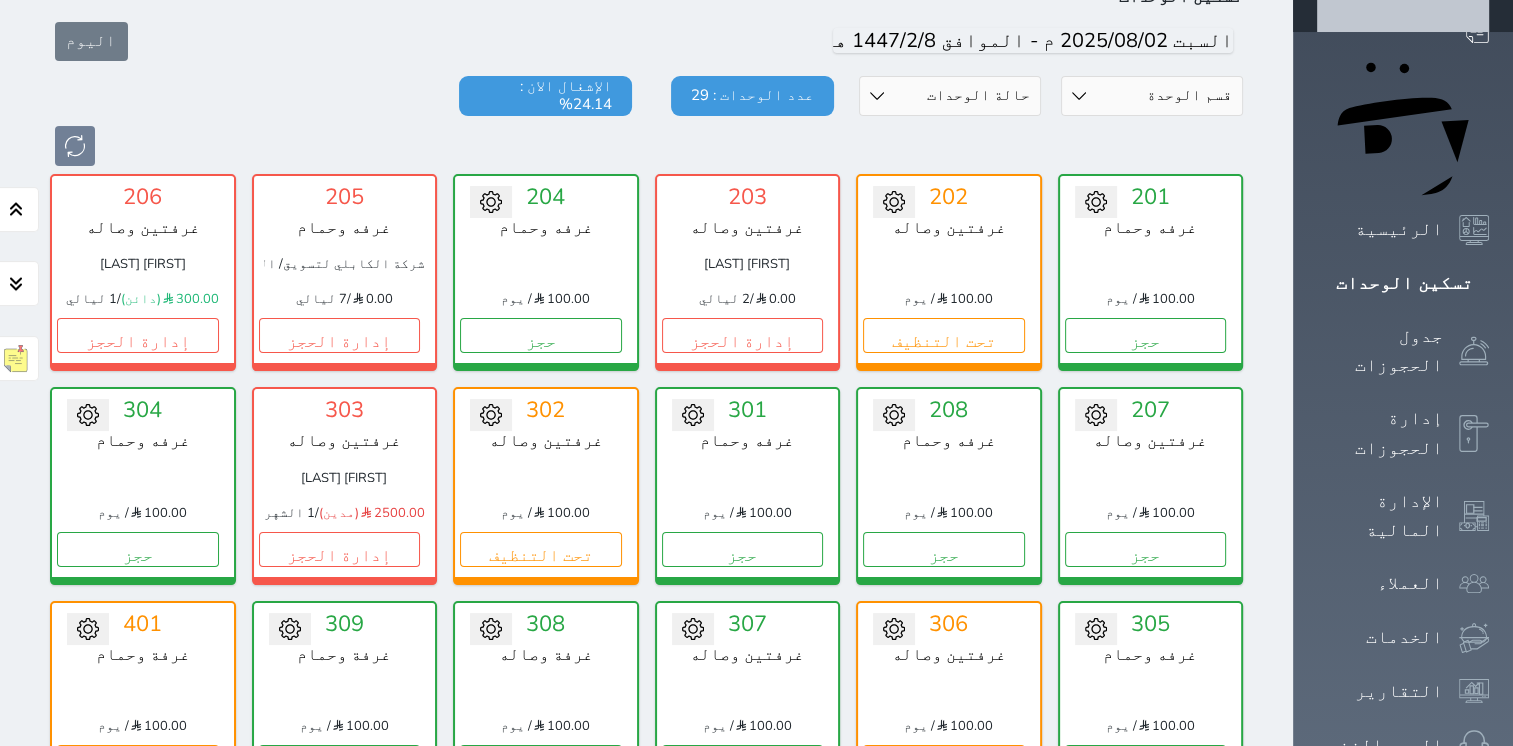 scroll, scrollTop: 78, scrollLeft: 0, axis: vertical 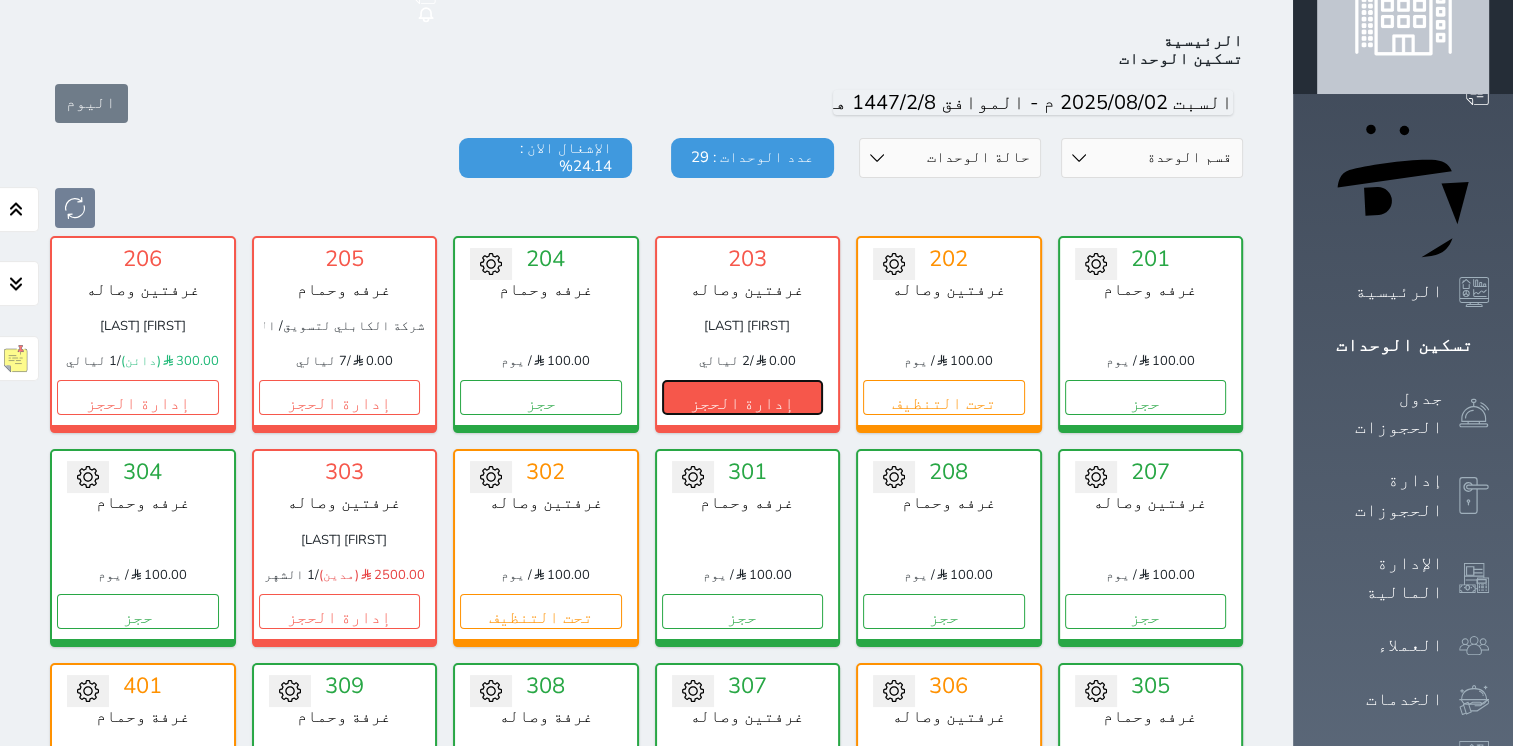 click on "إدارة الحجز" at bounding box center (743, 397) 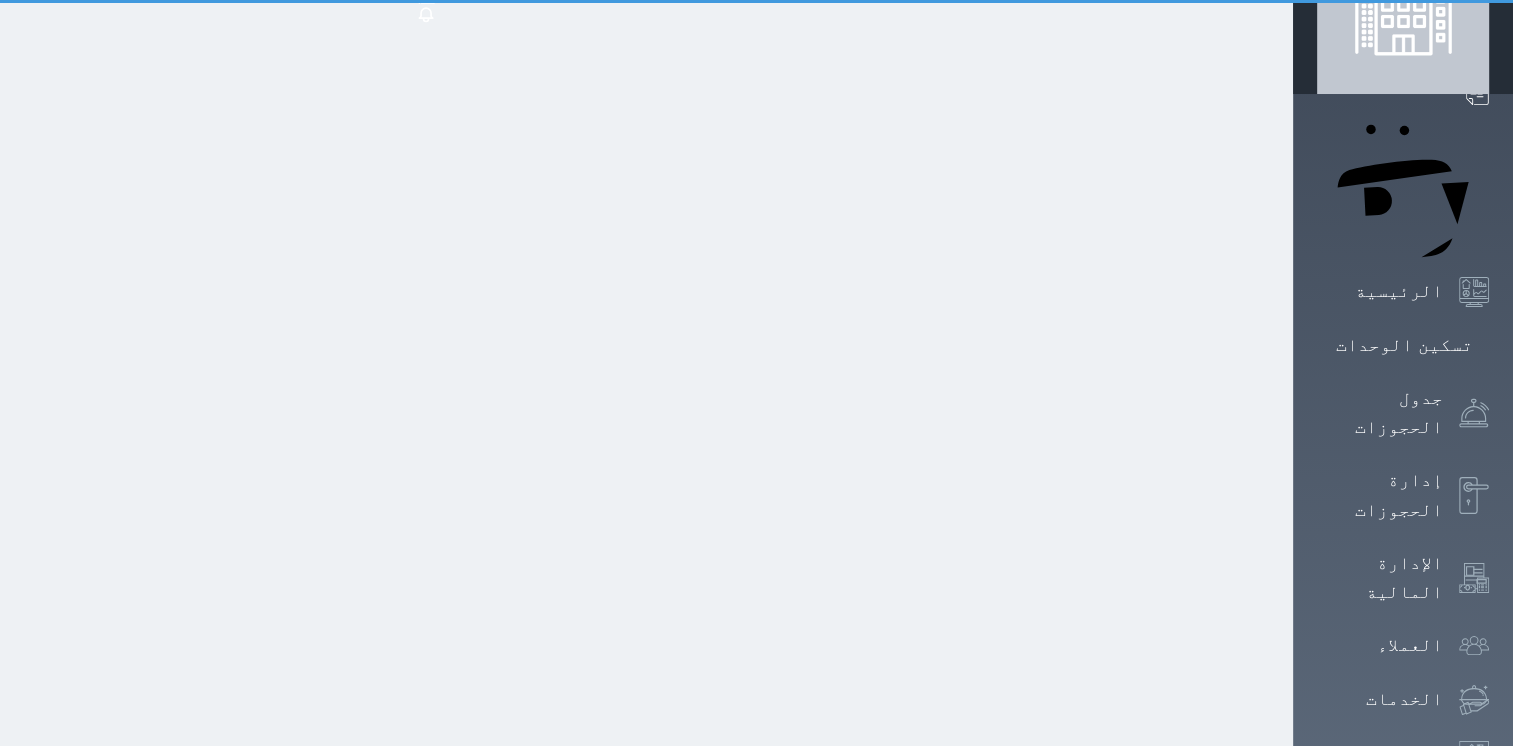 scroll, scrollTop: 0, scrollLeft: 0, axis: both 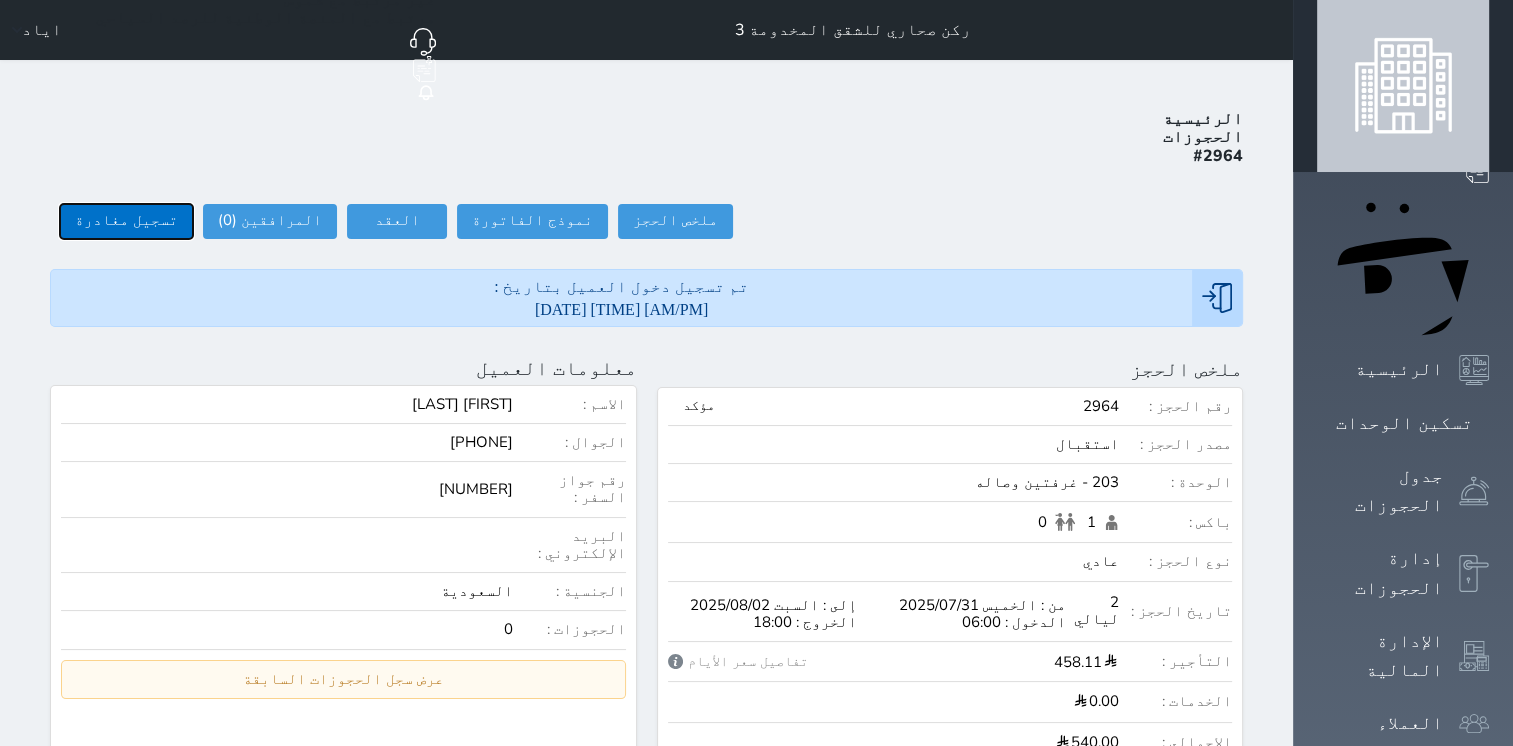 click on "تسجيل مغادرة" at bounding box center (126, 221) 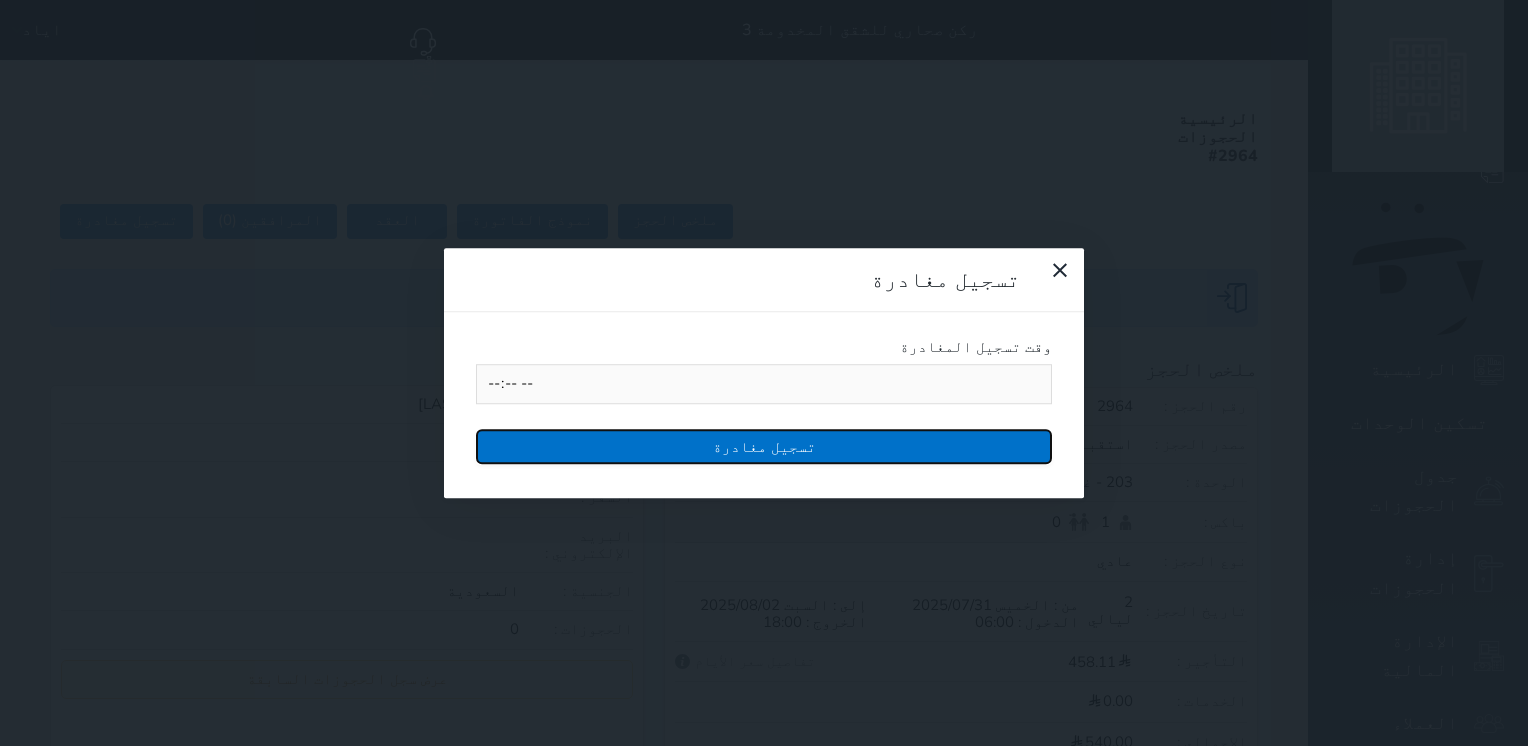 click on "تسجيل مغادرة" at bounding box center [764, 446] 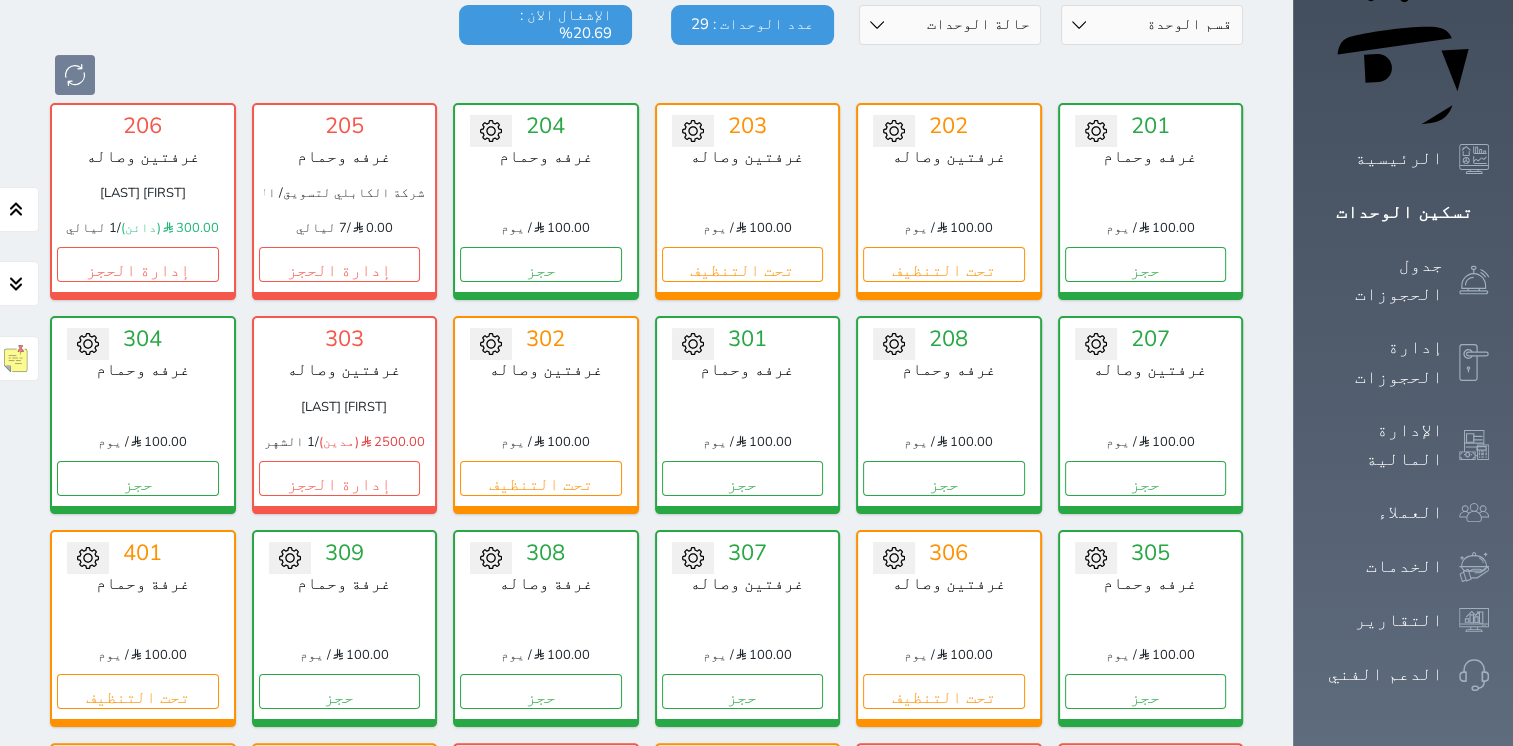 scroll, scrollTop: 178, scrollLeft: 0, axis: vertical 